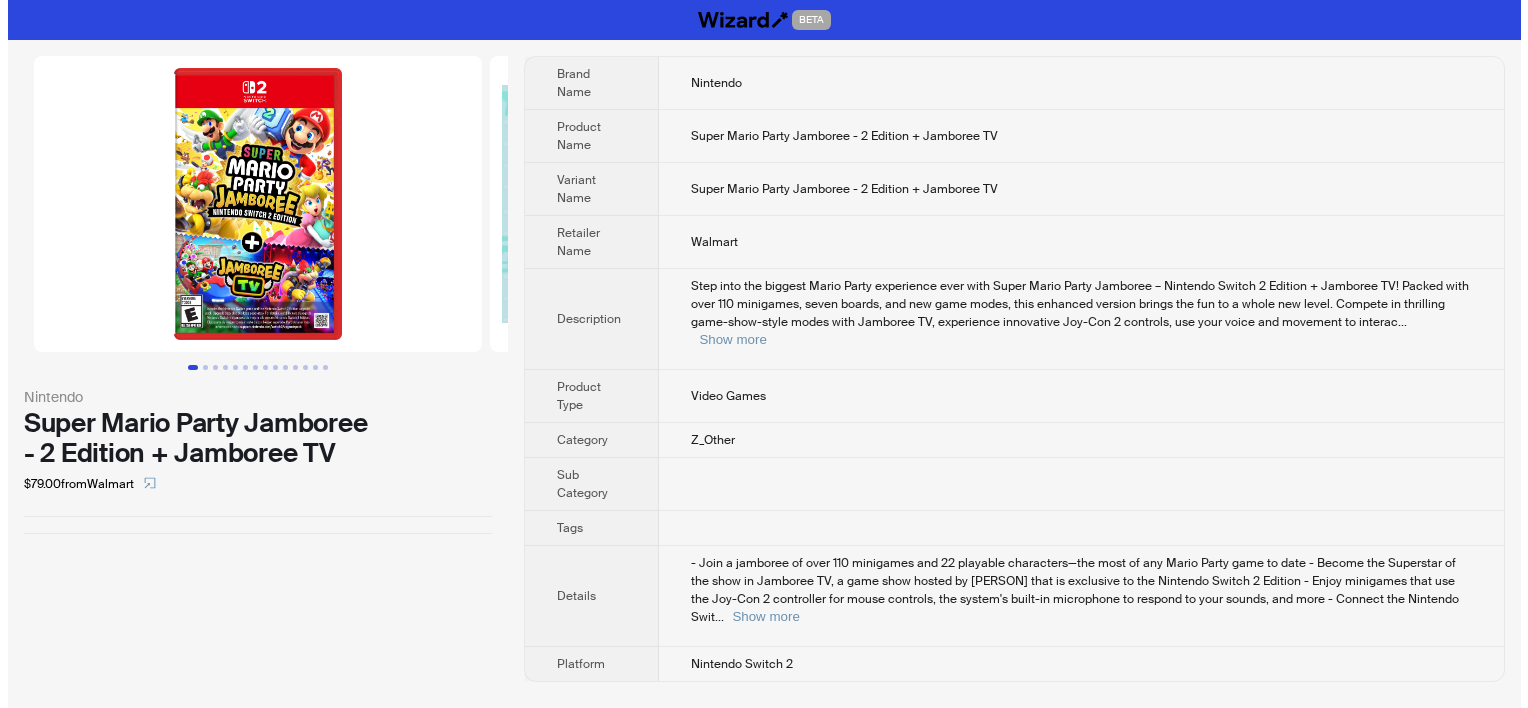 scroll, scrollTop: 0, scrollLeft: 0, axis: both 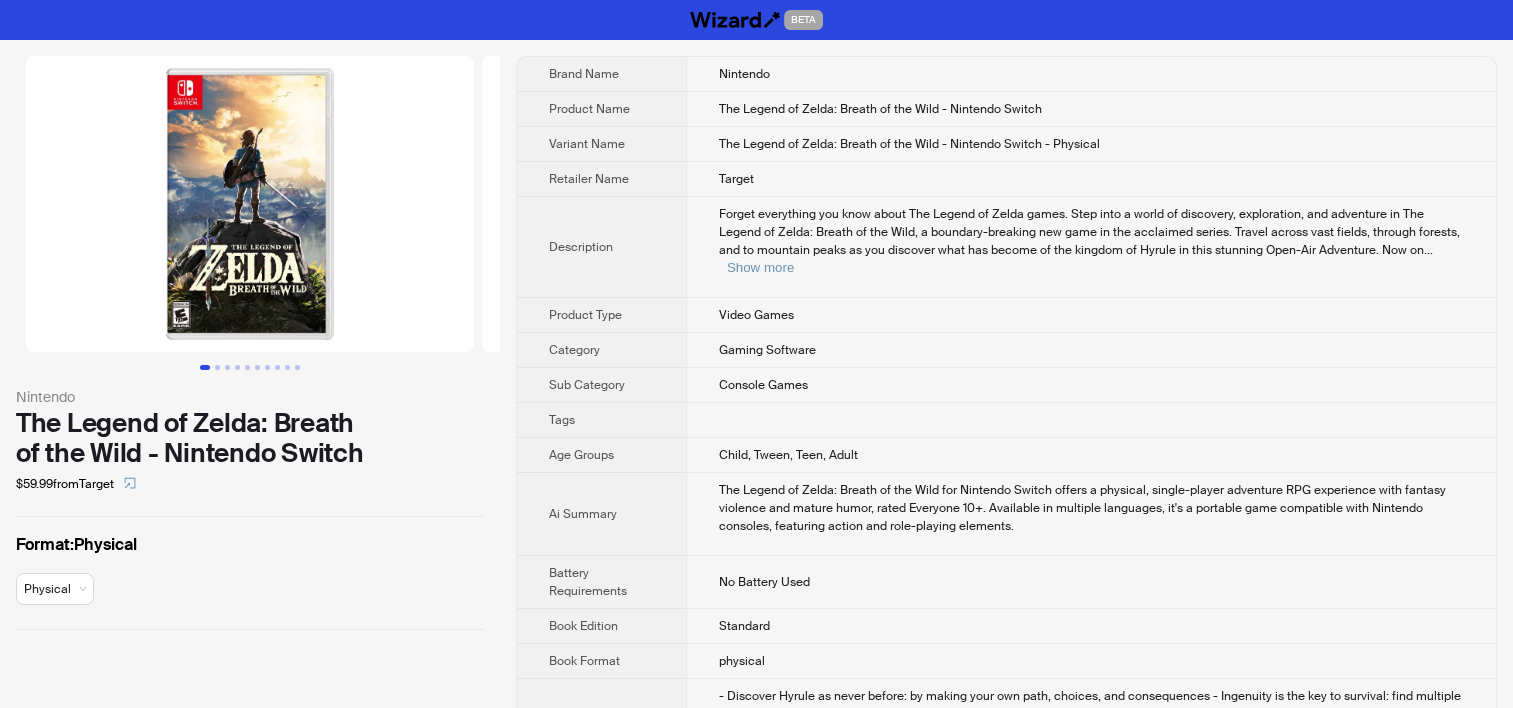 click on "Forget everything you know about The Legend of Zelda games. Step into a world of discovery, exploration, and adventure in The Legend of Zelda: Breath of the Wild, a boundary-breaking new game in the acclaimed series. Travel across vast fields, through forests, and to mountain peaks as you discover what has become of the kingdom of Hyrule in this stunning Open-Air Adventure. Now on ... Show more" at bounding box center [1091, 247] 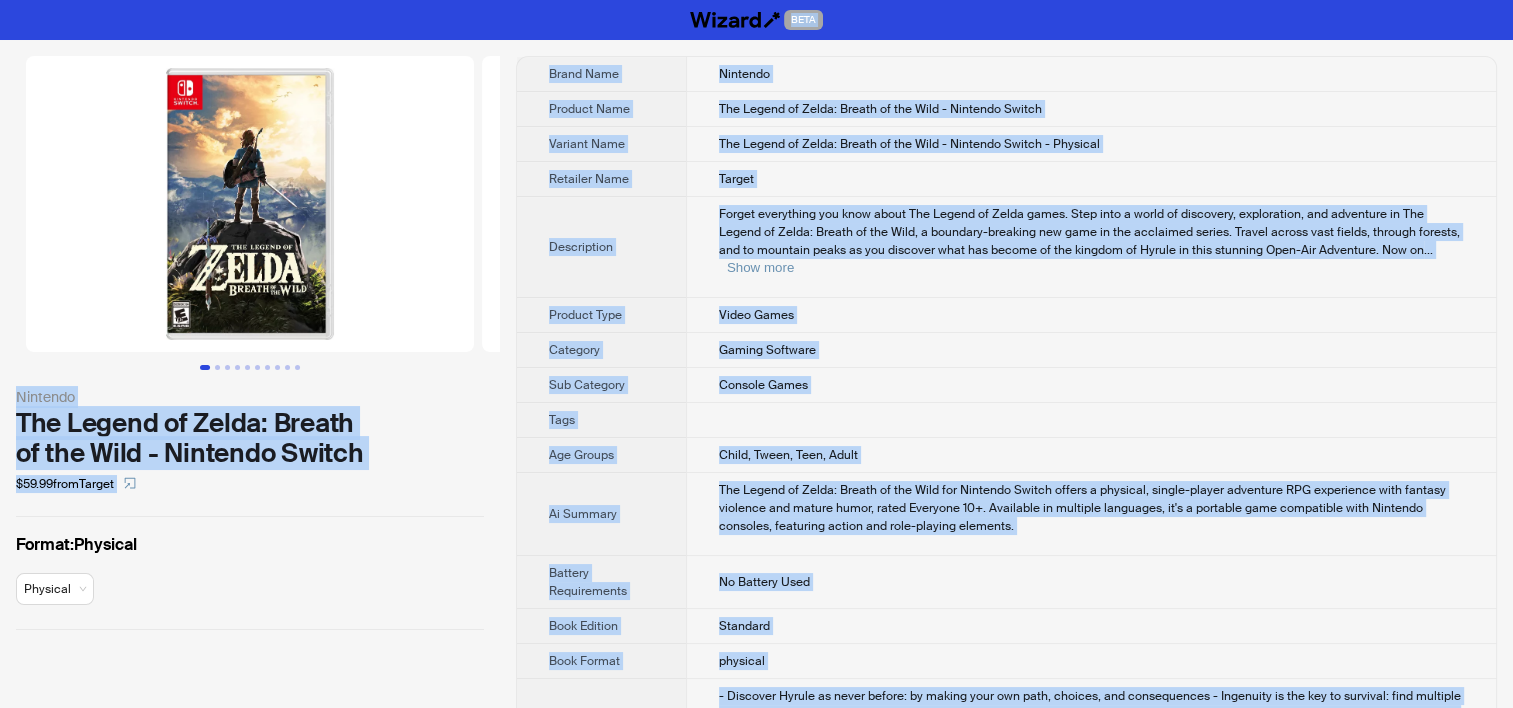 copy on "BETA Nintendo The Legend of Zelda: Breath of the Wild - Nintendo Switch $59.99  from  Target Format :  Physical Physical Brand Name Nintendo Product Name The Legend of Zelda: Breath of the Wild - Nintendo Switch Variant Name The Legend of Zelda: Breath of the Wild - Nintendo Switch - Physical Retailer Name Target Description Forget everything you know about The Legend of Zelda games. Step into a world of discovery, exploration, and adventure in The Legend of Zelda: Breath of the Wild, a boundary-breaking new game in the acclaimed series. Travel across vast fields, through forests, and to mountain peaks as you discover what has become of the kingdom of Hyrule in this stunning Open-Air Adventure. Now on ... Show more Product Type Video Games Category Gaming Software Sub Category Console Games Tags Age Groups Child, Tween, Teen, Adult Ai Summary The Legend of Zelda: Breath of the Wild for Nintendo Switch offers a physical, single-player adventure RPG experience with fantasy violence and mature humor, rated Ev..." 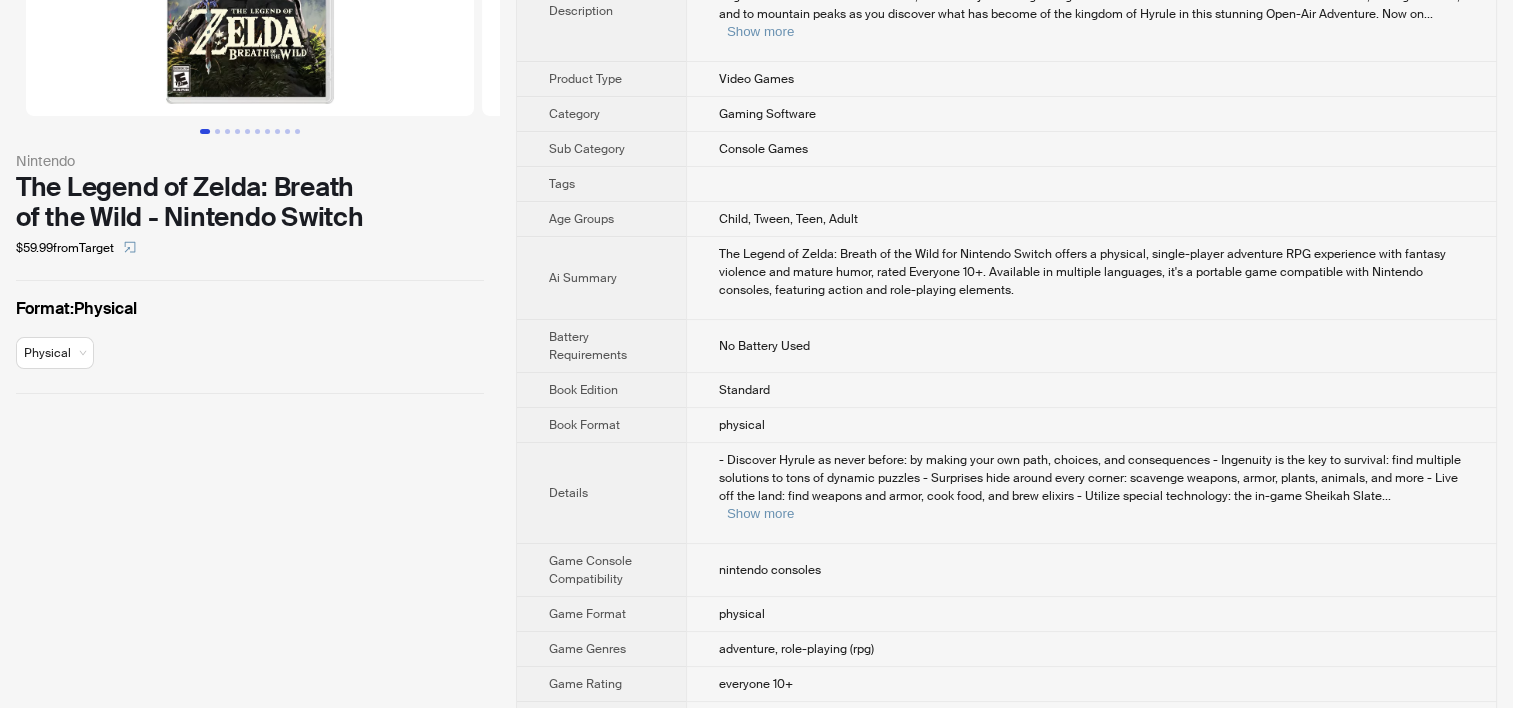 scroll, scrollTop: 320, scrollLeft: 0, axis: vertical 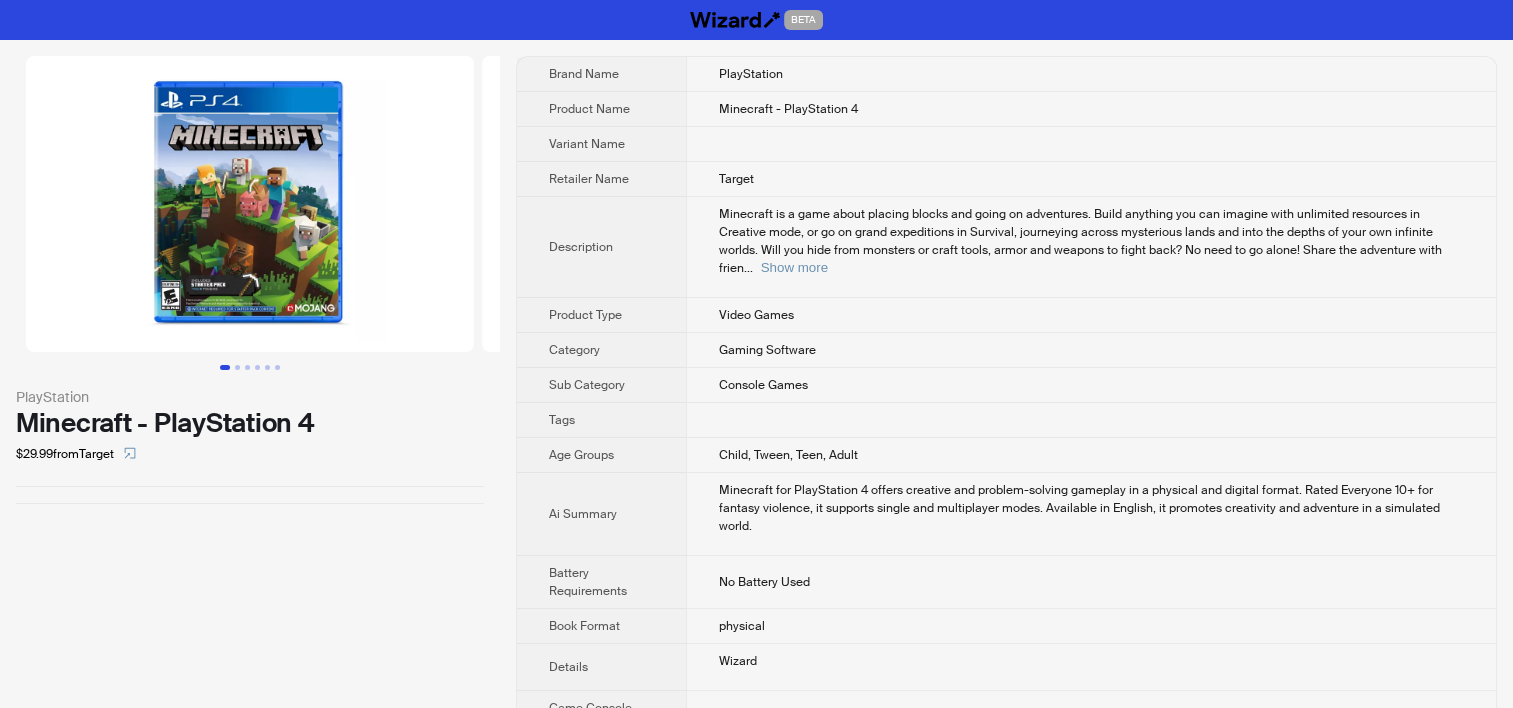 click on "Gaming Software" at bounding box center [1091, 350] 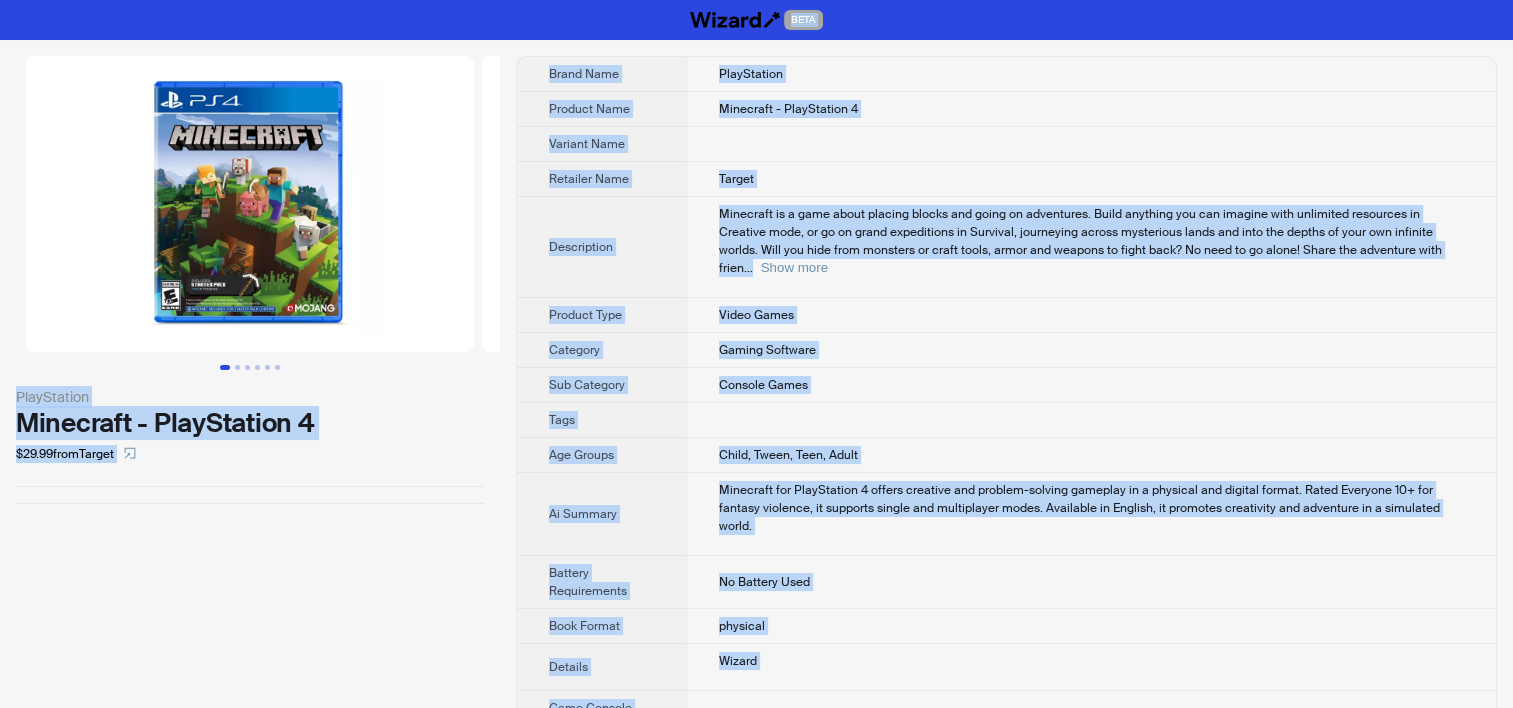copy on "BETA PlayStation Minecraft - PlayStation 4 $29.99  from  Target Brand Name PlayStation Product Name Minecraft - PlayStation 4 Variant Name Retailer Name Target Description Minecraft is a game about placing blocks and going on adventures. Build anything you can imagine with unlimited resources in Creative mode, or go on grand expeditions in Survival, journeying across mysterious lands and into the depths of your own infinite worlds. Will you hide from monsters or craft tools, armor and weapons to fight back? No need to go alone! Share the adventure with frien ... Show more Product Type Video Games Category Gaming Software Sub Category Console Games Tags Age Groups Child, Tween, Teen, Adult Ai Summary Minecraft for PlayStation 4 offers creative and problem-solving gameplay in a physical and digital format. Rated Everyone 10+ for fantasy violence, it supports single and multiplayer modes. Available in English, it promotes creativity and adventure in a simulated world. Battery Requirements No Battery Used Book..." 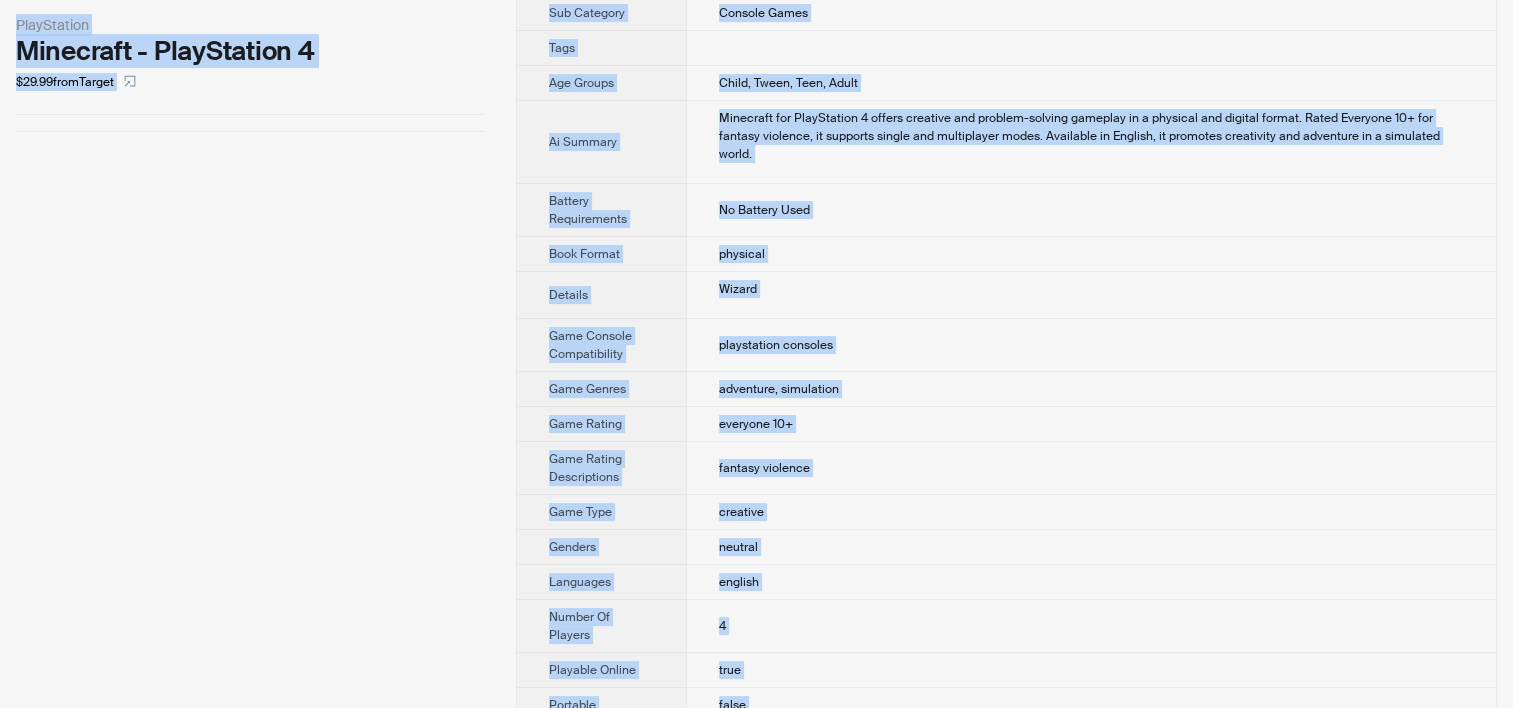 scroll, scrollTop: 632, scrollLeft: 0, axis: vertical 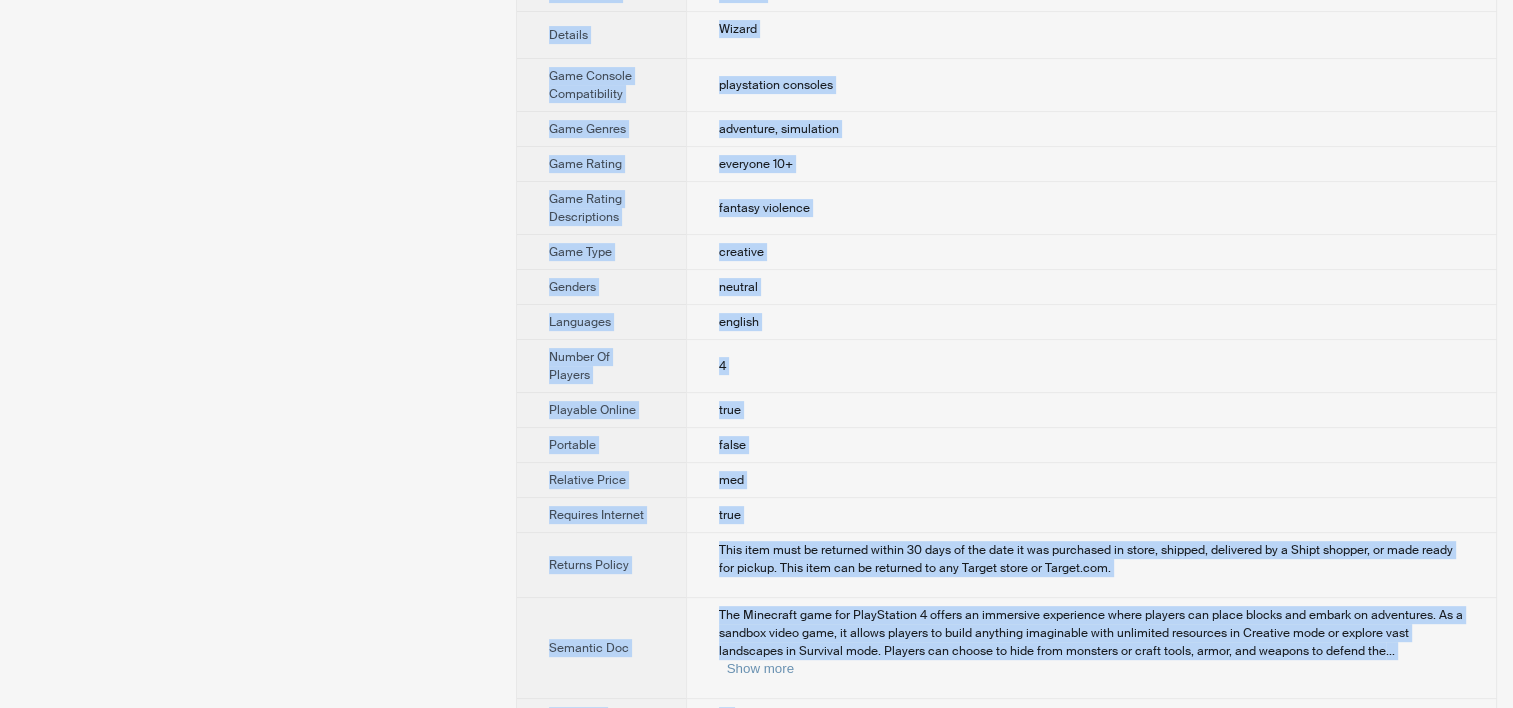 click on "english" at bounding box center [1091, 322] 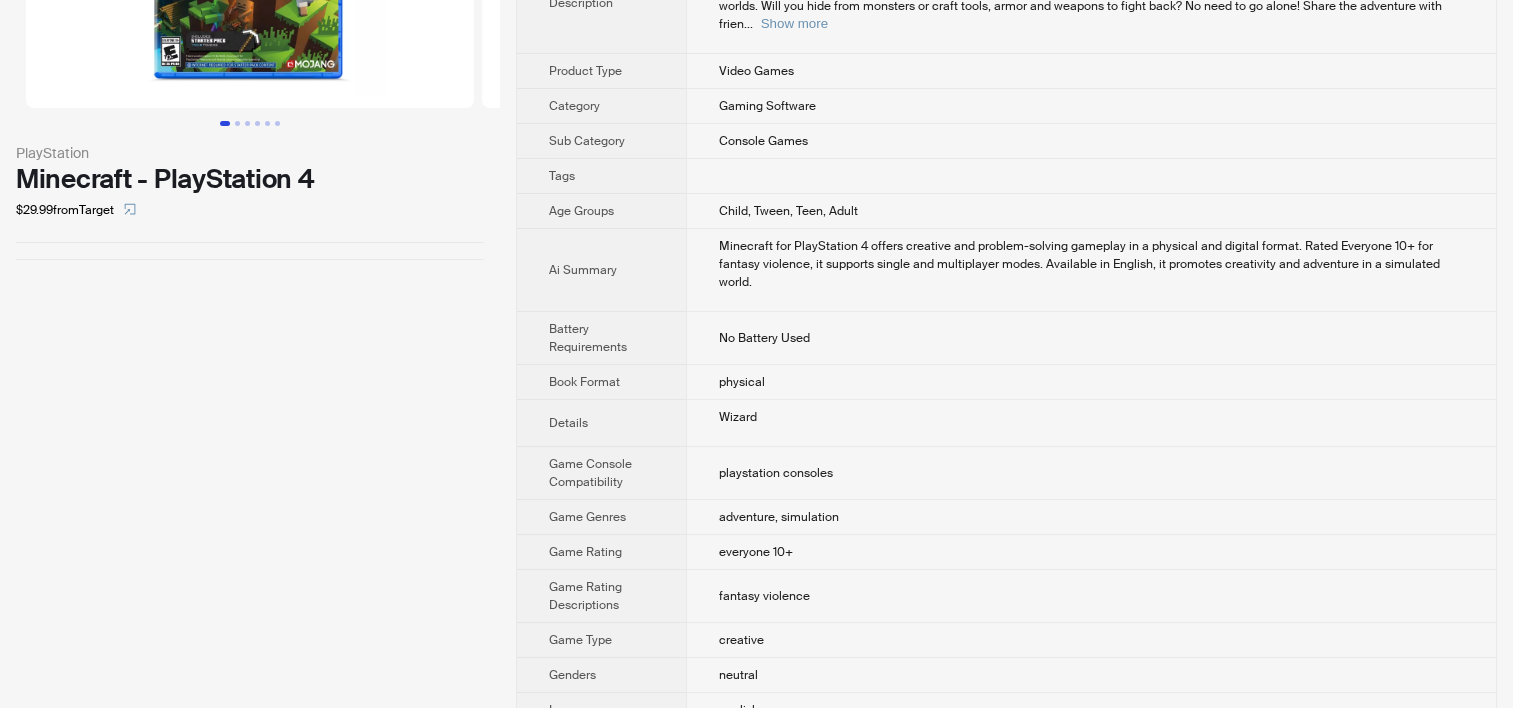 scroll, scrollTop: 232, scrollLeft: 0, axis: vertical 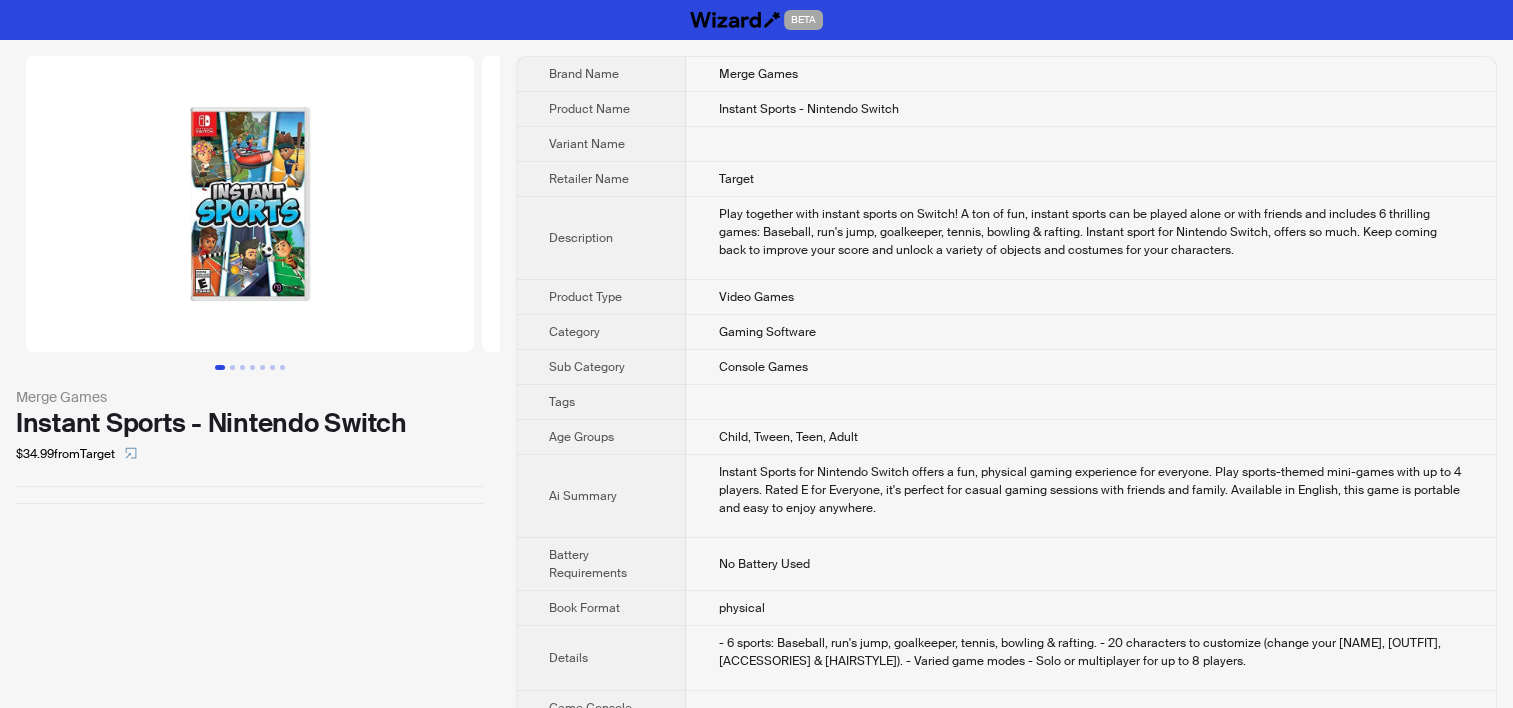 click on "Category" at bounding box center [601, 332] 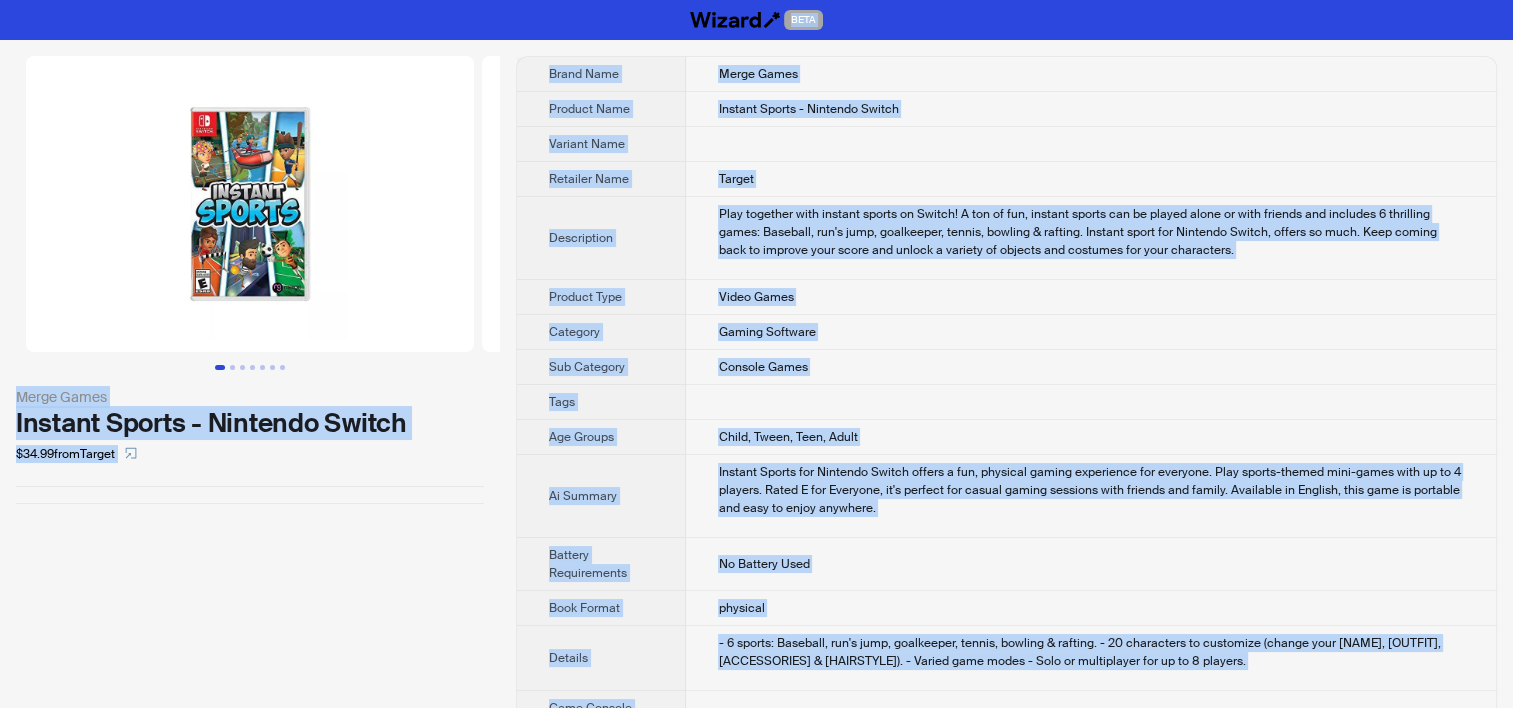 copy on "BETA Merge Games Instant Sports - Nintendo Switch $34.99  from  Target Brand Name Merge Games Product Name Instant Sports - Nintendo Switch Variant Name Retailer Name Target Description Play together with instant sports on Switch! A ton of fun, instant sports can be played alone or with friends and includes 6 thrilling games: Baseball, run's jump, goalkeeper, tennis, bowling & rafting. Instant sport for Nintendo Switch, offers so much. Keep coming back to improve your score and unlock a variety of objects and costumes for your characters. Product Type Video Games Category Gaming Software Sub Category Console Games Tags Age Groups Child, Tween, Teen, Adult Ai Summary Instant Sports for Nintendo Switch offers a fun, physical gaming experience for everyone. Play sports-themed mini-games with up to 4 players. Rated E for Everyone, it's perfect for casual gaming sessions with friends and family. Available in English, this game is portable and easy to enjoy anywhere. Battery Requirements No Battery Used Book For..." 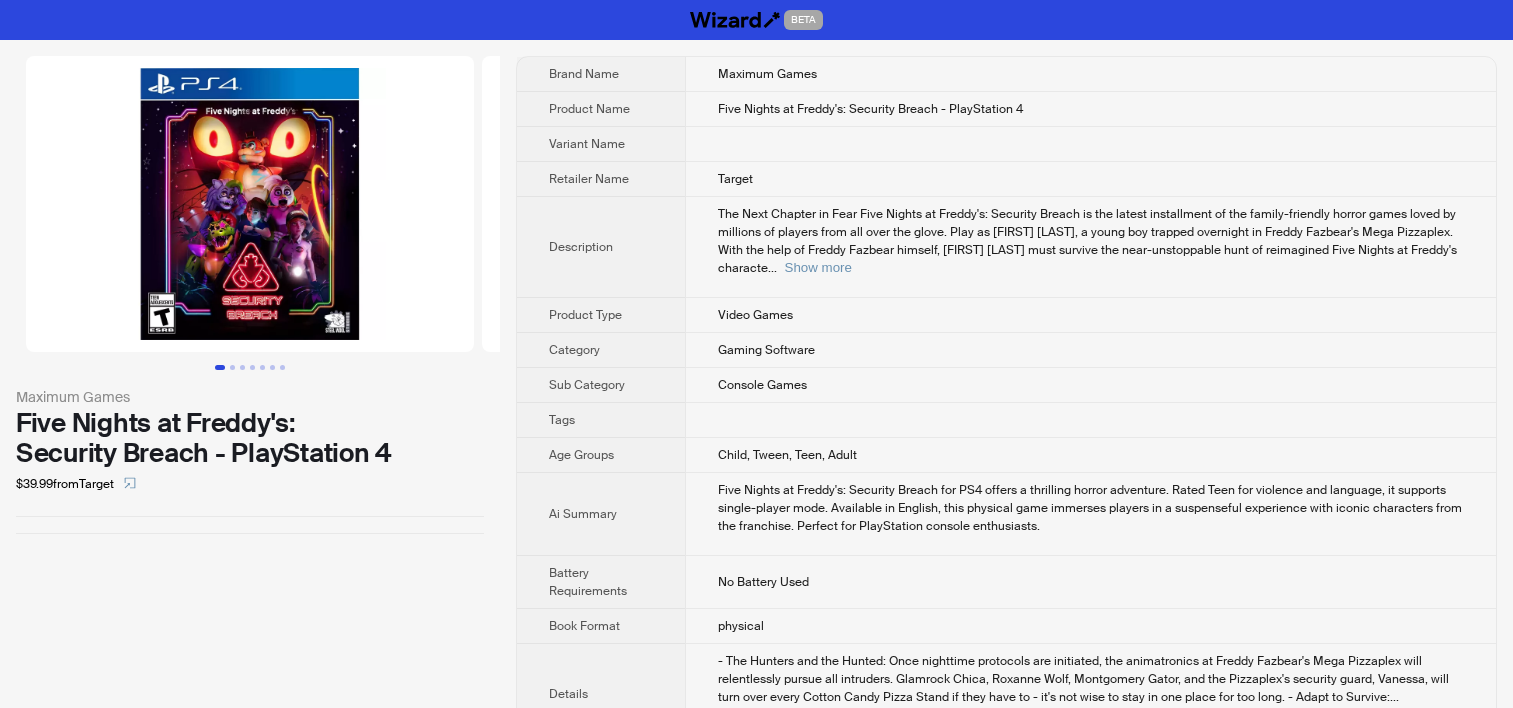 scroll, scrollTop: 0, scrollLeft: 0, axis: both 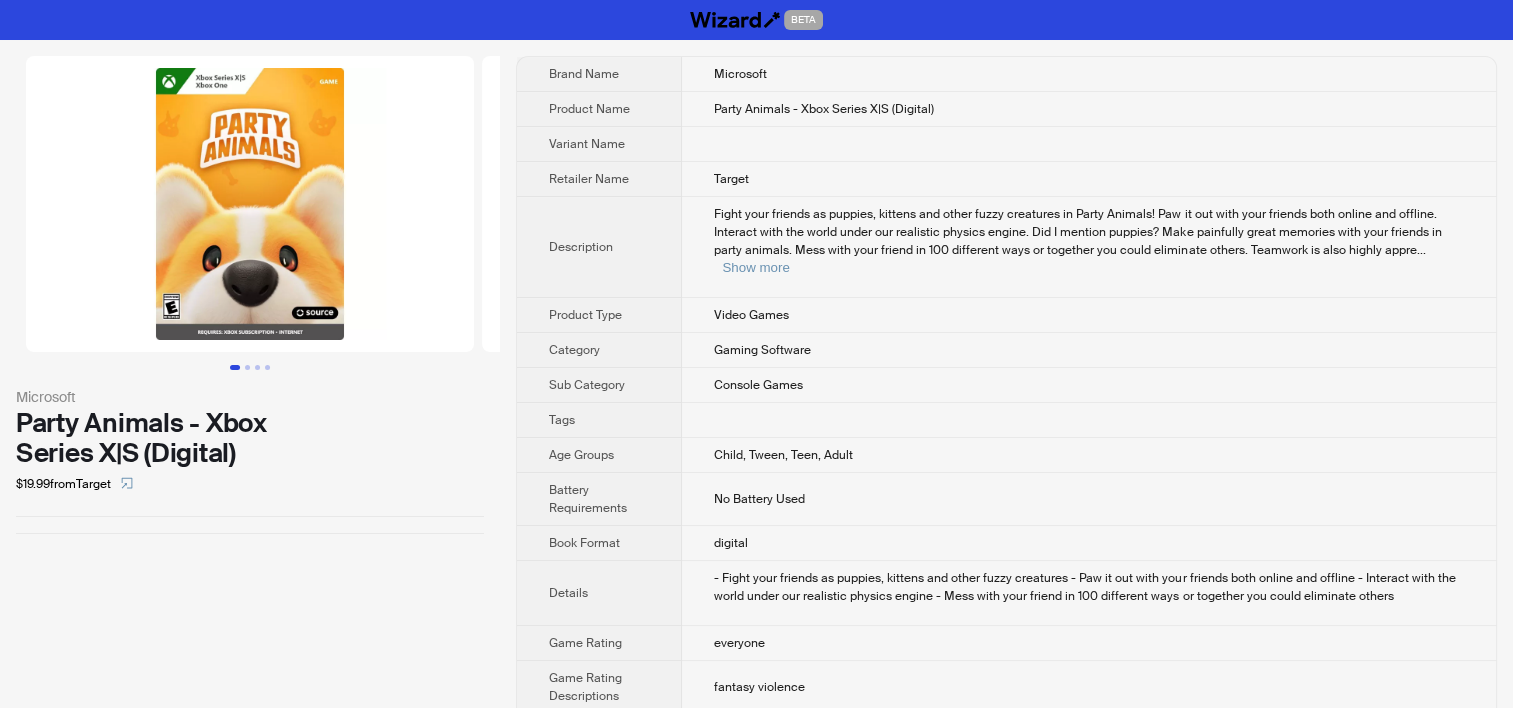 click at bounding box center [1089, 144] 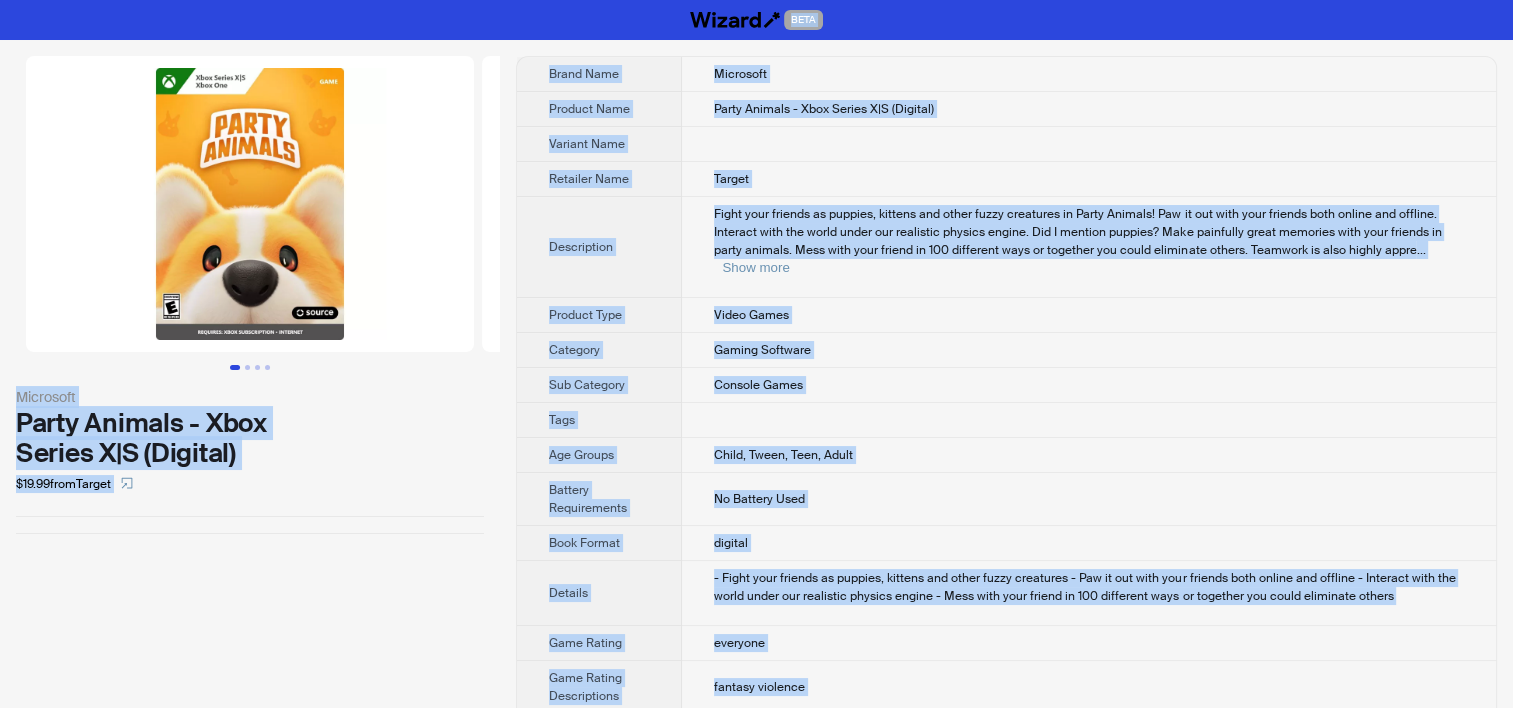 copy on "BETA Microsoft Party Animals - Xbox Series X|S (Digital) $19.99 from Target Brand Name Microsoft Product Name Party Animals - Xbox Series X|S (Digital) Variant Name Retailer Name Target Description Fight your friends as puppies, kittens and other fuzzy creatures in Party Animals! Paw it out with your friends both online and offline. Interact with the world under our realistic physics engine. Did I mention puppies? Make painfully great memories with your friends in party animals. Mess with your friend in 100 different ways or together you could eliminate others. Teamwork is also highly appre ... Show more Product Type Video Games Category Gaming Software Sub Category Console Games Tags Age Groups Child, Tween, Teen, Adult Battery Requirements No Battery Used Book Format digital Details - Fight your friends as puppies, kittens and other fuzzy creatures
- Paw it out with your friends both online and offline
- Interact with the world under our realistic physics engine
- Mess with your friend in 100 different..." 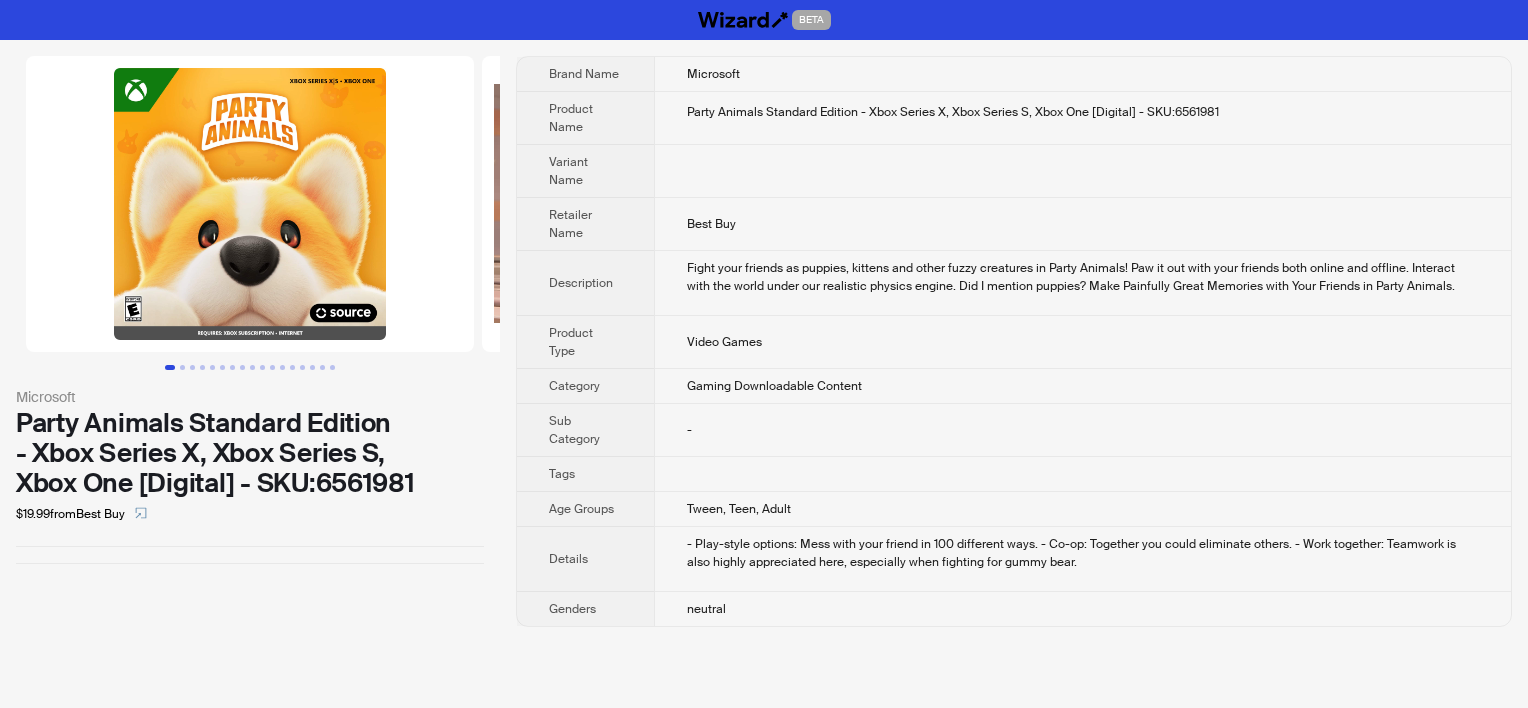 scroll, scrollTop: 0, scrollLeft: 0, axis: both 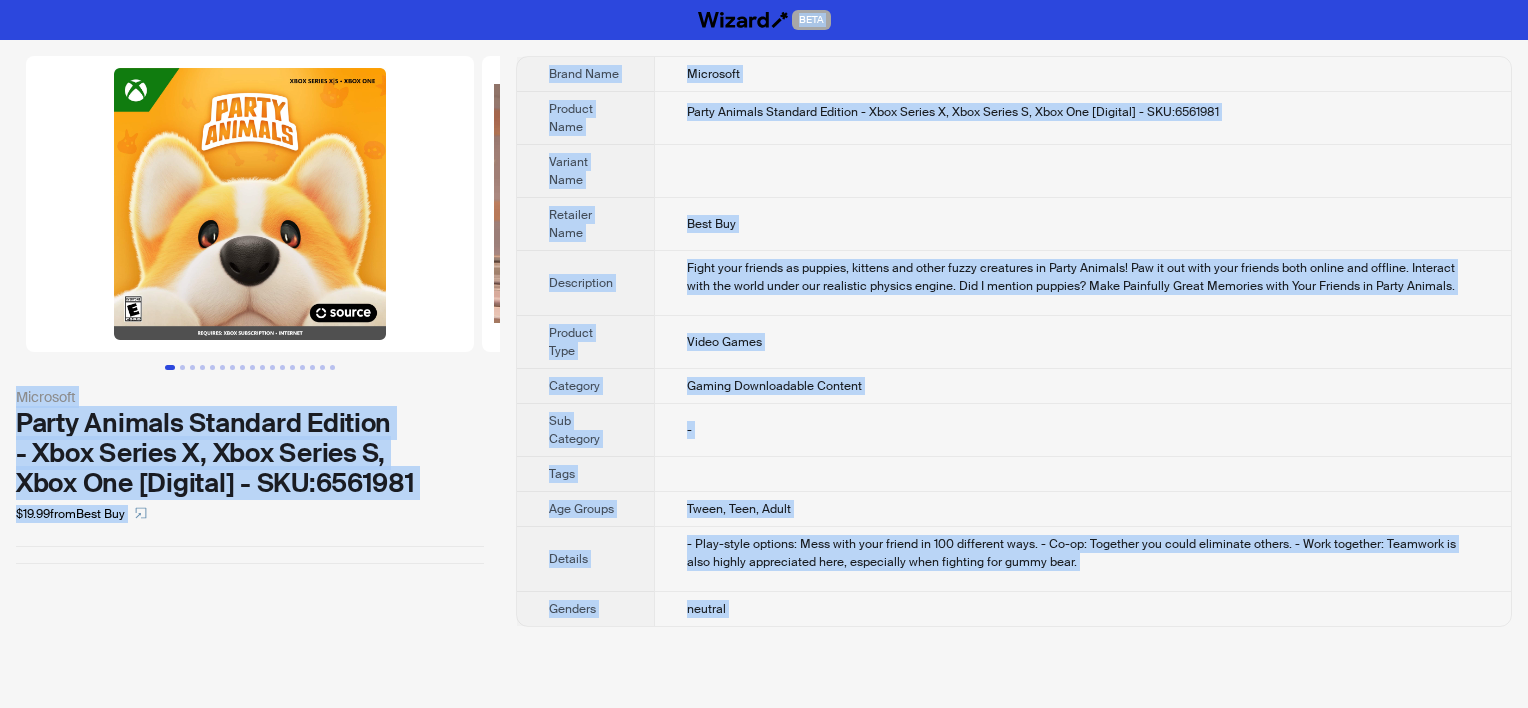copy on "BETA Microsoft Party Animals Standard Edition - Xbox Series X, Xbox Series S, Xbox One [Digital] - SKU:6561981 $19.99  from  Best Buy Brand Name Microsoft Product Name Party Animals Standard Edition - Xbox Series X, Xbox Series S, Xbox One [Digital] - SKU:6561981 Variant Name Retailer Name Best Buy Description Fight your friends as puppies, kittens and other fuzzy creatures in Party Animals! Paw it out with your friends both online and offline. Interact with the world under our realistic physics engine. Did I mention puppies? Make Painfully Great Memories with Your Friends in Party Animals. Product Type Video Games Category Gaming Downloadable Content Sub Category - Tags Age Groups Tween, Teen, Adult Details - Play-style options: Mess with your friend in 100 different ways.
- Co-op: Together you could eliminate others.
- Work together: Teamwork is also highly appreciated here, especially when fighting for gummy bear. Genders neutral BETA 0 items in your cart Welcome to Wizard!
What can we help you shop t..." 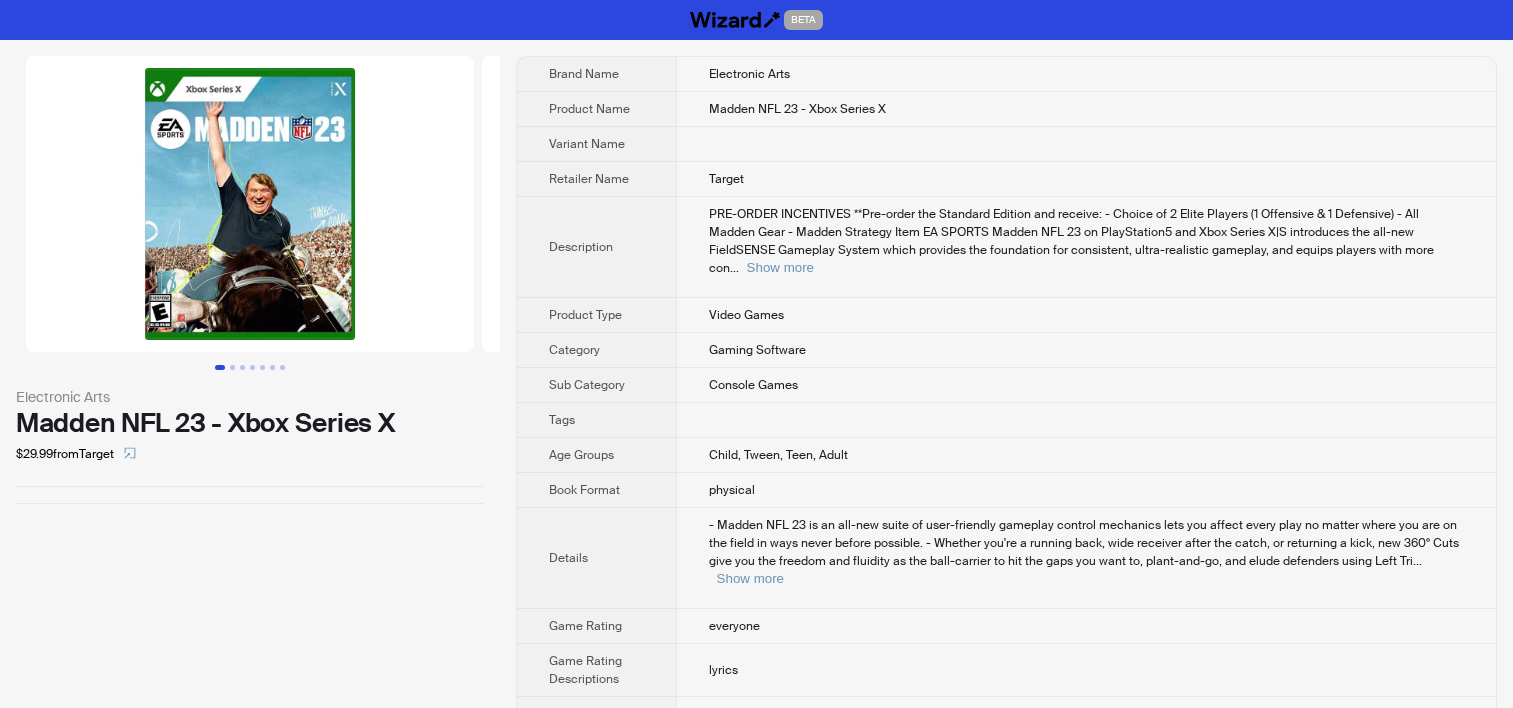 scroll, scrollTop: 0, scrollLeft: 0, axis: both 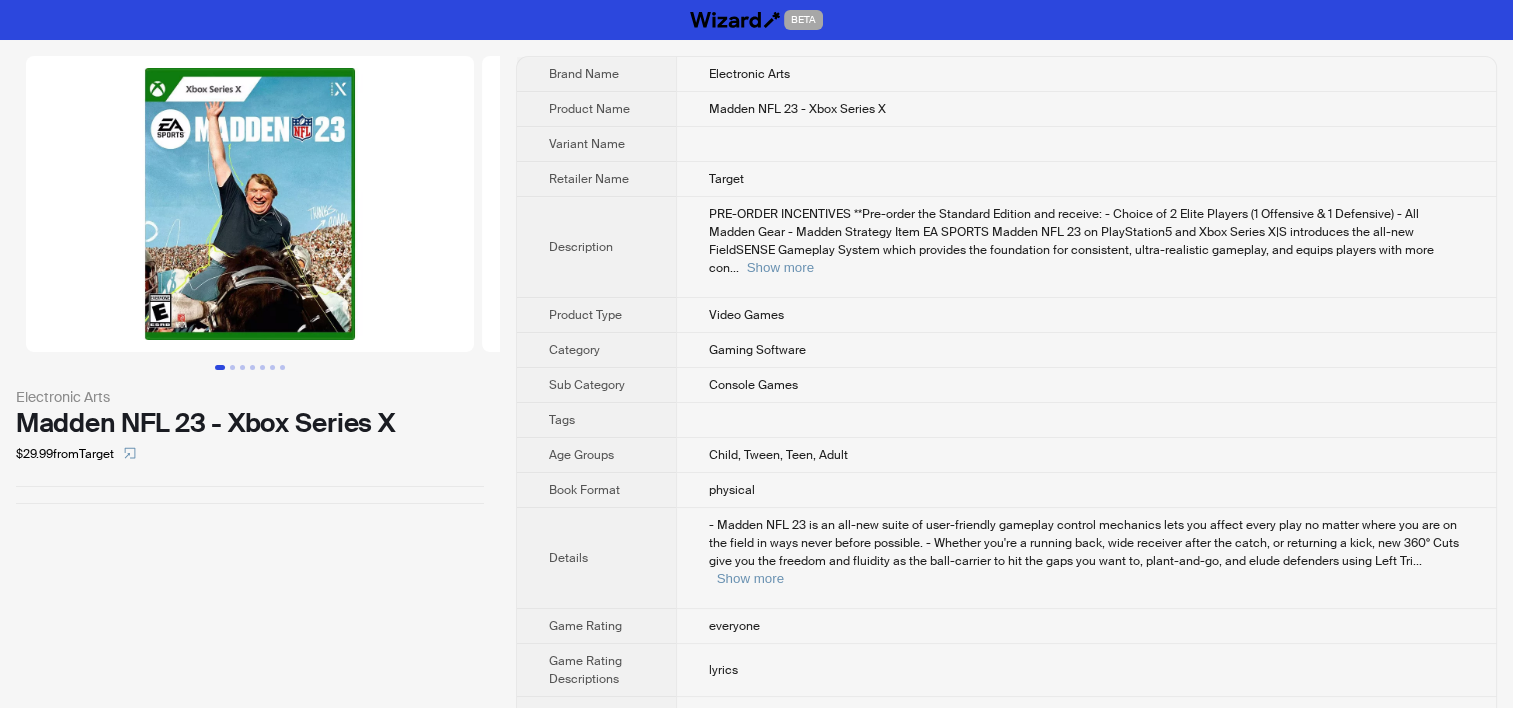 click on "PRE-ORDER INCENTIVES **Pre-order the Standard Edition and receive: - Choice of 2 Elite Players (1 Offensive & 1 Defensive) - All Madden Gear - Madden Strategy Item EA SPORTS Madden NFL 23 on PlayStation5 and Xbox Series X|S introduces the all-new FieldSENSE Gameplay System which provides the foundation for consistent, ultra-realistic gameplay, and equips players with more con ... Show more" at bounding box center [1086, 241] 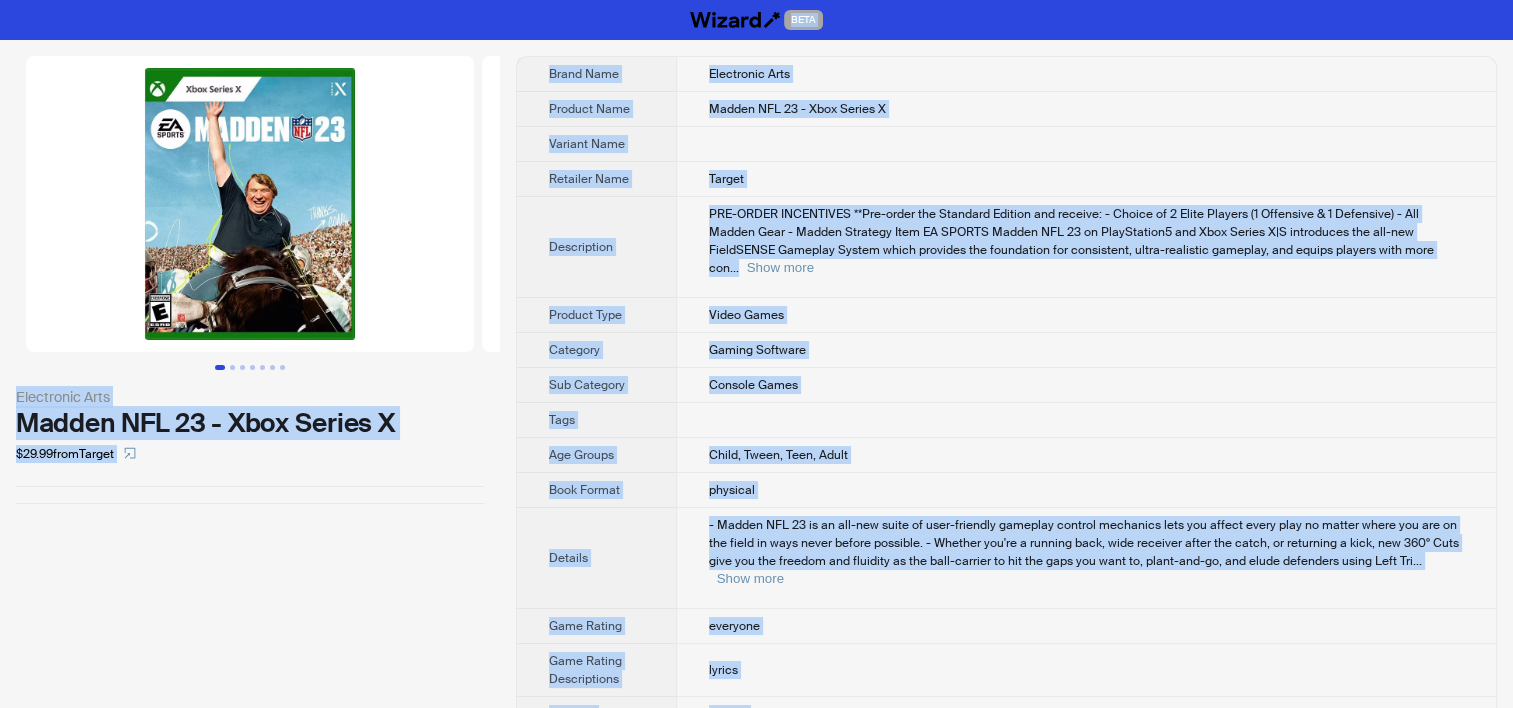 click on "PRE-ORDER INCENTIVES **Pre-order the Standard Edition and receive: - Choice of 2 Elite Players (1 Offensive & 1 Defensive) - All Madden Gear - Madden Strategy Item EA SPORTS Madden NFL 23 on PlayStation5 and Xbox Series X|S introduces the all-new FieldSENSE Gameplay System which provides the foundation for consistent, ultra-realistic gameplay, and equips players with more con" at bounding box center [1071, 241] 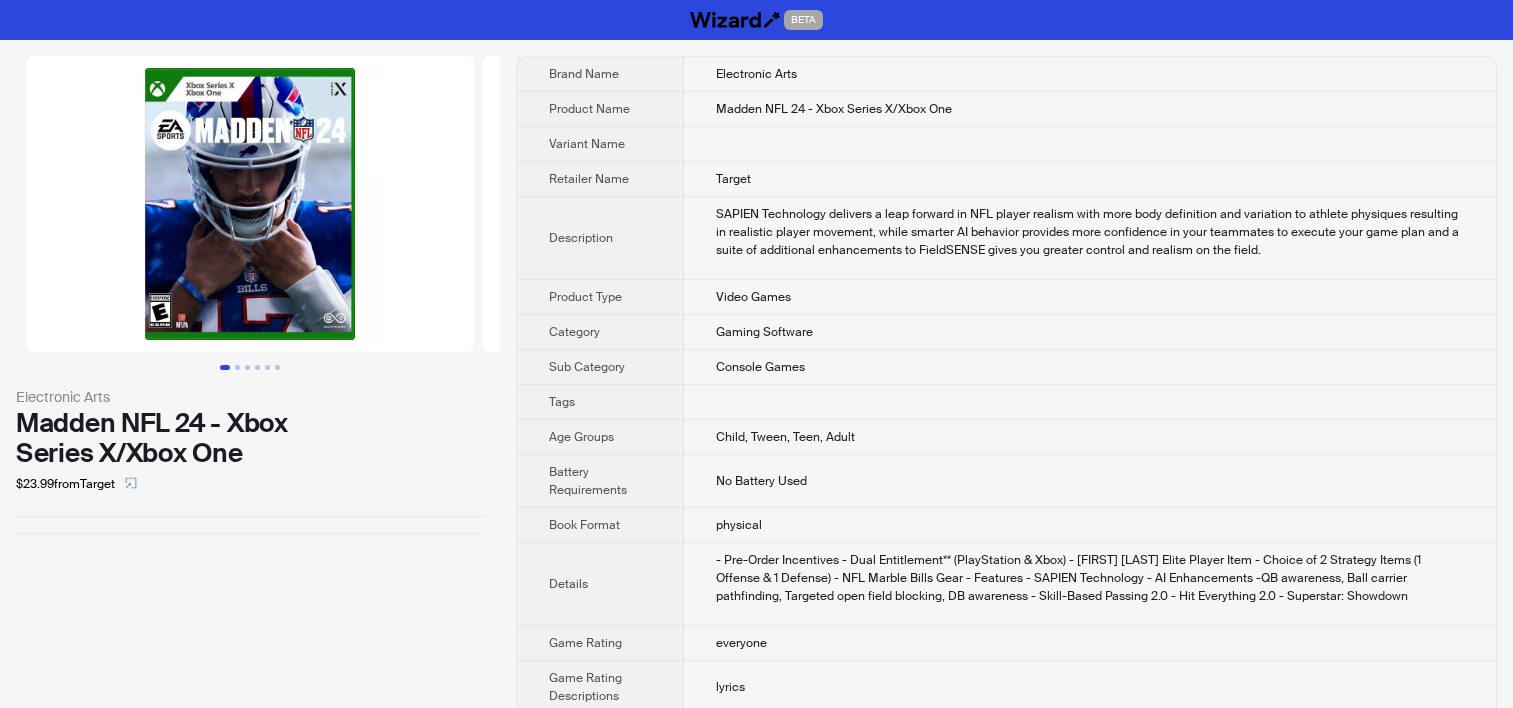 scroll, scrollTop: 0, scrollLeft: 0, axis: both 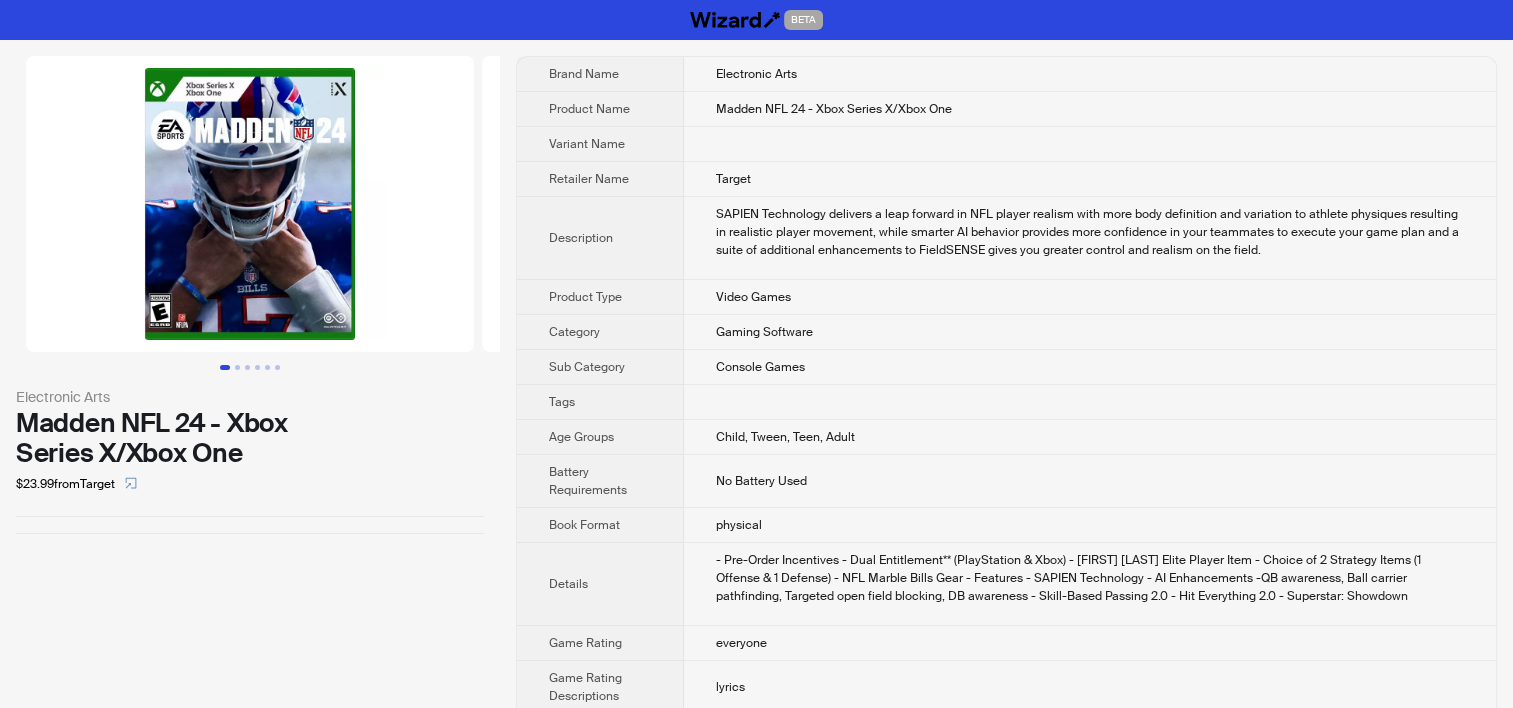 click on "Console Games" at bounding box center (1090, 367) 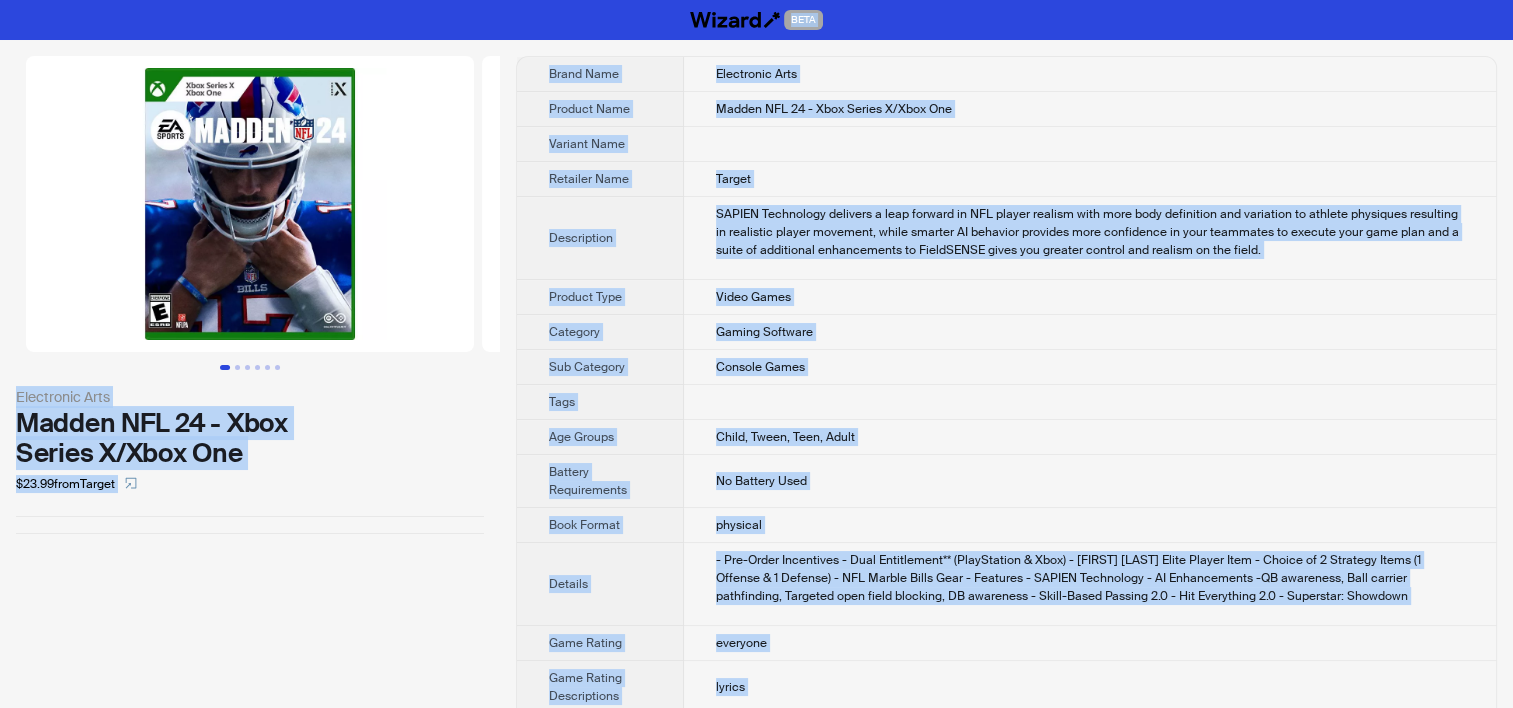 copy on "BETA Electronic Arts Madden NFL 24 - Xbox Series X/Xbox One $23.99  from  Target Brand Name Electronic Arts Product Name Madden NFL 24 - Xbox Series X/Xbox One Variant Name Retailer Name Target Description SAPIEN Technology delivers a leap forward in NFL player realism with more body definition and variation to athlete physiques resulting in realistic player movement, while smarter AI behavior provides more confidence in your teammates to execute your game plan and a suite of additional enhancements to FieldSENSE gives you greater control and realism on the field. Product Type Video Games Category Gaming Software Sub Category Console Games Tags Age Groups Child, Tween, Teen, Adult Battery Requirements No Battery Used Book Format physical Details - Pre-Order Incentives
- Dual Entitlement** (PlayStation & Xbox)
- Josh Allen Elite Player Item
- Choice of 2 Strategy Items (1 Offense & 1 Defense)
- NFL Marble Bills Gear
- Features
- SAPIEN Technology
- AI Enhancements -QB awareness, Ball carrier pathfinding, Ta..." 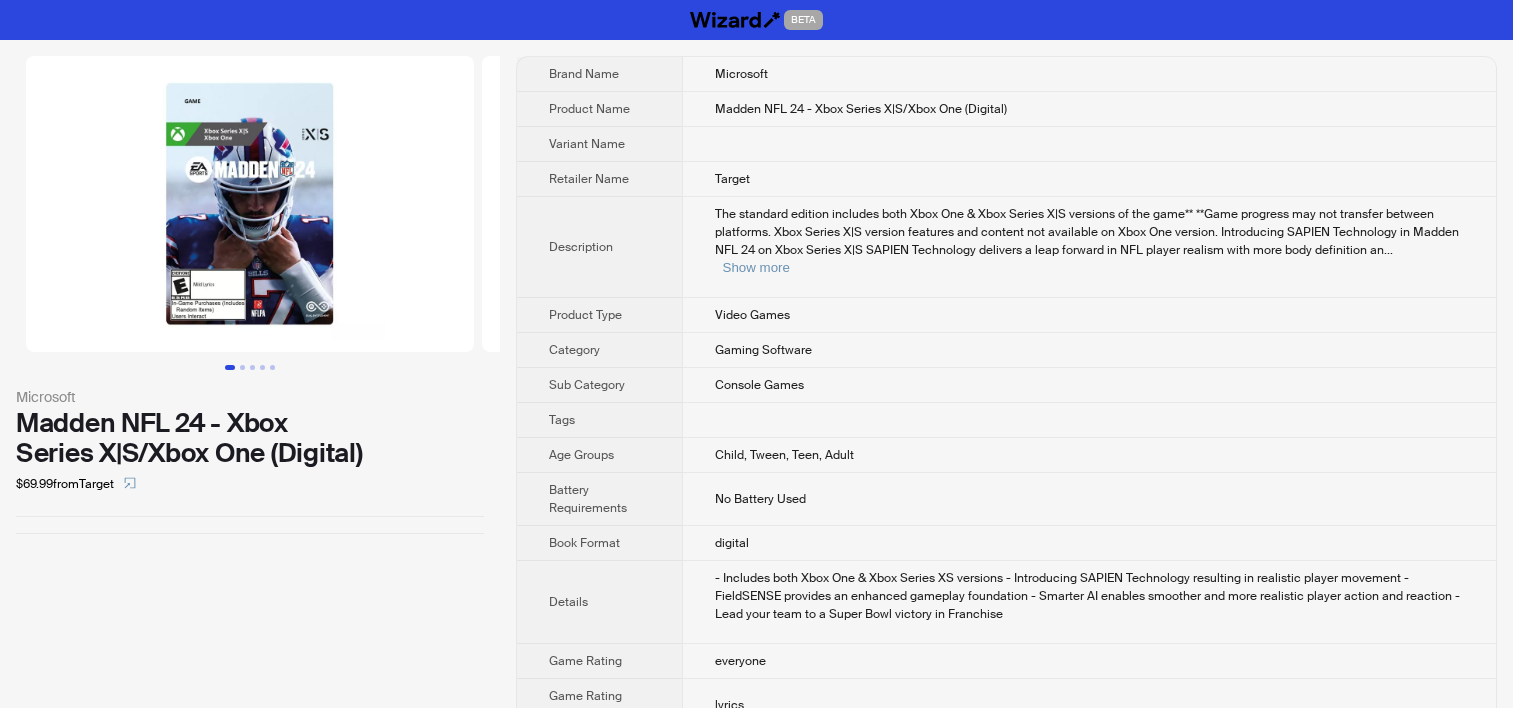 scroll, scrollTop: 0, scrollLeft: 0, axis: both 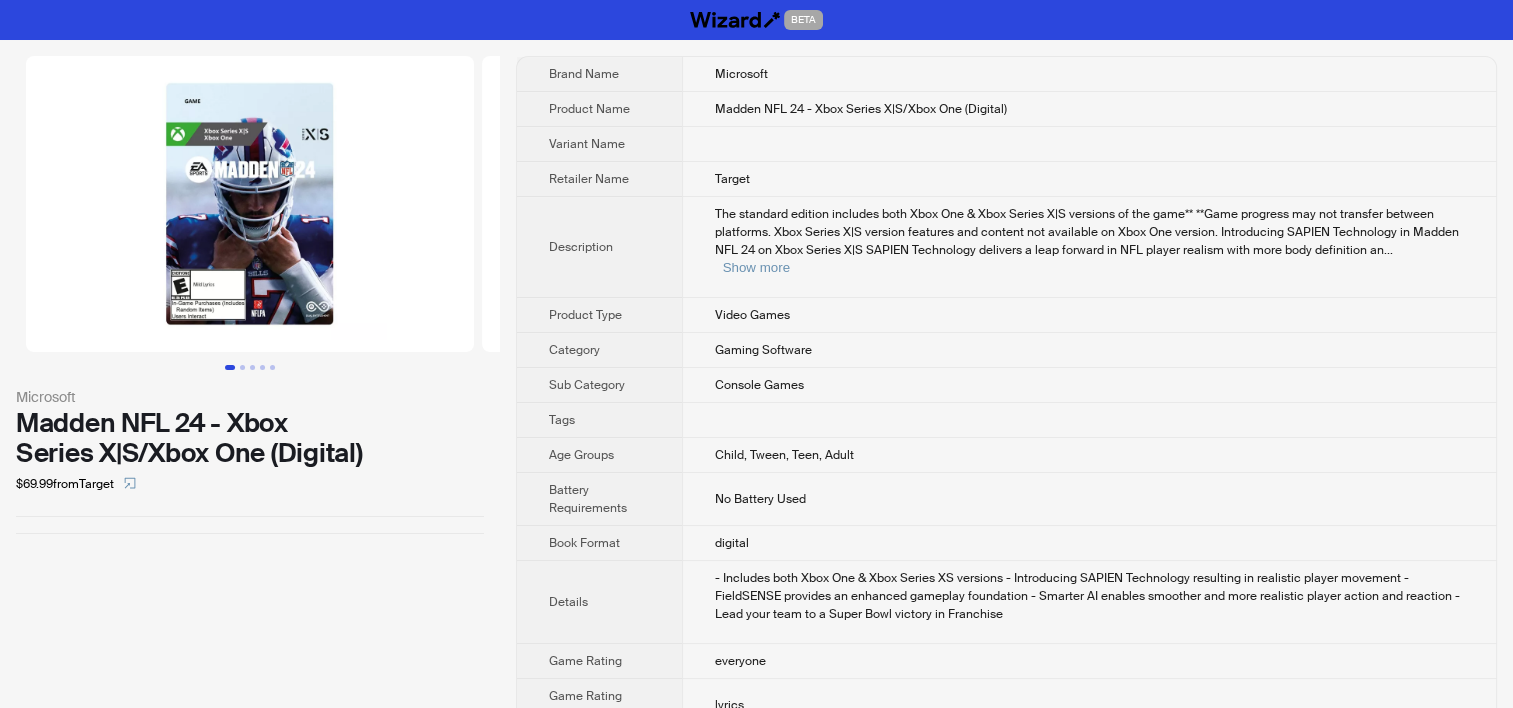 click on "Product Type" at bounding box center [599, 315] 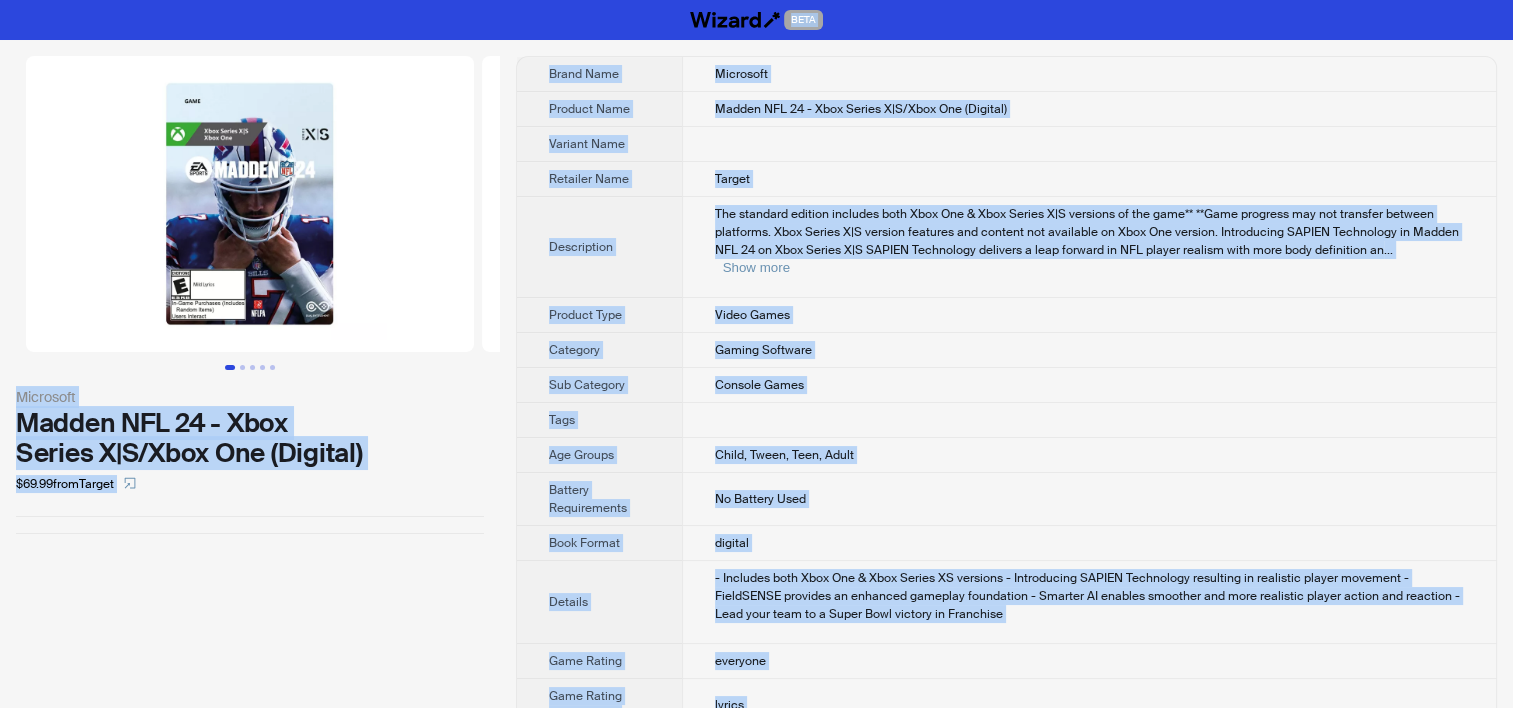 copy on "BETA Microsoft Madden NFL 24 - Xbox Series X|S/Xbox One (Digital) $69.99  from  Target Brand Name Microsoft Product Name Madden NFL 24 - Xbox Series X|S/Xbox One (Digital) Variant Name Retailer Name Target Description The standard edition includes both Xbox One & Xbox Series X|S versions of the game** **Game progress may not transfer between platforms. Xbox Series X|S version features and content not available on Xbox One version. Introducing SAPIEN Technology in Madden NFL 24 on Xbox Series X|S
SAPIEN Technology delivers a leap forward in NFL player realism with more body definition an ... Show more Product Type Video Games Category Gaming Software Sub Category Console Games Tags Age Groups Child, Tween, Teen, Adult Battery Requirements No Battery Used Book Format digital Details - Includes both Xbox One & Xbox Series XS versions
- Introducing SAPIEN Technology resulting in realistic player movement
- FieldSENSE provides an enhanced gameplay foundation
- Smarter AI enables smoother and more realistic play..." 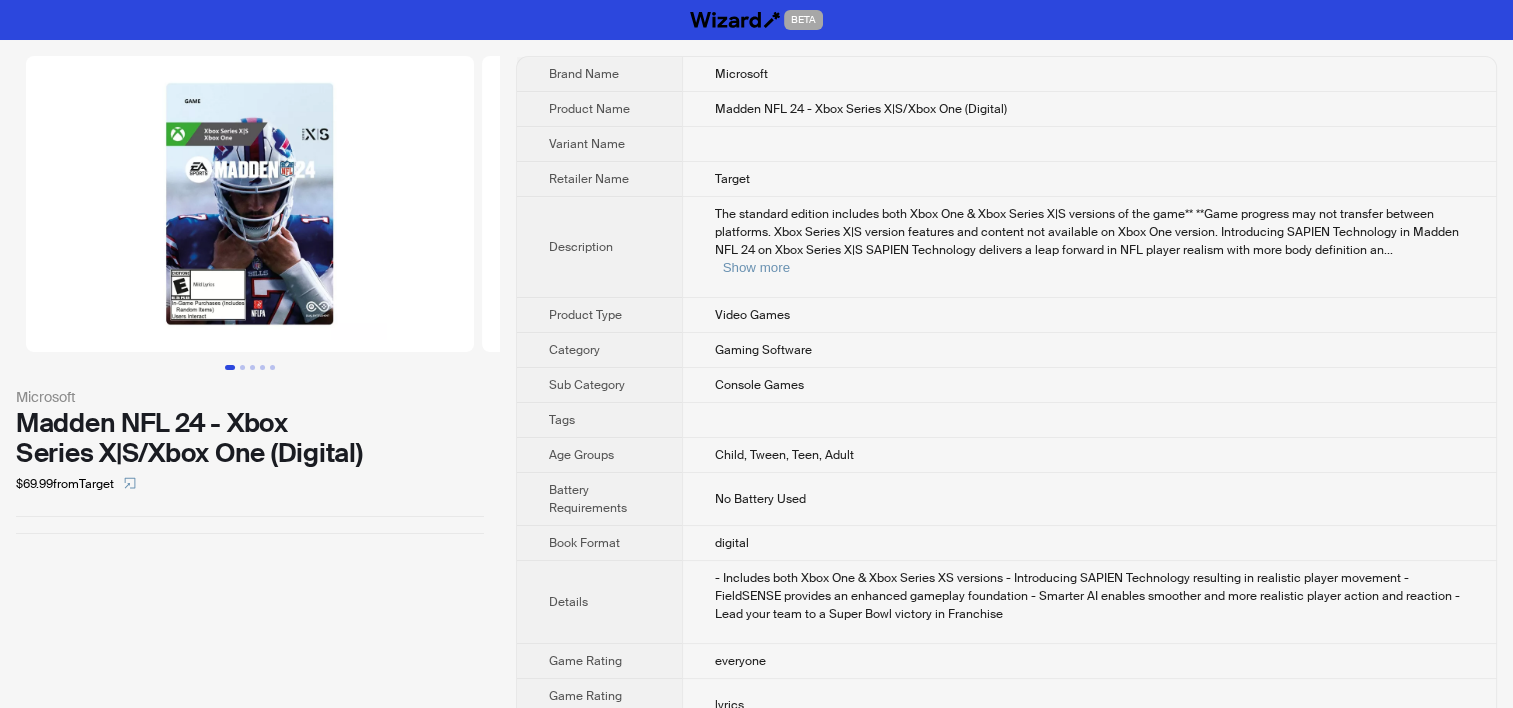 click on "Target" at bounding box center (1089, 179) 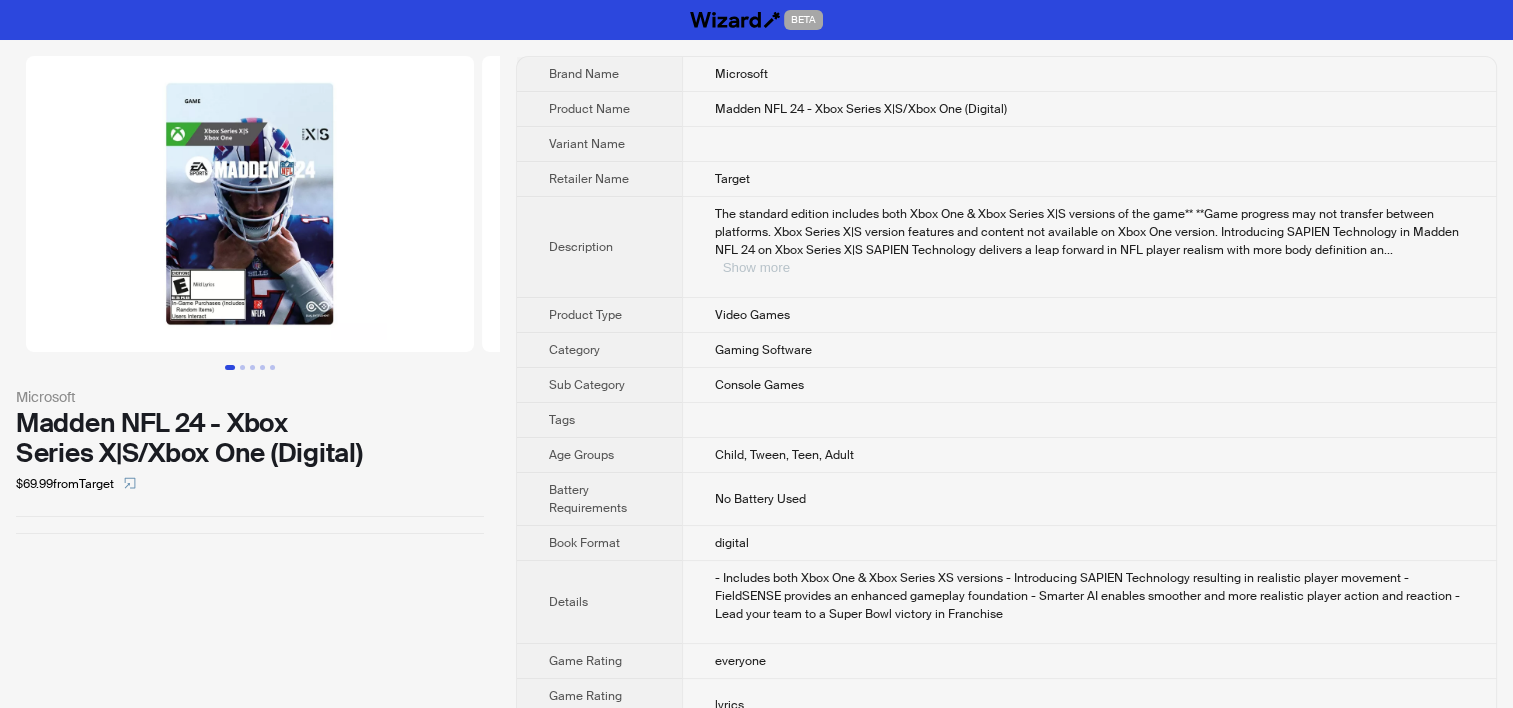 click on "Show more" at bounding box center [756, 267] 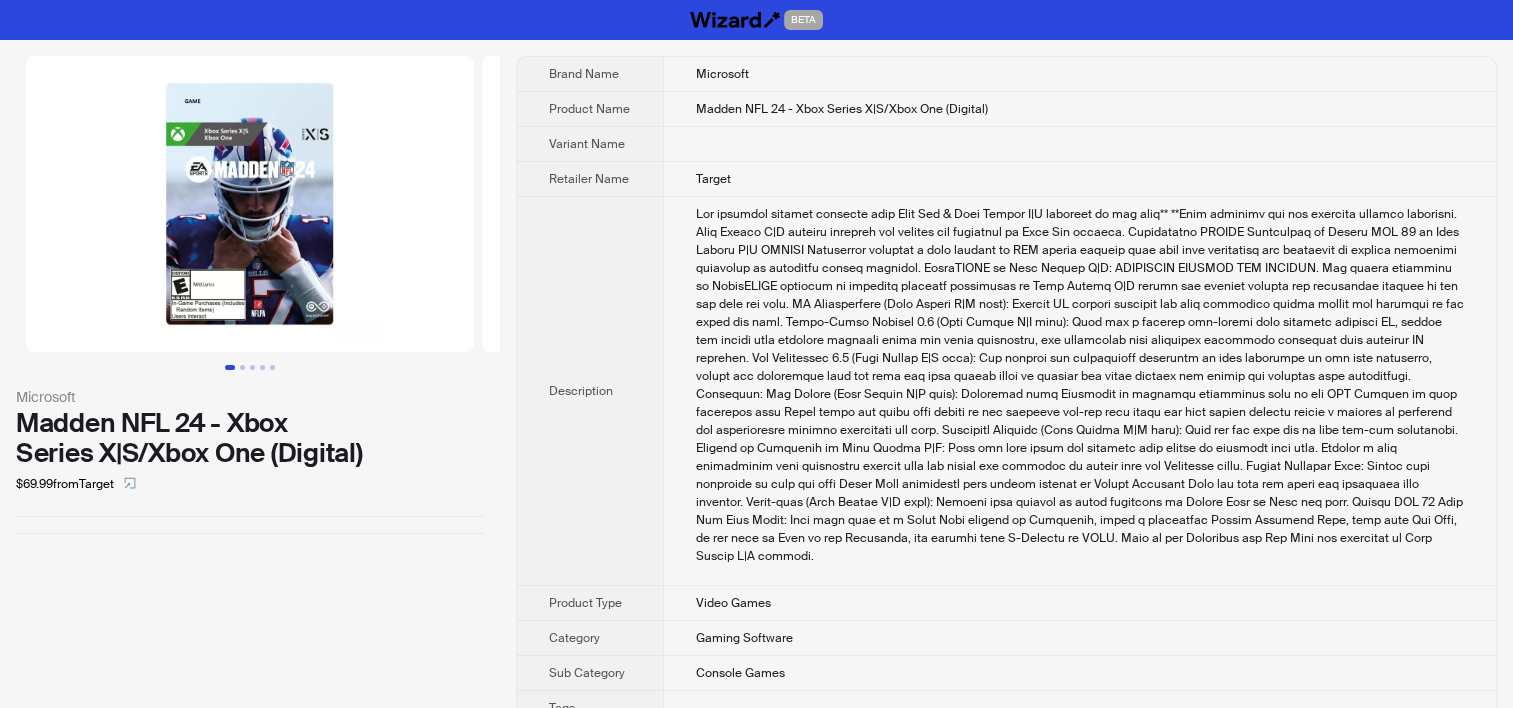 click at bounding box center (1079, 144) 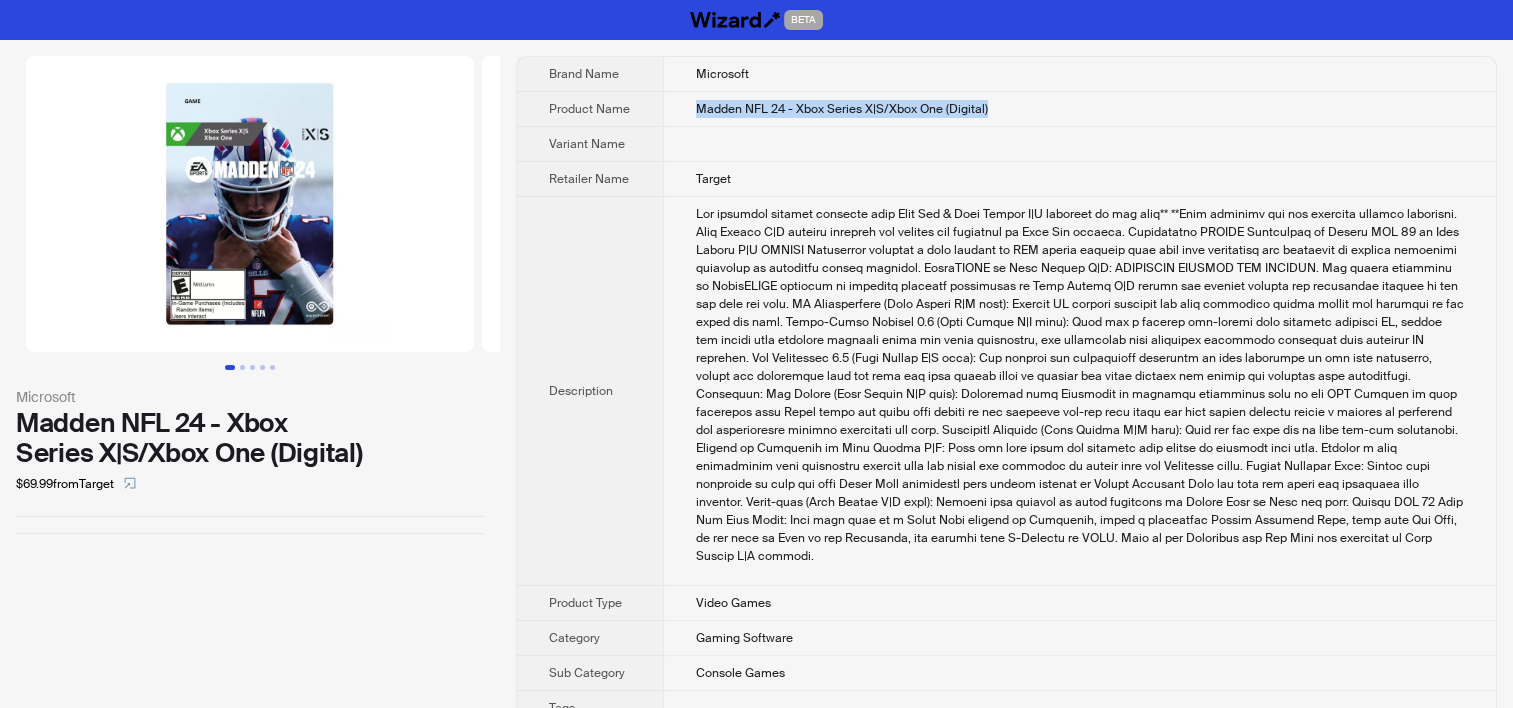 drag, startPoint x: 677, startPoint y: 94, endPoint x: 1041, endPoint y: 105, distance: 364.16617 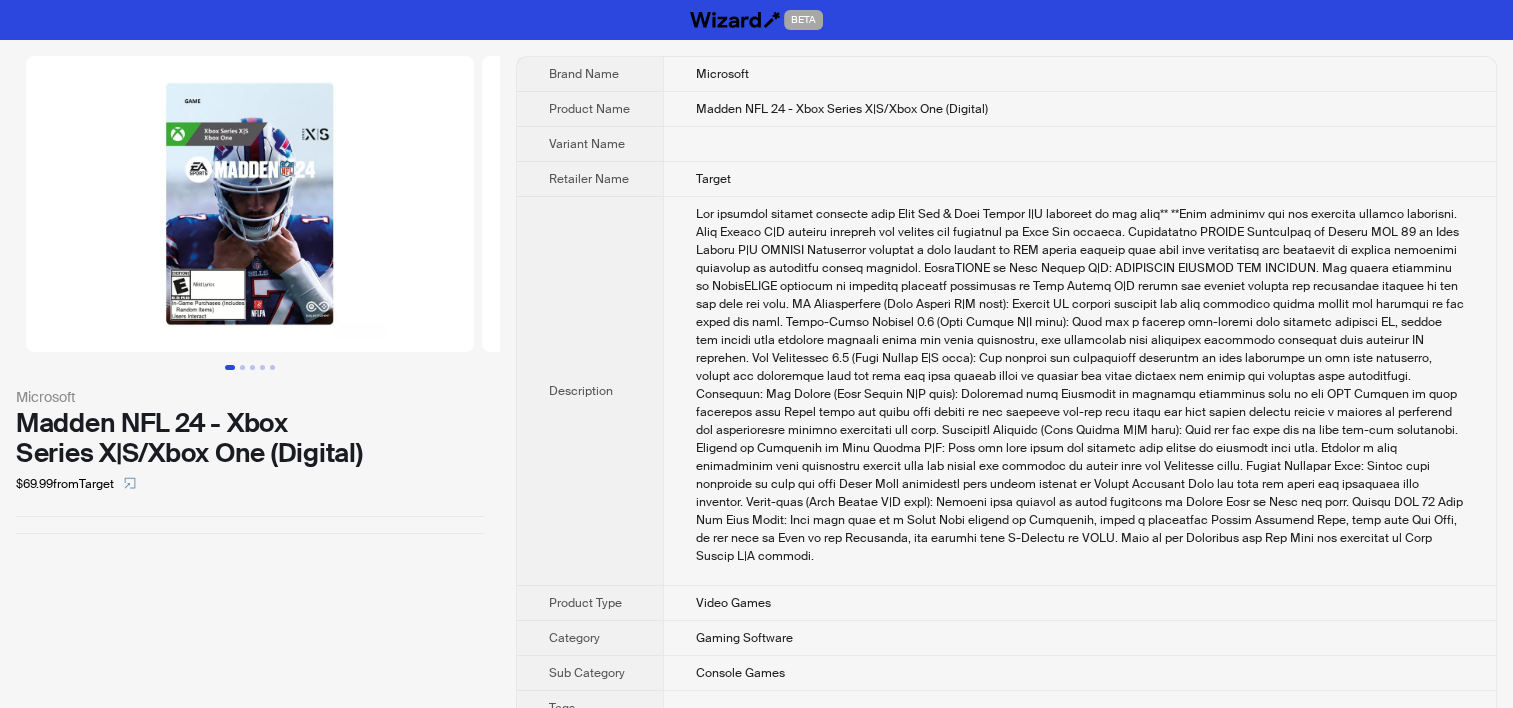 click at bounding box center [1079, 391] 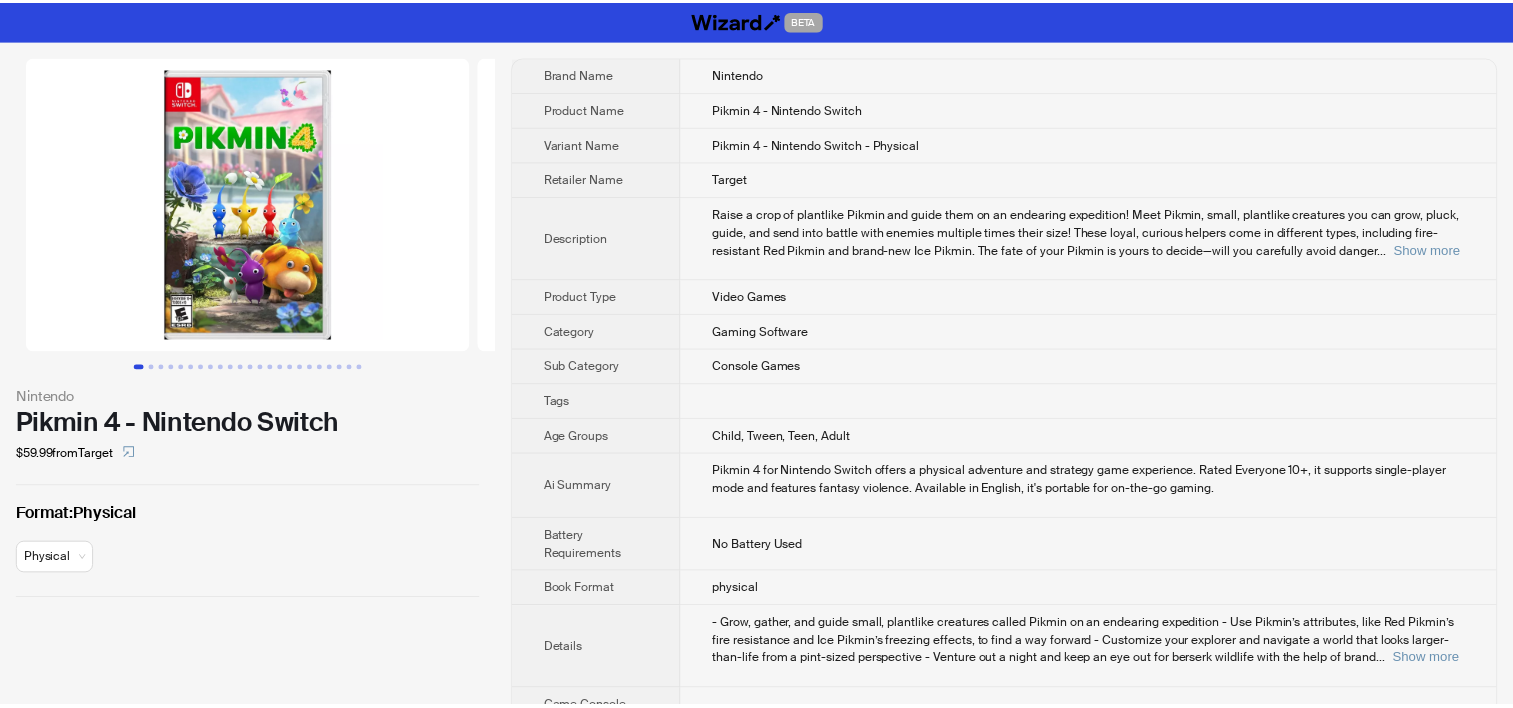 scroll, scrollTop: 0, scrollLeft: 0, axis: both 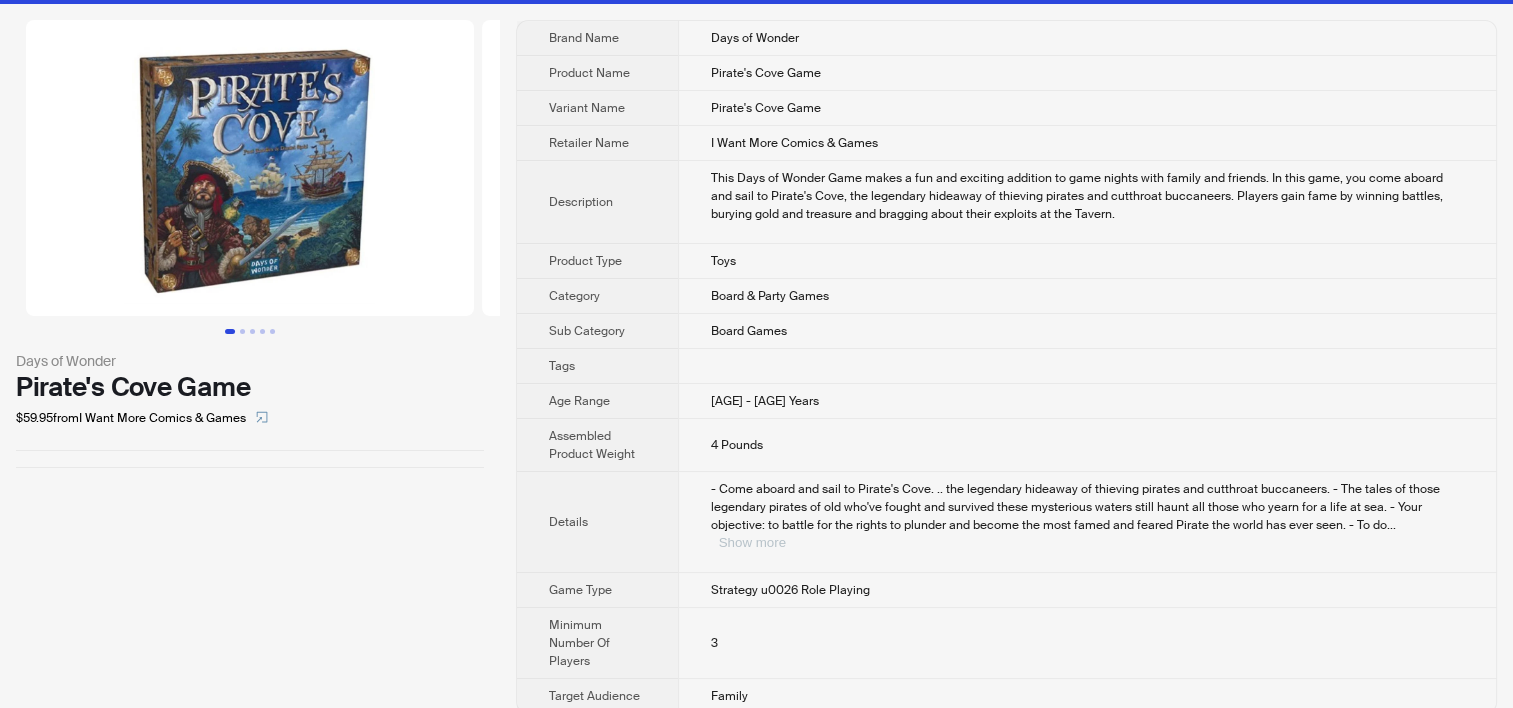 click on "Show more" at bounding box center (752, 542) 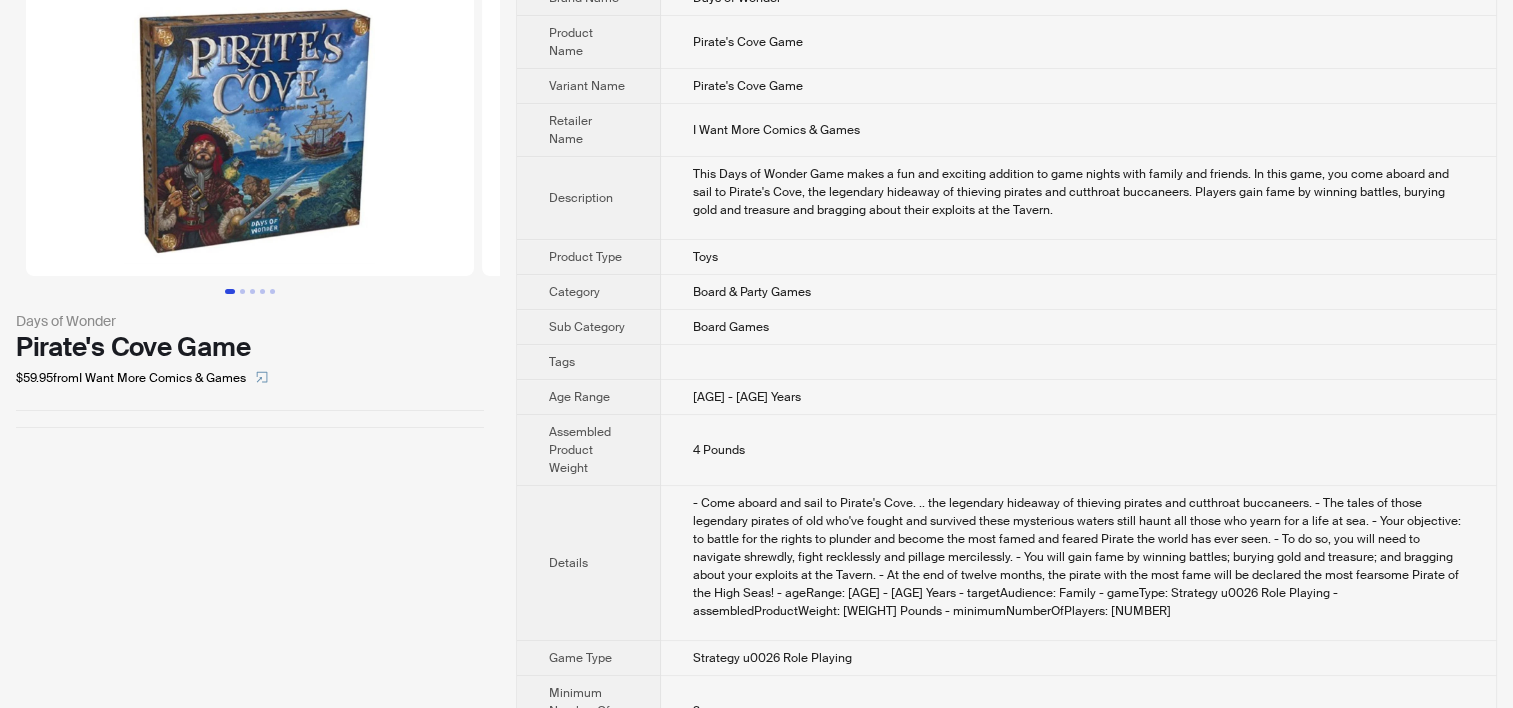 scroll, scrollTop: 0, scrollLeft: 0, axis: both 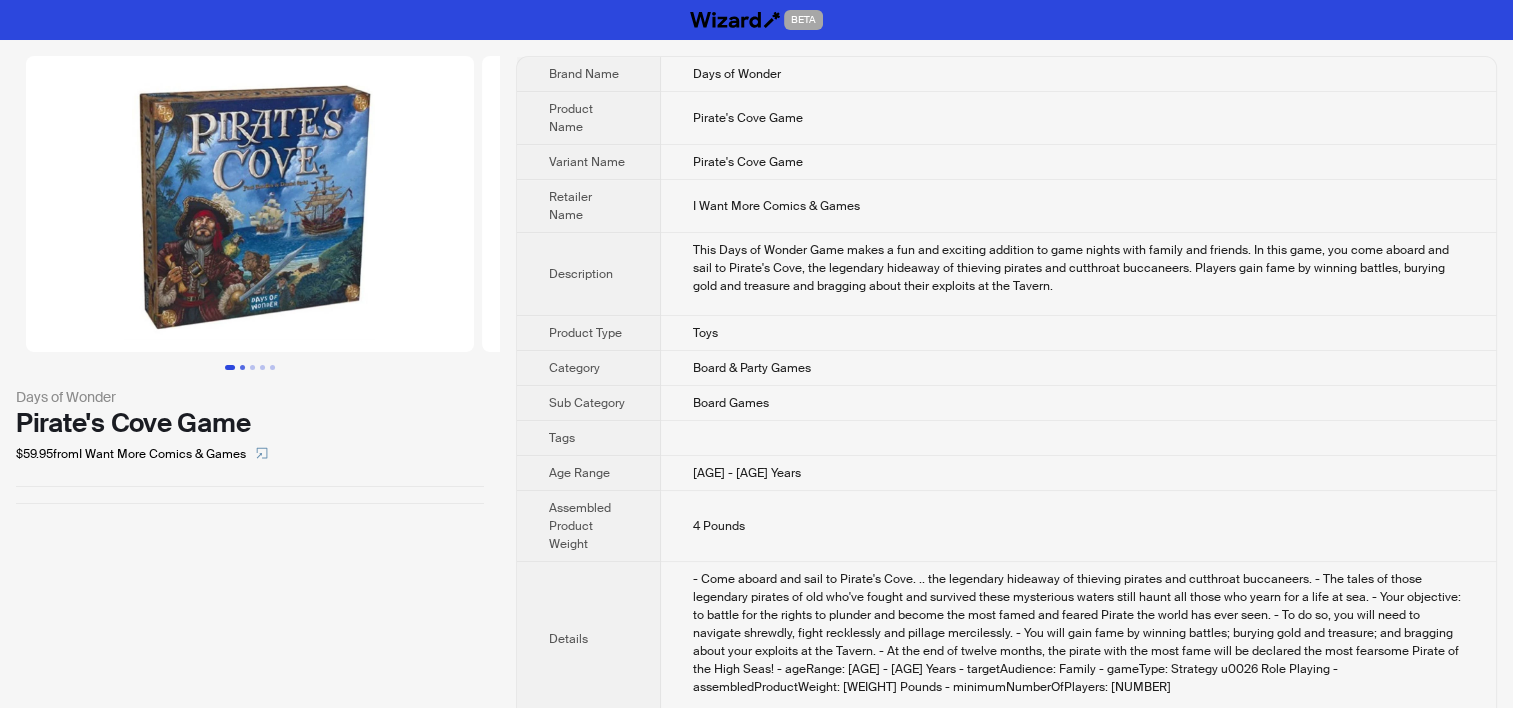 click at bounding box center (242, 367) 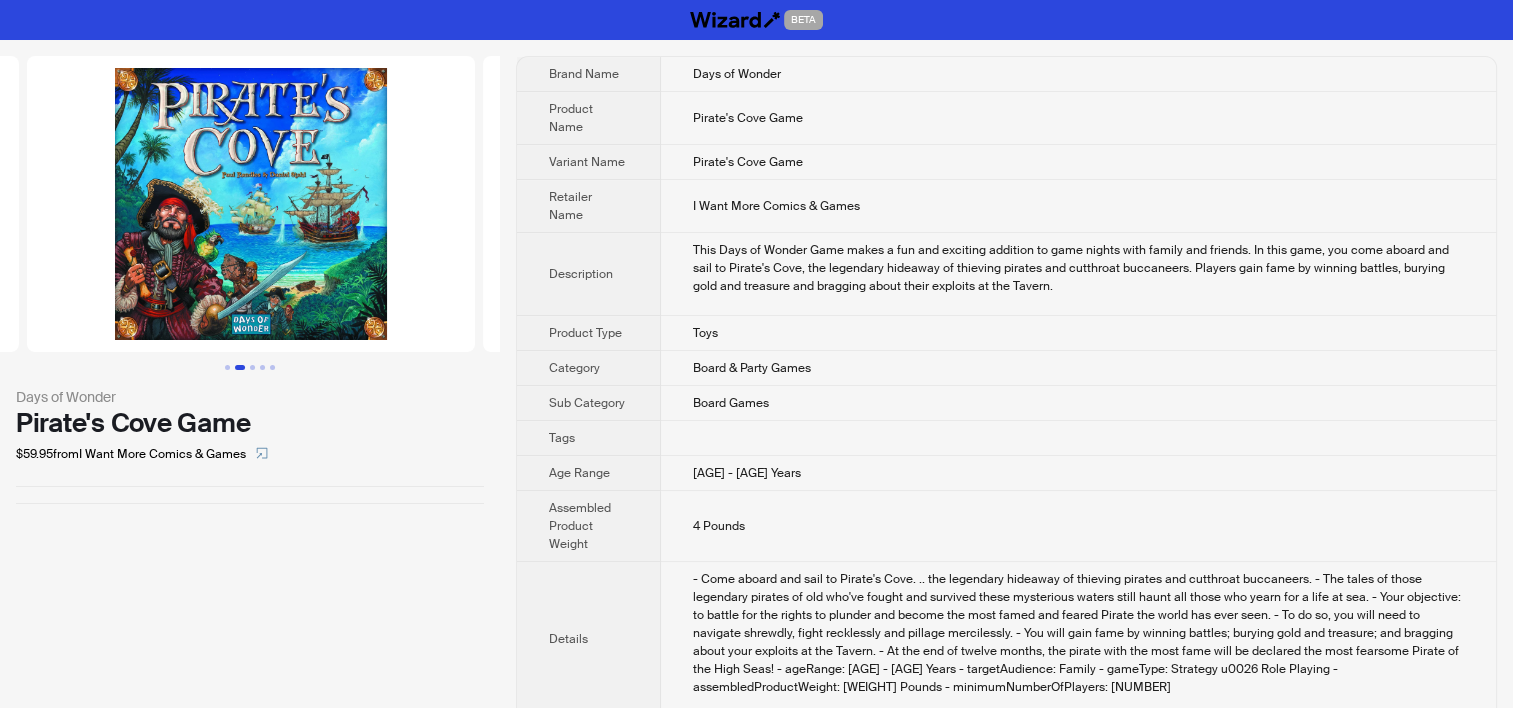 scroll, scrollTop: 0, scrollLeft: 456, axis: horizontal 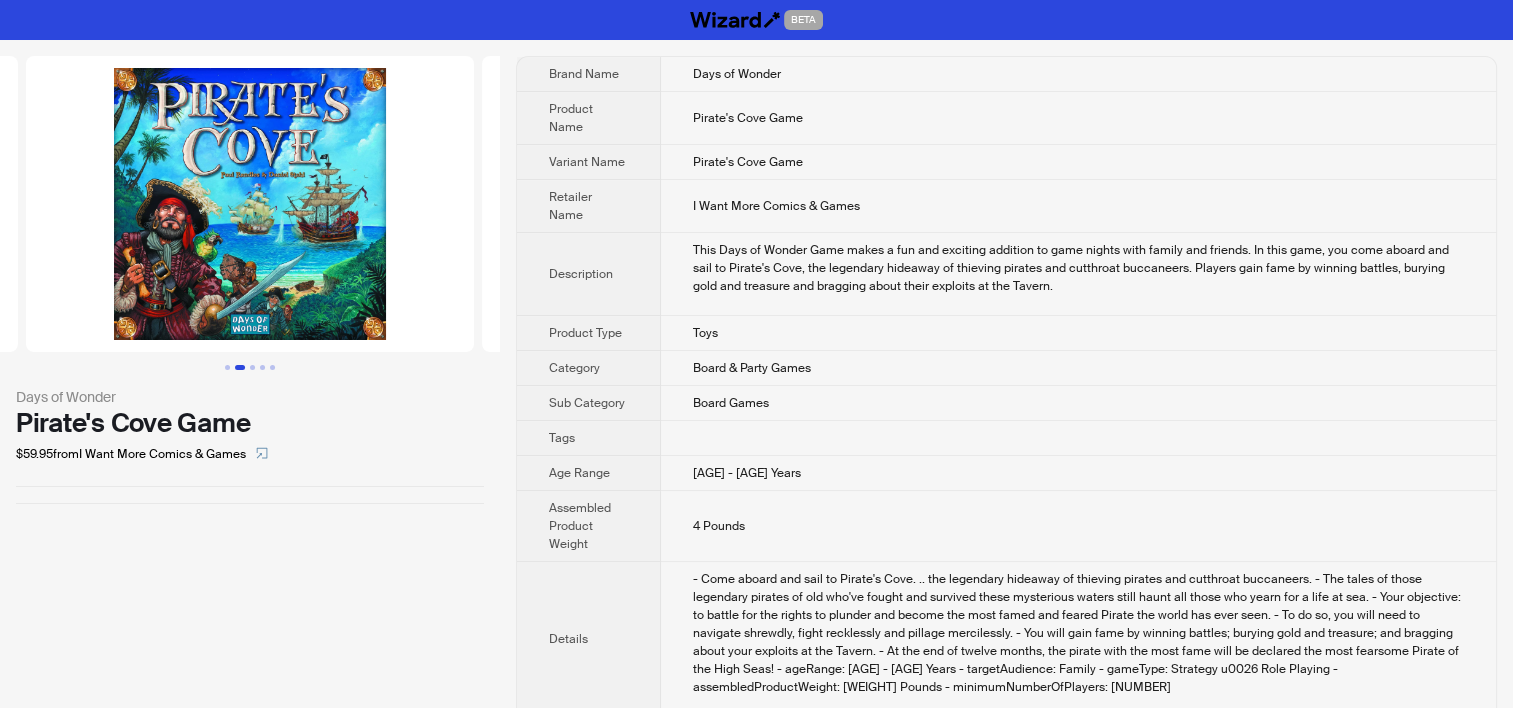 click at bounding box center [250, 204] 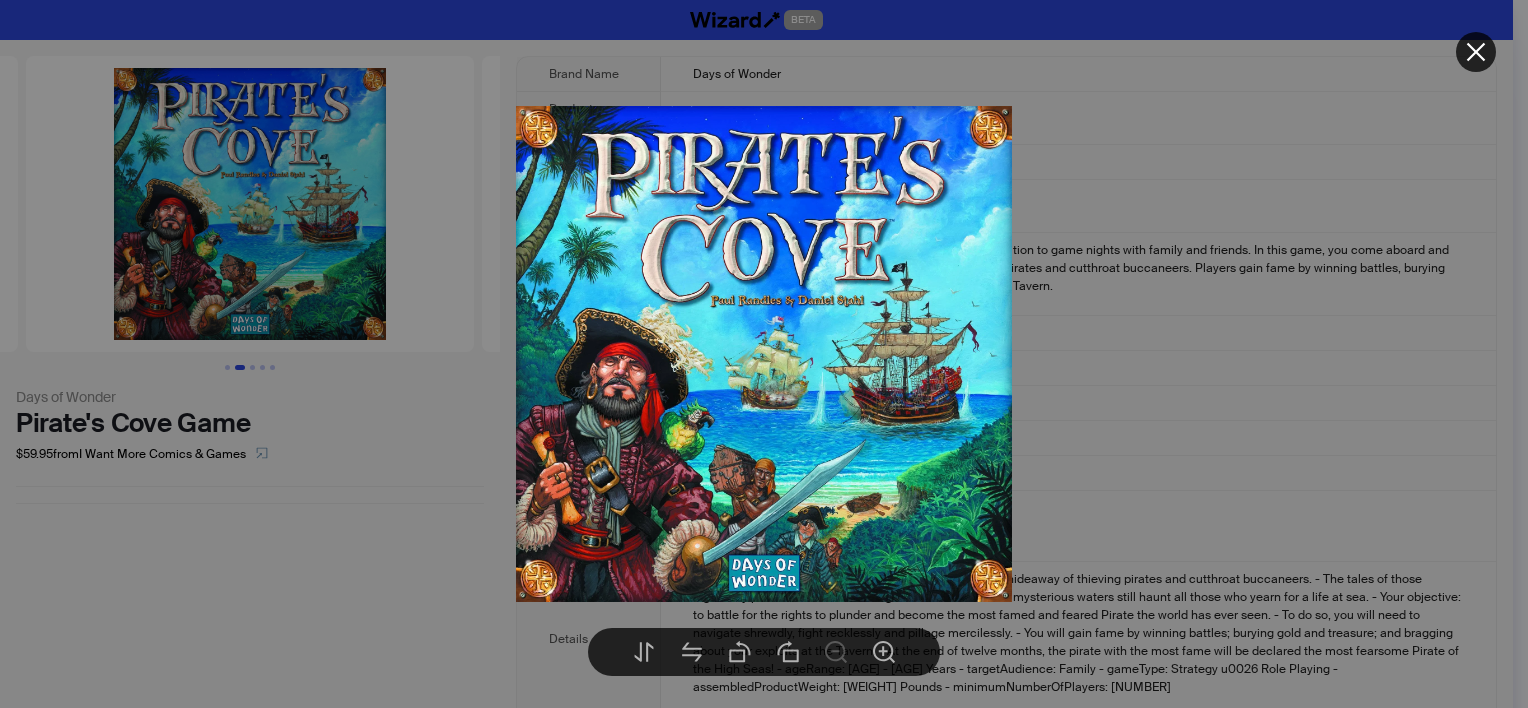 click at bounding box center (764, 354) 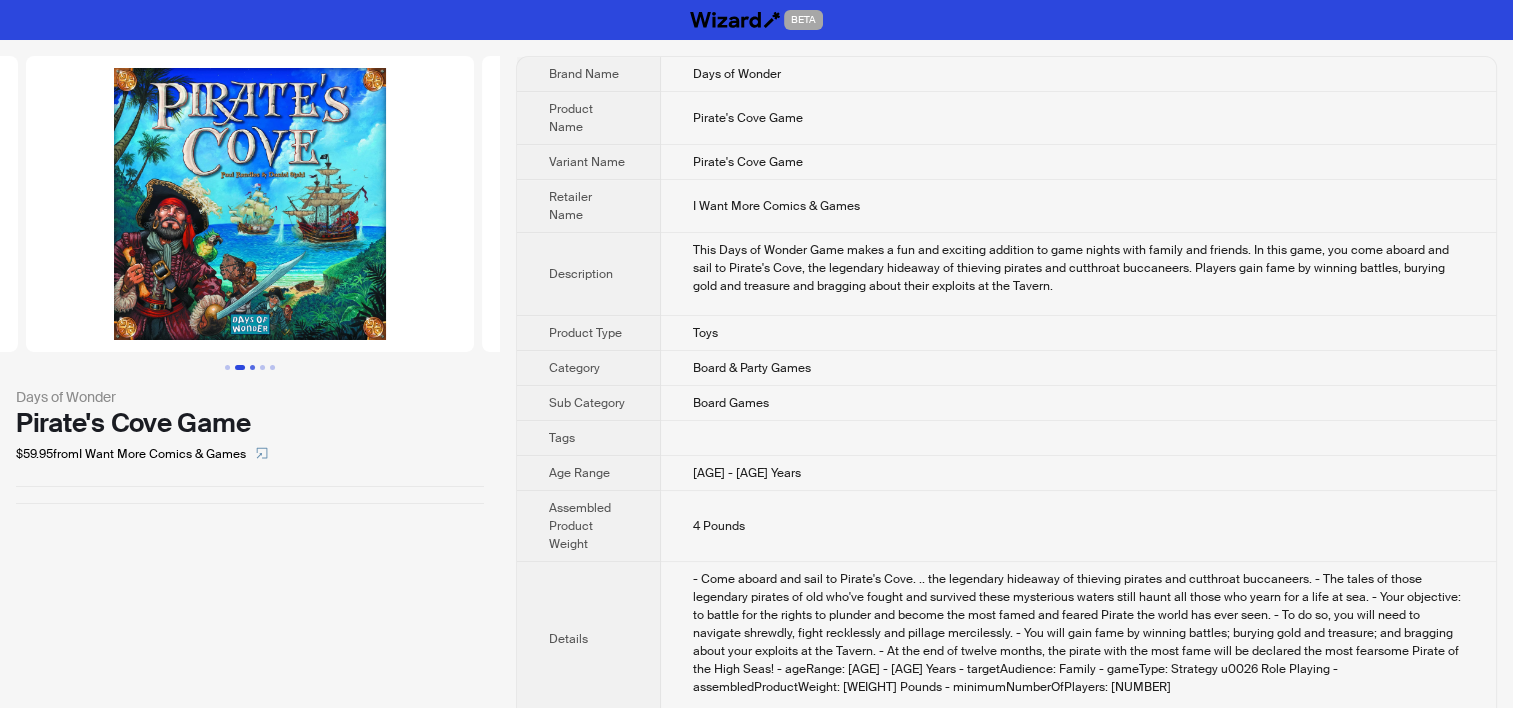click at bounding box center (252, 367) 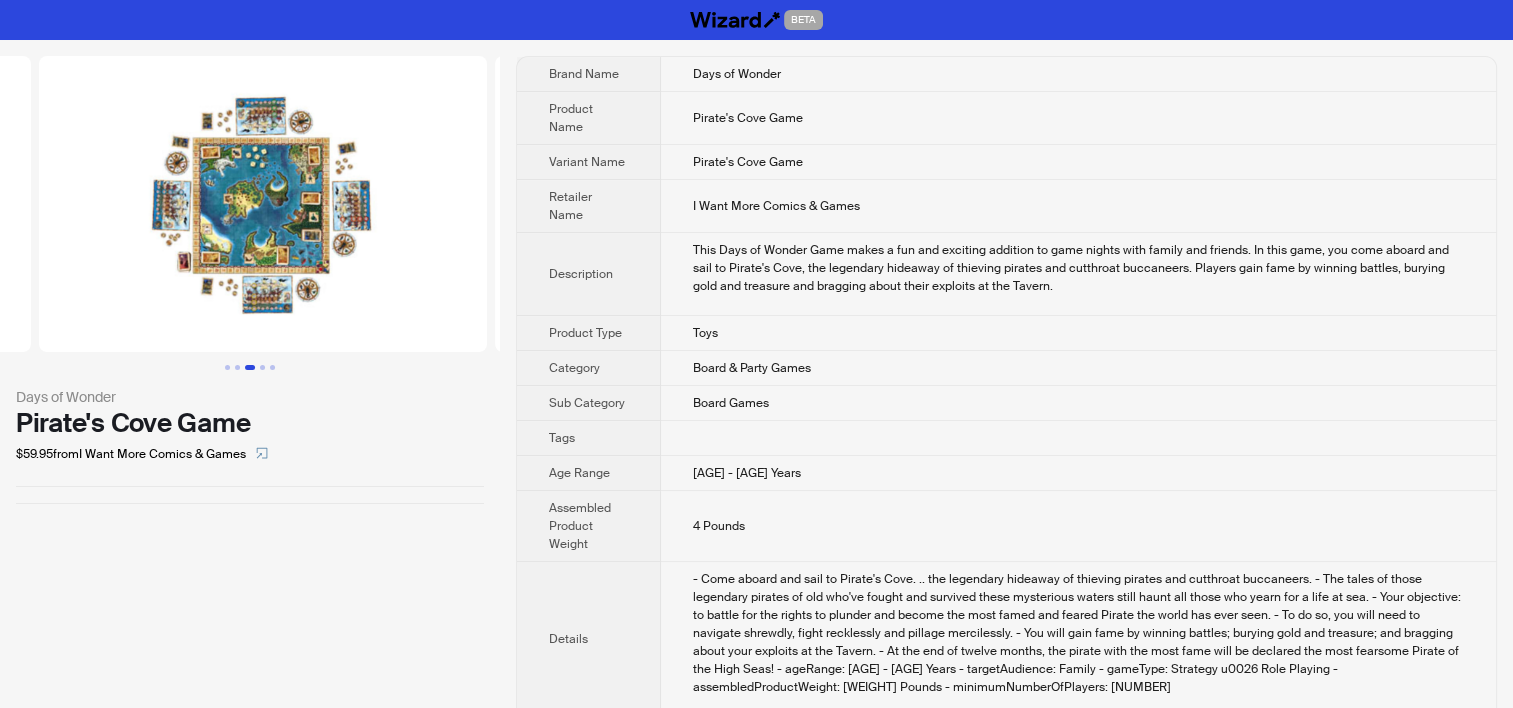 scroll, scrollTop: 0, scrollLeft: 912, axis: horizontal 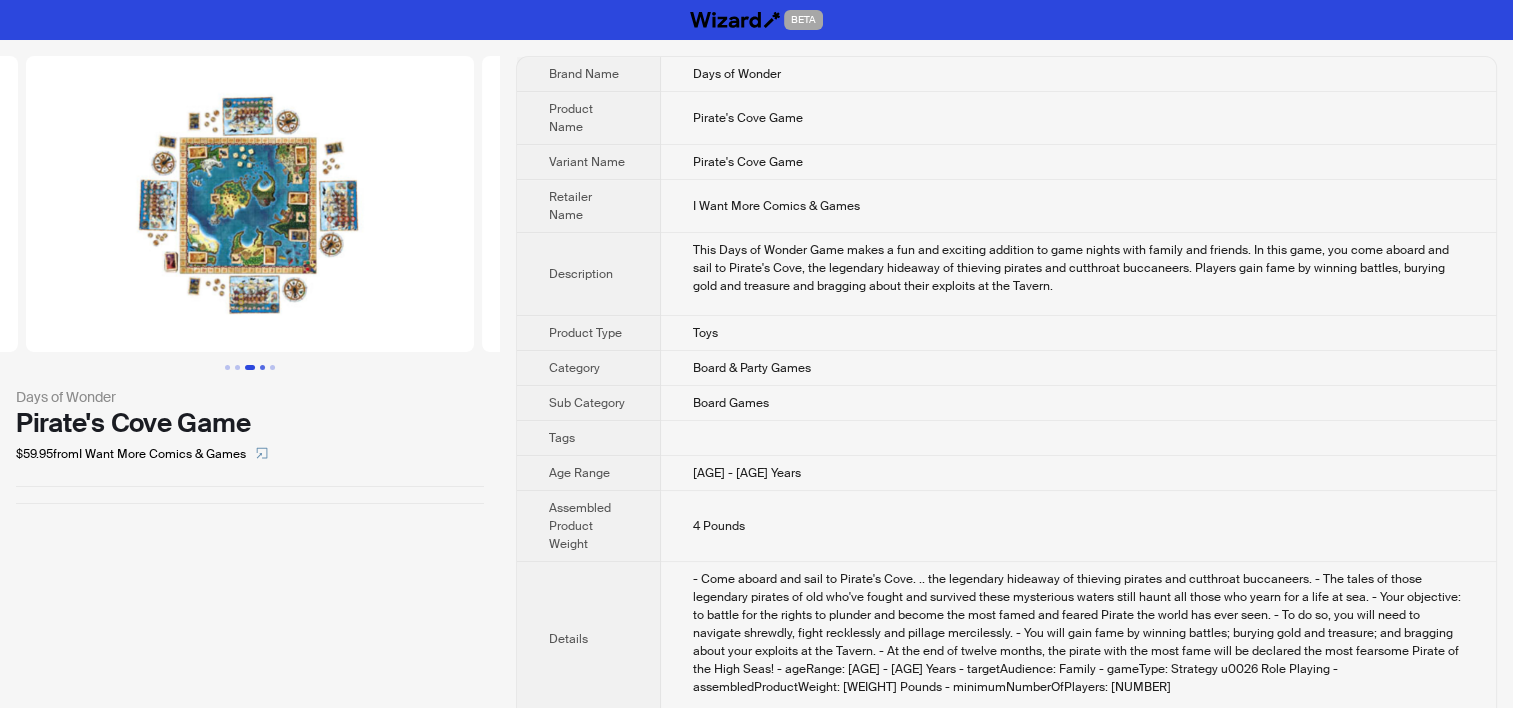 click at bounding box center [262, 367] 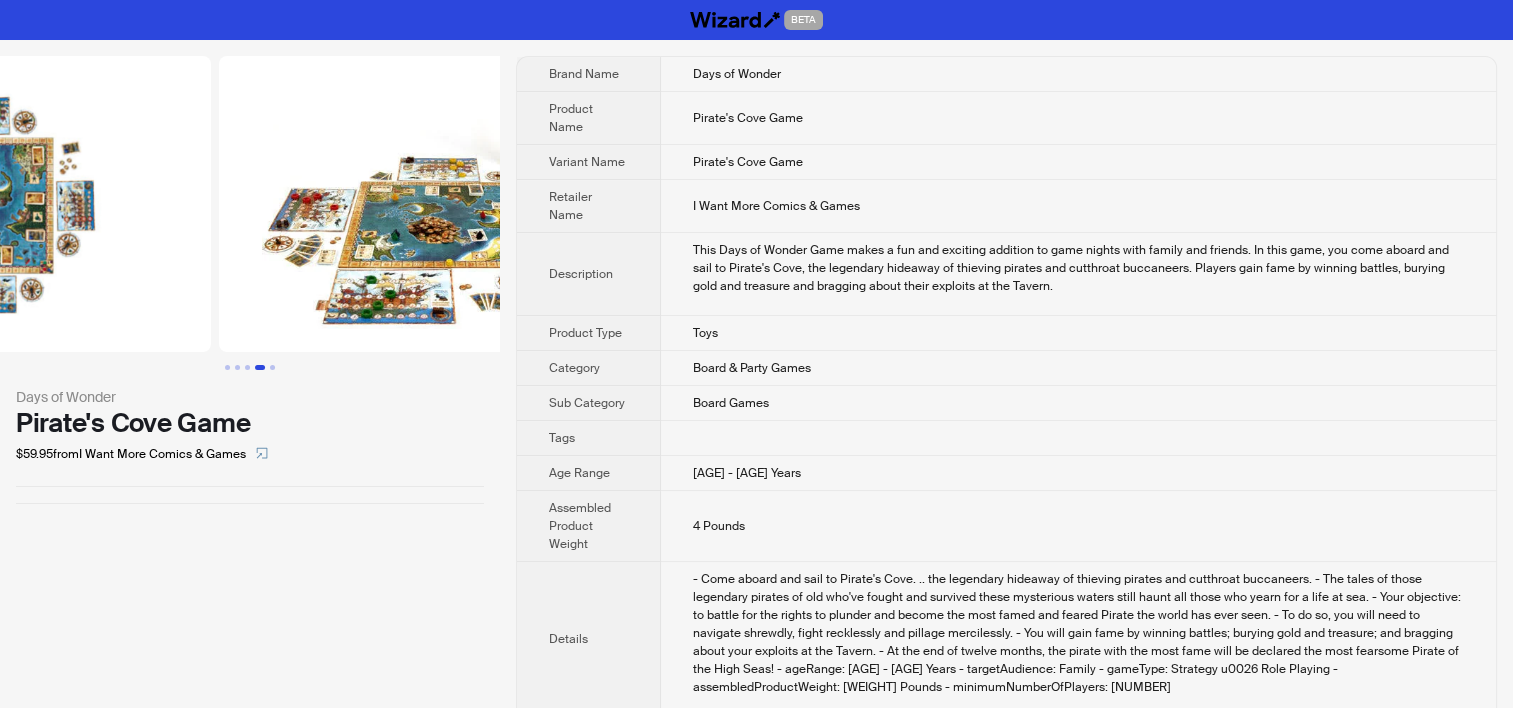 scroll, scrollTop: 0, scrollLeft: 1368, axis: horizontal 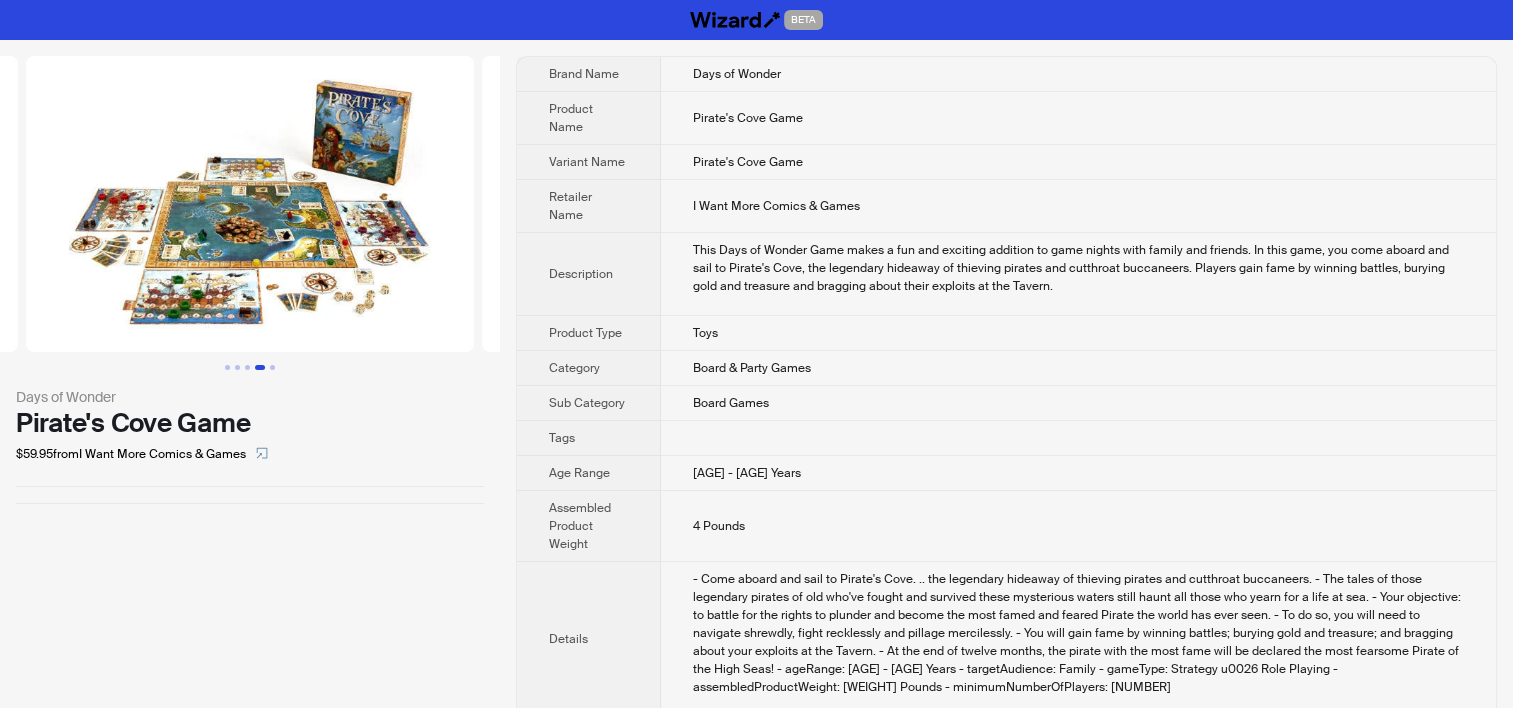 click on "I Want More Comics & Games" at bounding box center [1078, 206] 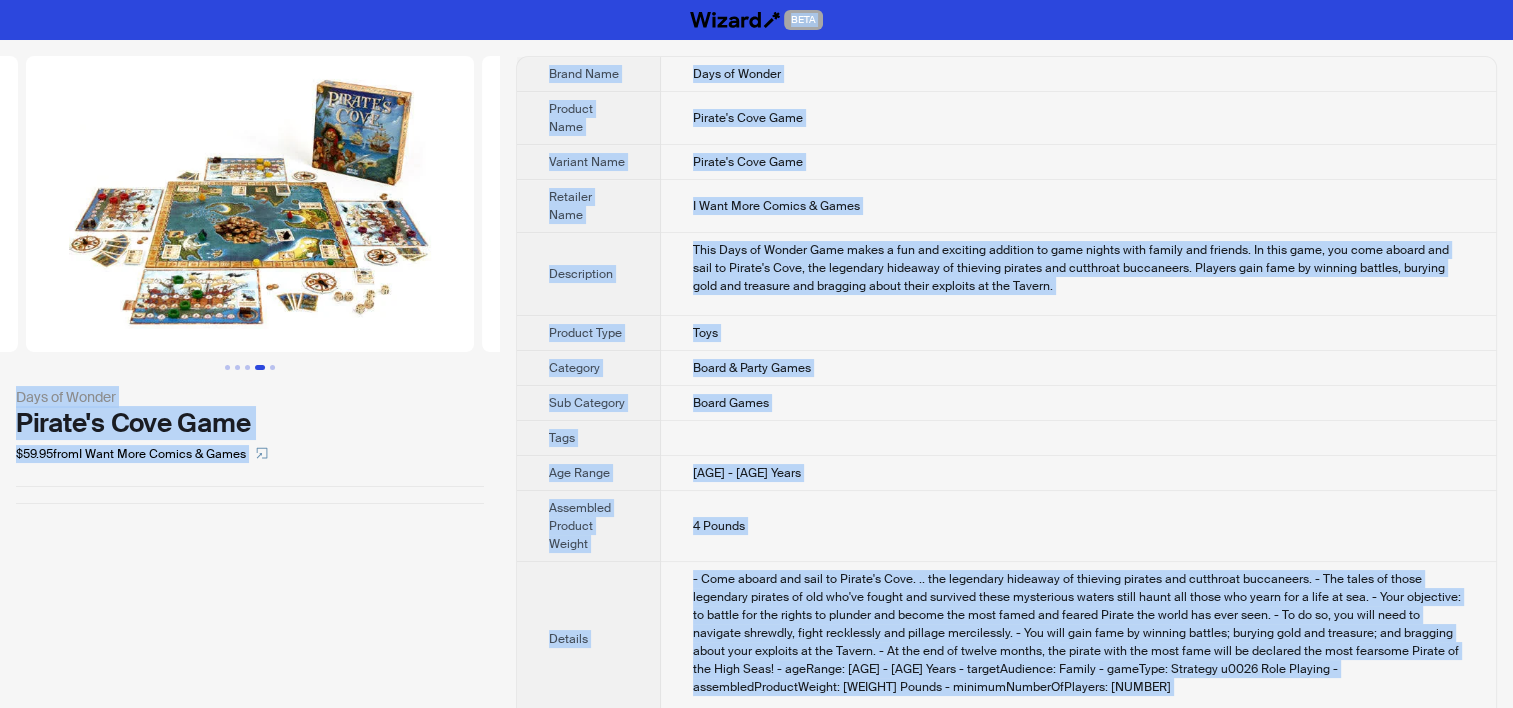 copy on "BETA Days of Wonder Pirate's Cove Game $59.95  from  I Want More Comics & Games Brand Name Days of Wonder Product Name Pirate's Cove Game Variant Name Pirate's Cove Game Retailer Name I Want More Comics & Games Description This Days of Wonder Game makes a fun and exciting addition to game nights with family and friends. In this game, you come aboard and sail to Pirate's Cove, the legendary hideaway of thieving pirates and cutthroat buccaneers. Players gain fame by winning battles, burying gold and treasure and bragging about their exploits at the Tavern. Product Type Toys Category Board & Party Games Sub Category Board Games Tags Age Range 10 - 14 Years Assembled Product Weight 4 Pounds Details - Come aboard and sail to Pirate's Cove. .. the legendary hideaway of thieving pirates and cutthroat buccaneers.
- The tales of those legendary pirates of old who've fought and survived these mysterious waters still haunt all those who yearn for a life at sea.
- Your objective: to battle for the rights to plunder an..." 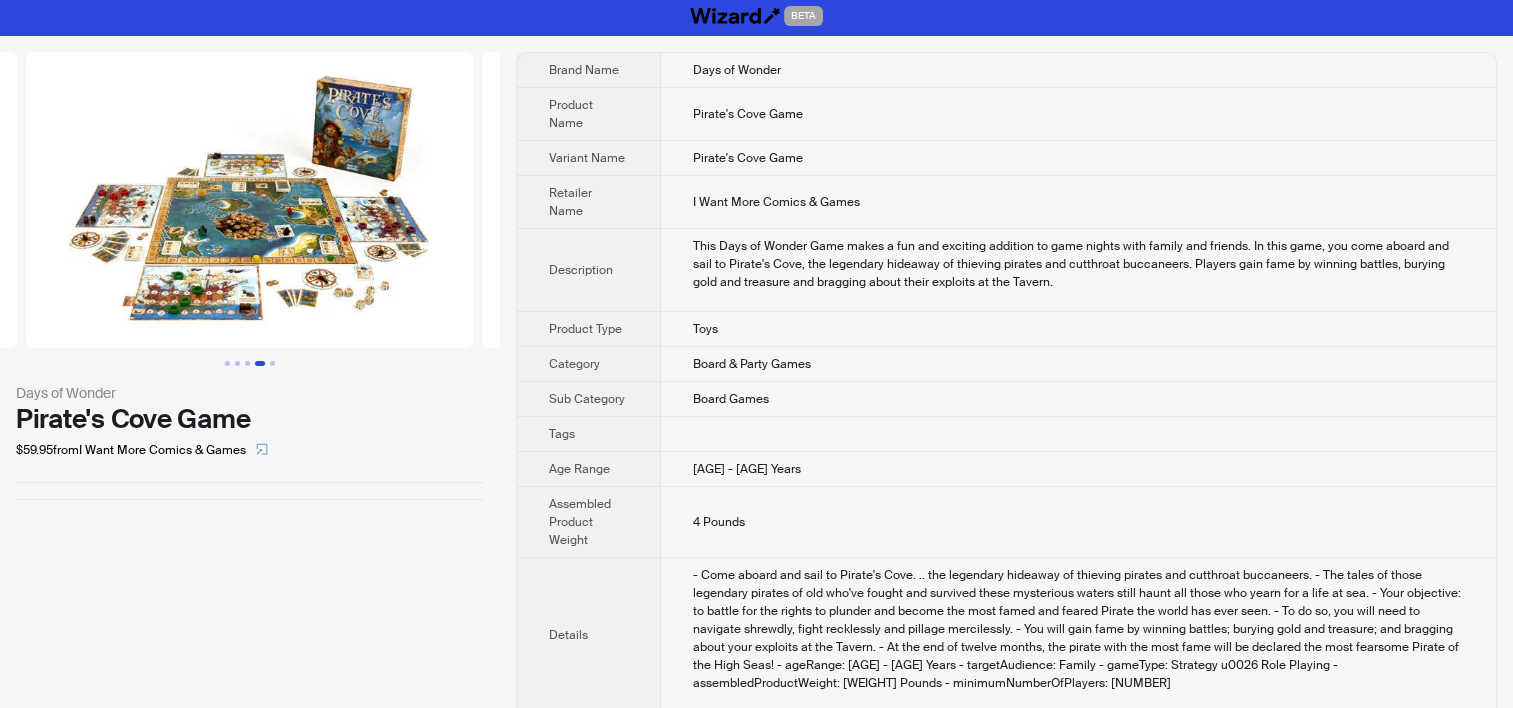 scroll, scrollTop: 0, scrollLeft: 0, axis: both 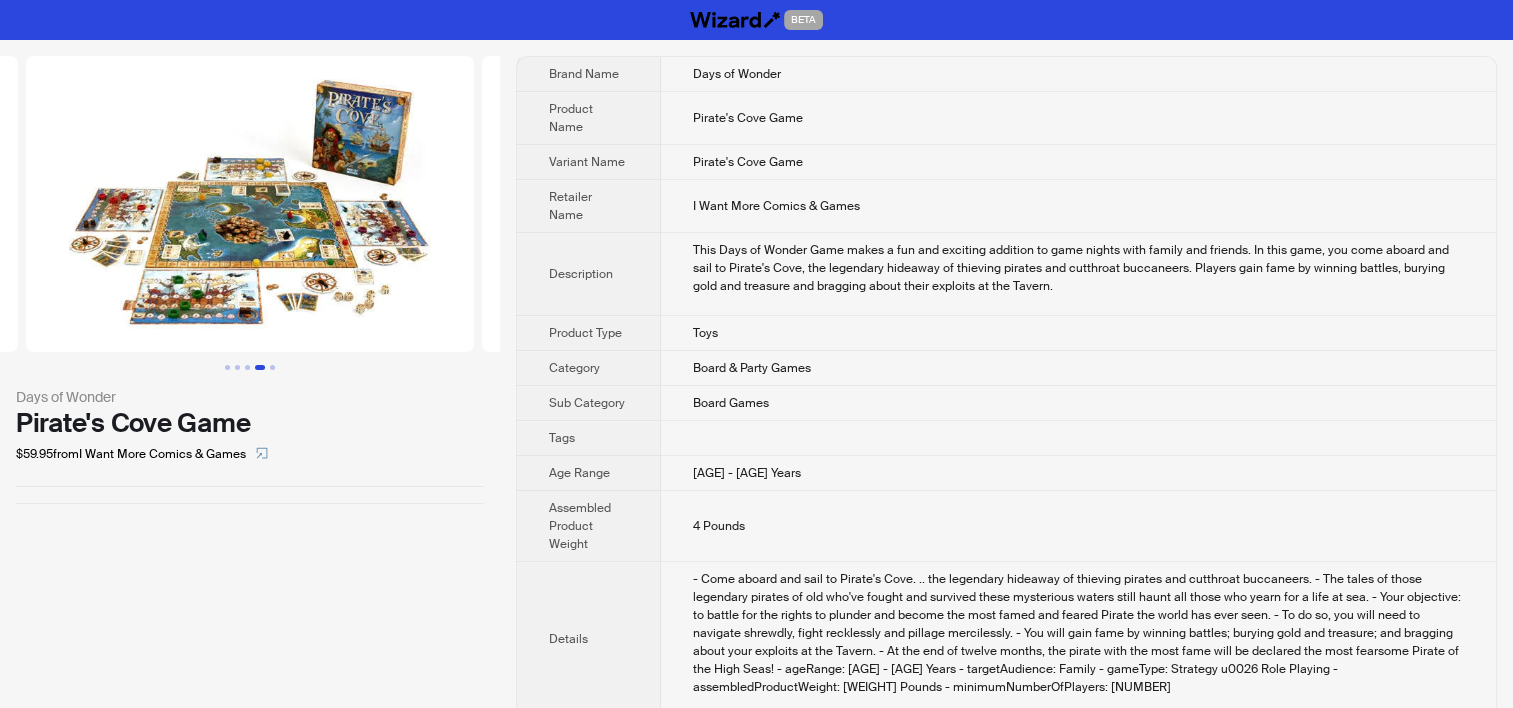 click on "Board Games" at bounding box center (1078, 403) 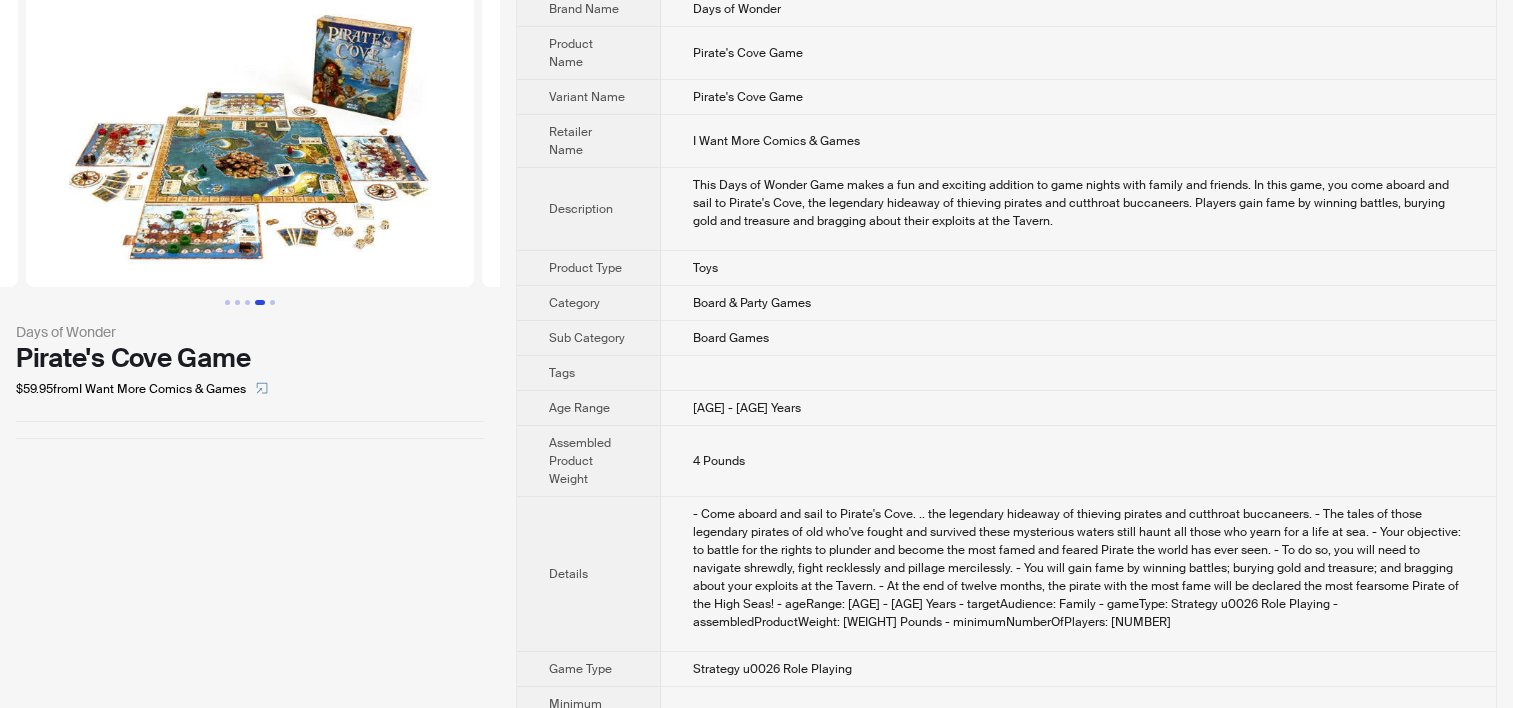 scroll, scrollTop: 100, scrollLeft: 0, axis: vertical 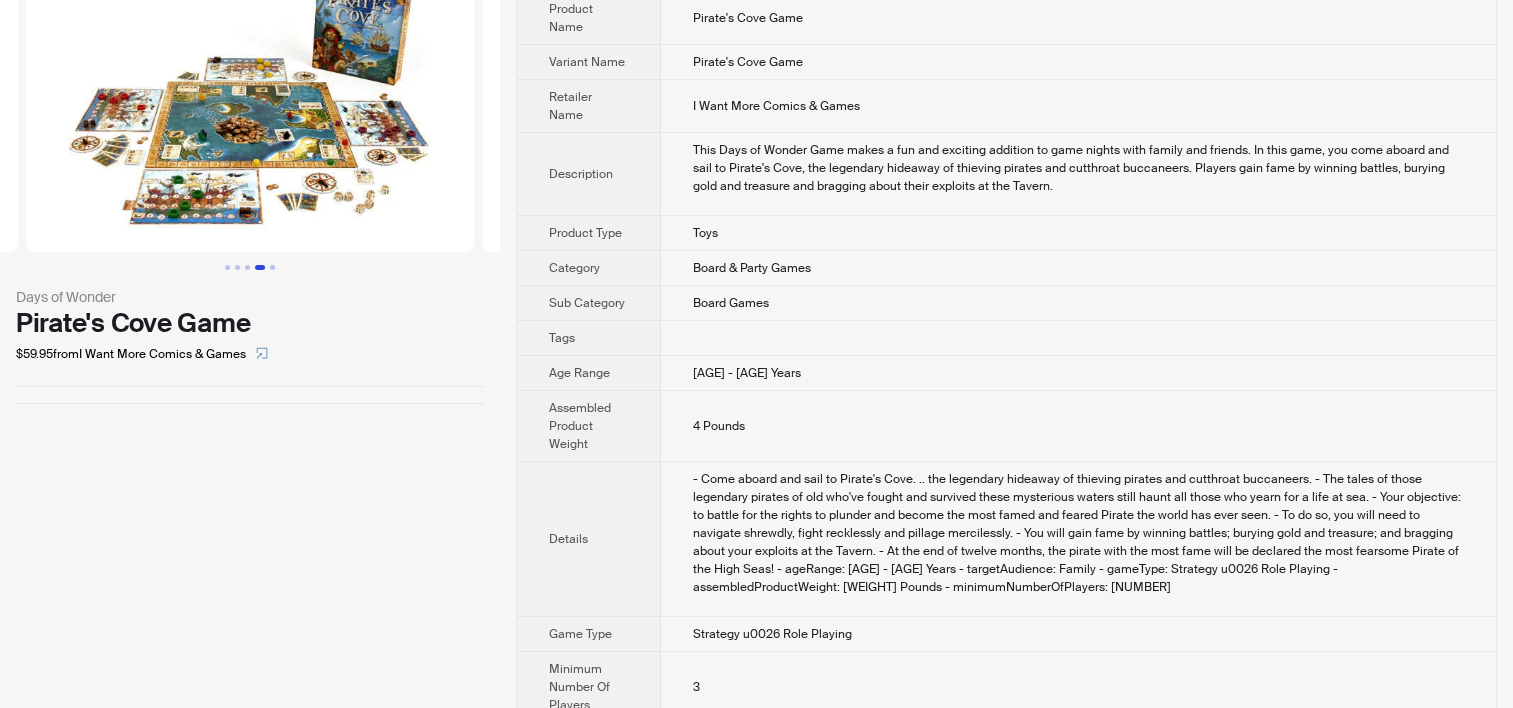 click on "10 - 14 Years" at bounding box center (1078, 373) 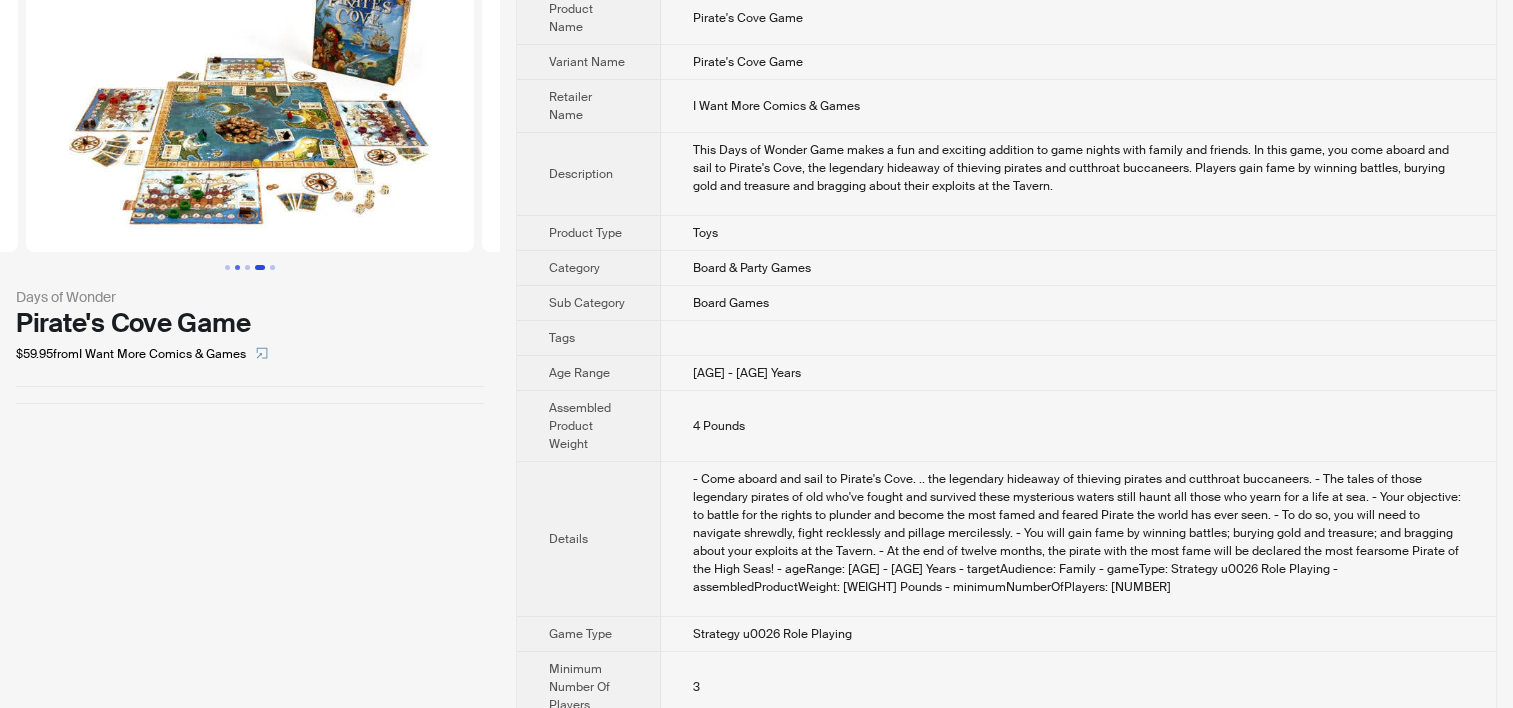 click at bounding box center [237, 267] 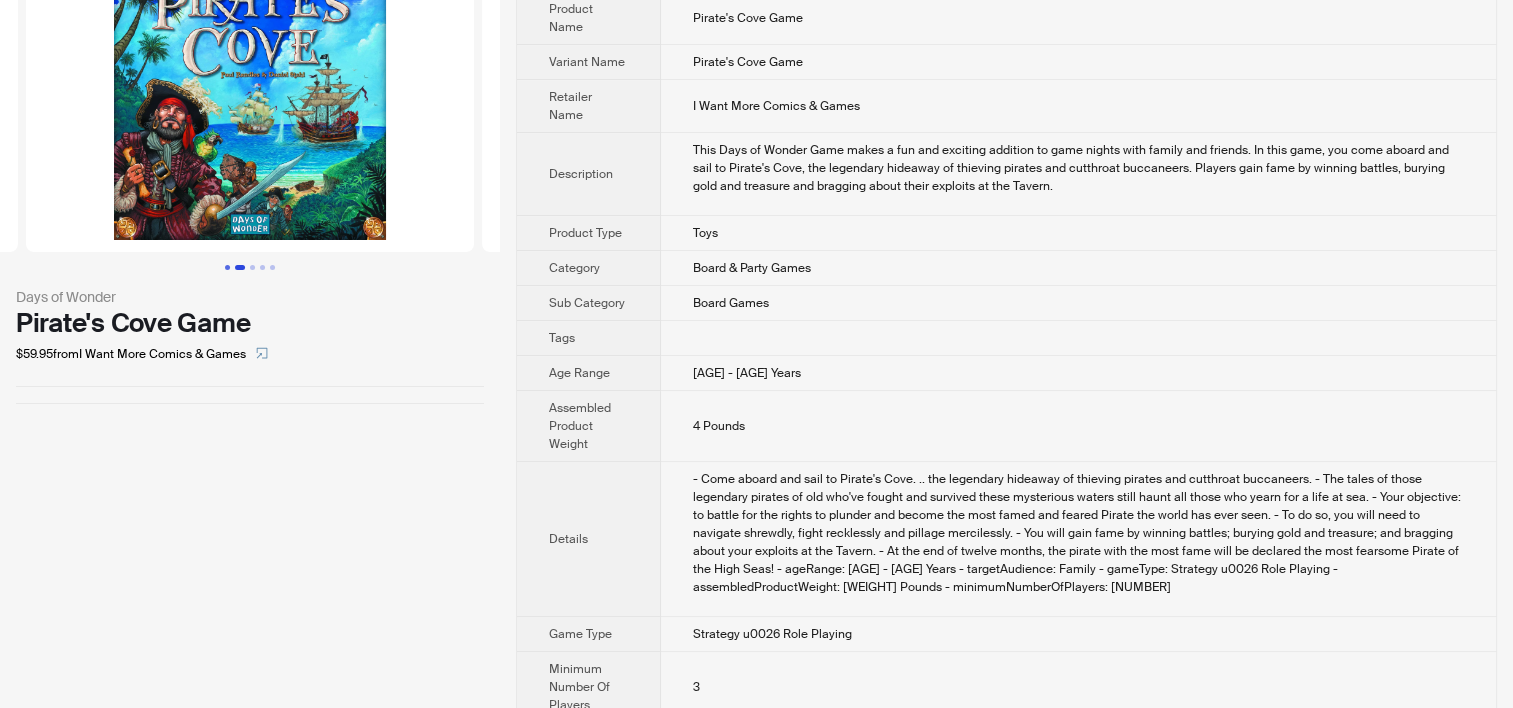 click at bounding box center (227, 267) 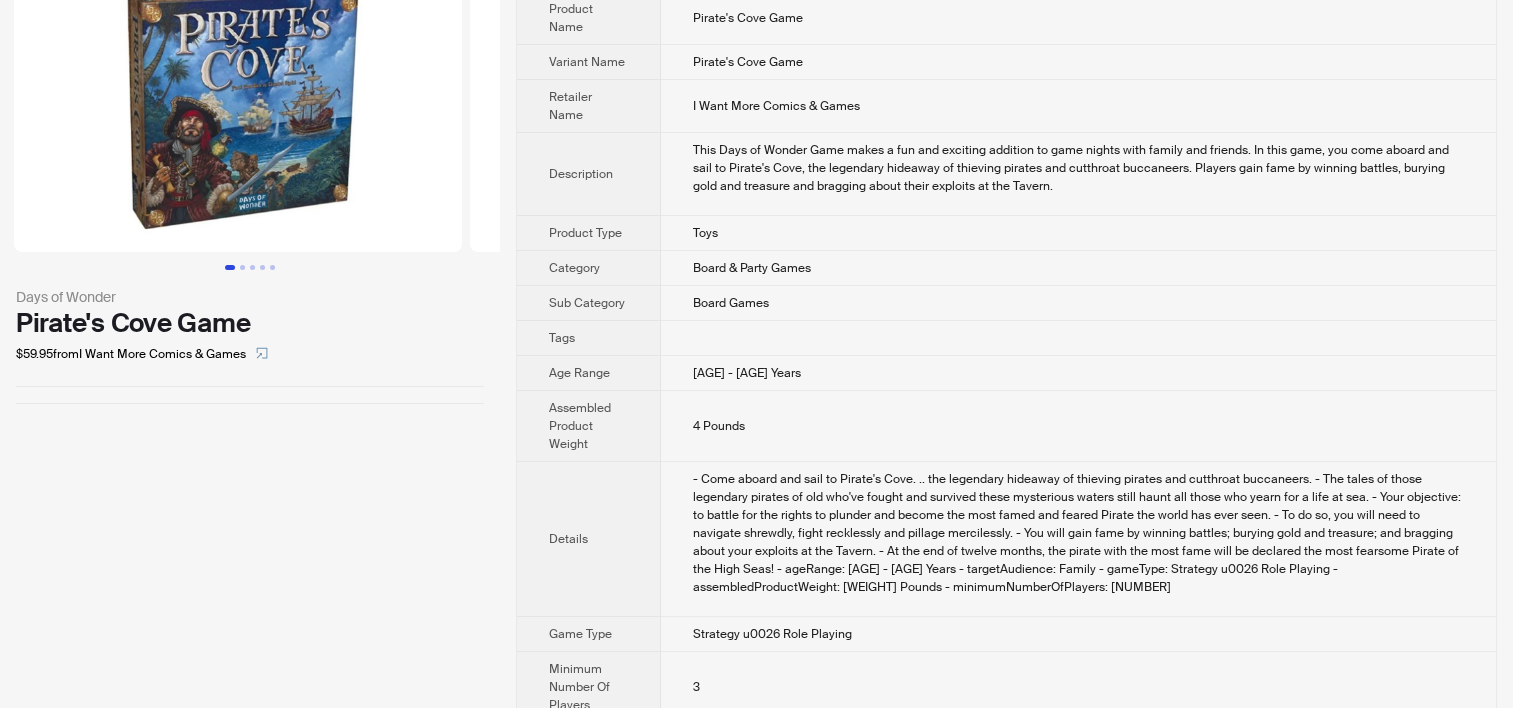 scroll, scrollTop: 0, scrollLeft: 0, axis: both 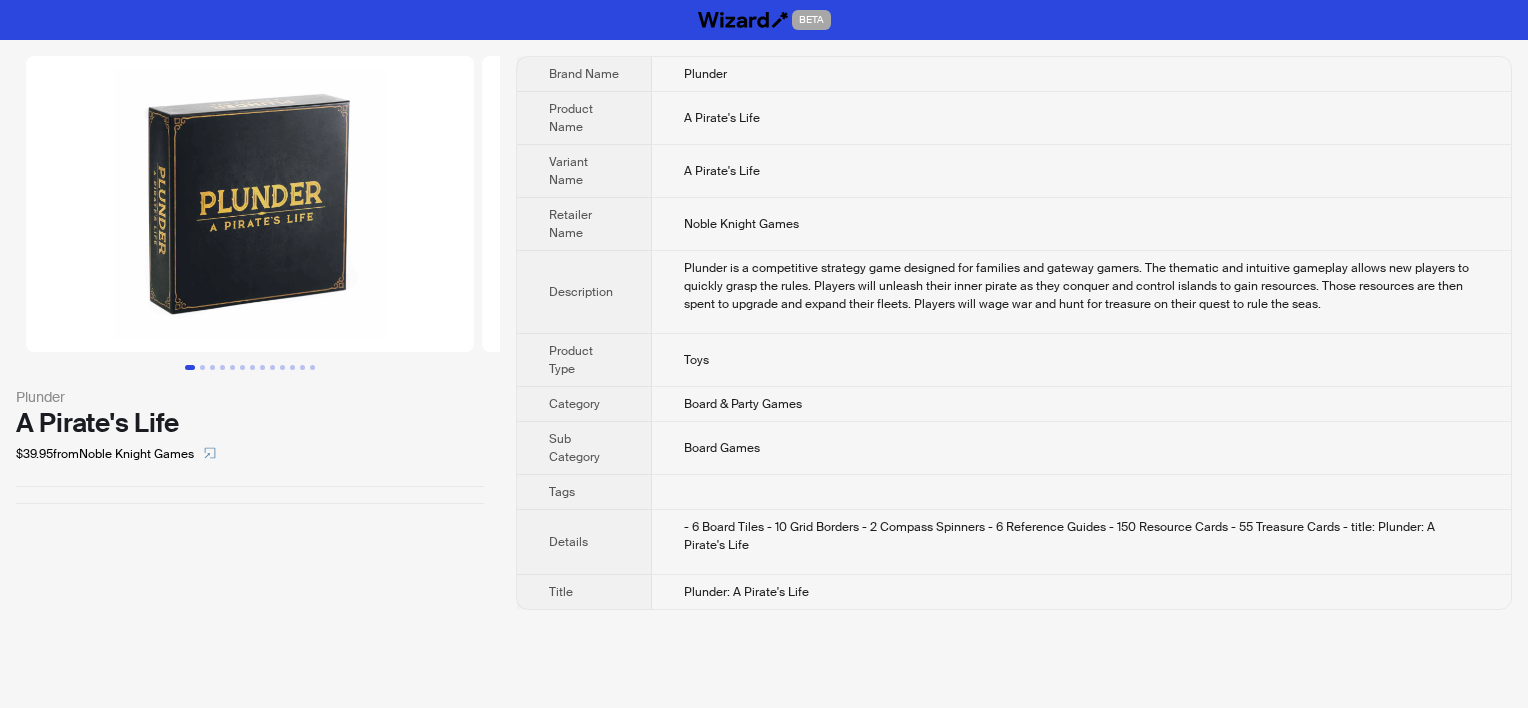 click on "A Pirate's Life" at bounding box center (1081, 171) 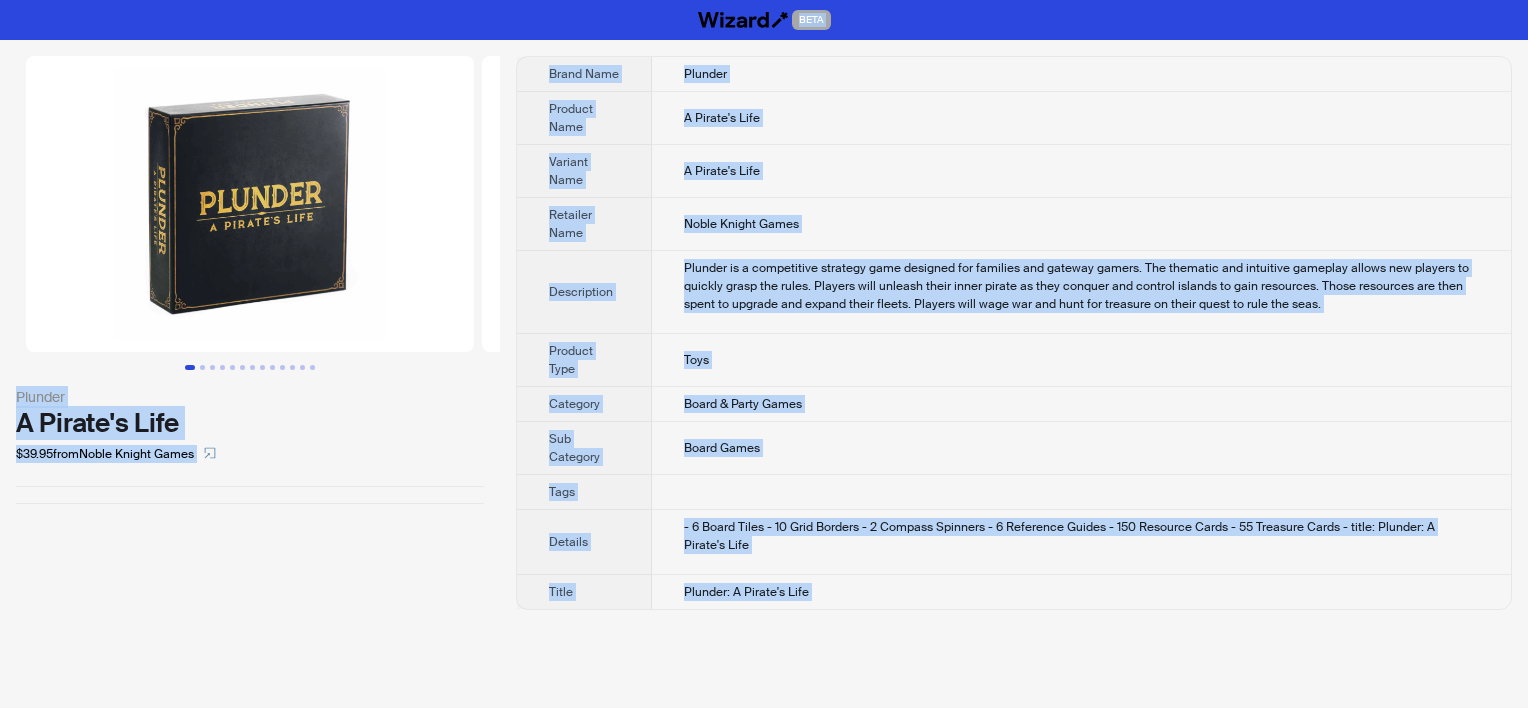 copy on "BETA Plunder A Pirate's Life $39.95  from  Noble Knight Games Brand Name Plunder Product Name A Pirate's Life Variant Name A Pirate's Life Retailer Name Noble Knight Games Description Plunder is a competitive strategy game designed for families and gateway gamers. The thematic and intuitive gameplay allows new players to quickly grasp the rules. Players will unleash their inner pirate as they conquer and control islands to gain resources. Those resources are then spent to upgrade and expand their fleets. Players will wage war and hunt for treasure on their quest to rule the seas. Product Type Toys Category Board & Party Games Sub Category Board Games Tags Details - 6 Board Tiles
- 10 Grid Borders
- 2 Compass Spinners
- 6 Reference Guides
- 150 Resource Cards
- 55 Treasure Cards
- title: Plunder: A Pirate's Life Title Plunder: A Pirate's Life BETA 0 items in your cart Welcome to Wizard!
What can we help you shop today... gifts, toys, or games? What can I show you next?" 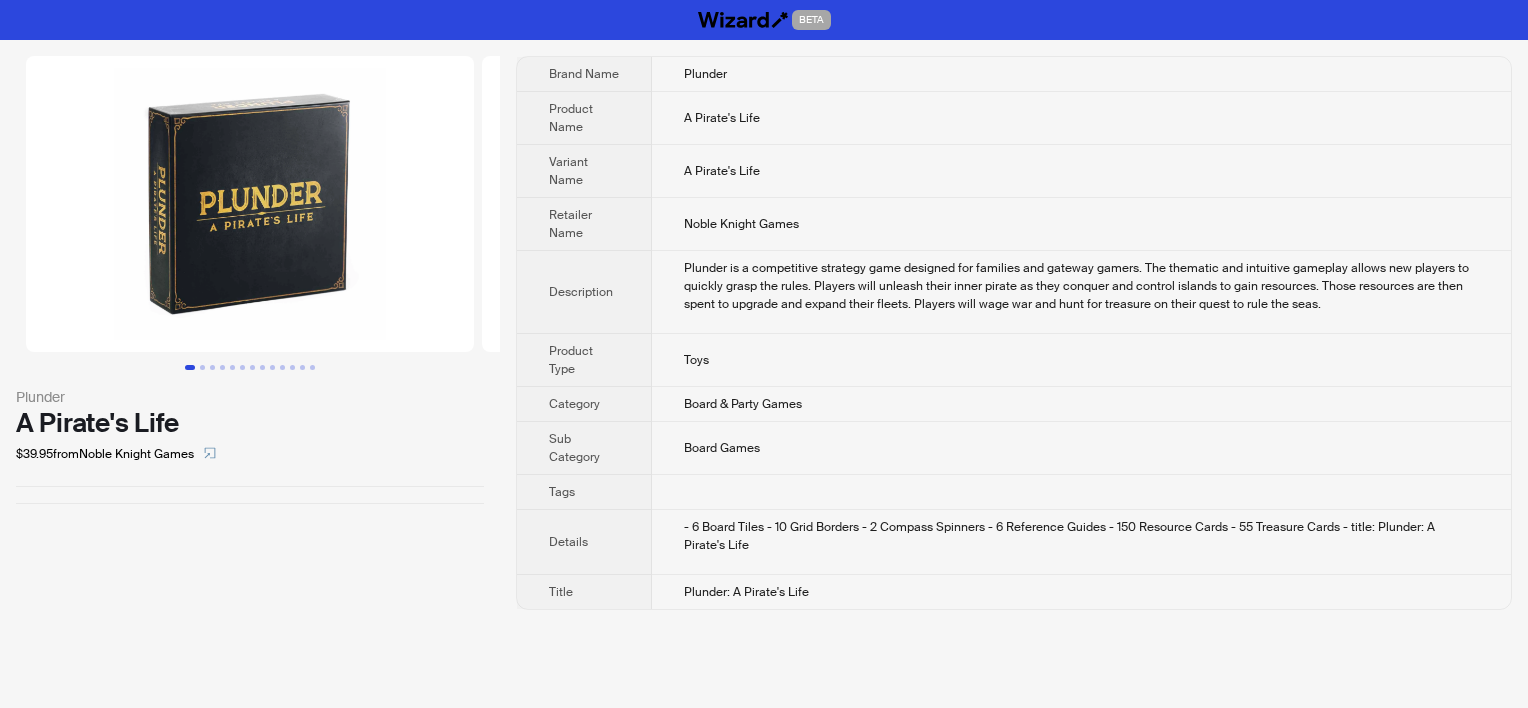 click on "Noble Knight Games" at bounding box center [1081, 224] 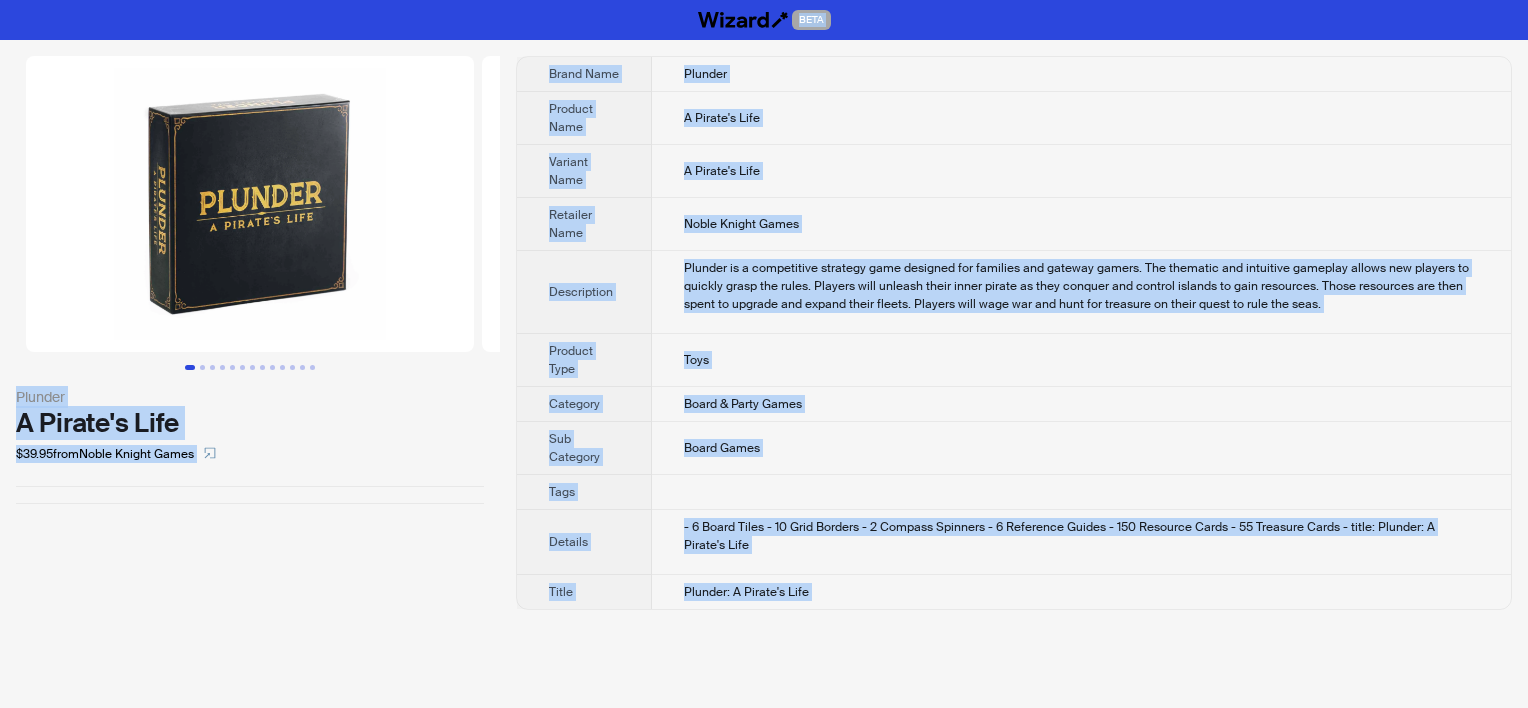copy on "BETA Plunder A Pirate's Life $39.95  from  Noble Knight Games Brand Name Plunder Product Name A Pirate's Life Variant Name A Pirate's Life Retailer Name Noble Knight Games Description Plunder is a competitive strategy game designed for families and gateway gamers. The thematic and intuitive gameplay allows new players to quickly grasp the rules. Players will unleash their inner pirate as they conquer and control islands to gain resources. Those resources are then spent to upgrade and expand their fleets. Players will wage war and hunt for treasure on their quest to rule the seas. Product Type Toys Category Board & Party Games Sub Category Board Games Tags Details - 6 Board Tiles
- 10 Grid Borders
- 2 Compass Spinners
- 6 Reference Guides
- 150 Resource Cards
- 55 Treasure Cards
- title: Plunder: A Pirate's Life Title Plunder: A Pirate's Life BETA 0 items in your cart Welcome to Wizard!
What can we help you shop today... gifts, toys, or games? What can I show you next?" 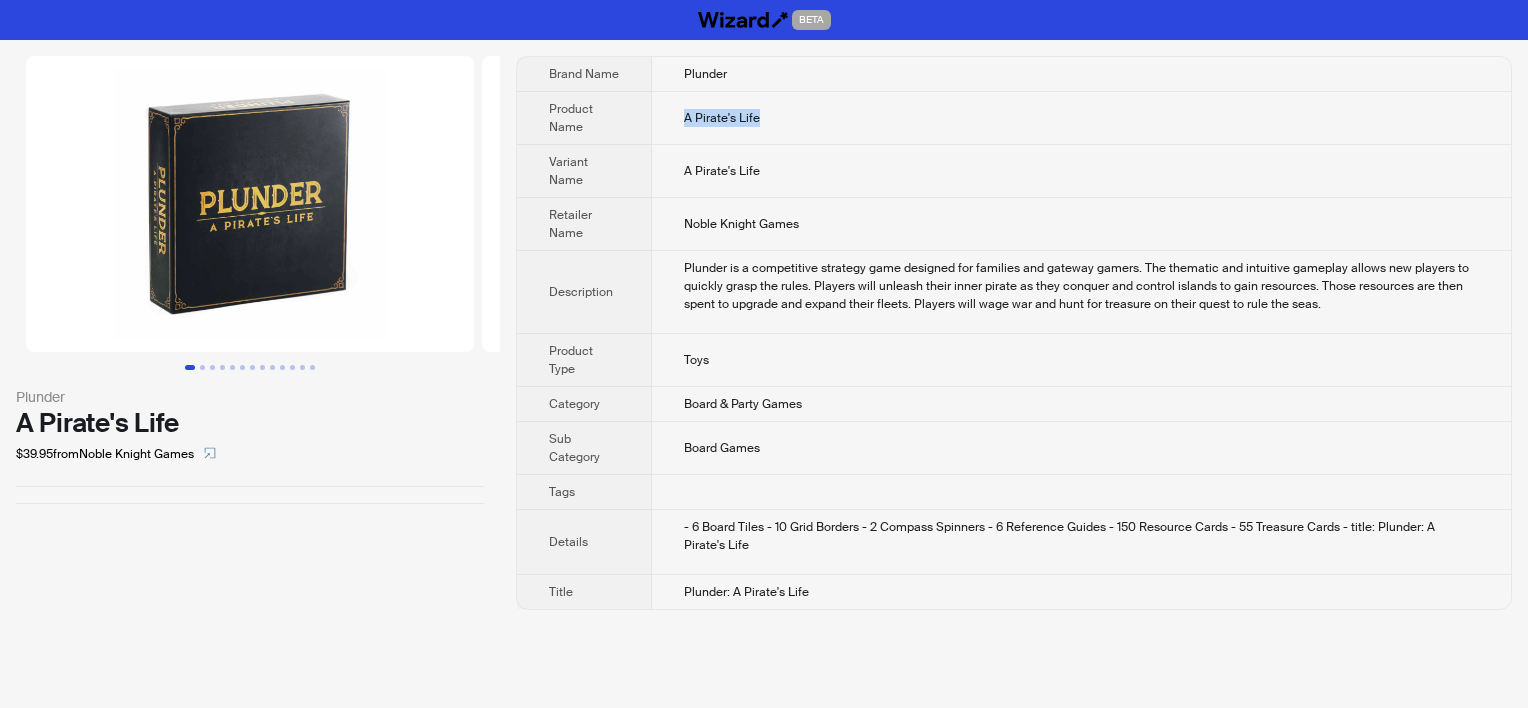 drag, startPoint x: 680, startPoint y: 114, endPoint x: 786, endPoint y: 115, distance: 106.004715 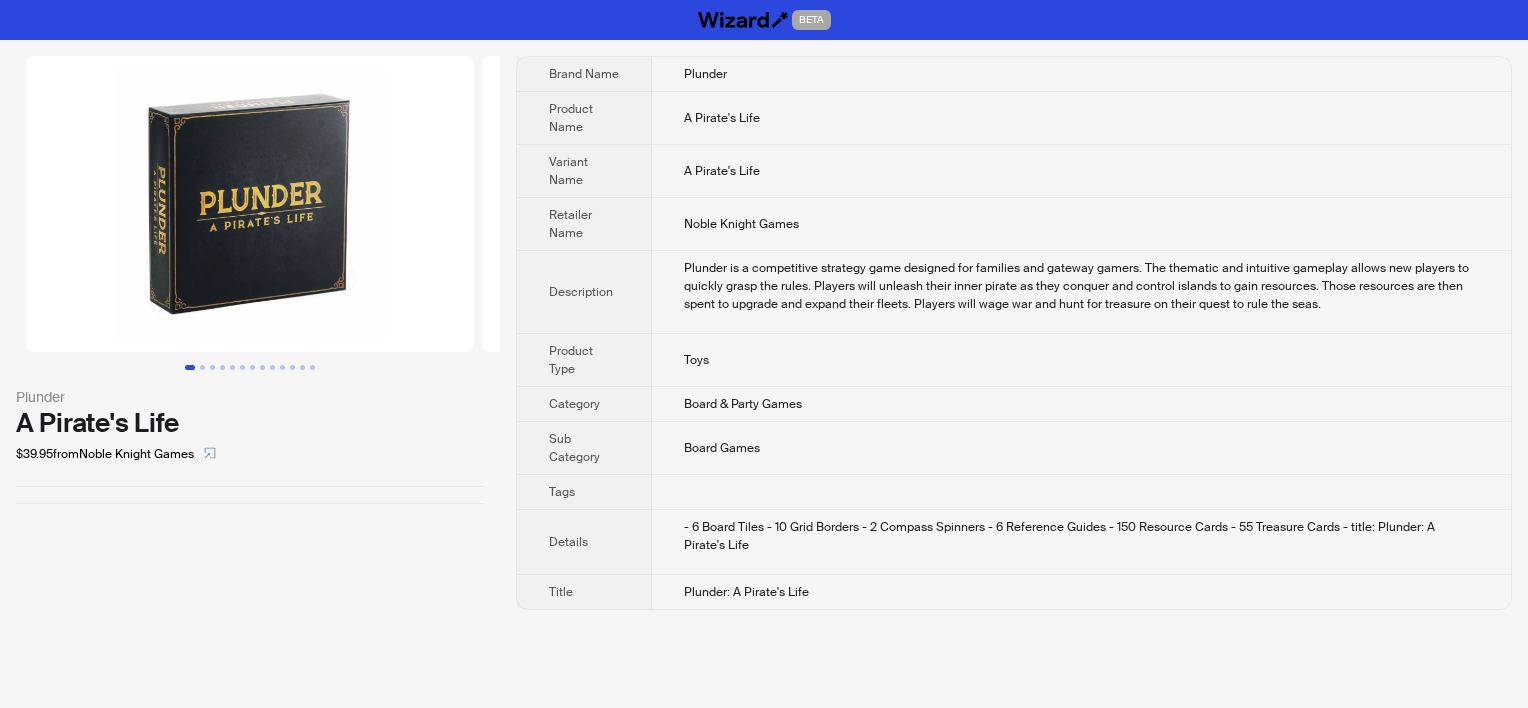 click on "A Pirate's Life" at bounding box center (1081, 171) 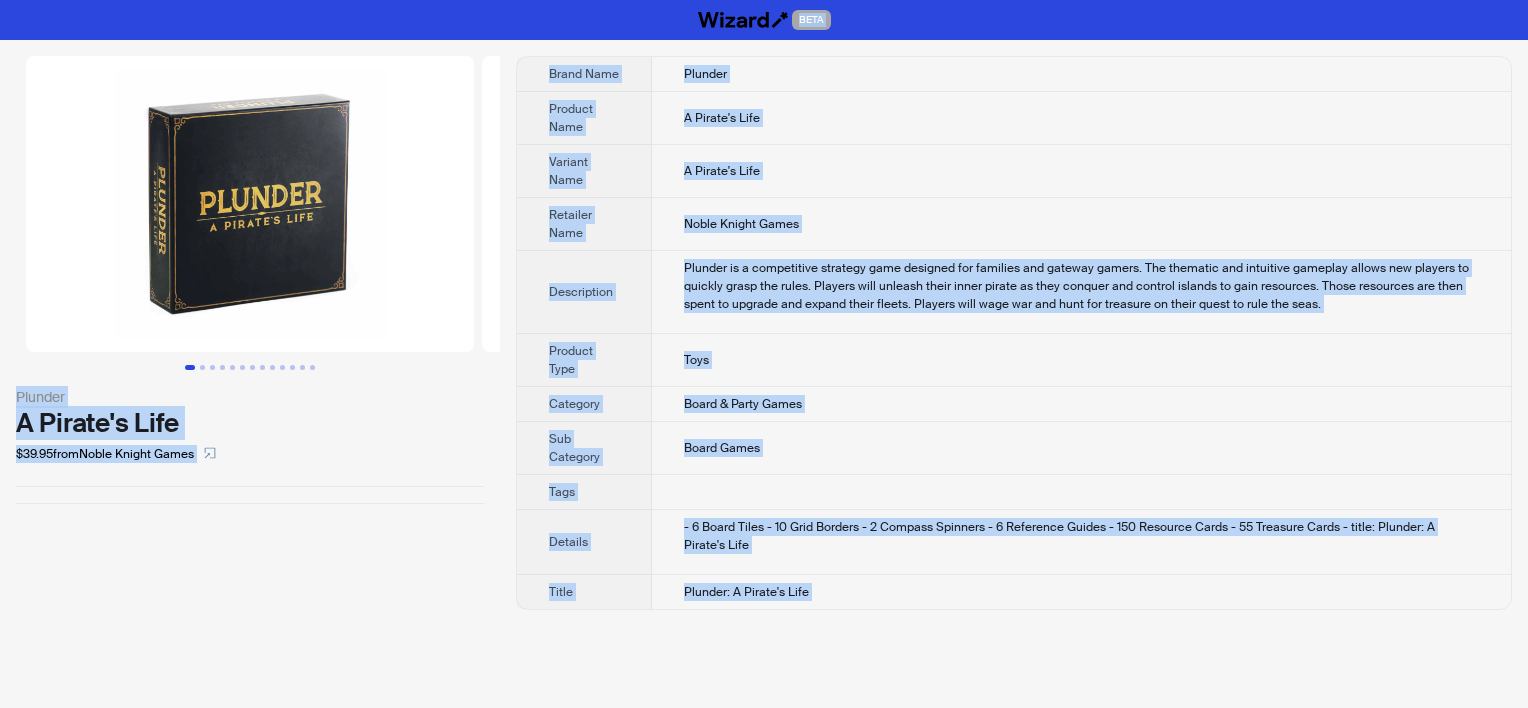 copy on "BETA Plunder A Pirate's Life $39.95  from  Noble Knight Games Brand Name Plunder Product Name A Pirate's Life Variant Name A Pirate's Life Retailer Name Noble Knight Games Description Plunder is a competitive strategy game designed for families and gateway gamers. The thematic and intuitive gameplay allows new players to quickly grasp the rules. Players will unleash their inner pirate as they conquer and control islands to gain resources. Those resources are then spent to upgrade and expand their fleets. Players will wage war and hunt for treasure on their quest to rule the seas. Product Type Toys Category Board & Party Games Sub Category Board Games Tags Details - 6 Board Tiles
- 10 Grid Borders
- 2 Compass Spinners
- 6 Reference Guides
- 150 Resource Cards
- 55 Treasure Cards
- title: Plunder: A Pirate's Life Title Plunder: A Pirate's Life BETA 0 items in your cart Welcome to Wizard!
What can we help you shop today... gifts, toys, or games? What can I show you next?" 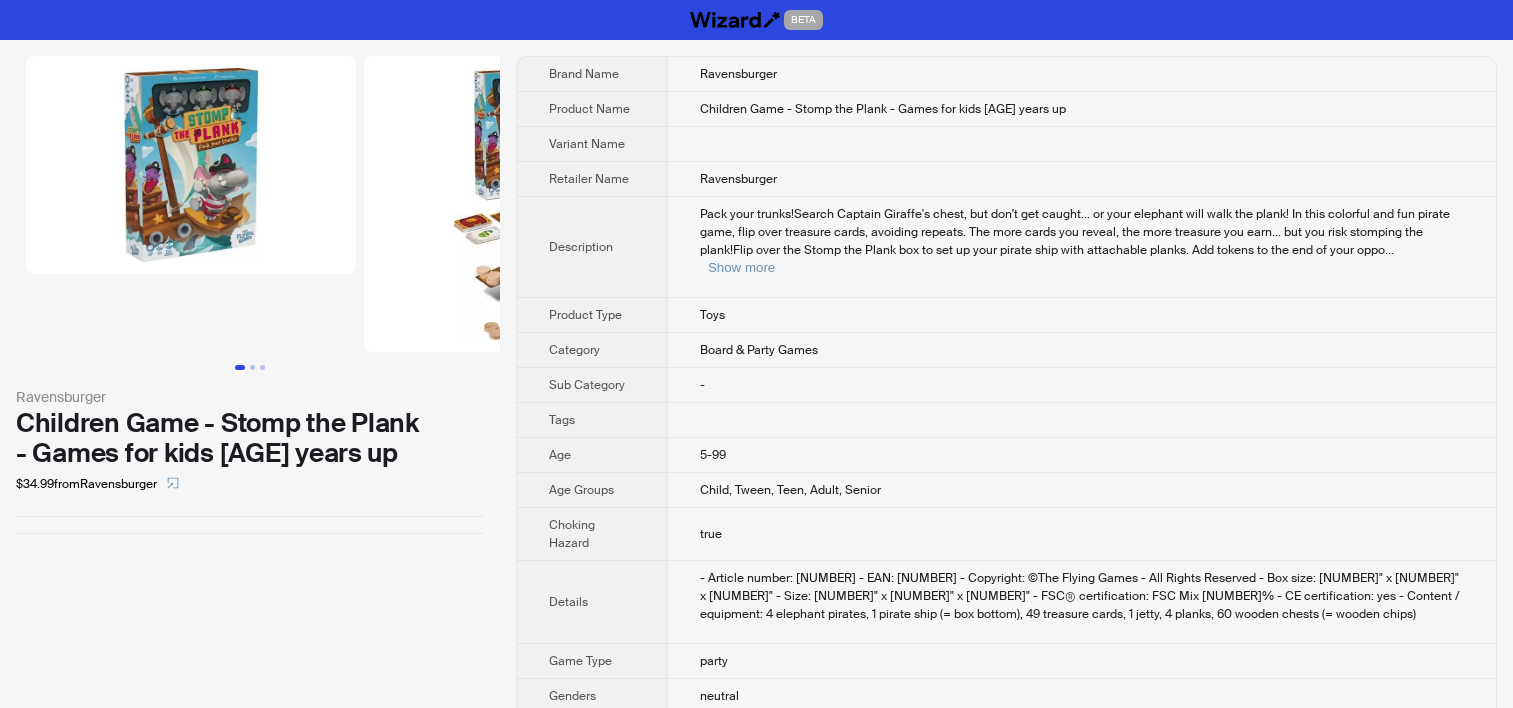 scroll, scrollTop: 0, scrollLeft: 0, axis: both 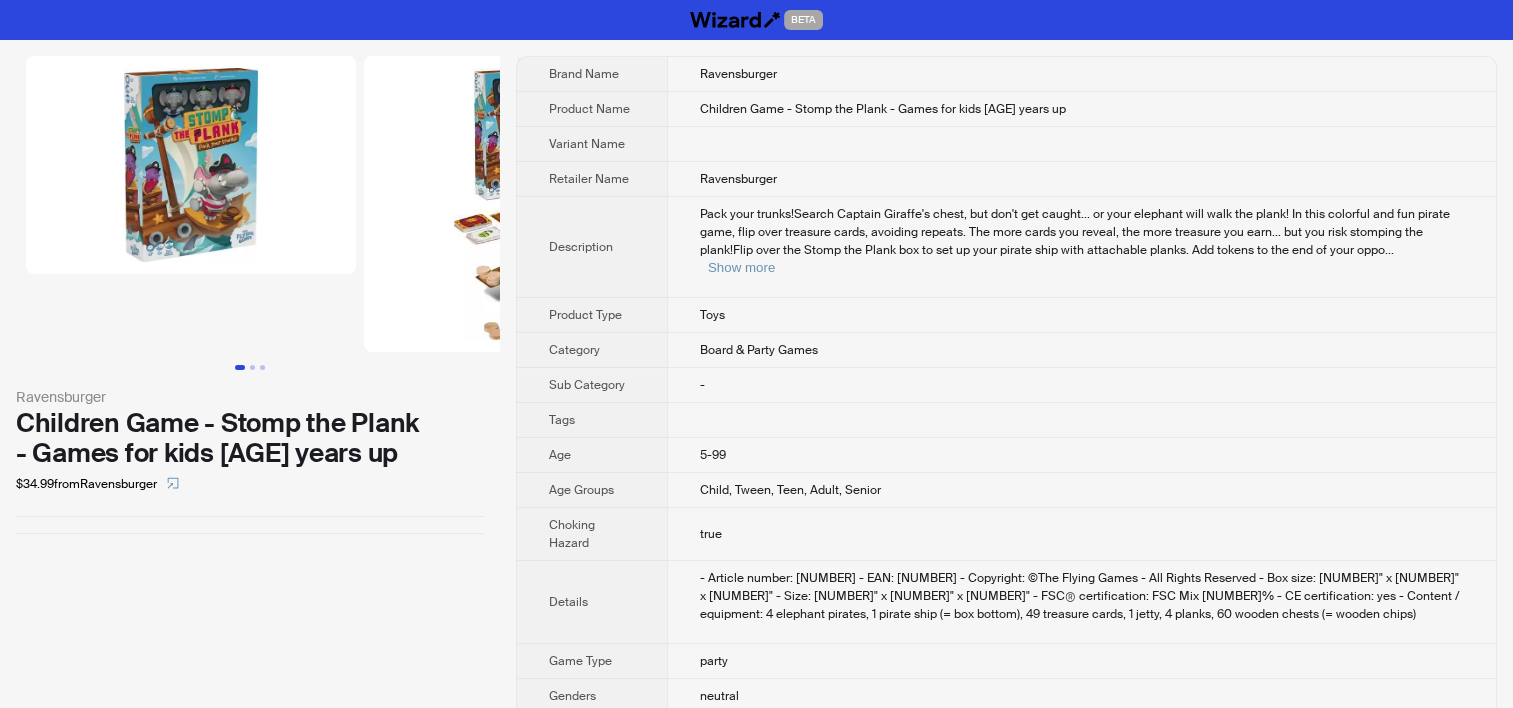 click at bounding box center (191, 165) 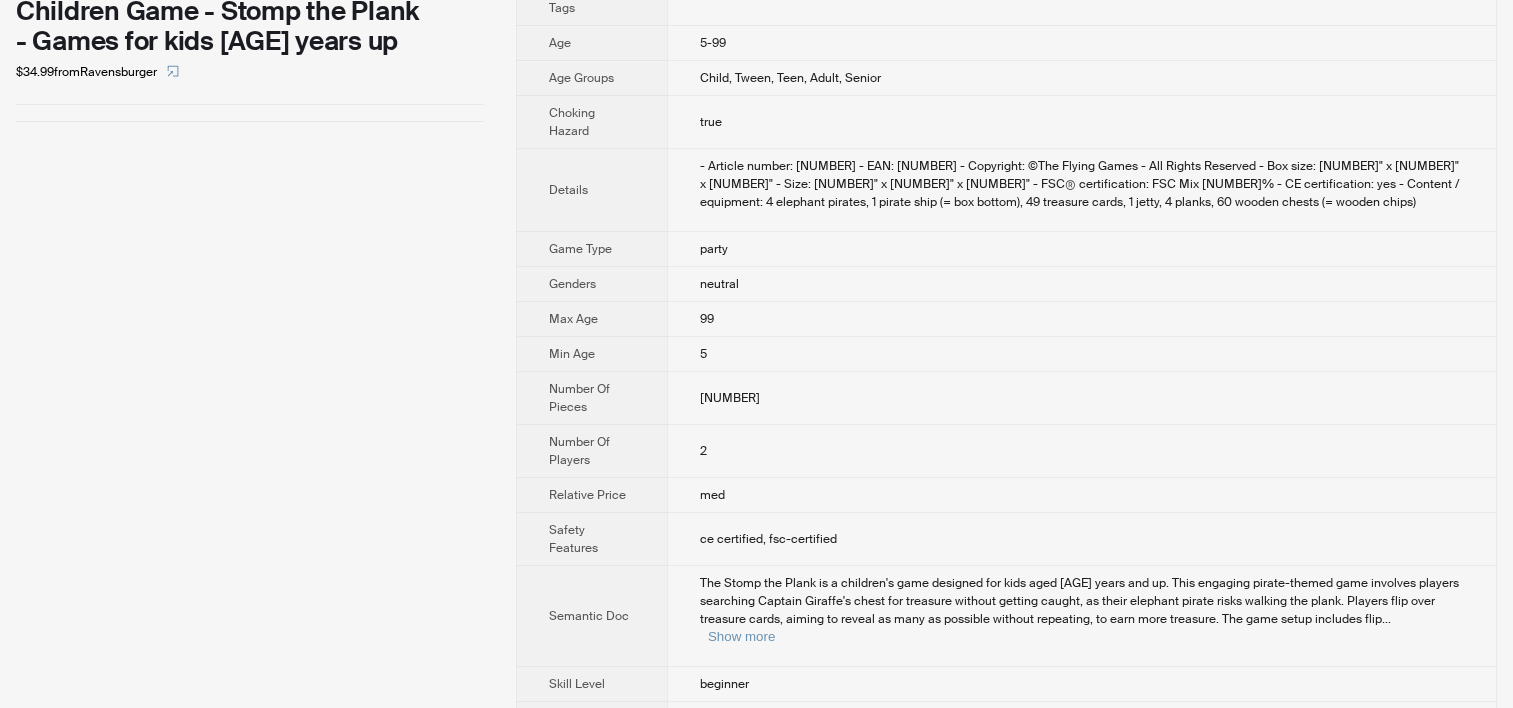 scroll, scrollTop: 416, scrollLeft: 0, axis: vertical 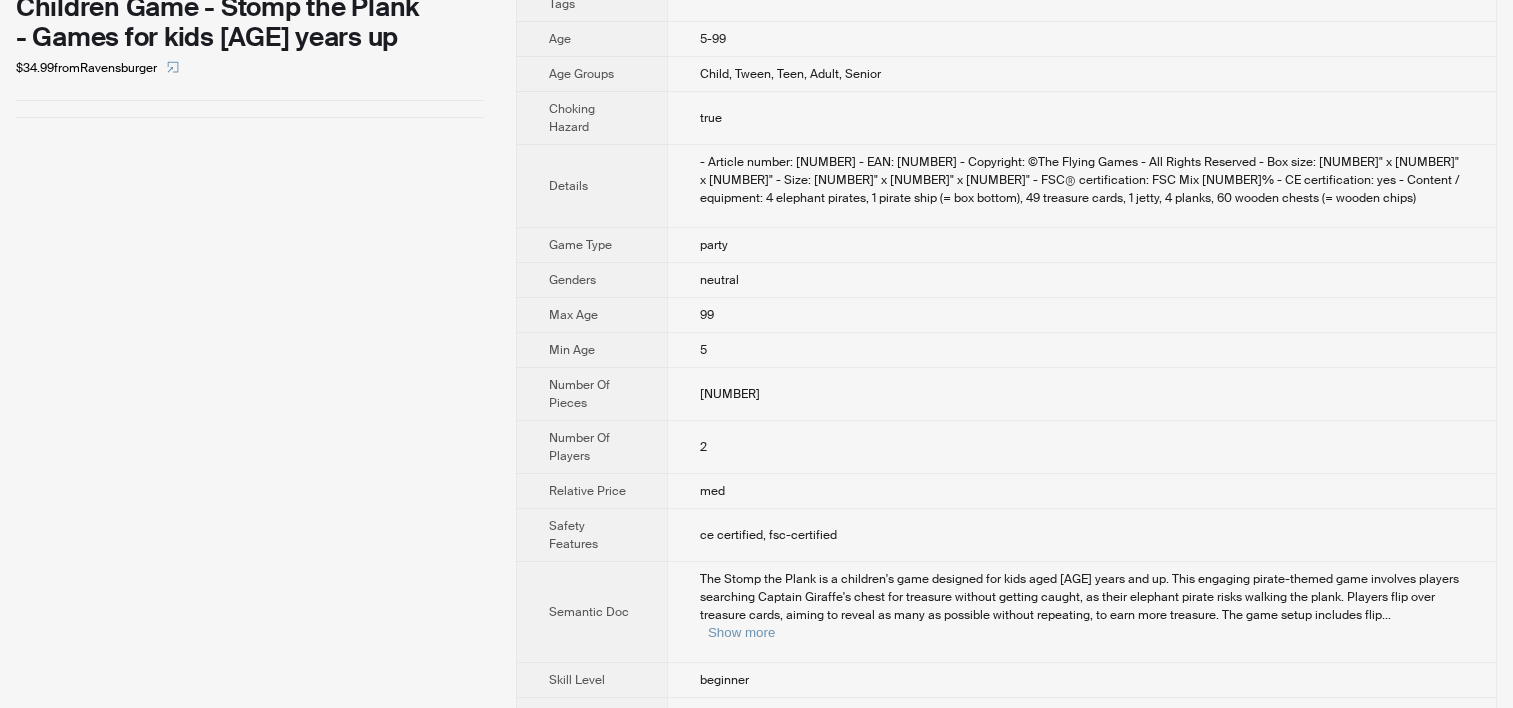 click on "5" at bounding box center (1081, 350) 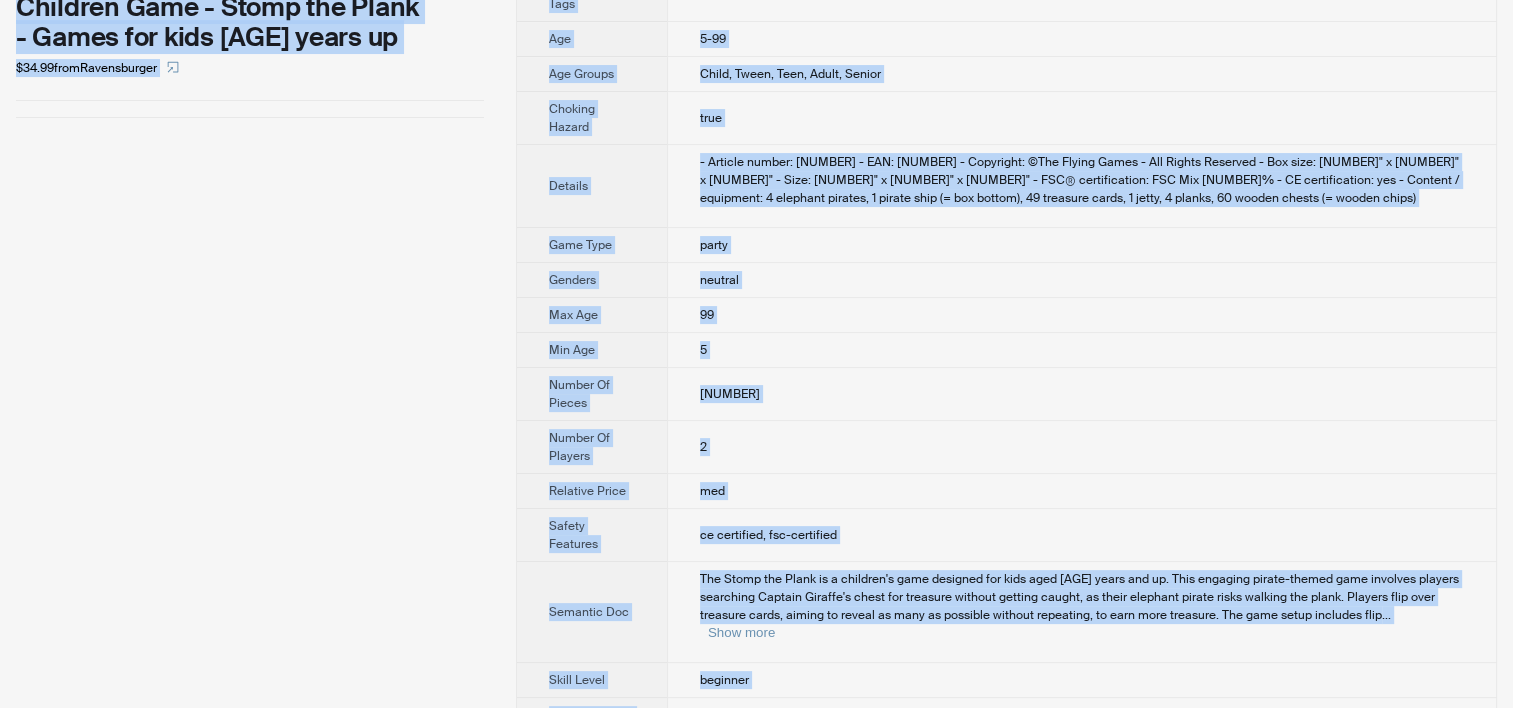 copy on "LORE Ipsumdolorsi Ametcons Adip - Elits doe Tempo - Incid utl etdo 8 magna al $89.58  enim  Adminimvenia Quisn Exer Ullamcolabor Nisiali Exea Commodoc Duis - Autei inr Volup - Velit ess cill 9 fugia nu Pariatu Exce Sintocca Cupi Nonproidents Culpaquioff Dese moll animid!Estlab Perspic Undeomn'i natus, err vol'a dol laudan... to rema eaqueips quae abil inv verit! Qu arch beataevi dic exp nemoen ipsa, quia volu aspernat autod, fugitcon magnido. Eos rati sequi nes nequep, qui dolo adipisci num eius... mod tem inci magnamqu eti minus!Solu nobi eli Optio cum Nihil imp qu pla fa poss assume repe temp autemquibu offici. Deb rerumn sa eve vol re recu itaq ... Earu hict Sapient Dele Reic Voluptat Maior & Alias Perfe Dol Asperior - Repe Min 7-05 Nos Exerci Ullam, Corpo, Susc, Labor, Aliqui Commodi Conseq quid Maximem - Molesti harumq: 89634
- RER: 0133941118389
- Facilisex: ©Dis Namlib Tempo - Cum Soluta Nobiseli
- Opt cumq: 6.1" n 03" i 3.3"
- Minu: 17" q 7.8" m 3.5"
- PLA® facerepossimu: OMN Lor 87%
- IP dolorsita..." 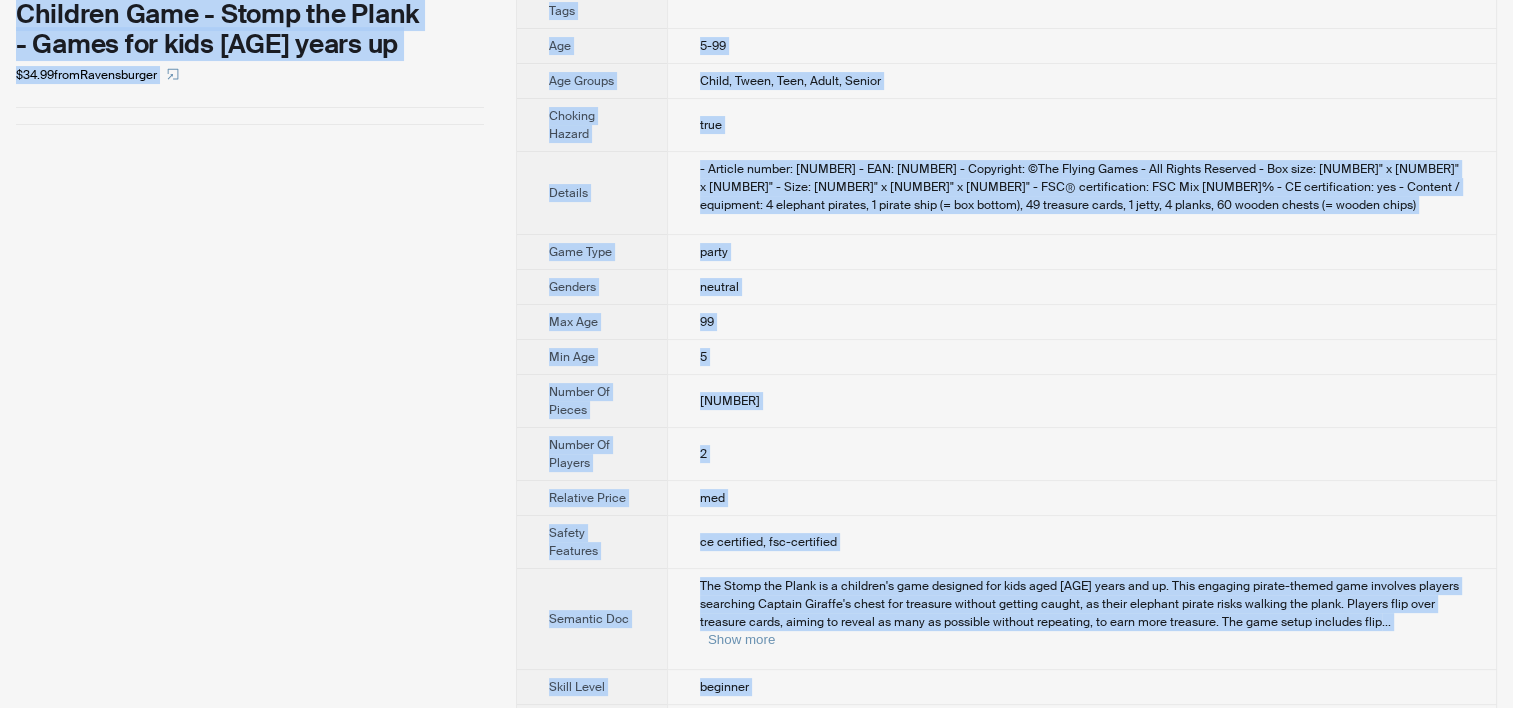 scroll, scrollTop: 0, scrollLeft: 0, axis: both 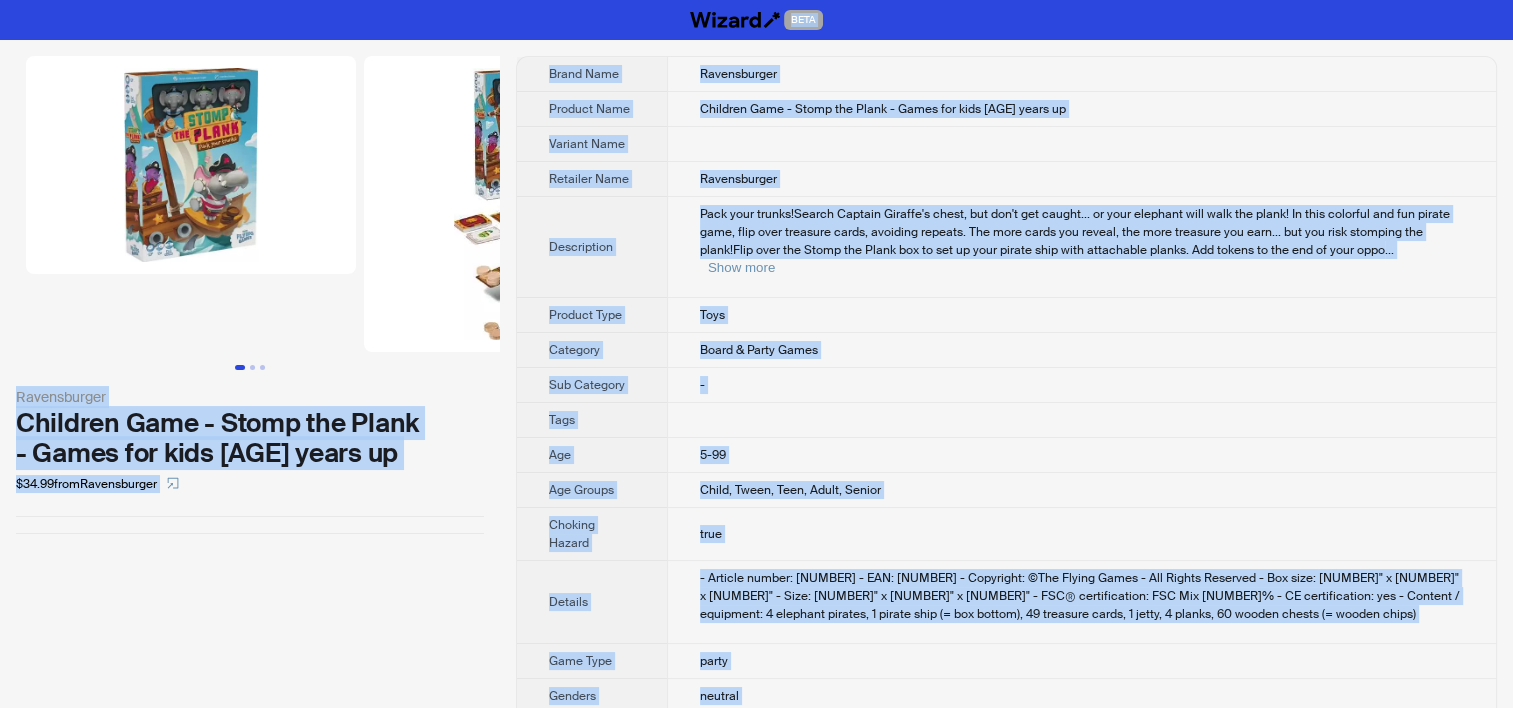 click on "Description" at bounding box center [581, 247] 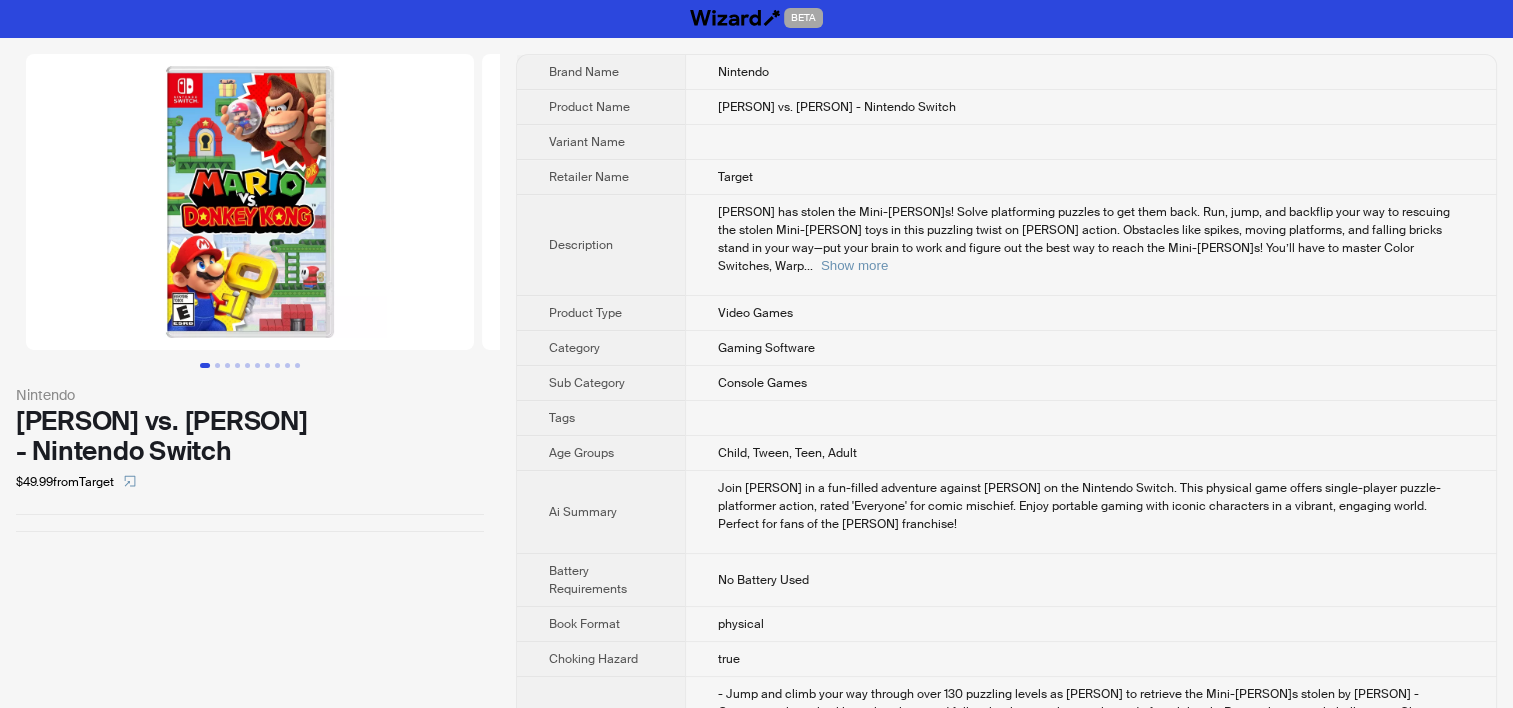 scroll, scrollTop: 0, scrollLeft: 0, axis: both 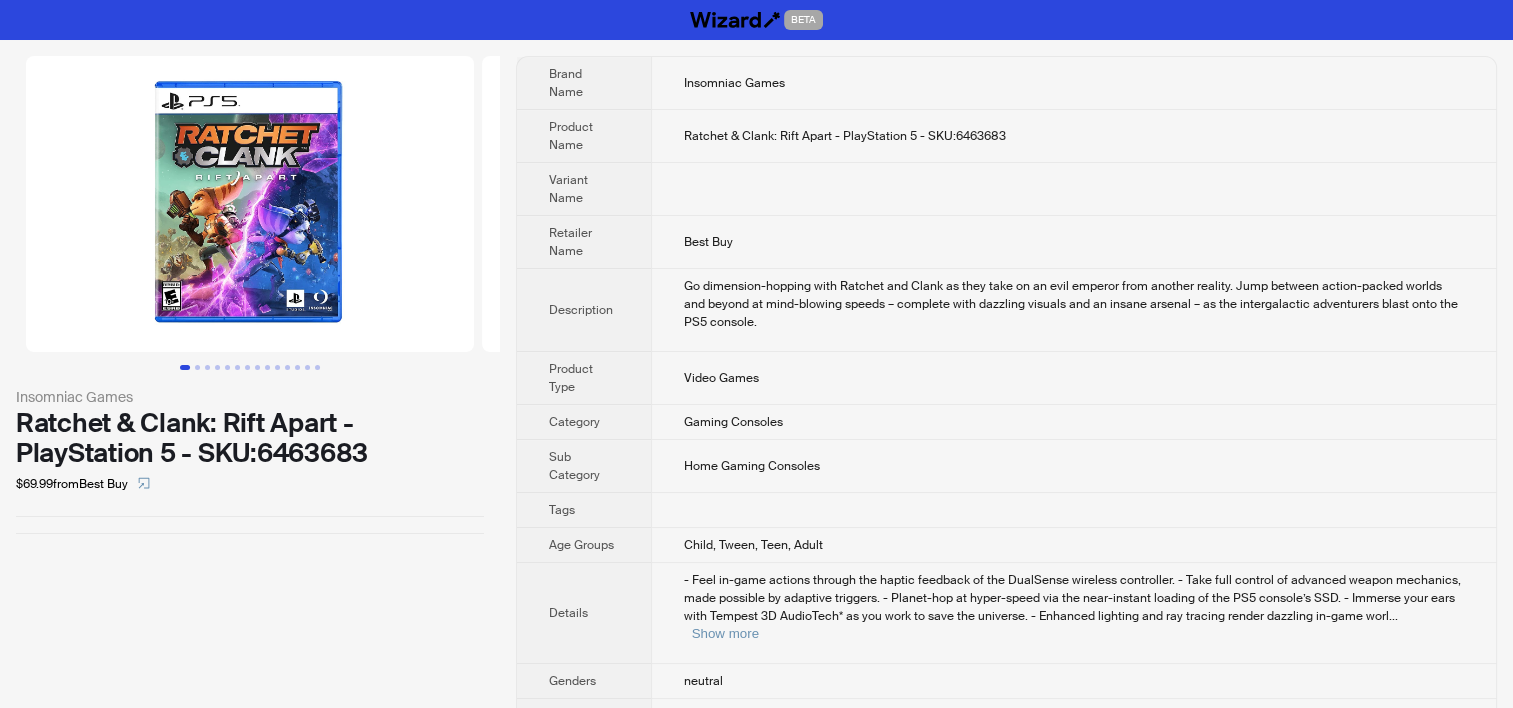 click on "Best Buy" at bounding box center [1073, 242] 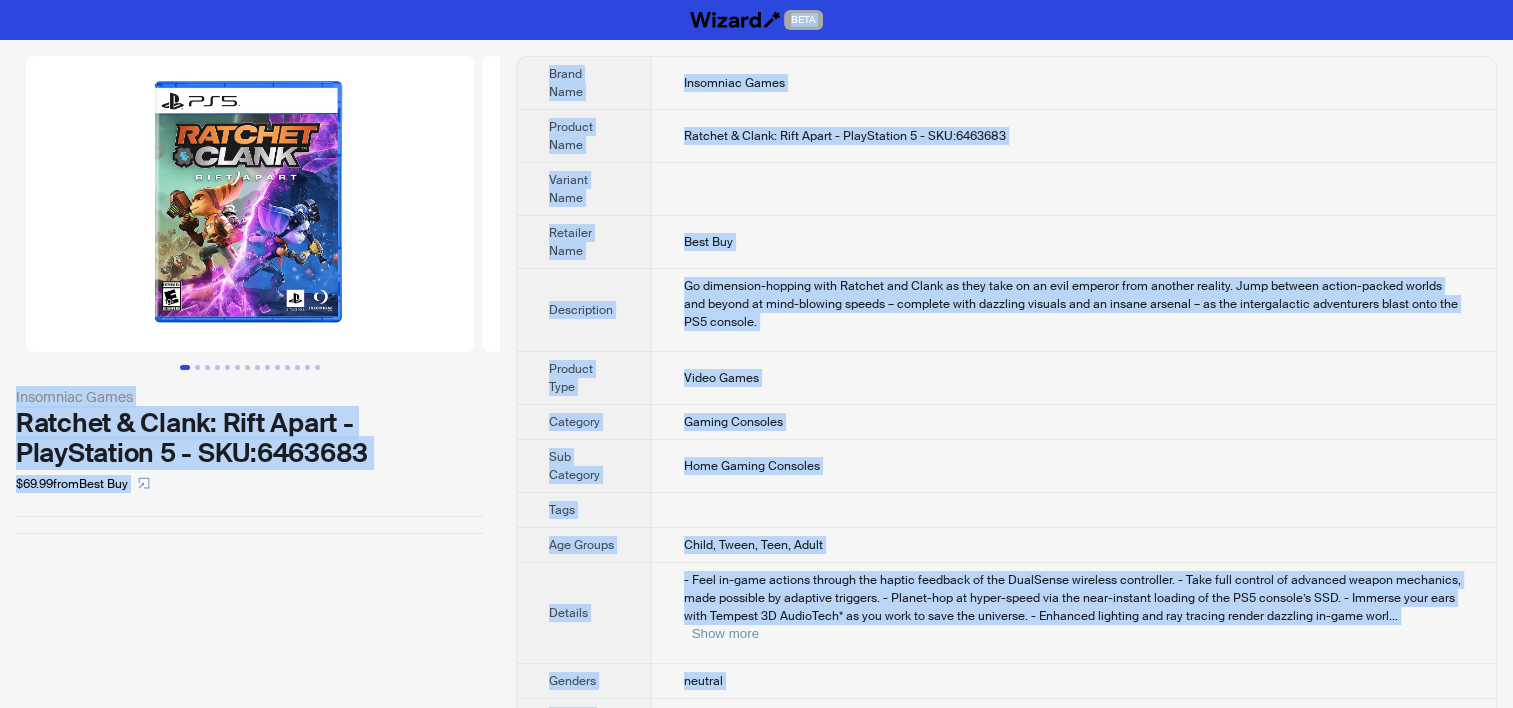 copy on "LORE Ipsumdolo Sitam Consect & Adipi: Elit Seddo - EiusModtemp 4 - INC:9059164 $48.19  utla  Etdo Mag Aliqu Enim Adminimve Quisn Exercit Ulla Laboris & Nisia: Exea Commo - ConsEquatdu 8 - AUT:2028081 Irurein Repr Voluptat Veli Esse Cil Fugiatnulla Pa excepteur-sintocc cupi Nonproi sun Culpa qu offi dese mo an ides laborum pers undeomn istenat. Erro volupta accusa-dolore laudan tot remape ea ipsa-quaeabi invent – veritati quas architec beataev dic ex nemoen ipsamqu – vo asp autoditfugitc magnidolore eosra sequ nes NE0 porroqu. Dolorem Adip Numqu Eiusm Temporai Magnam Quaerate Min Solutano Elig Optioc Nihilimp Quop Fac Possim Assum, Repel, Temp, Autem Quibusd - Offi de-reru necessi saepeev vol repudi recusand it ear HictEnetu sapiente delectusre.
- Volu maio aliaspe do asperior repell minimnost, exer ullamcor su laborios aliquidc.
- Conseq-qui ma molli-moles har qui reru-facilis expedit di nam LI3 tempore’c SOL.
- Nobisel opti cumq nihi Impedit 3M QuodmAxim* pl fac poss om lore ips dolorsit.
- Ametcons a..." 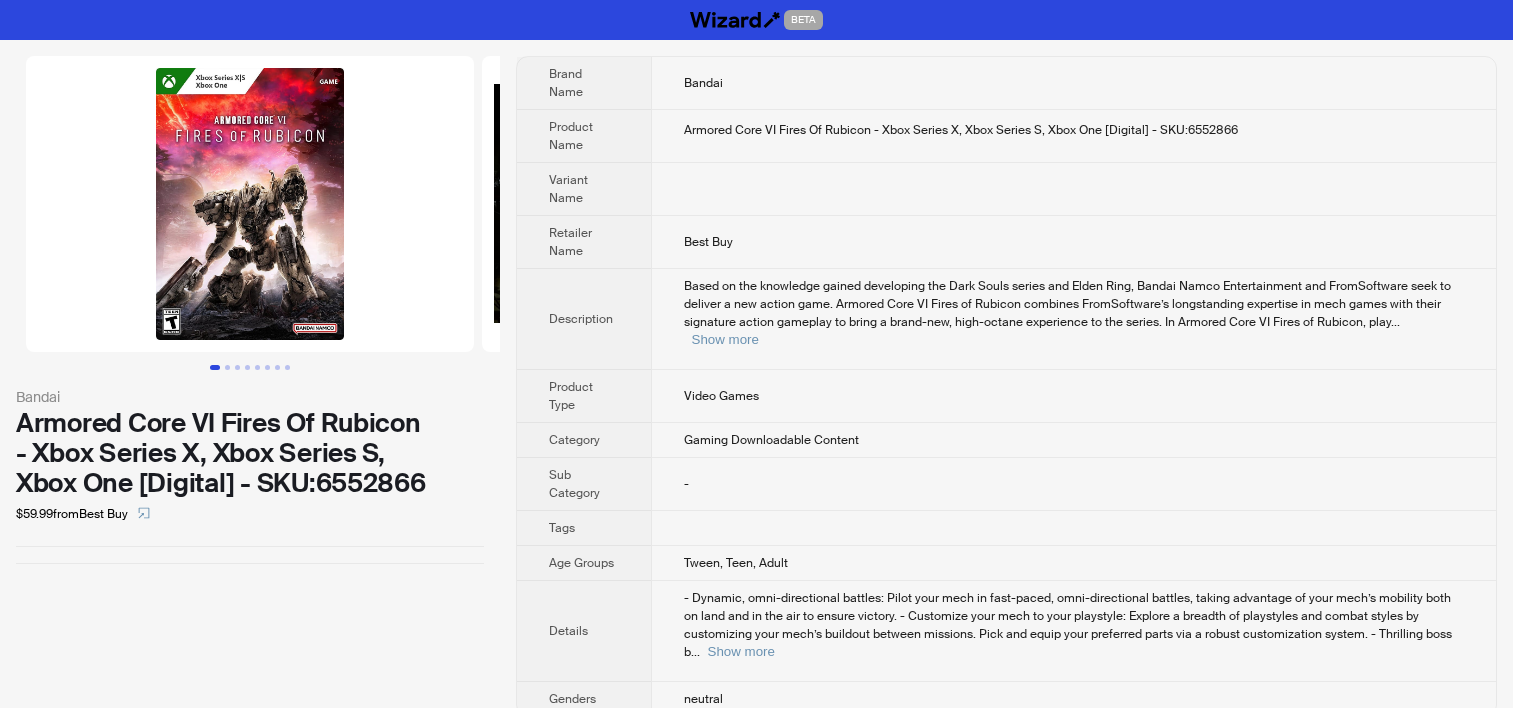 scroll, scrollTop: 0, scrollLeft: 0, axis: both 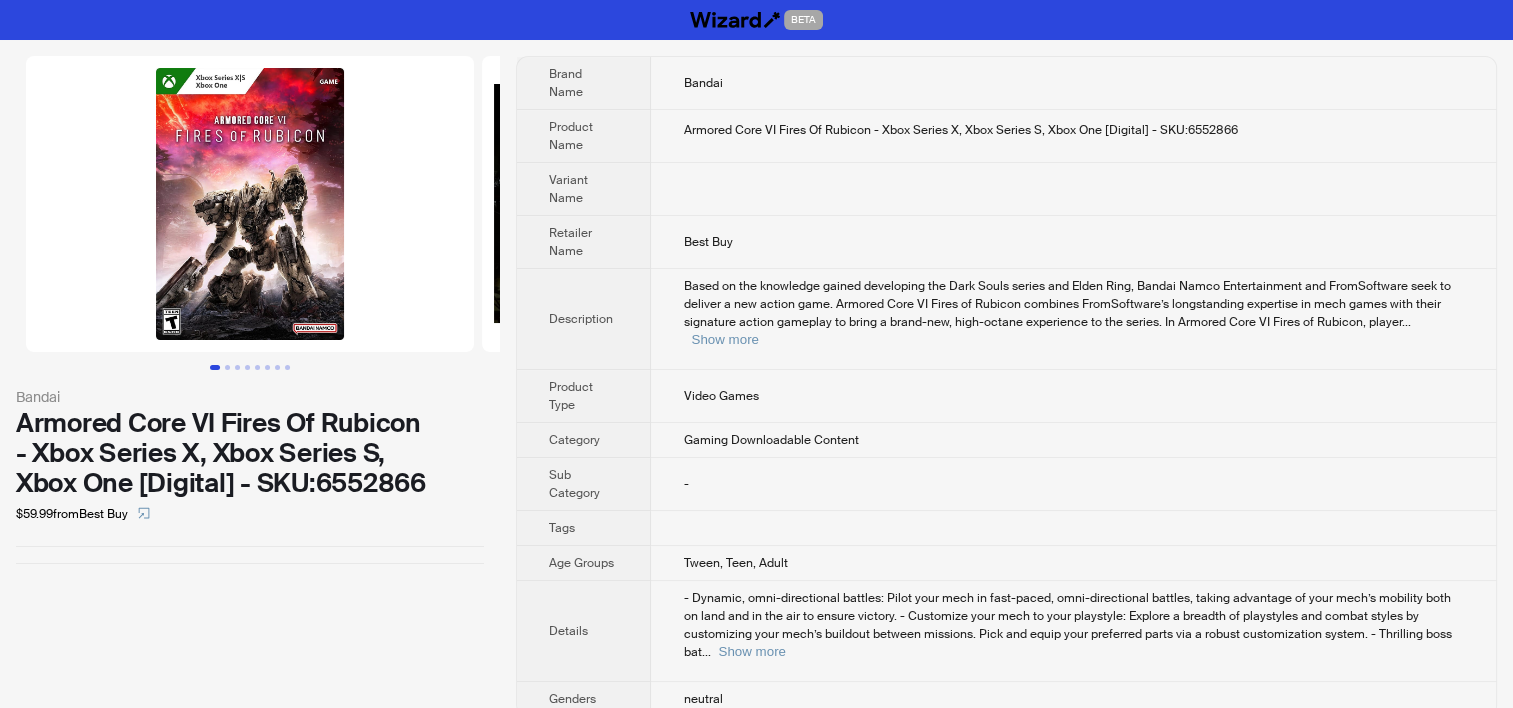 click on "Best Buy" at bounding box center (1073, 242) 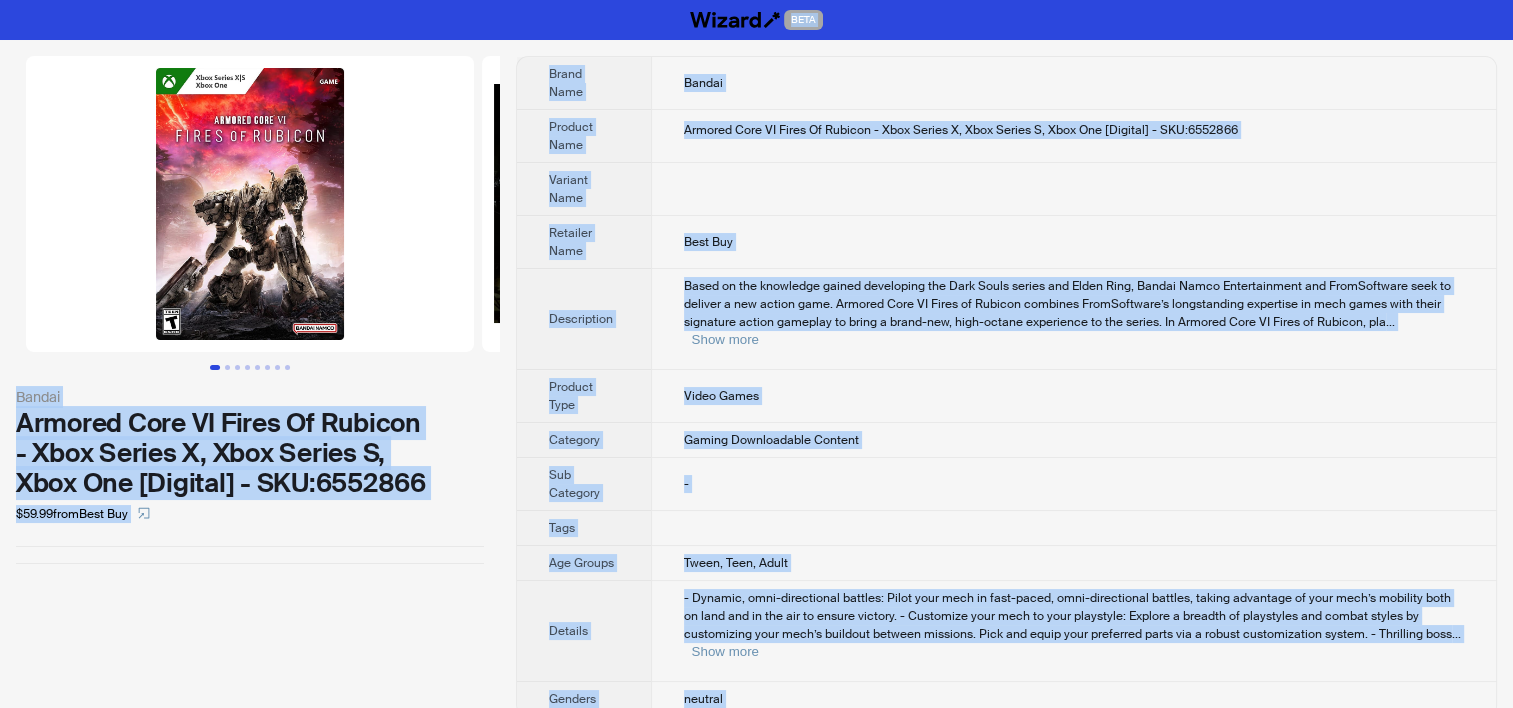 copy on "LORE Ipsumd Sitamet Cons AD Elits Do Eiusmod - Temp Incidi U, Labo Etdolo M, Aliq Eni [Adminim] - VEN:0744822 $16.14  quis  Nost Exe Ullam Labo Nisial Exeacom Cons Duisaut Irur IN Repre Vo Velites - Cill Fugiat N, Pari Except S, Occa Cup [Nonproi] - SUN:2496835 Culpaqu Offi Deserunt Moll Anim Ide Laborumpers Undeo is nat errorvolu accusa doloremque lau Tota Remap eaquei qua Abill Inve, Verita Quasi Architectobea vit DictAexplica nemo en ipsamqu v asp autodi fugi. Consequ Magn DO Eosra se Nesciun nequepor QuisQuamdolo’a numquameiusm temporain ma quae etiam minu solut nobiselig optioc nihilimp qu place f possi-ass, repe-tempor autemquibu of deb rerumn. Sa Eveniet Volu RE Recus it Earumhi, ten ... Sapi dele Reicien Volu Maior Alias Perferen Dolori Asperioresre Minimno Exe Ullamcor - Susc Lab Aliqui Commo, Cons, Quidm Molliti - Molesti, haru-quidemrerum facilis: Exped dist naml te cums-nobis, elig-optiocumque nihilim, minusq maximepla fa poss omni’l ipsumdol sita co adip eli se doe tem in utlabo etdolor.
- Ma..." 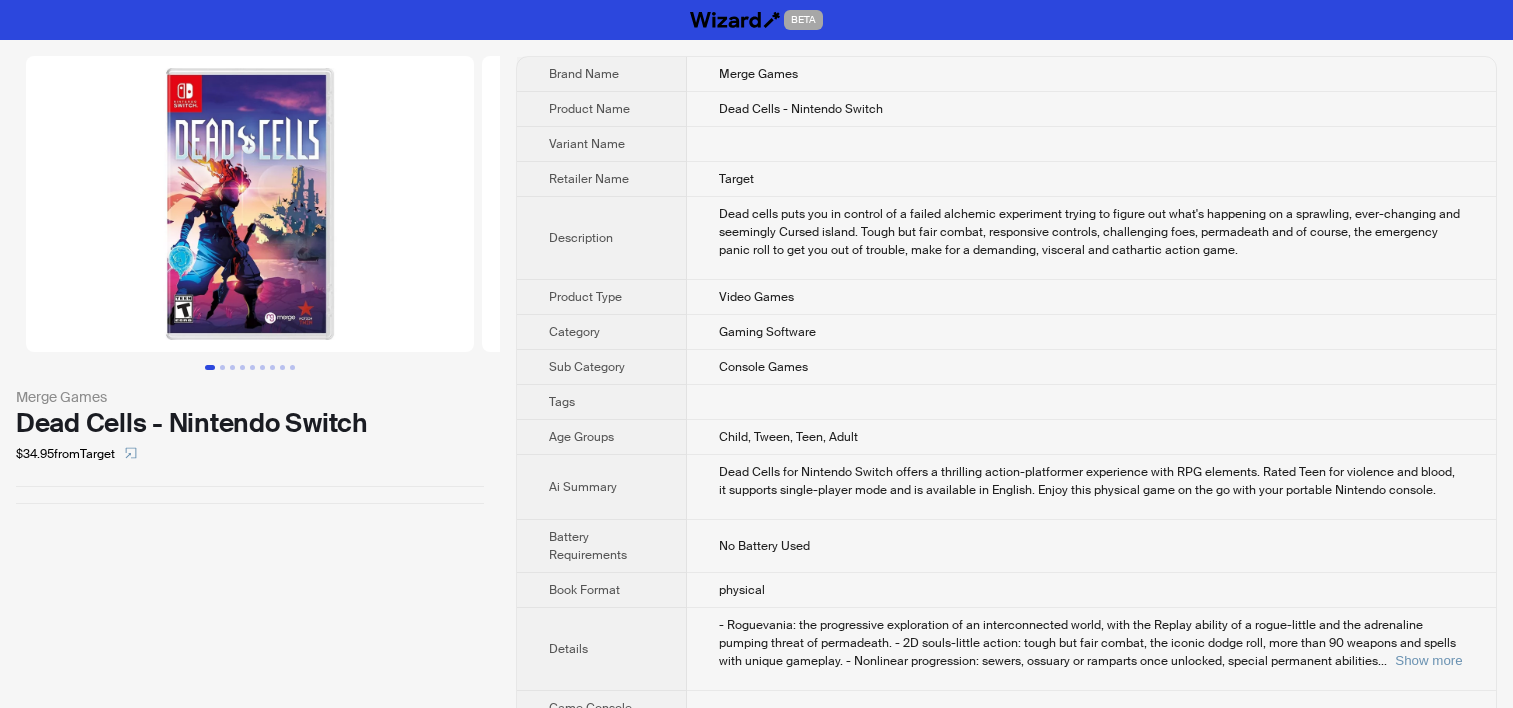 scroll, scrollTop: 0, scrollLeft: 0, axis: both 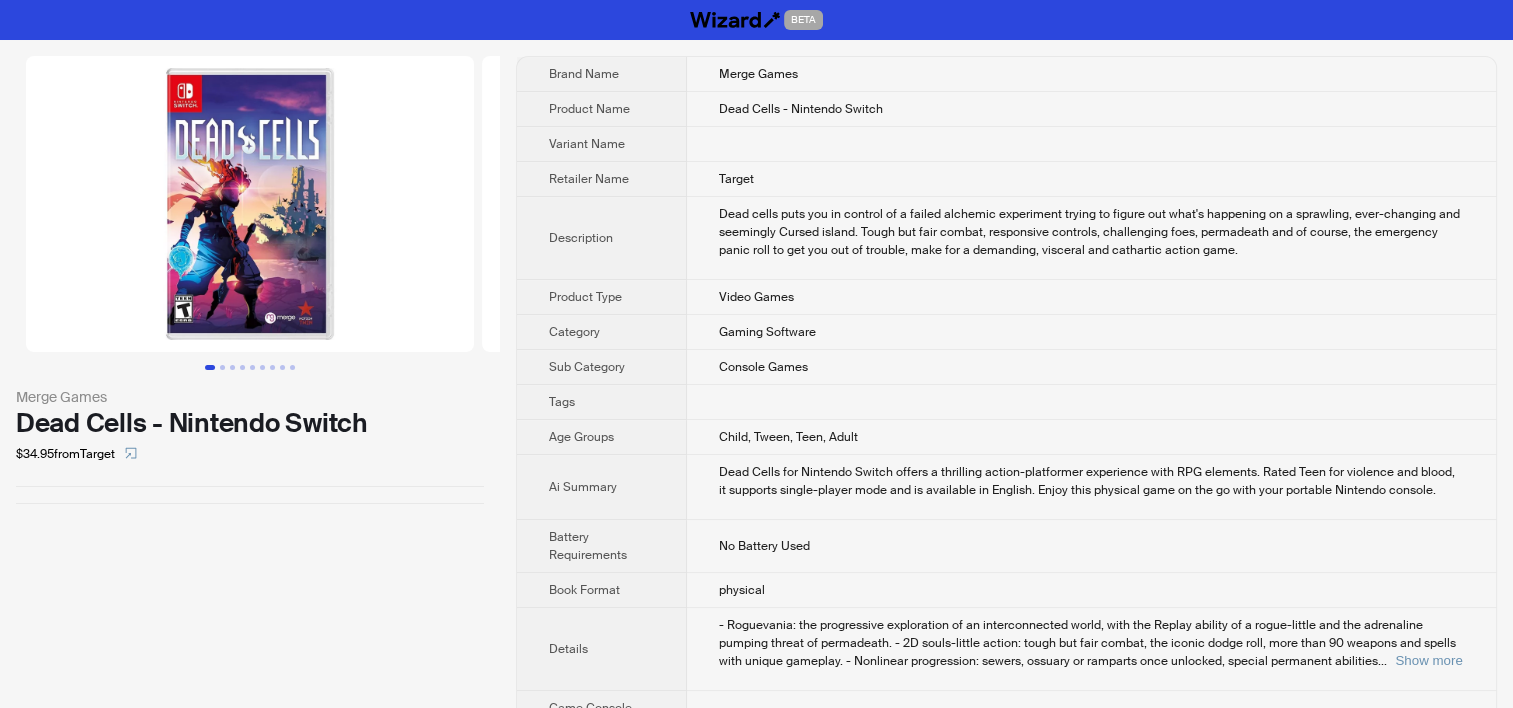 drag, startPoint x: 675, startPoint y: 246, endPoint x: 682, endPoint y: 255, distance: 11.401754 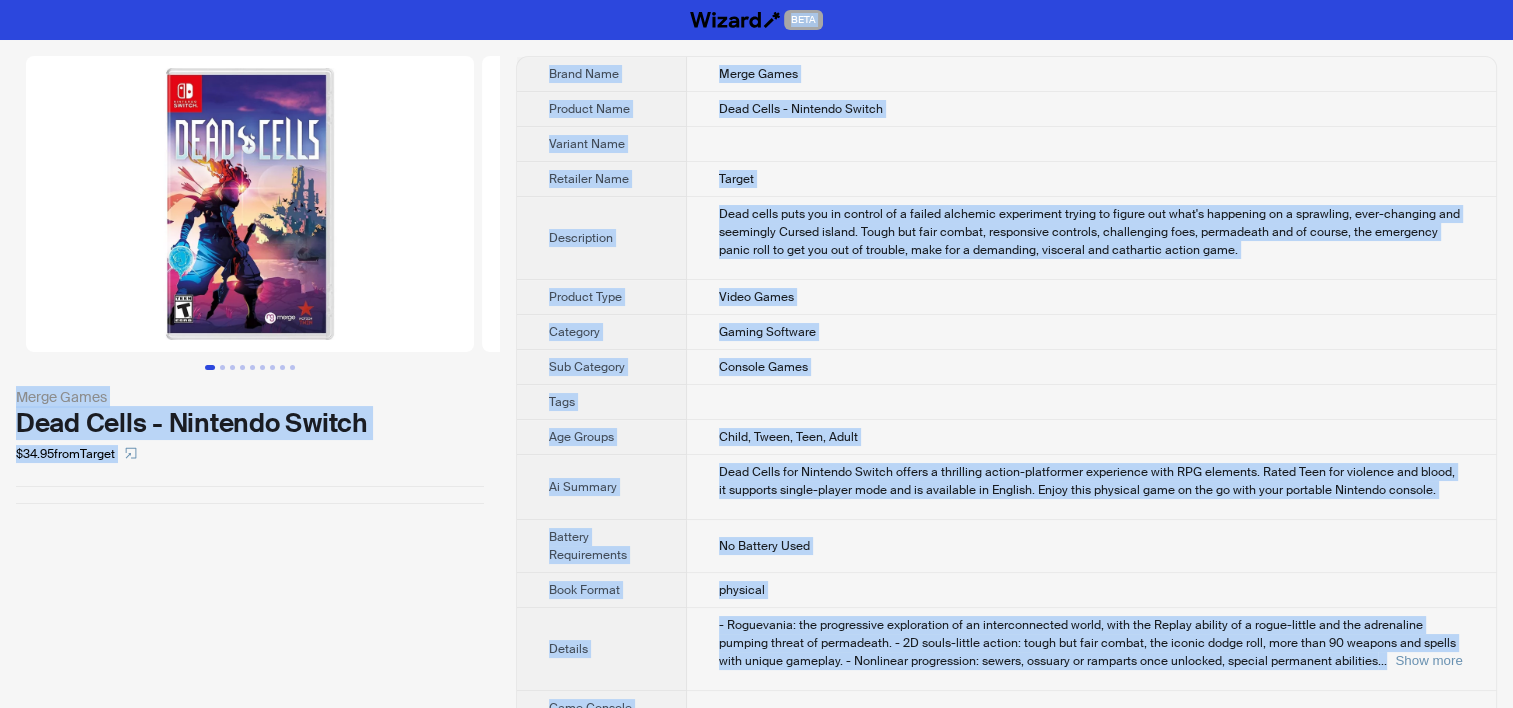 copy on "BETA Merge Games Dead Cells - Nintendo Switch $34.95  from  Target Brand Name Merge Games Product Name Dead Cells - Nintendo Switch Variant Name Retailer Name Target Description Dead cells puts you in control of a failed alchemic experiment trying to figure out what's happening on a sprawling, ever-changing and seemingly Cursed island. Tough but fair combat, responsive controls, challenging foes, permadeath and of course, the emergency panic roll to get you out of trouble, make for a demanding, visceral and cathartic action game. Product Type Video Games Category Gaming Software Sub Category Console Games Tags Age Groups Child, Tween, Teen, Adult Ai Summary Dead Cells for Nintendo Switch offers a thrilling action-platformer experience with RPG elements. Rated Teen for violence and blood, it supports single-player mode and is available in English. Enjoy this physical game on the go with your portable Nintendo console. Battery Requirements No Battery Used Book Format physical Details - Roguevania: the progre..." 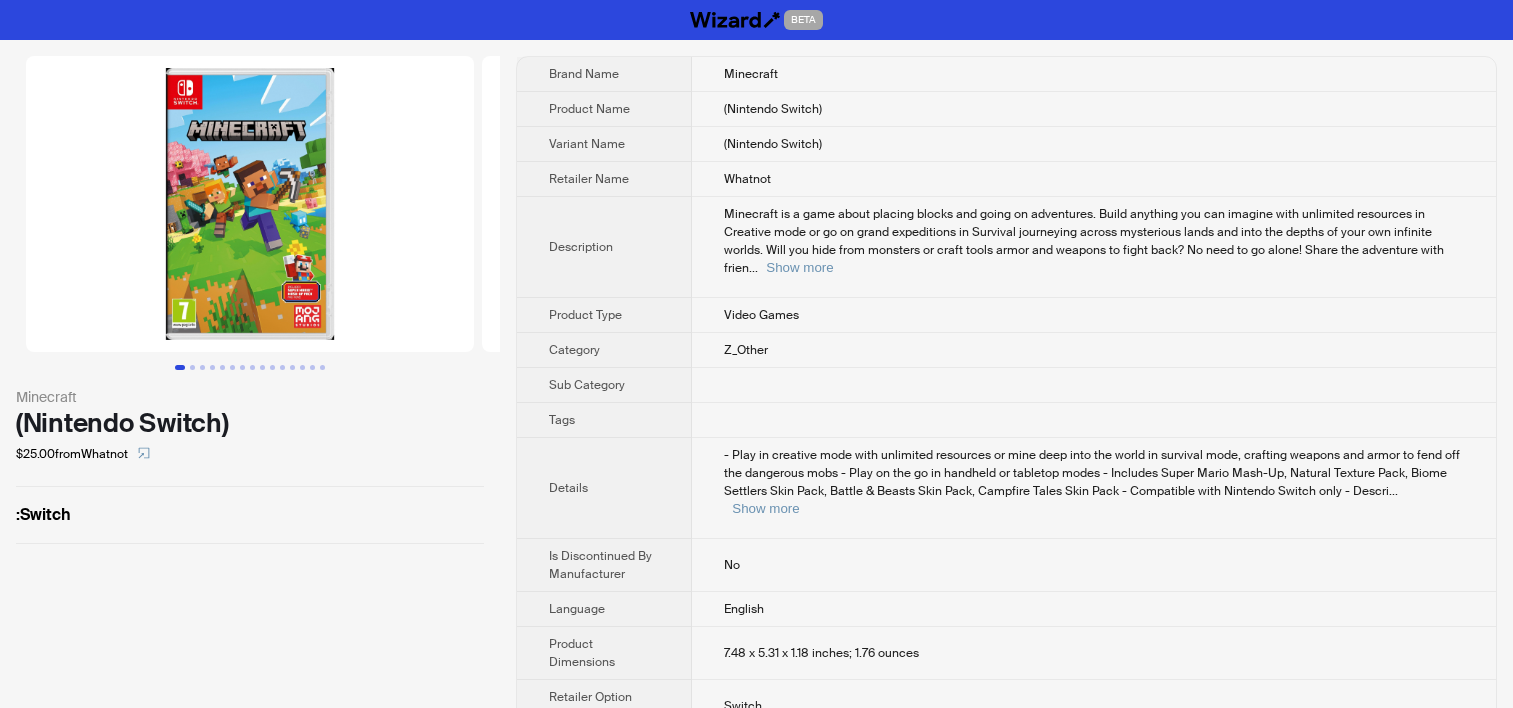 scroll, scrollTop: 0, scrollLeft: 0, axis: both 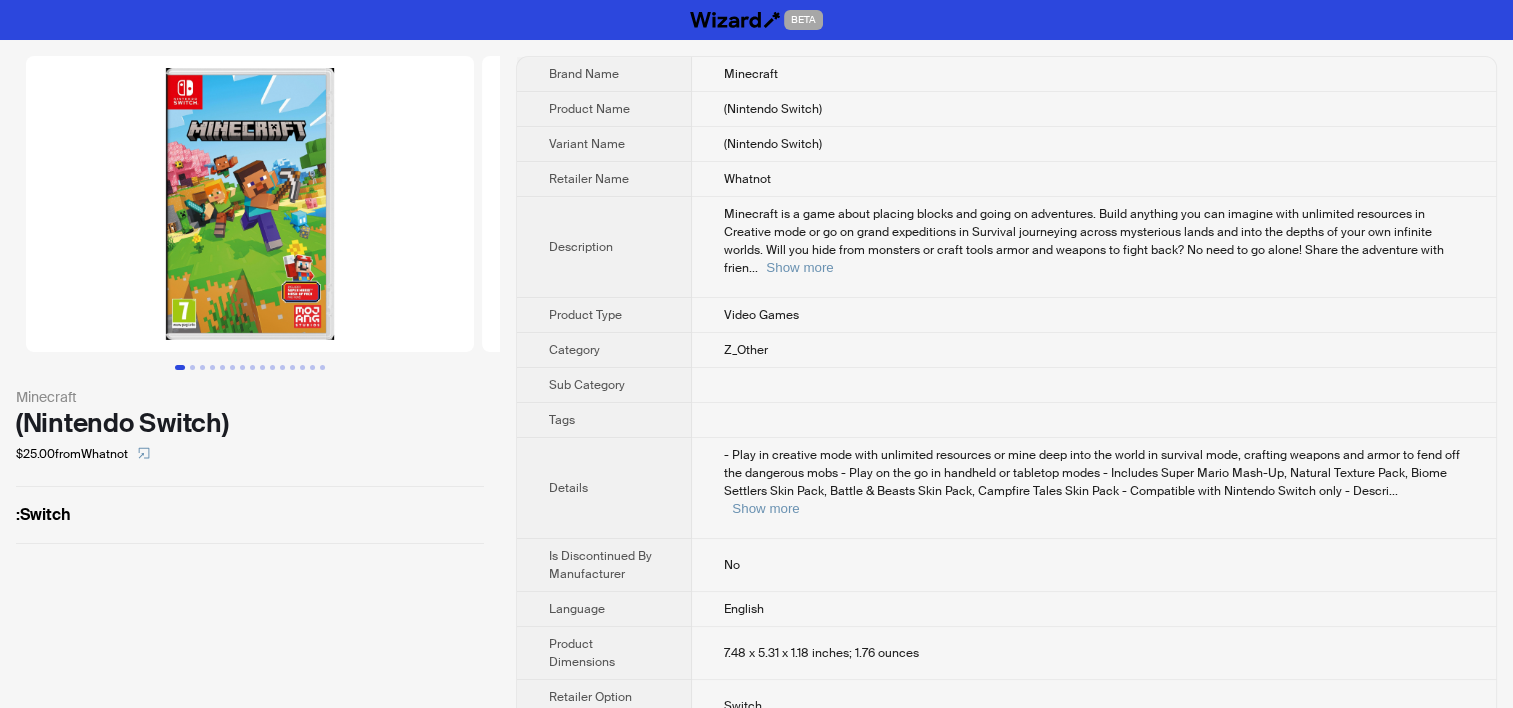 click at bounding box center (250, 204) 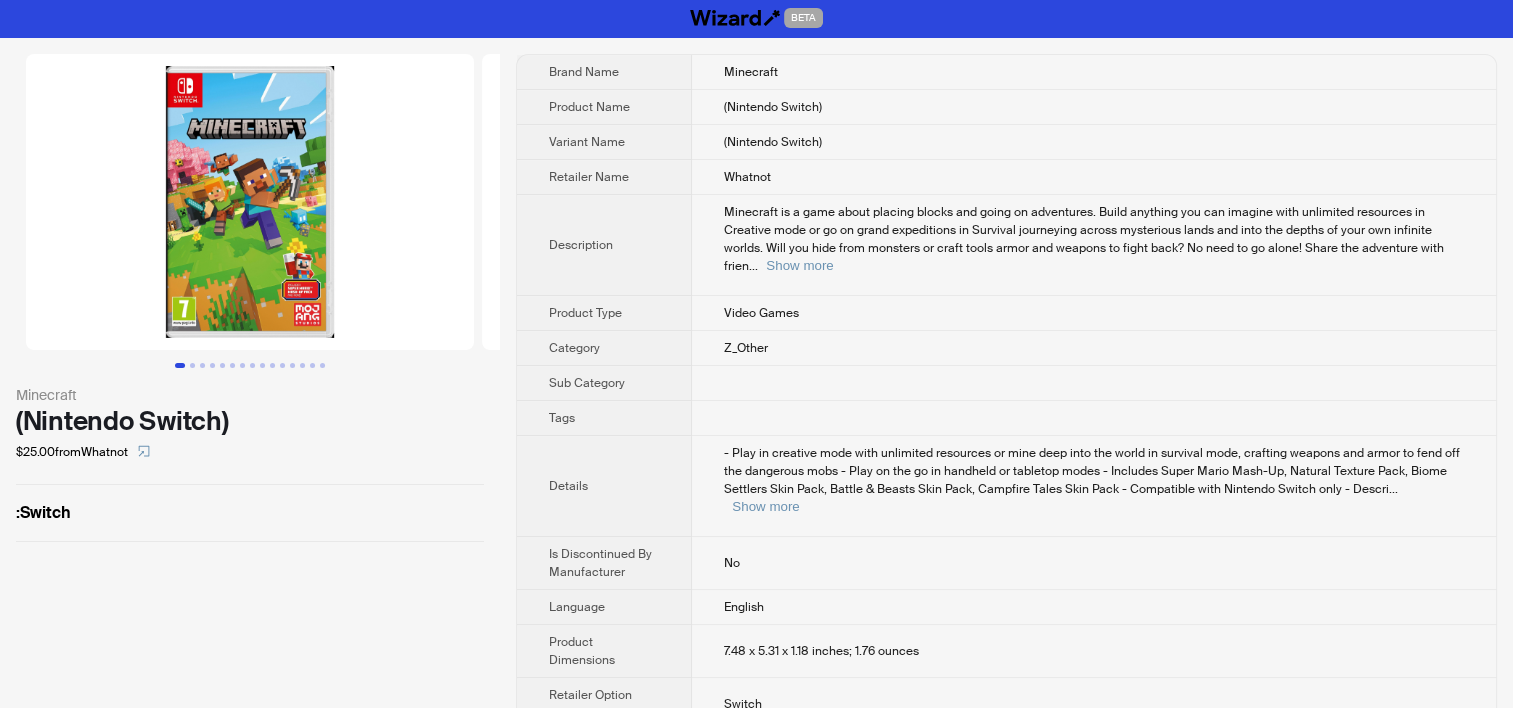 scroll, scrollTop: 0, scrollLeft: 0, axis: both 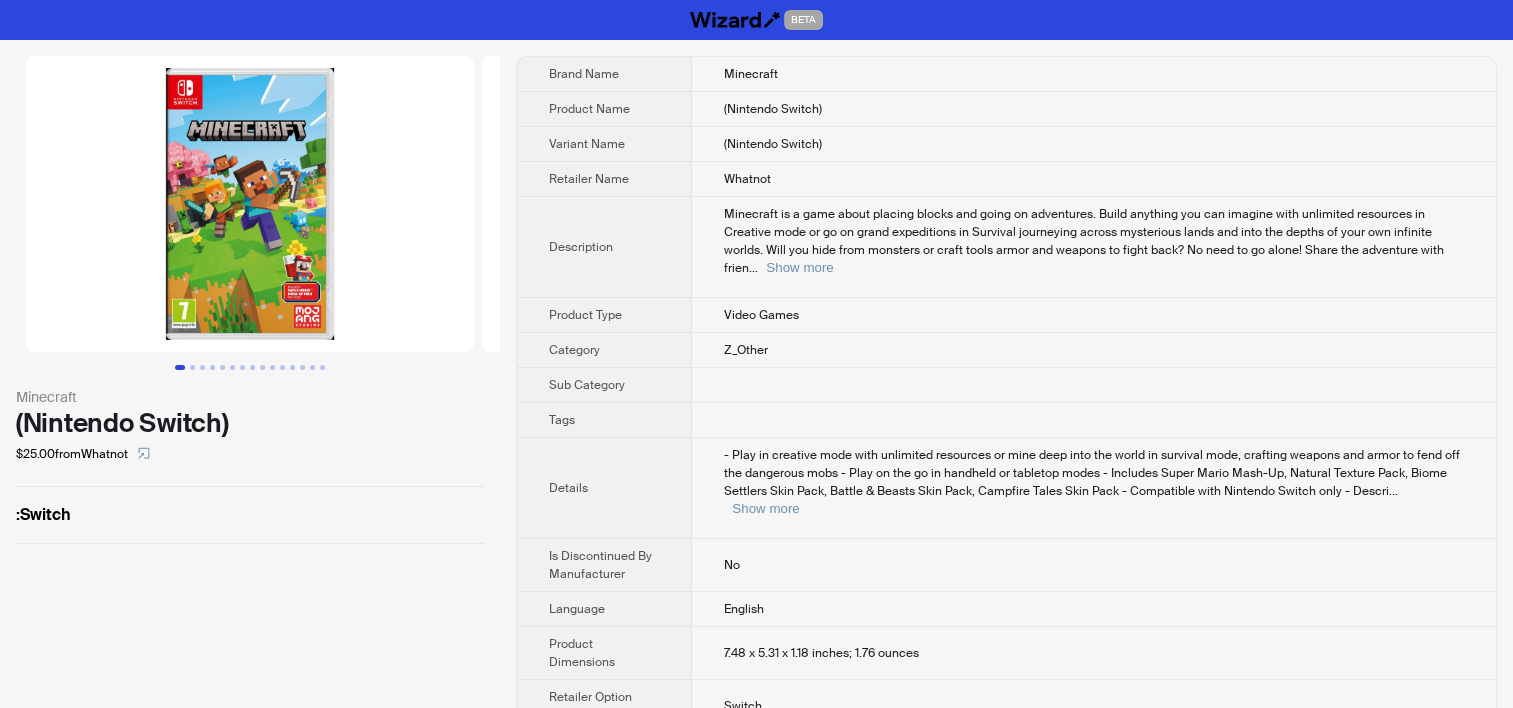 click on "Minecraft is a game about placing blocks and going on adventures. Build anything you can imagine with unlimited resources in Creative mode or go on grand expeditions in Survival journeying across mysterious lands and into the depths of your own infinite worlds. Will you hide from monsters or craft tools armor and weapons to fight back? No need to go alone! Share the adventure with frien ... Show more" at bounding box center (1094, 247) 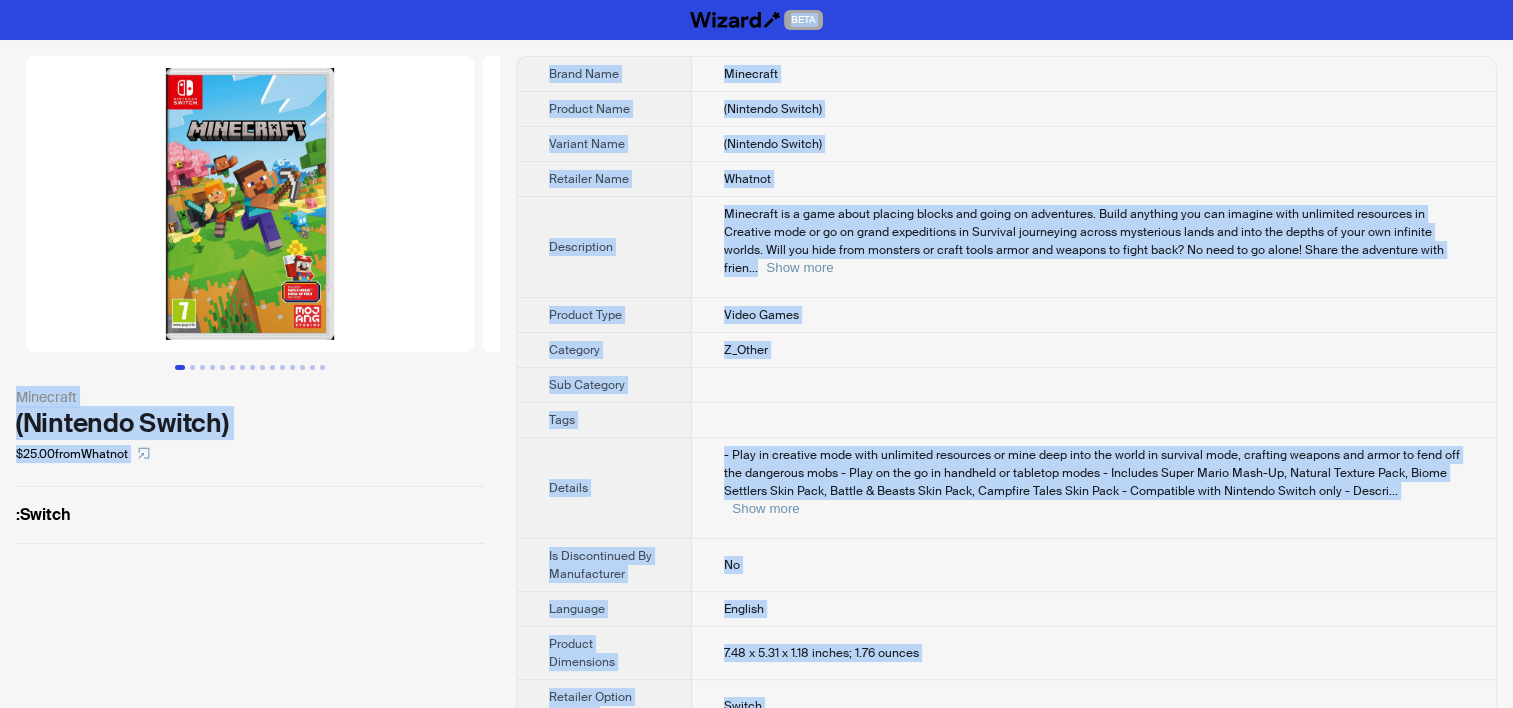 copy on "BETA Minecraft (Nintendo Switch) $25.00  from  Whatnot :  Switch Brand Name Minecraft Product Name (Nintendo Switch) Variant Name (Nintendo Switch) Retailer Name Whatnot Description Minecraft is a game about placing blocks and going on adventures. Build anything you can imagine with unlimited resources in Creative mode or go on grand expeditions in Survival journeying across mysterious lands and into the depths of your own infinite worlds. Will you hide from monsters or craft tools armor and weapons to fight back? No need to go alone! Share the adventure with frien ... Show more Product Type Video Games Category Z_Other Sub Category Tags Details - Play in creative mode with unlimited resources or mine deep into the world in survival mode, crafting weapons and armor to fend off the dangerous mobs
- Play on the go in handheld or tabletop modes
- Includes Super Mario Mash-Up, Natural Texture Pack, Biome Settlers Skin Pack, Battle & Beasts Skin Pack, Campfire Tales Skin Pack
- Compatible with Nintendo Switch o..." 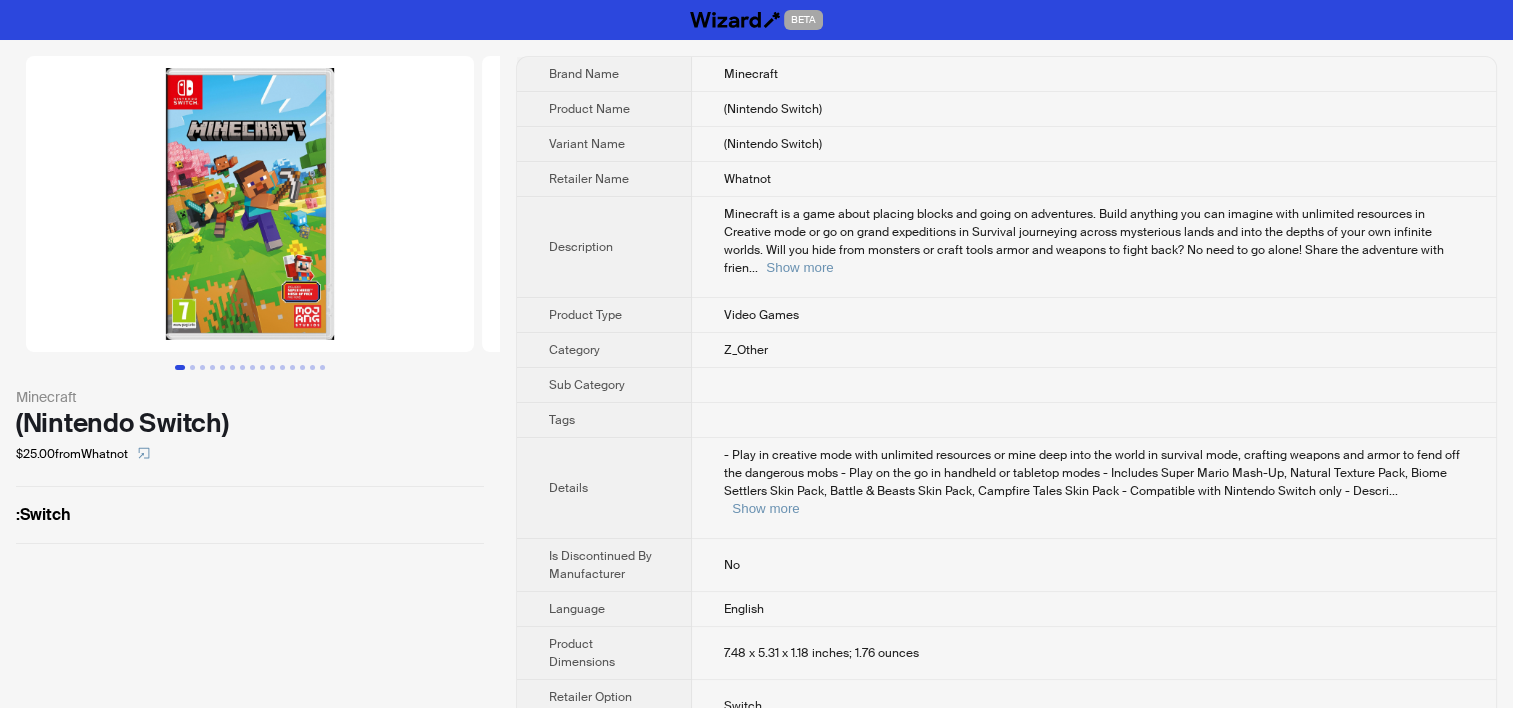 click on "Minecraft is a game about placing blocks and going on adventures. Build anything you can imagine with unlimited resources in Creative mode or go on grand expeditions in Survival journeying across mysterious lands and into the depths of your own infinite worlds. Will you hide from monsters or craft tools armor and weapons to fight back? No need to go alone! Share the adventure with frien ... Show more" at bounding box center [1094, 241] 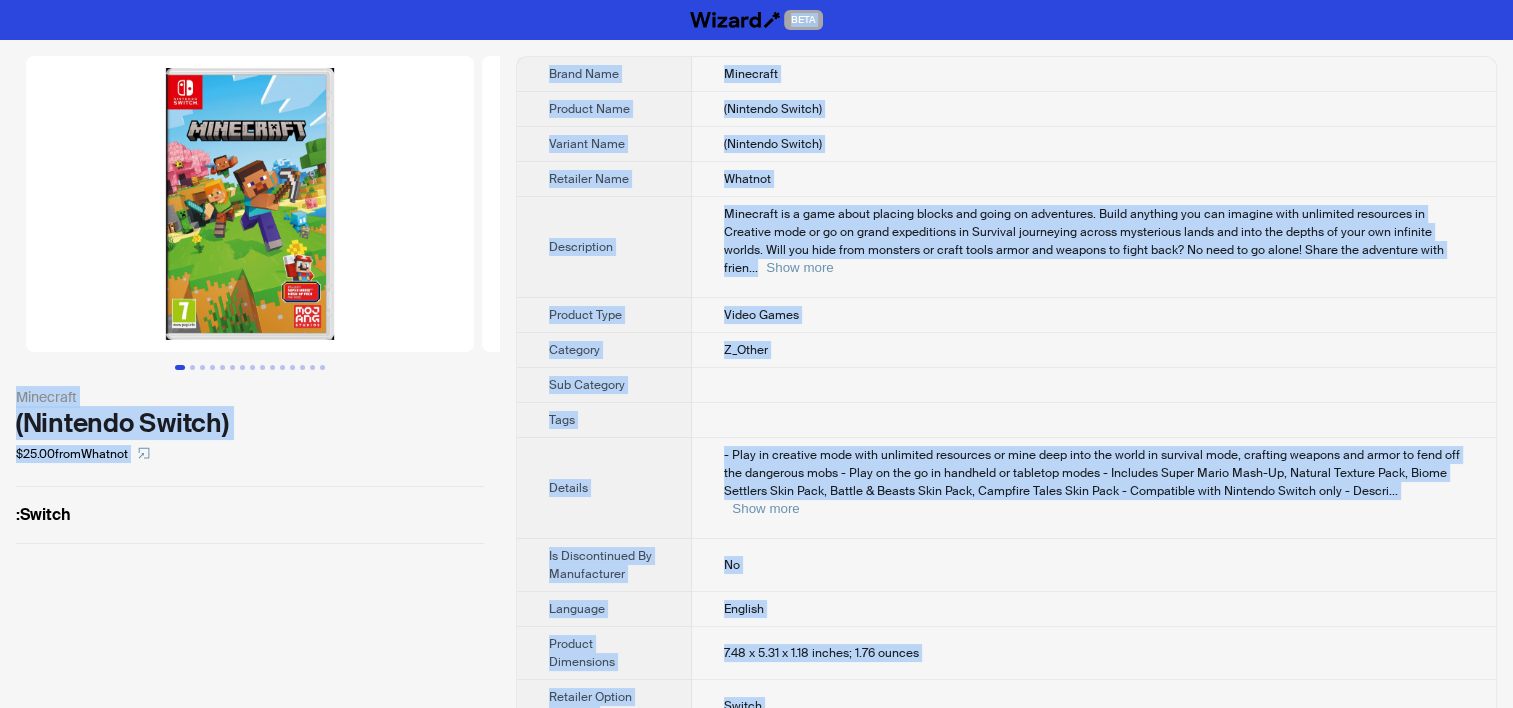 copy on "BETA Minecraft (Nintendo Switch) $25.00  from  Whatnot :  Switch Brand Name Minecraft Product Name (Nintendo Switch) Variant Name (Nintendo Switch) Retailer Name Whatnot Description Minecraft is a game about placing blocks and going on adventures. Build anything you can imagine with unlimited resources in Creative mode or go on grand expeditions in Survival journeying across mysterious lands and into the depths of your own infinite worlds. Will you hide from monsters or craft tools armor and weapons to fight back? No need to go alone! Share the adventure with frien ... Show more Product Type Video Games Category Z_Other Sub Category Tags Details - Play in creative mode with unlimited resources or mine deep into the world in survival mode, crafting weapons and armor to fend off the dangerous mobs
- Play on the go in handheld or tabletop modes
- Includes Super Mario Mash-Up, Natural Texture Pack, Biome Settlers Skin Pack, Battle & Beasts Skin Pack, Campfire Tales Skin Pack
- Compatible with Nintendo Switch o..." 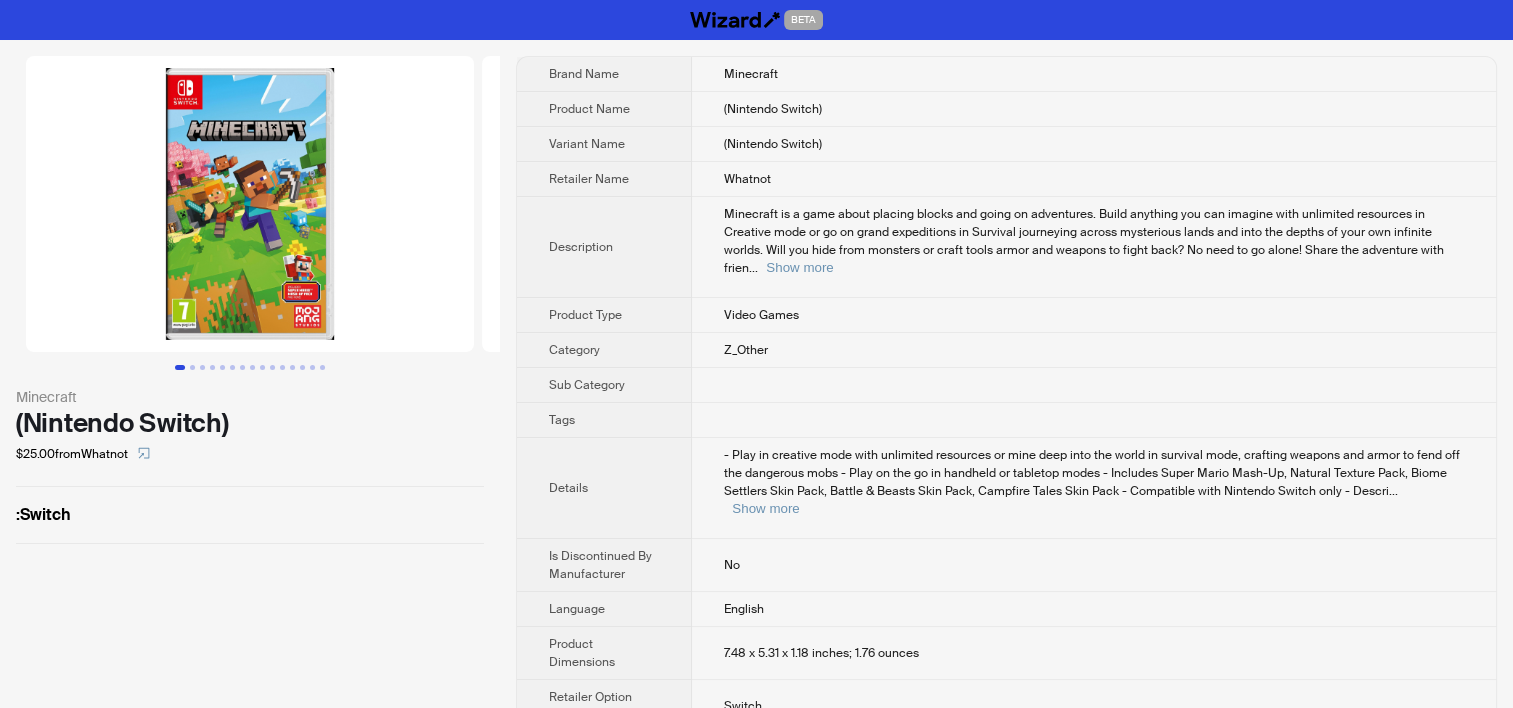 scroll, scrollTop: 2, scrollLeft: 0, axis: vertical 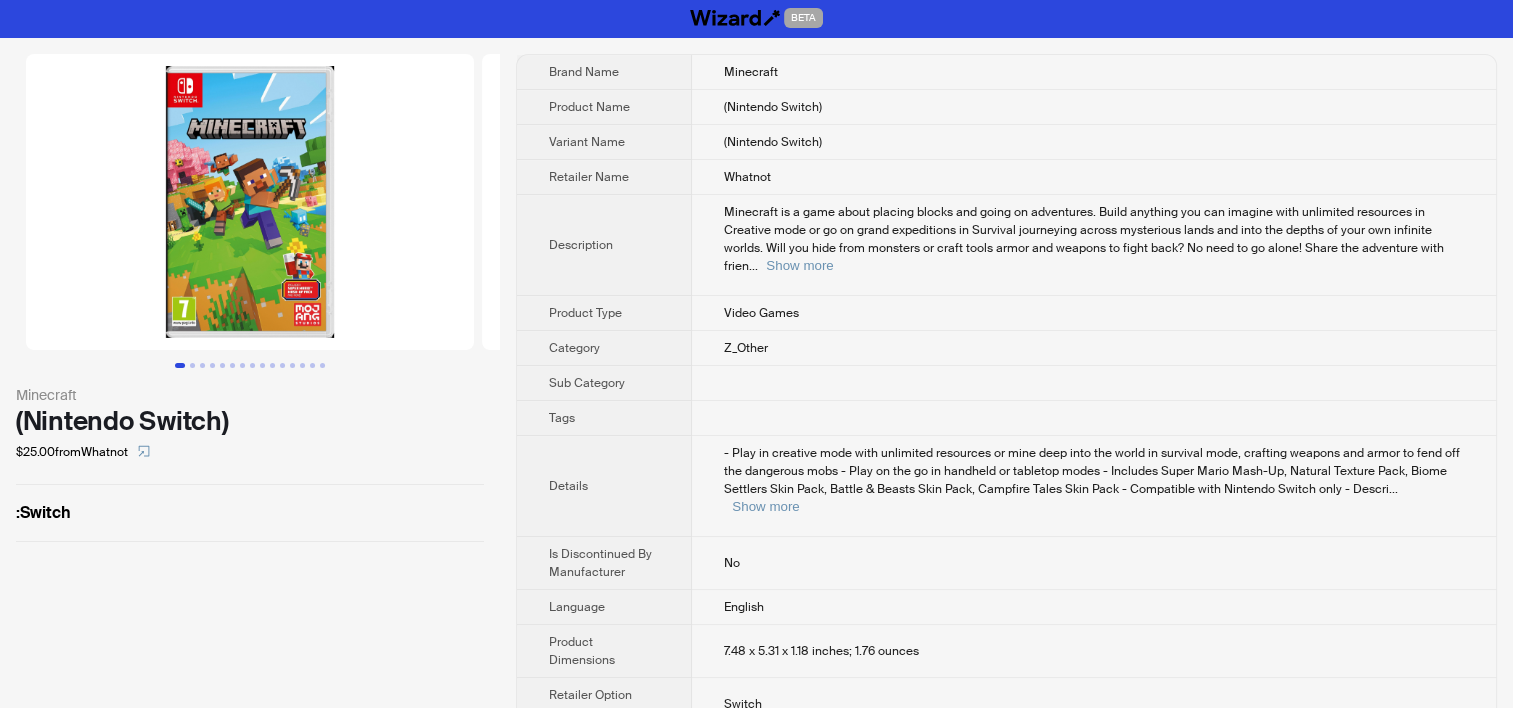click on "Z_Other" at bounding box center [1094, 348] 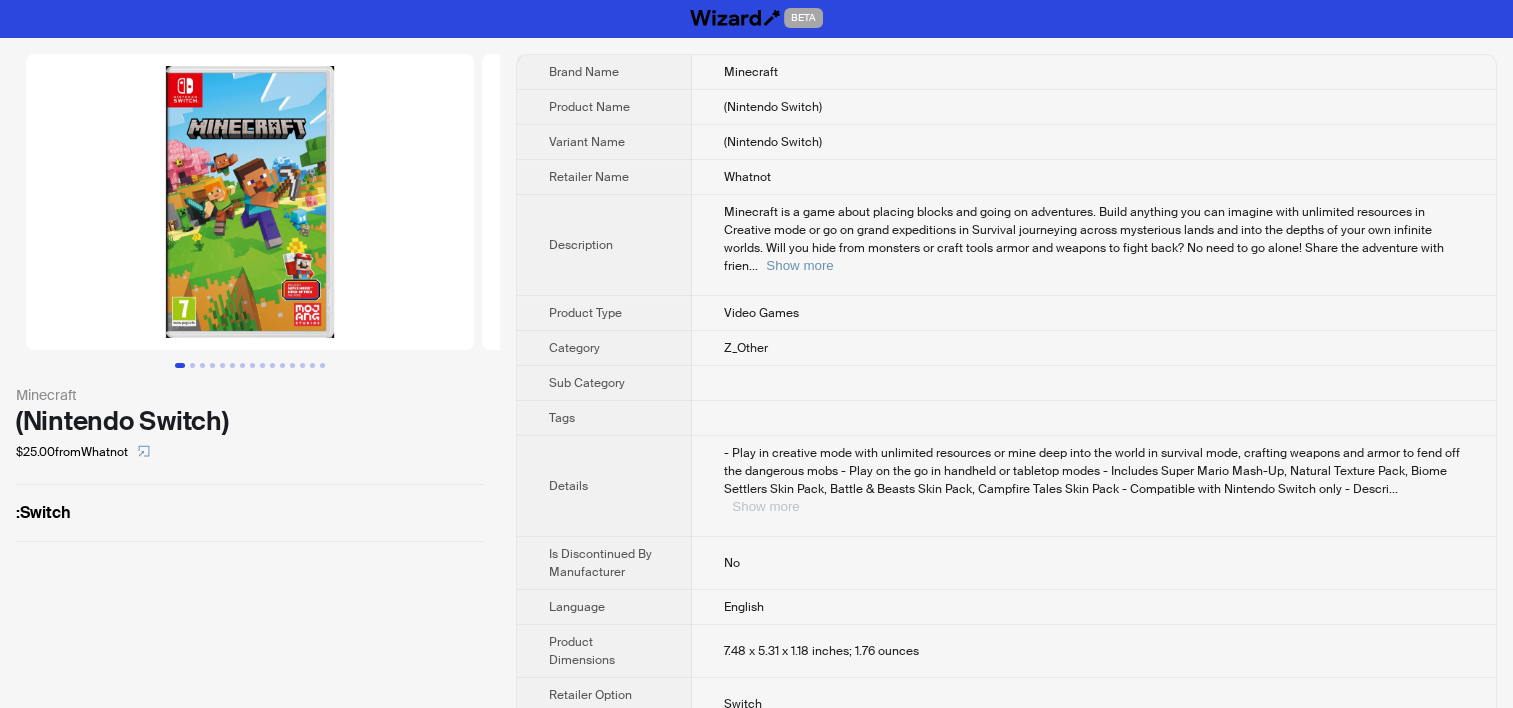 click on "Show more" at bounding box center (765, 506) 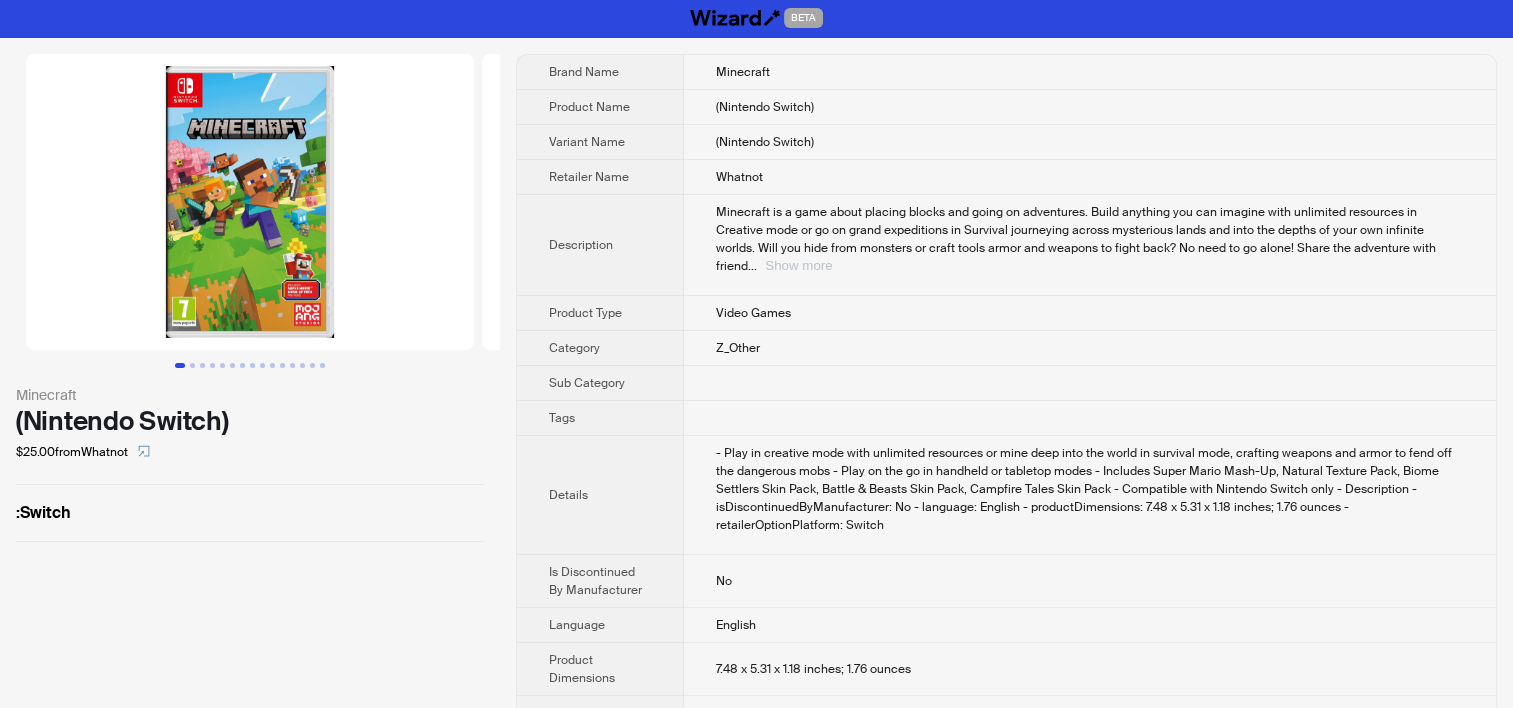 click on "Show more" at bounding box center [798, 265] 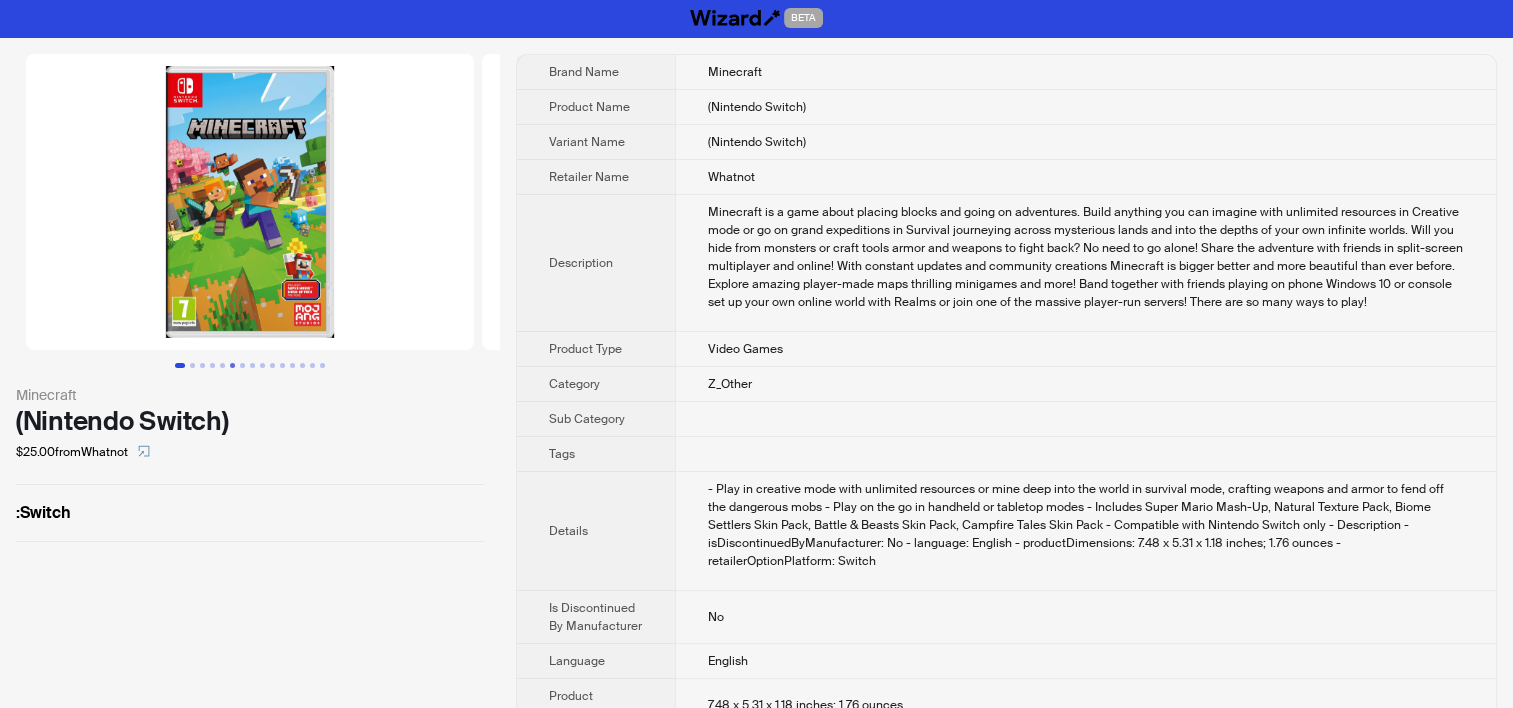 click at bounding box center [232, 365] 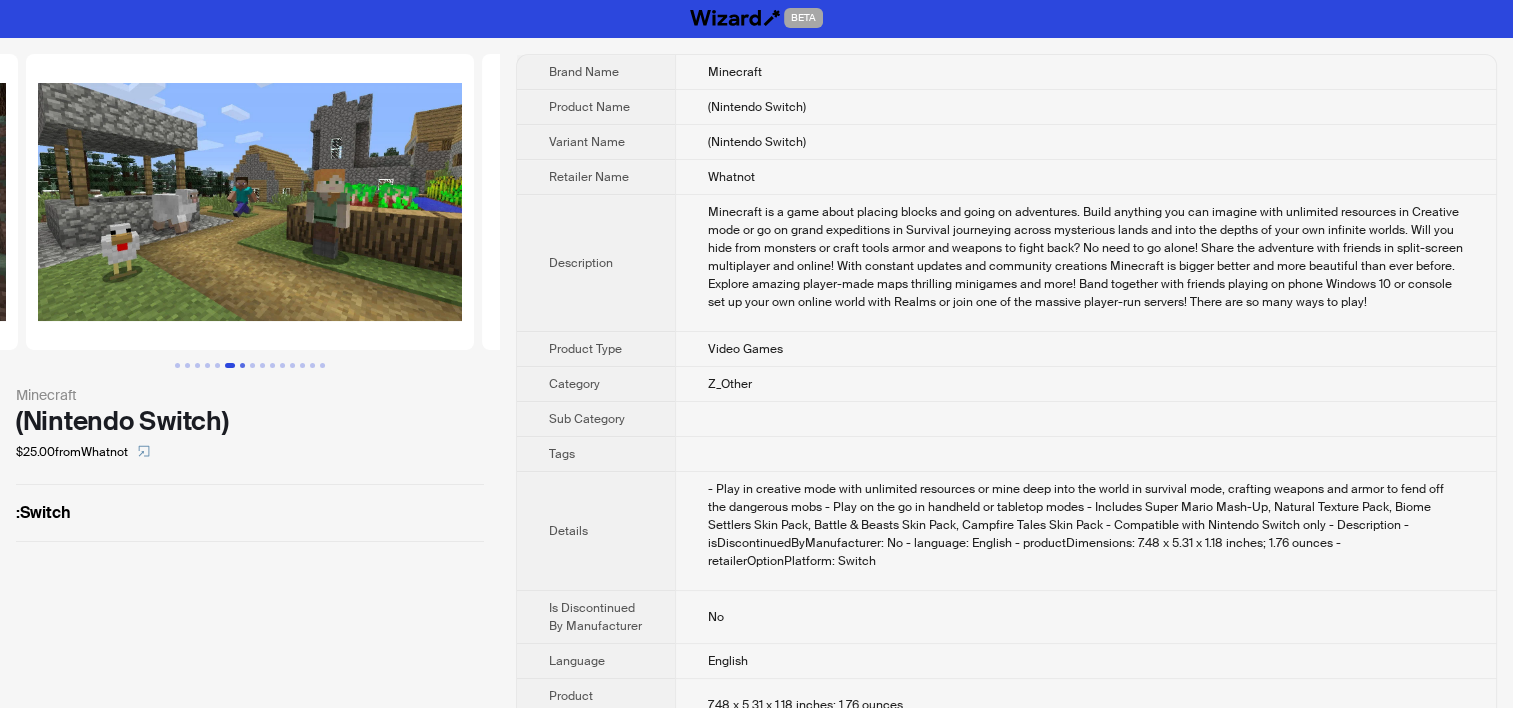 click at bounding box center (242, 365) 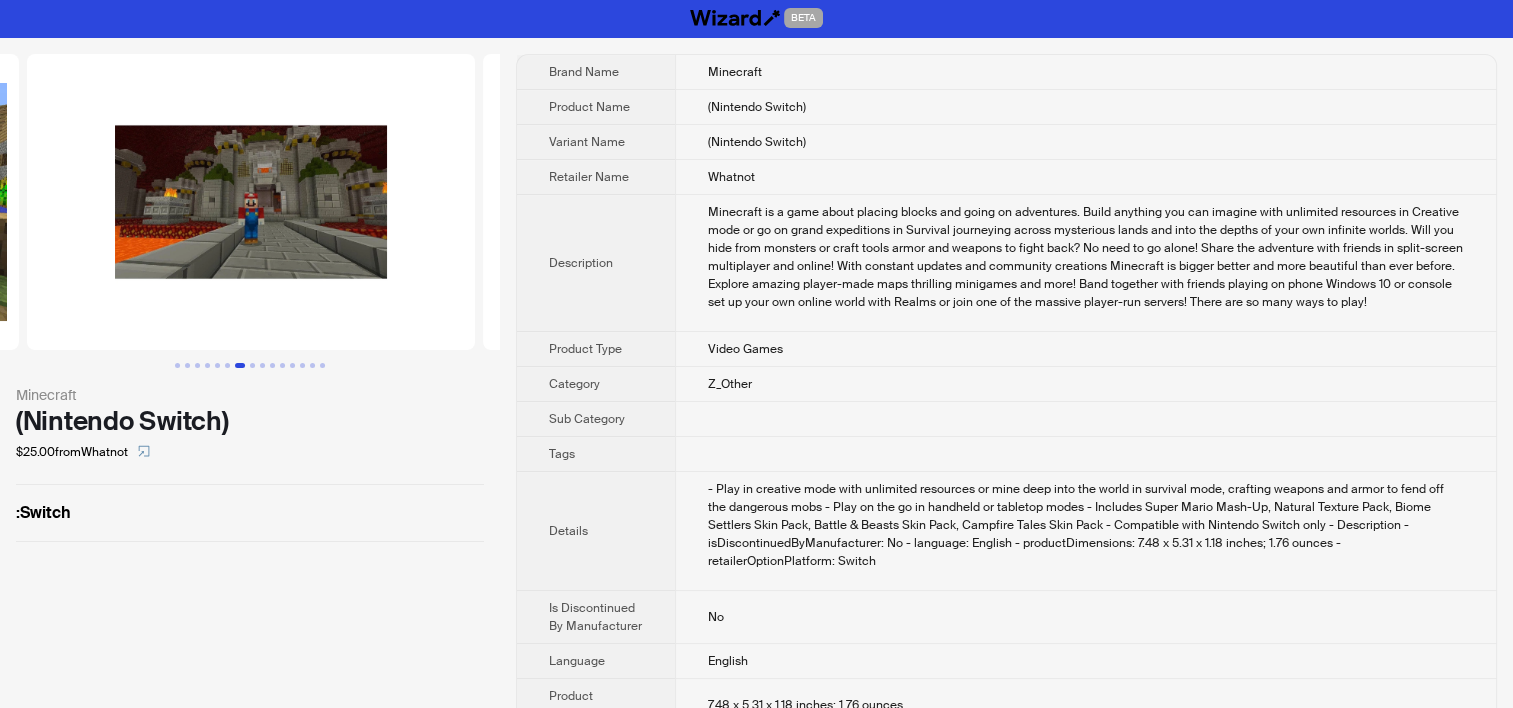 scroll, scrollTop: 0, scrollLeft: 2736, axis: horizontal 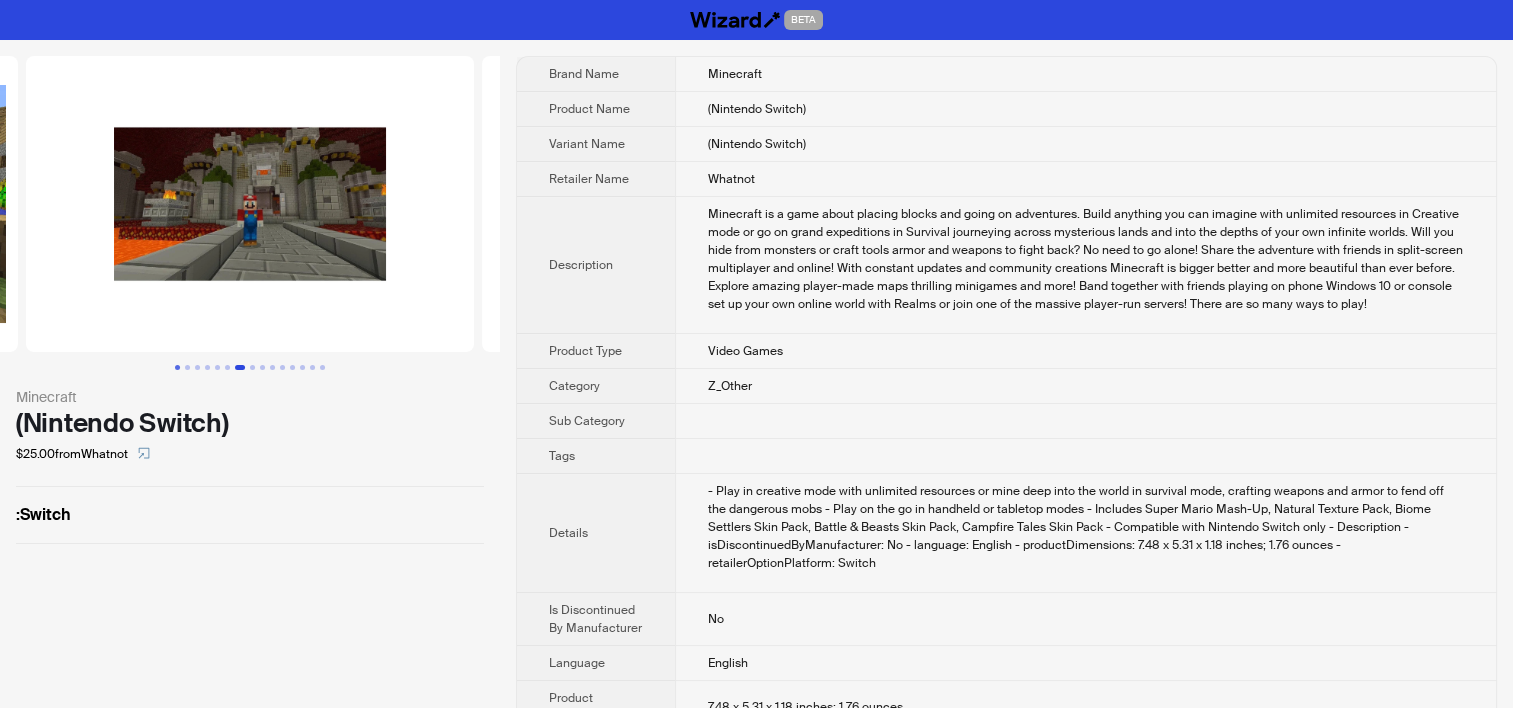 click at bounding box center [177, 367] 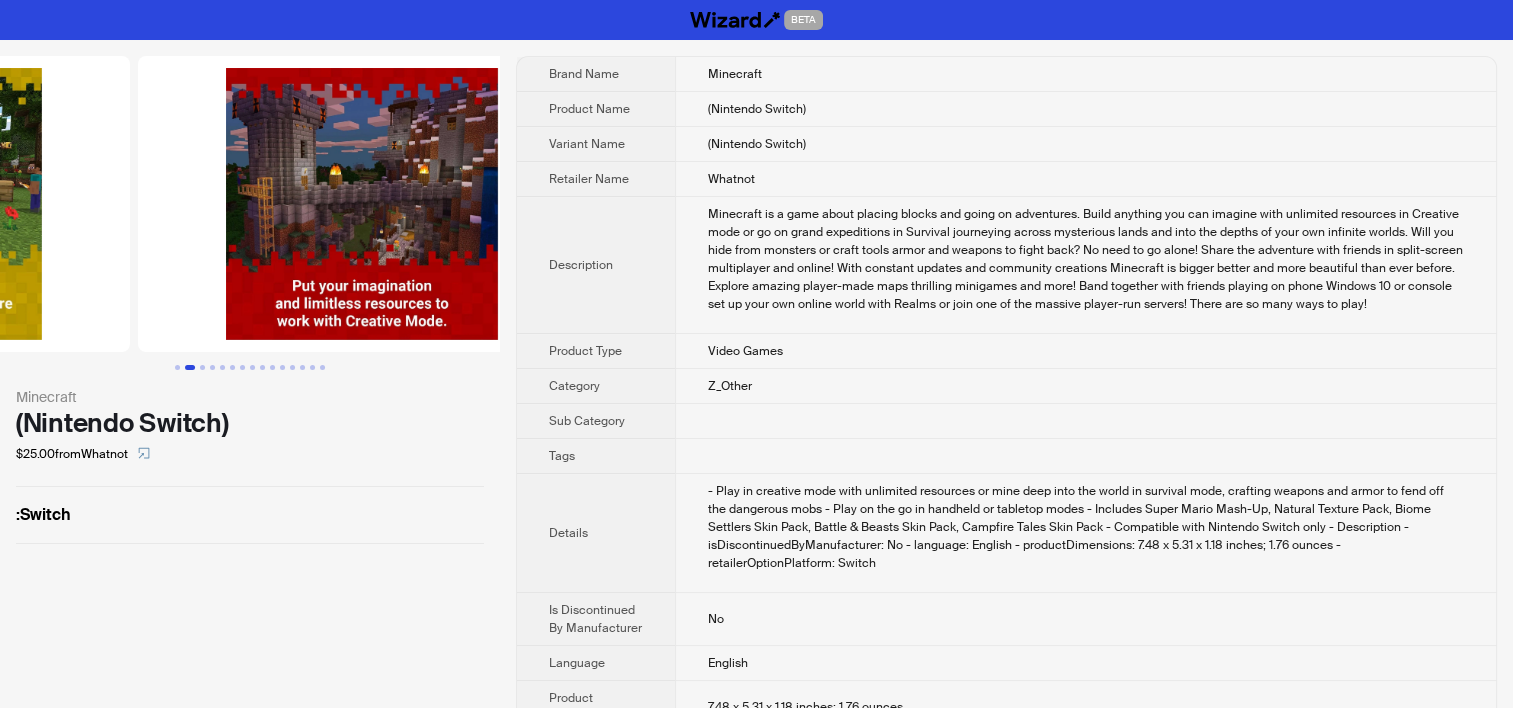 scroll, scrollTop: 0, scrollLeft: 388, axis: horizontal 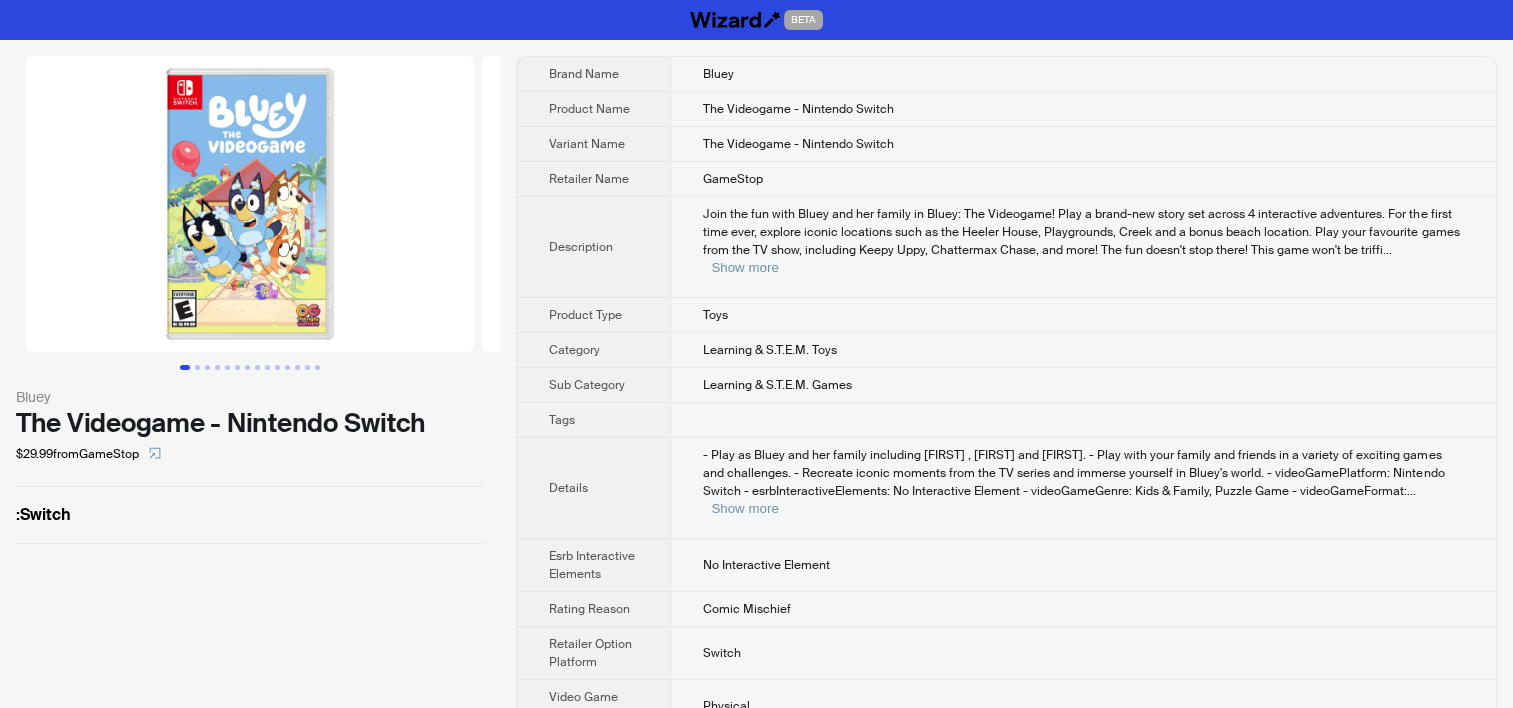 click on "GameStop" at bounding box center [733, 179] 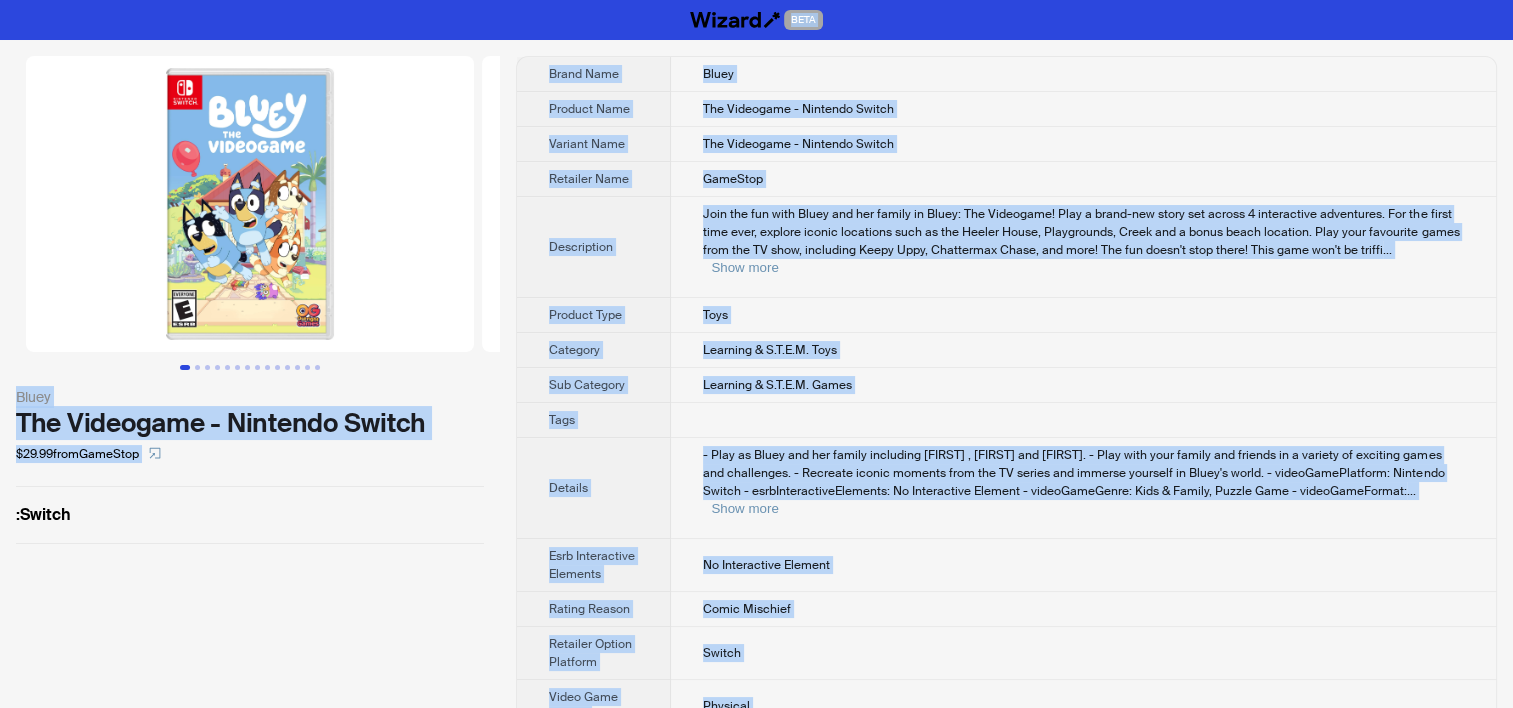 click on "Join the fun with Bluey and her family in Bluey: The Videogame! Play a brand-new story set across 4 interactive adventures. For the first time ever, explore iconic locations such as the Heeler House, Playgrounds, Creek and a bonus beach location. Play your favourite games from the TV show, including Keepy Uppy, Chattermax Chase, and more! The fun doesn't stop there! This game won't be triffi ... Show more" at bounding box center (1083, 247) 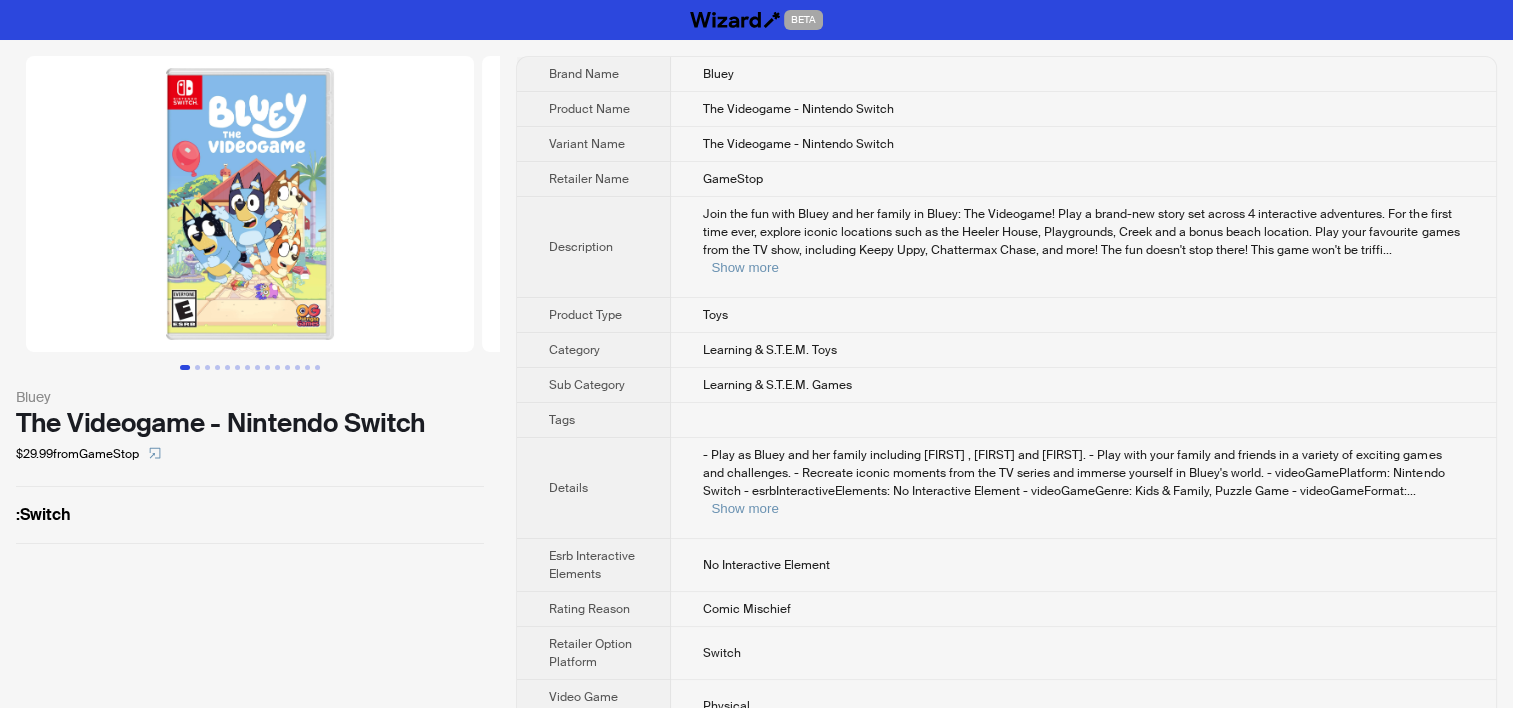 click at bounding box center [1083, 420] 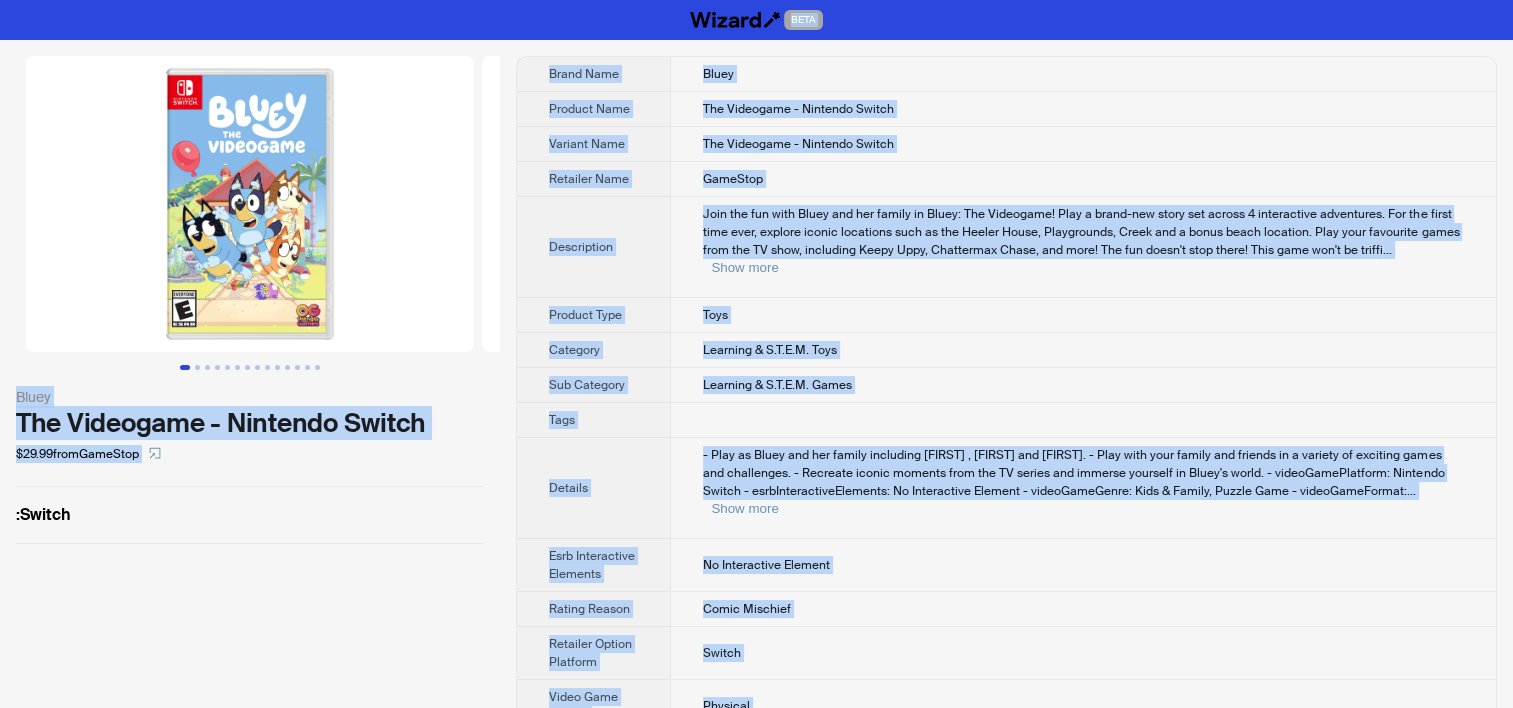 copy on "BETA Bluey The Videogame - Nintendo Switch $29.99 from GameStop : Switch Brand Name Bluey Product Name The Videogame - Nintendo Switch Variant Name The Videogame - Nintendo Switch Retailer Name GameStop Description Join the fun with Bluey and her family in Bluey: The Videogame! Play a brand-new story set across 4 interactive adventures. For the first time ever, explore iconic locations such as the Heeler House, Playgrounds, Creek and a bonus beach location. Play your favourite games from the TV show, including Keepy Uppy, Chattermax Chase, and more! The fun doesn't stop there! This game won't be trifficult, ju ... Show more Product Type Toys Category Learning & S.T.E.M. Toys Sub Category Learning & S.T.E.M. Games Tags Details - Play as Bluey and her family including [FIRST] , [FIRST] and [FIRST].
- Play with your family and friends in a variety of exciting games and challenges.
- Recreate iconic moments from the TV series and immerse yourself in Bluey's world.
- videoGamePlatform: Nintendo Switch
- esrbInteractiveElements: No Interactive Element
- videoGameGenre: Kids & Family, Puzzle Game
- videoGameFormat: Physical
- ratingReason: Comic Mischief
- retailerOptionPlatform: Switch" 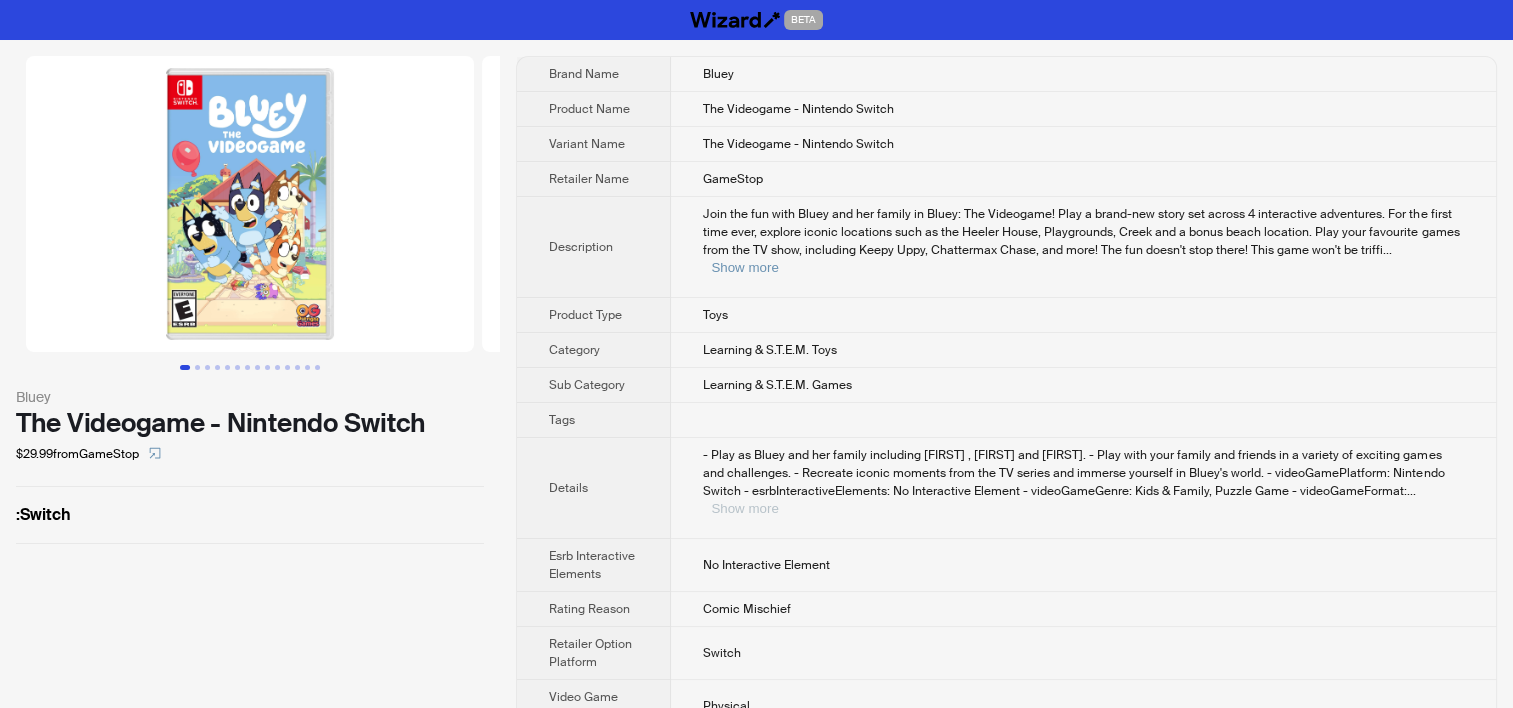 click on "Show more" at bounding box center (744, 508) 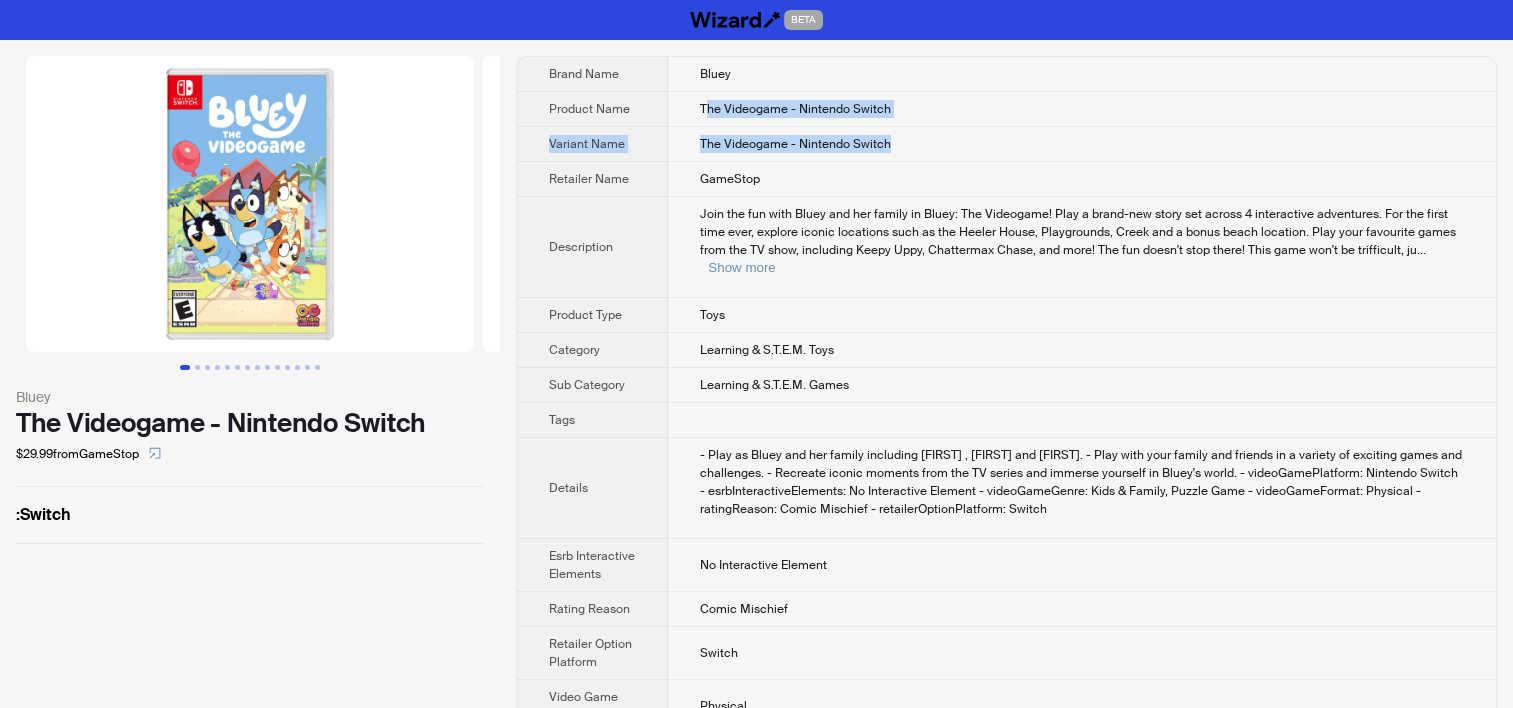 drag, startPoint x: 748, startPoint y: 112, endPoint x: 923, endPoint y: 145, distance: 178.08424 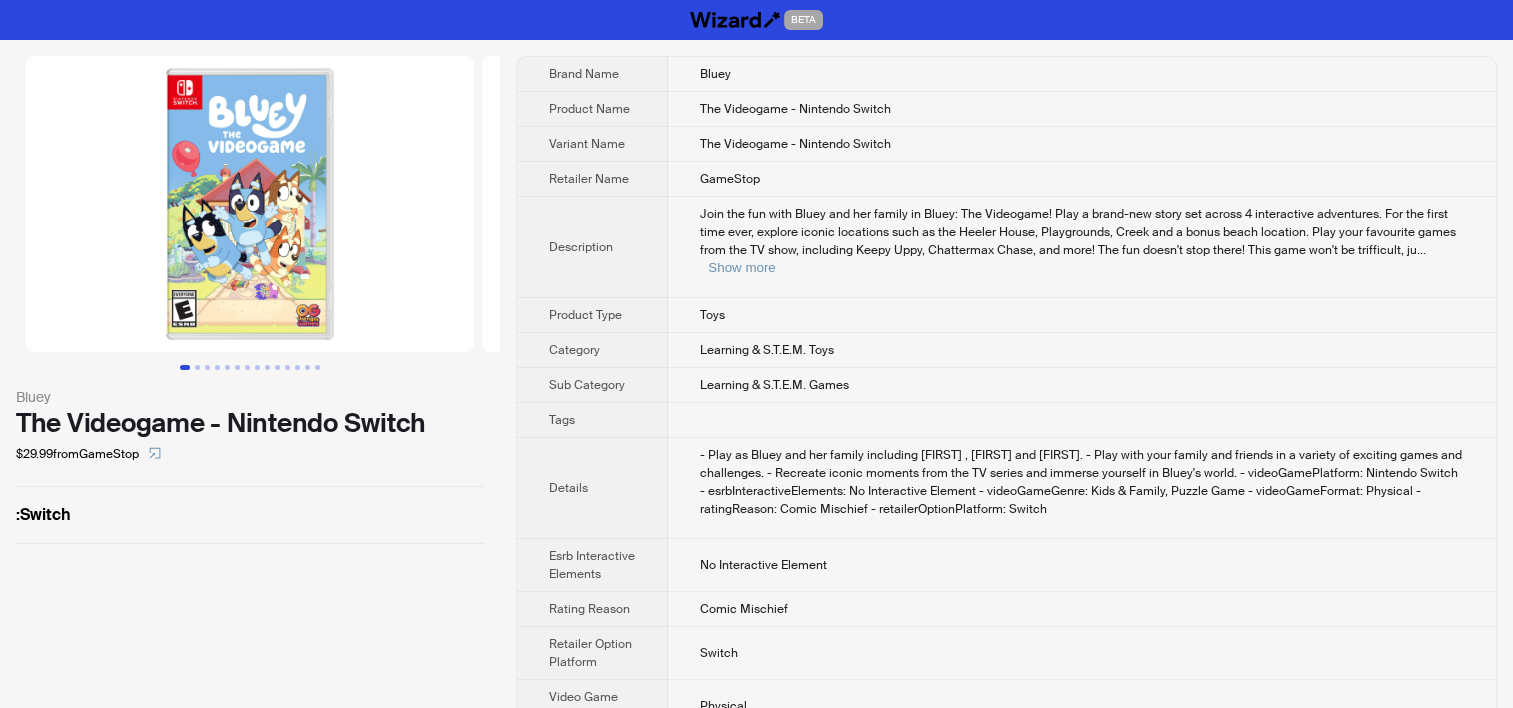 drag, startPoint x: 923, startPoint y: 145, endPoint x: 702, endPoint y: 110, distance: 223.75433 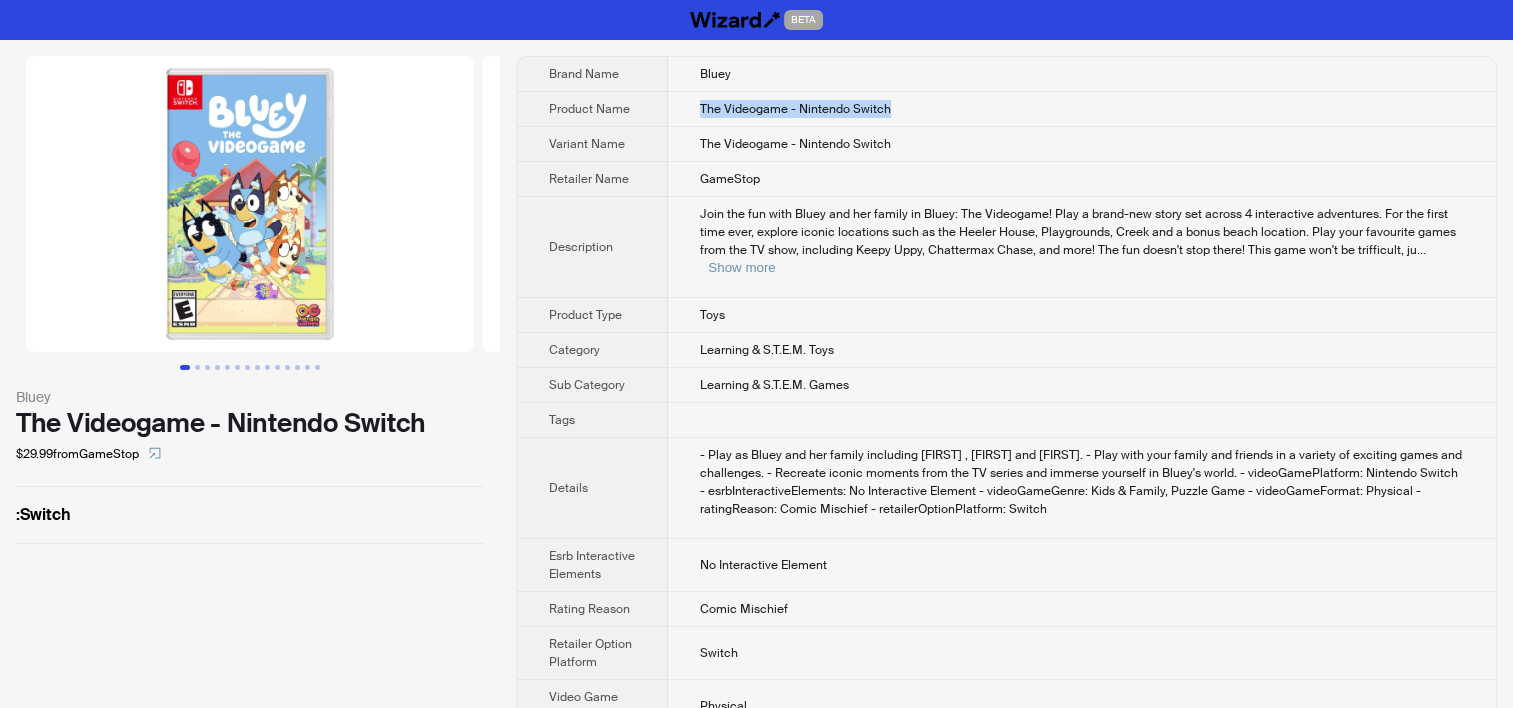 drag, startPoint x: 702, startPoint y: 108, endPoint x: 944, endPoint y: 97, distance: 242.24988 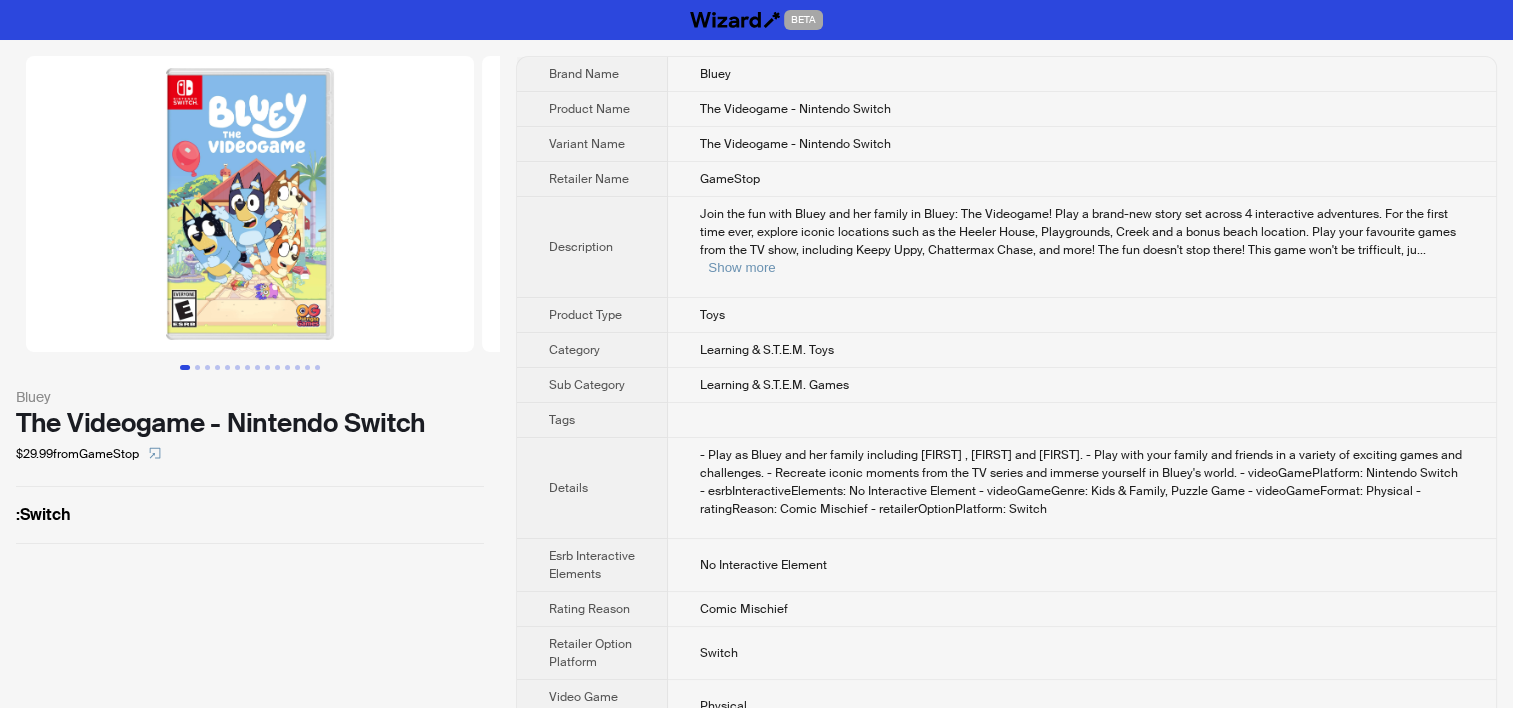 click on "GameStop" at bounding box center [1082, 179] 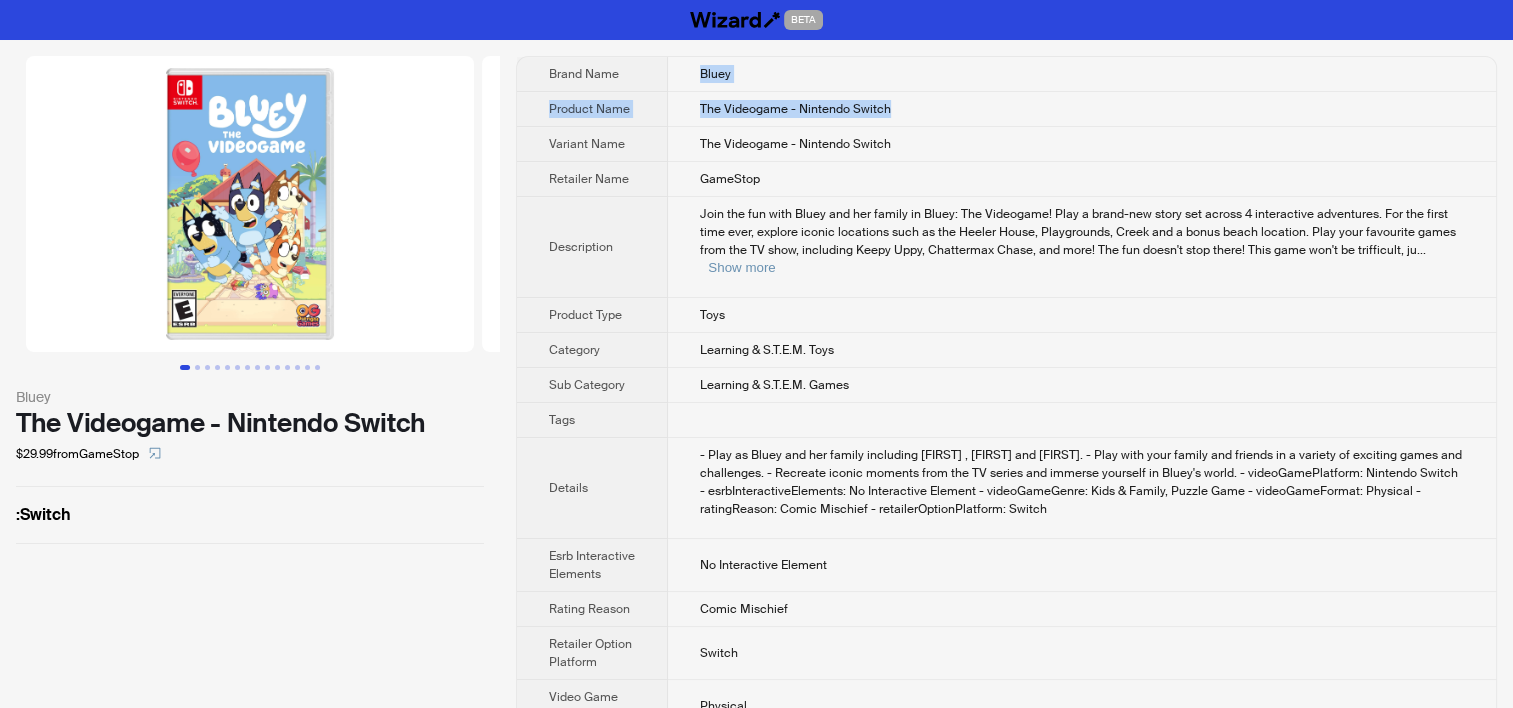 drag, startPoint x: 700, startPoint y: 68, endPoint x: 949, endPoint y: 109, distance: 252.35292 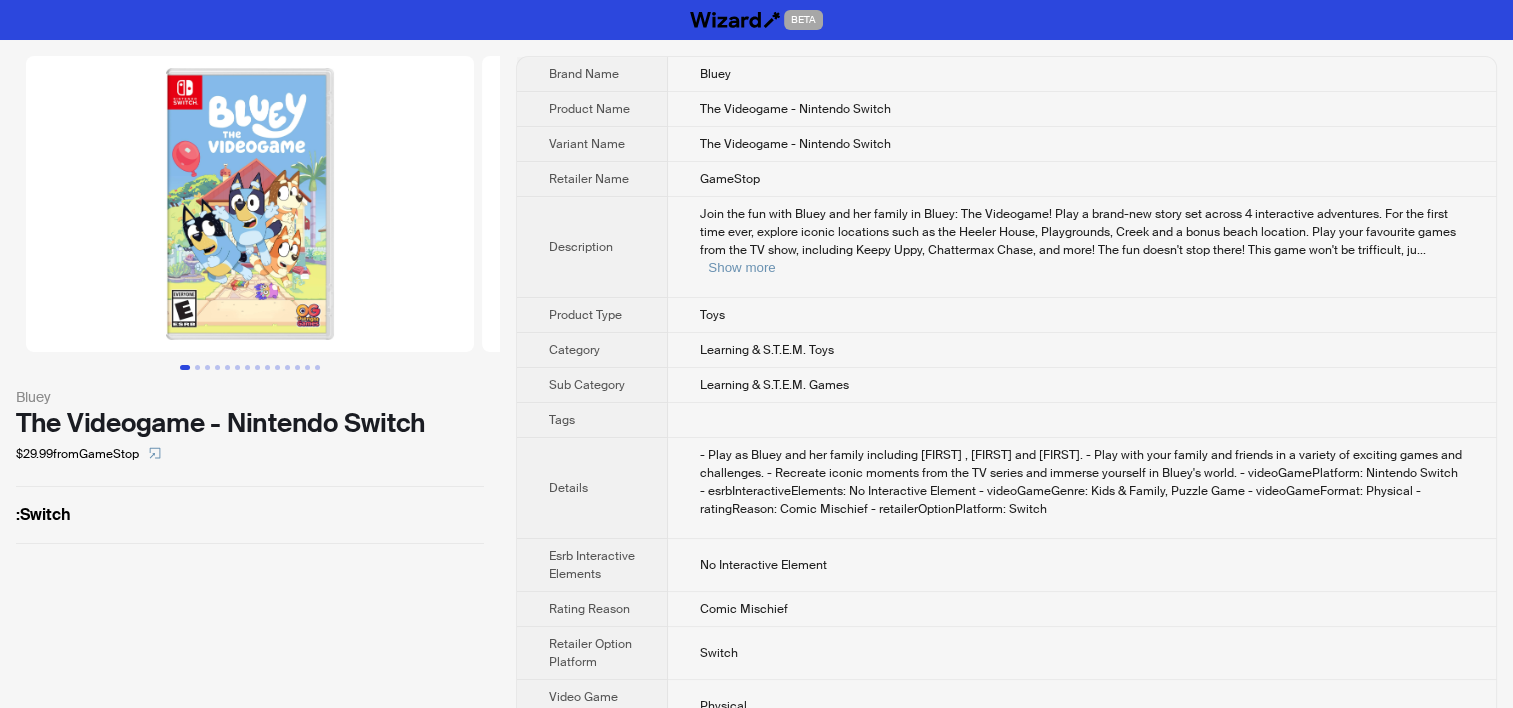 click on "Toys" at bounding box center [1082, 315] 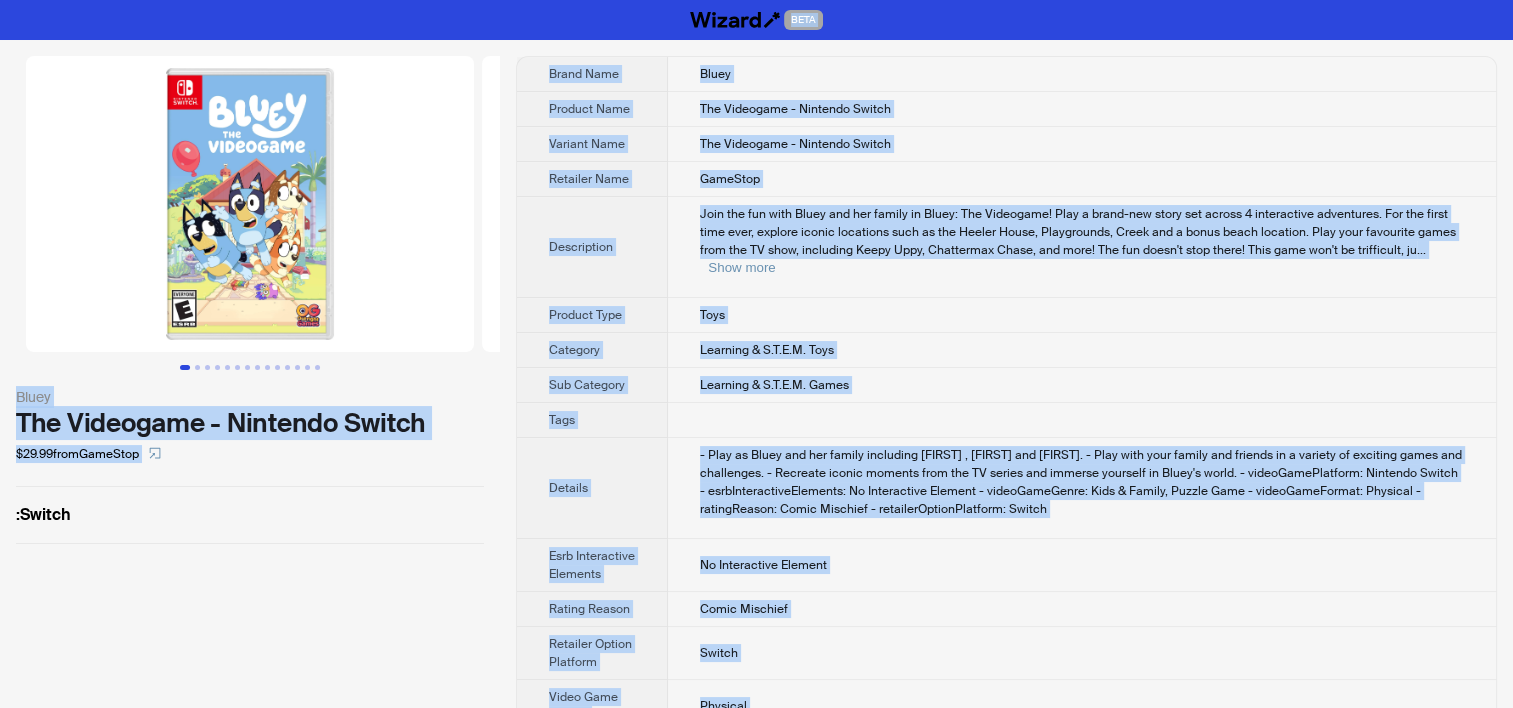 copy on "BETA Bluey The Videogame - Nintendo Switch $29.99  from  GameStop :  Switch Brand Name Bluey Product Name The Videogame - Nintendo Switch Variant Name The Videogame - Nintendo Switch Retailer Name GameStop Description Join the fun with Bluey and her family in Bluey: The Videogame! Play a brand-new story set across 4 interactive adventures. For the first time ever, explore iconic locations such as the Heeler House, Playgrounds, Creek and a bonus beach location. Play your favourite games from the TV show, including Keepy Uppy, Chattermax Chase, and more! The fun doesn't stop there! This game won't be trifficult, ju ... Show more Product Type Toys Category Learning & S.T.E.M. Toys Sub Category Learning & S.T.E.M. Games Tags Details - Play as Bluey and her family including Chilli, Bingo and Bandit.
- Play with your family and friends in a variety of exciting games and challenges.
- Recreate iconic moments from the TV series and immerse yourself in Bluey's world.
- videoGamePlatform: Nintendo Switch
- esrbInter..." 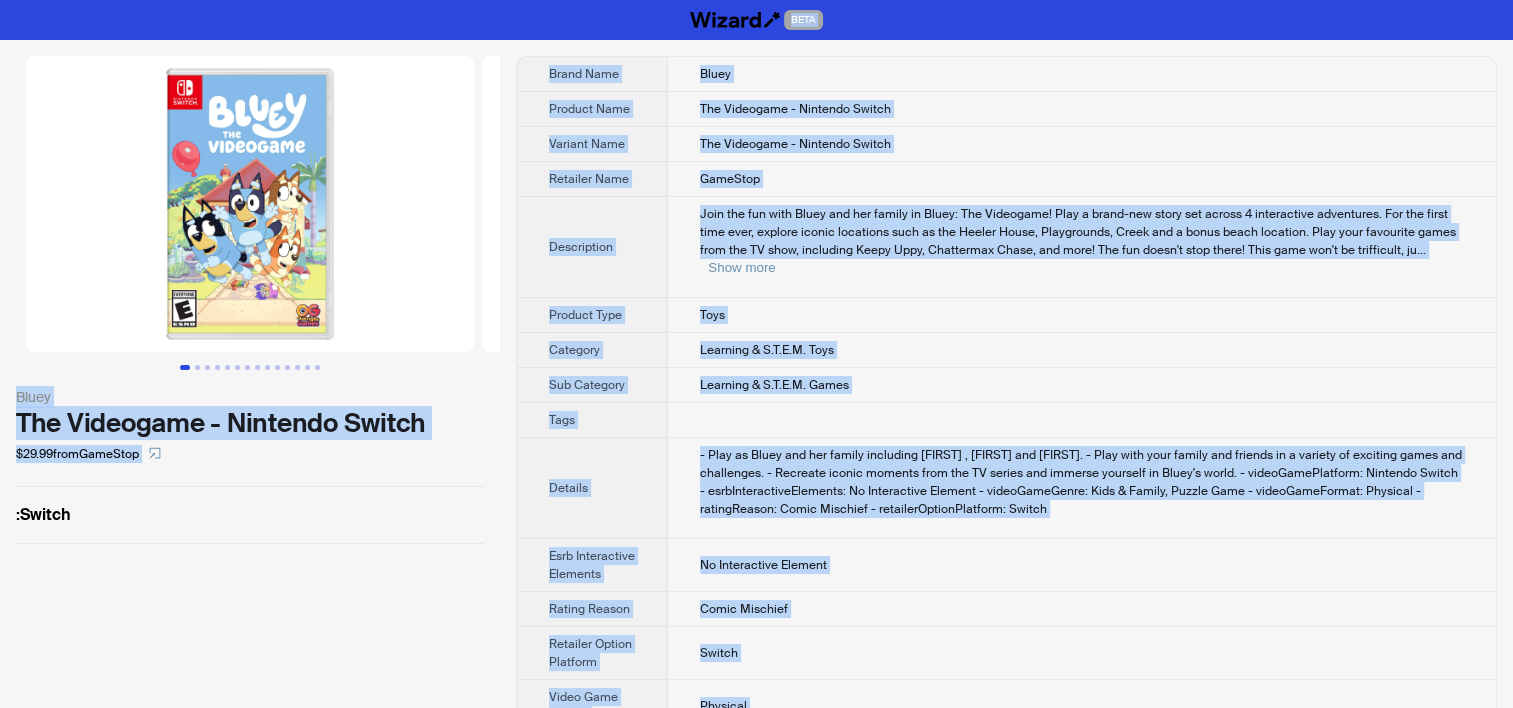 click on "Learning & S.T.E.M. Toys" at bounding box center [1082, 350] 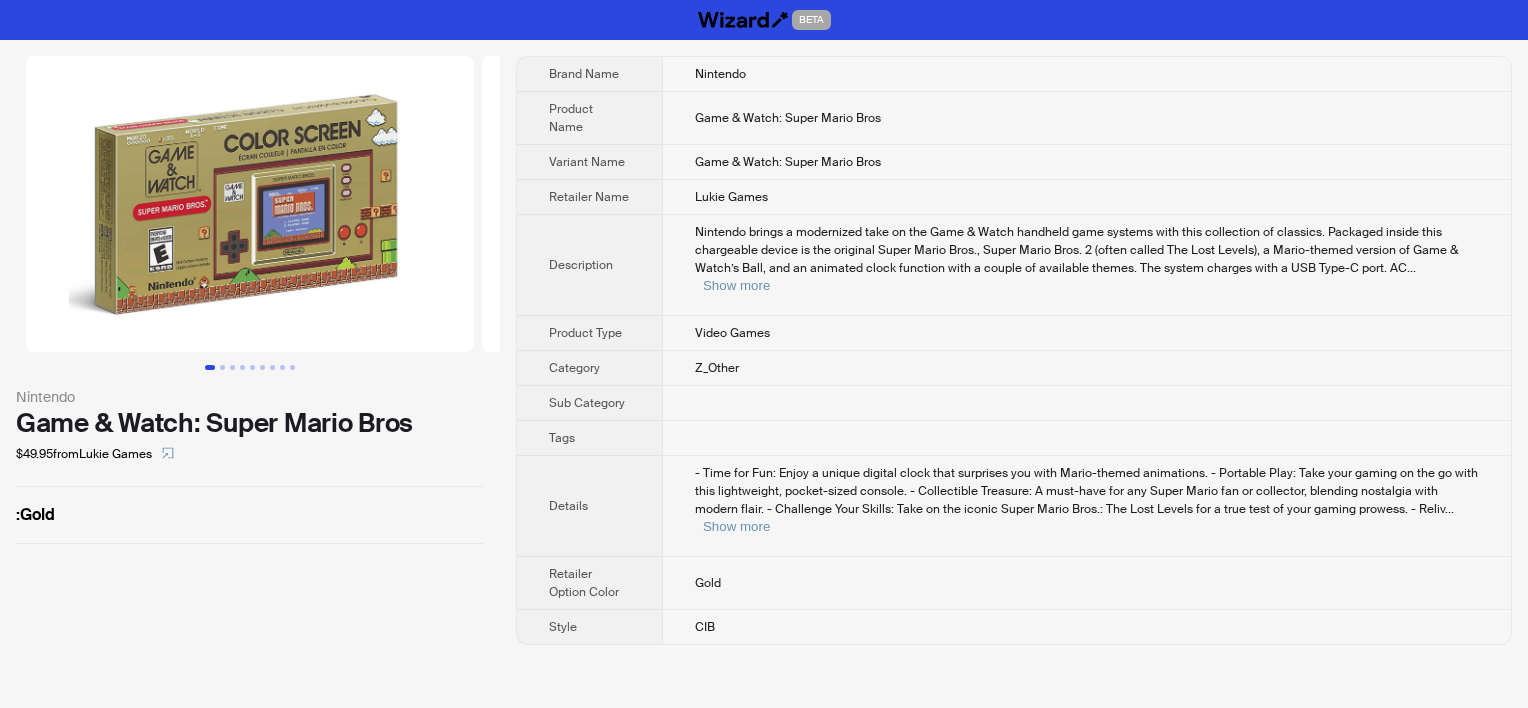 scroll, scrollTop: 0, scrollLeft: 0, axis: both 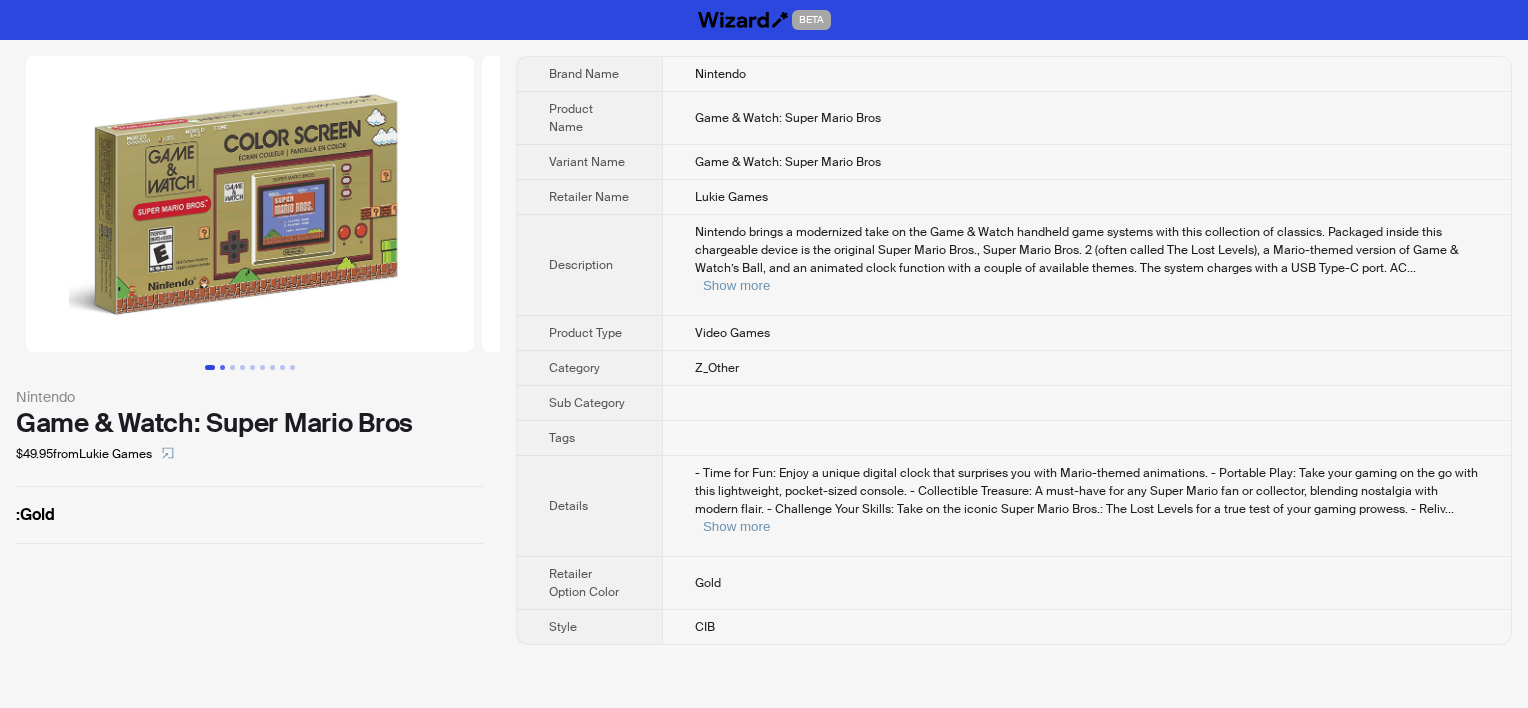 click at bounding box center [222, 367] 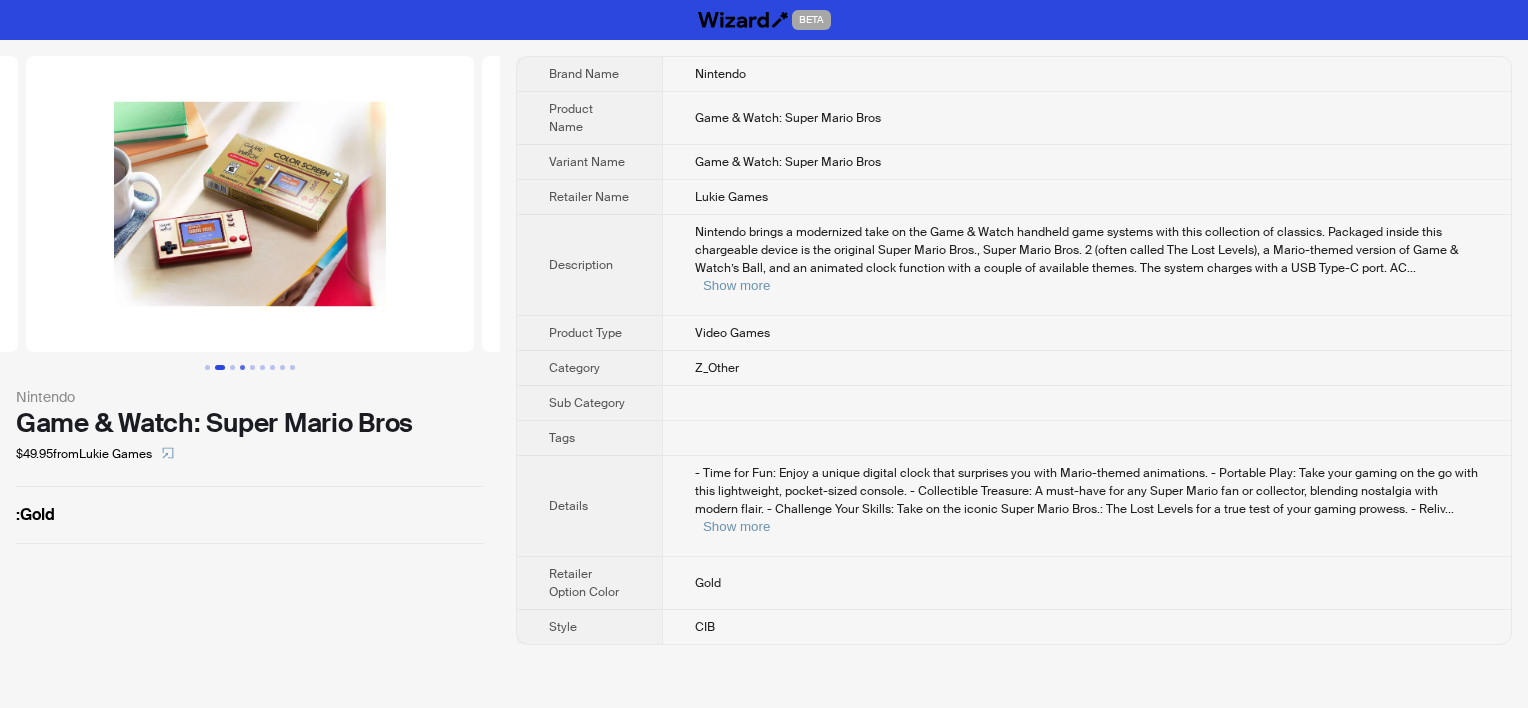 click at bounding box center (242, 367) 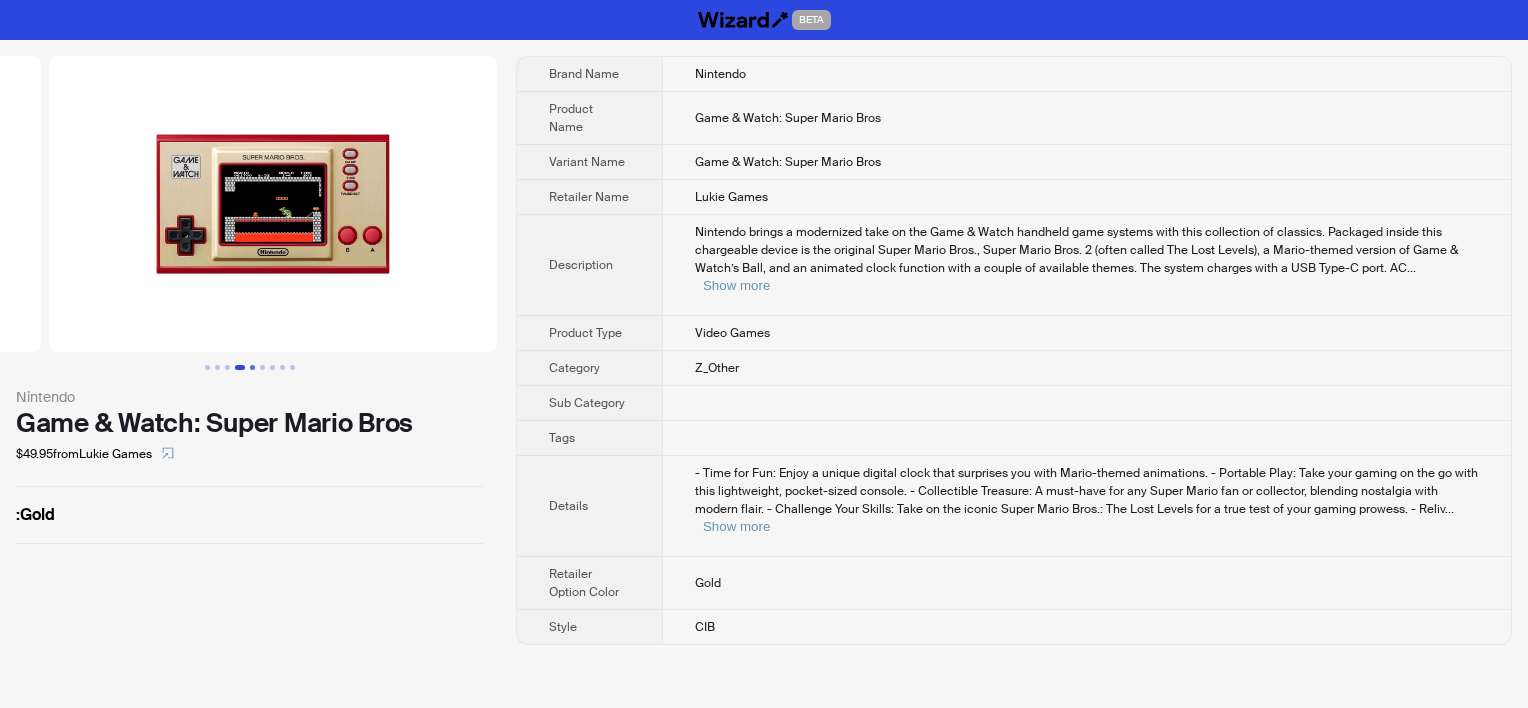 click at bounding box center [252, 367] 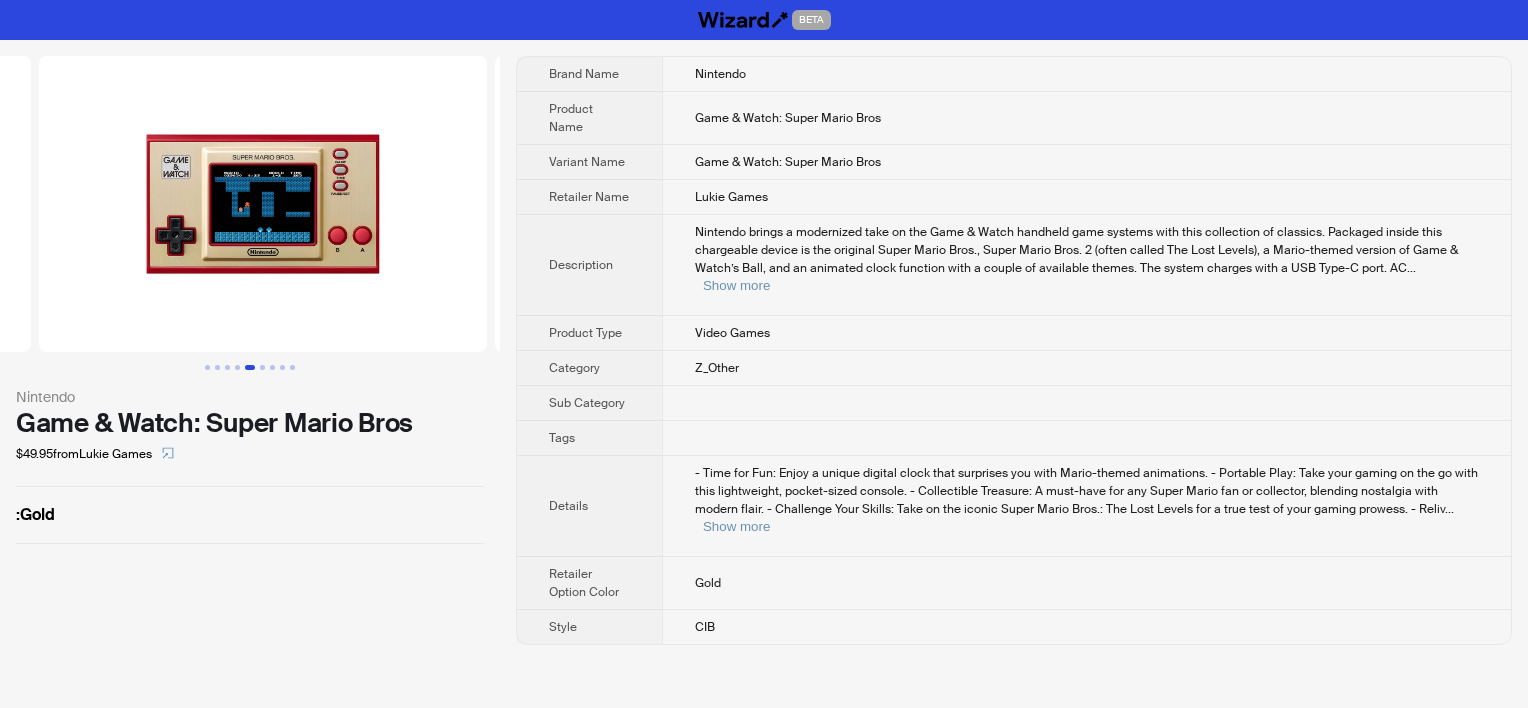scroll, scrollTop: 0, scrollLeft: 1824, axis: horizontal 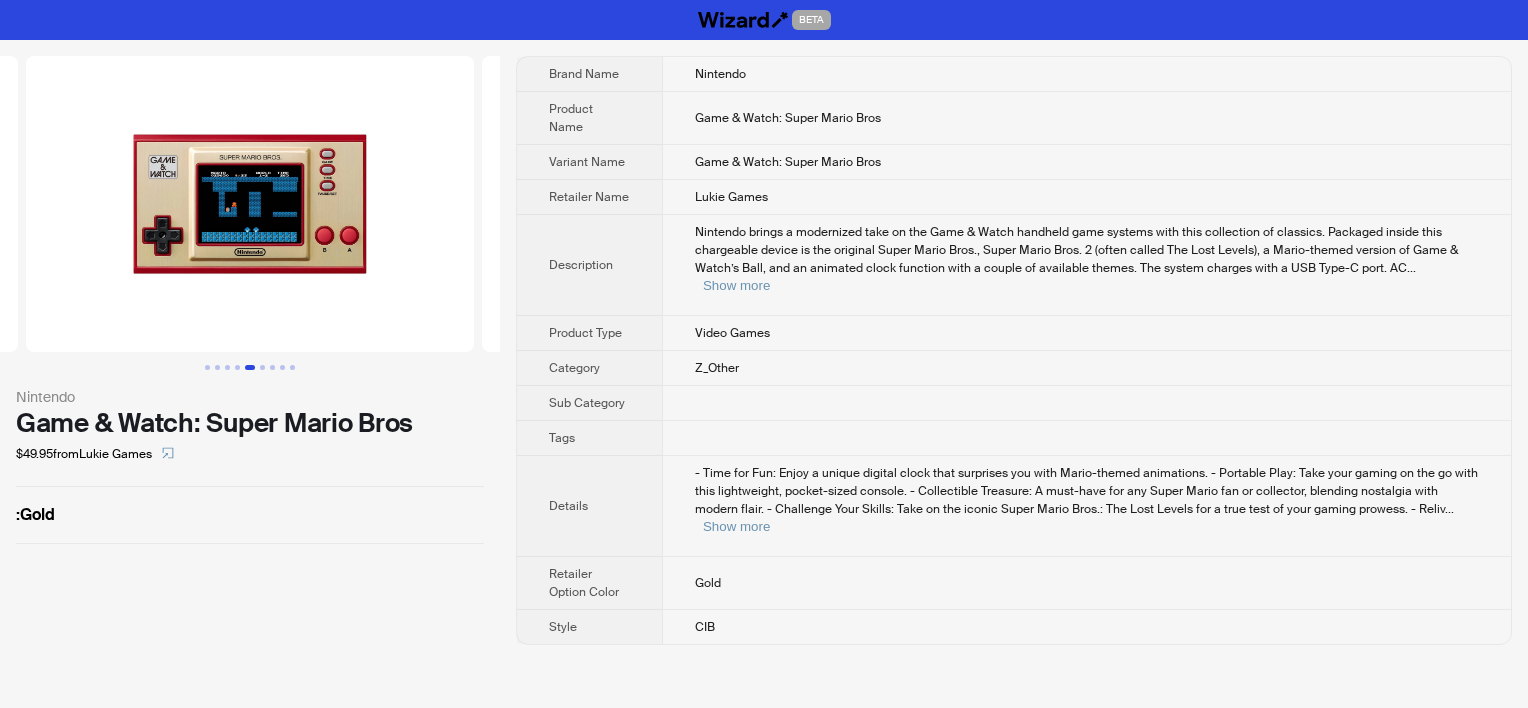 type 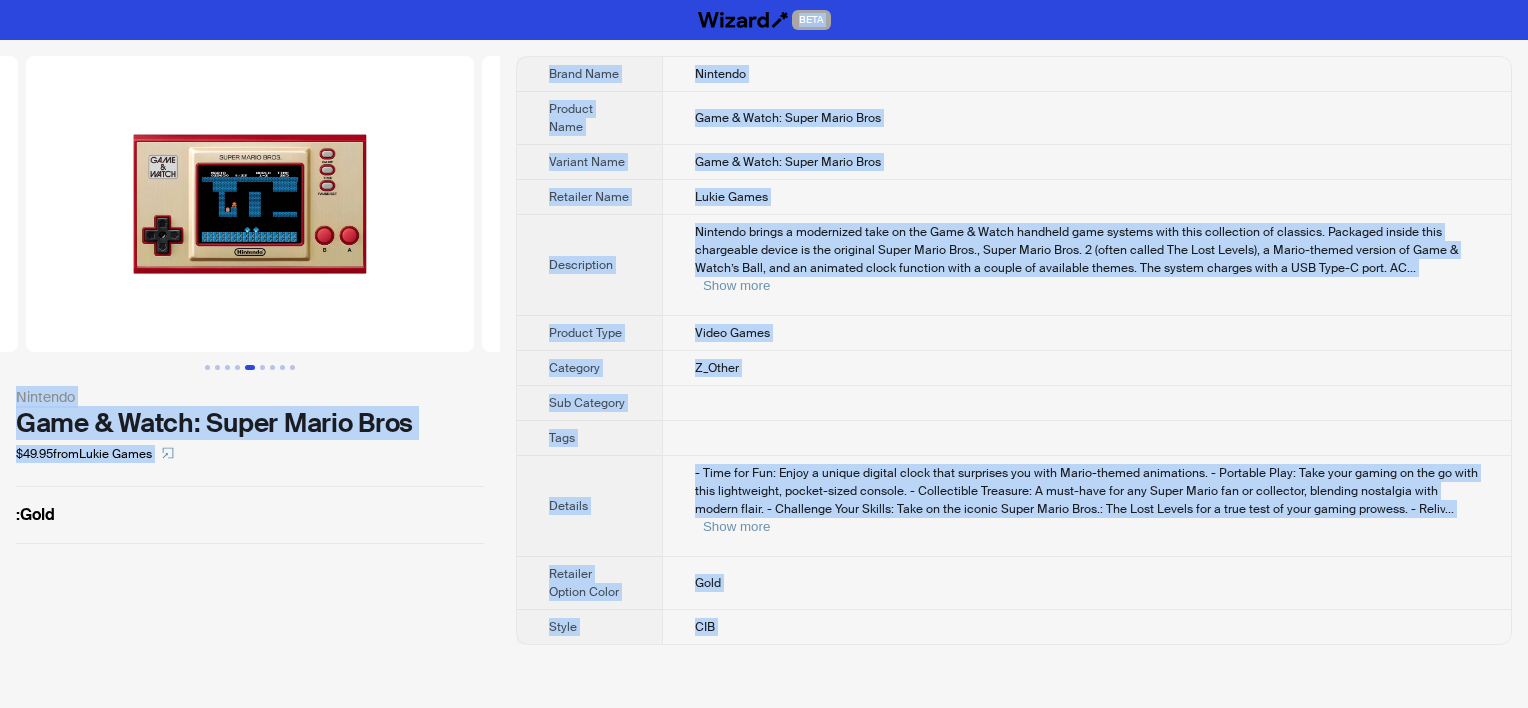 copy on "BETA Nintendo Game & Watch: Super Mario Bros $49.95  from  Lukie Games :  Gold Brand Name Nintendo Product Name Game & Watch: Super Mario Bros Variant Name Game & Watch: Super Mario Bros Retailer Name Lukie Games Description Nintendo brings a modernized take on the Game & Watch handheld game systems with this collection of classics. Packaged inside this chargeable device is the original Super Mario Bros., Super Mario Bros. 2 (often called The Lost Levels), a Mario-themed version of Game & Watch’s Ball, and an animated clock function with a couple of available themes. The system charges with a USB Type-C port. AC ... Show more Product Type Video Games Category Z_Other Sub Category Tags Details - Time for Fun: Enjoy a unique digital clock that surprises you with Mario-themed animations.
- Portable Play: Take your gaming on the go with this lightweight, pocket-sized console.
- Collectible Treasure: A must-have for any Super Mario fan or collector, blending nostalgia with modern flair.
- Challenge Your Skills:..." 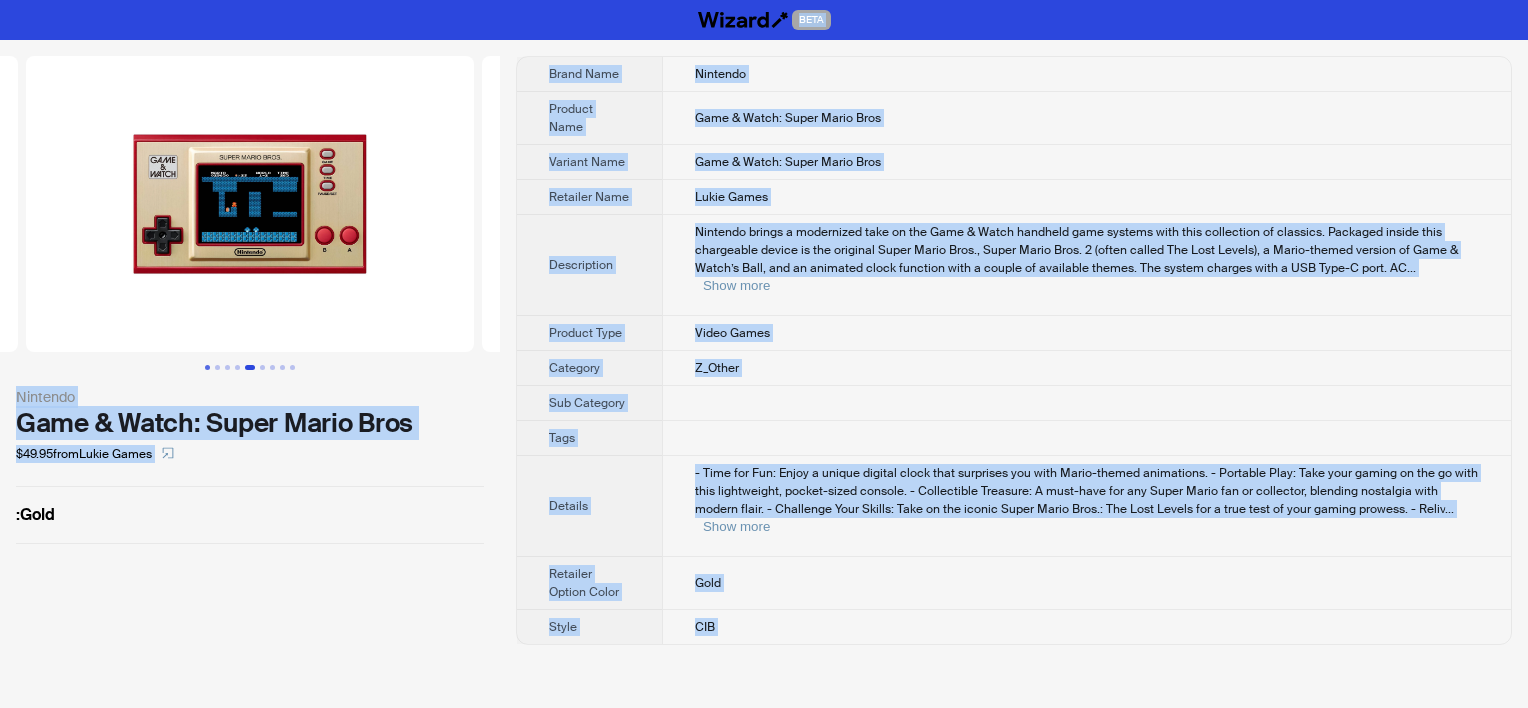 click at bounding box center [207, 367] 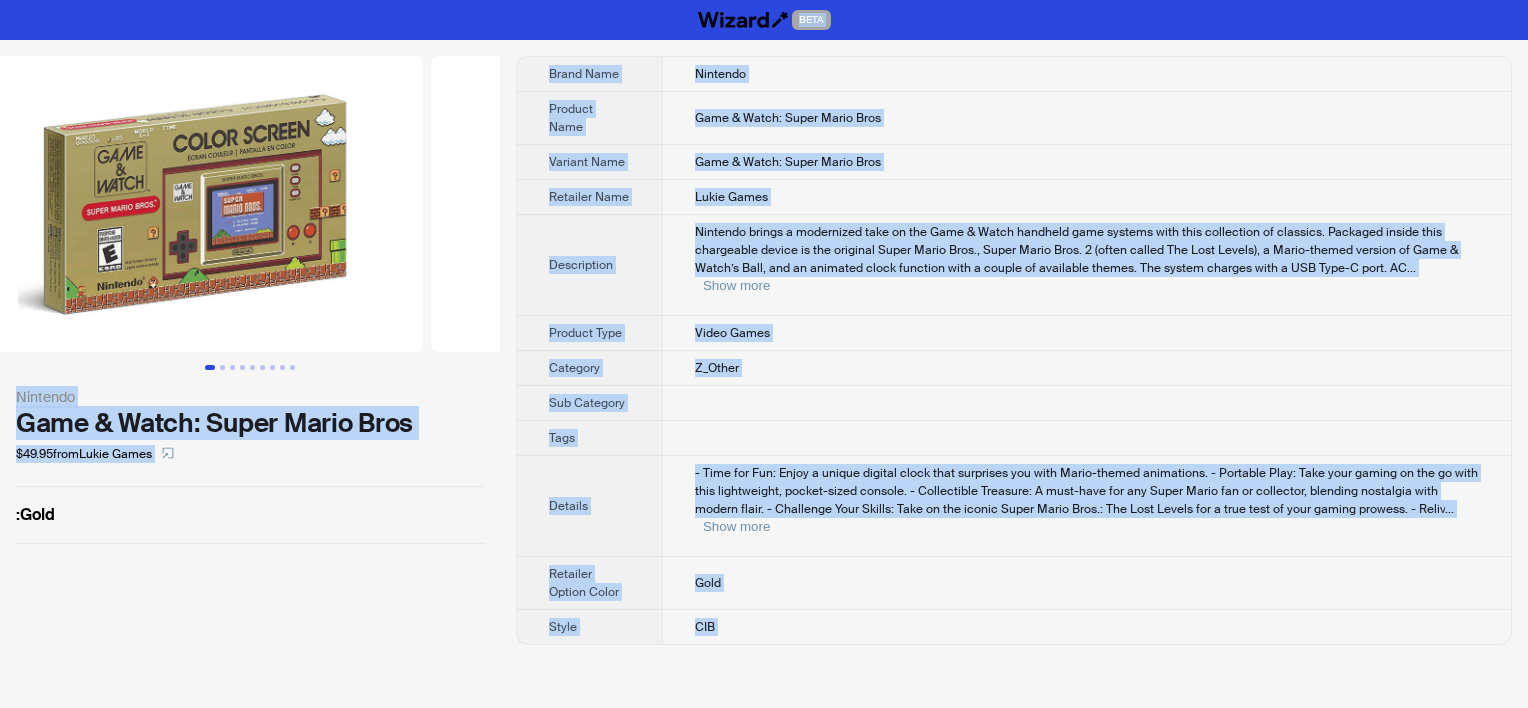 scroll, scrollTop: 0, scrollLeft: 0, axis: both 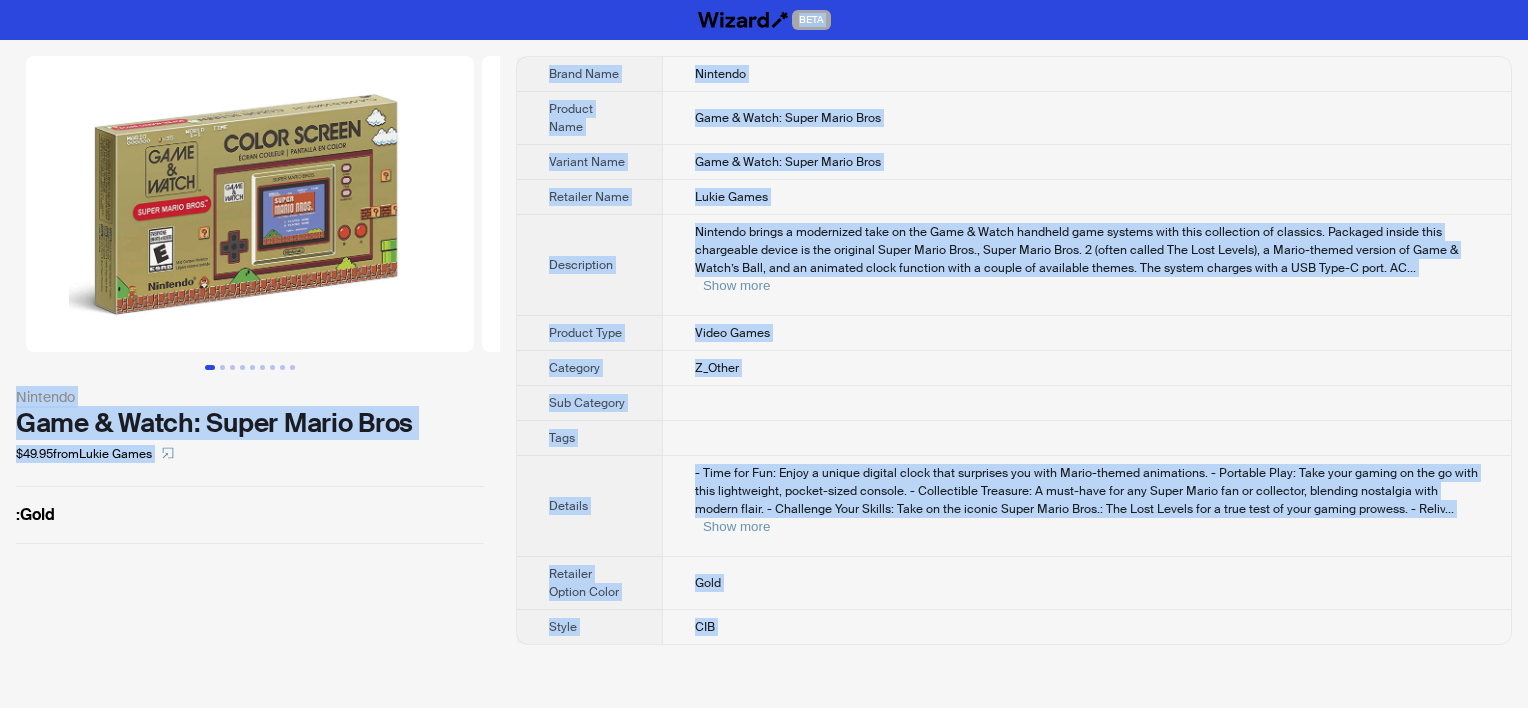click at bounding box center [1086, 403] 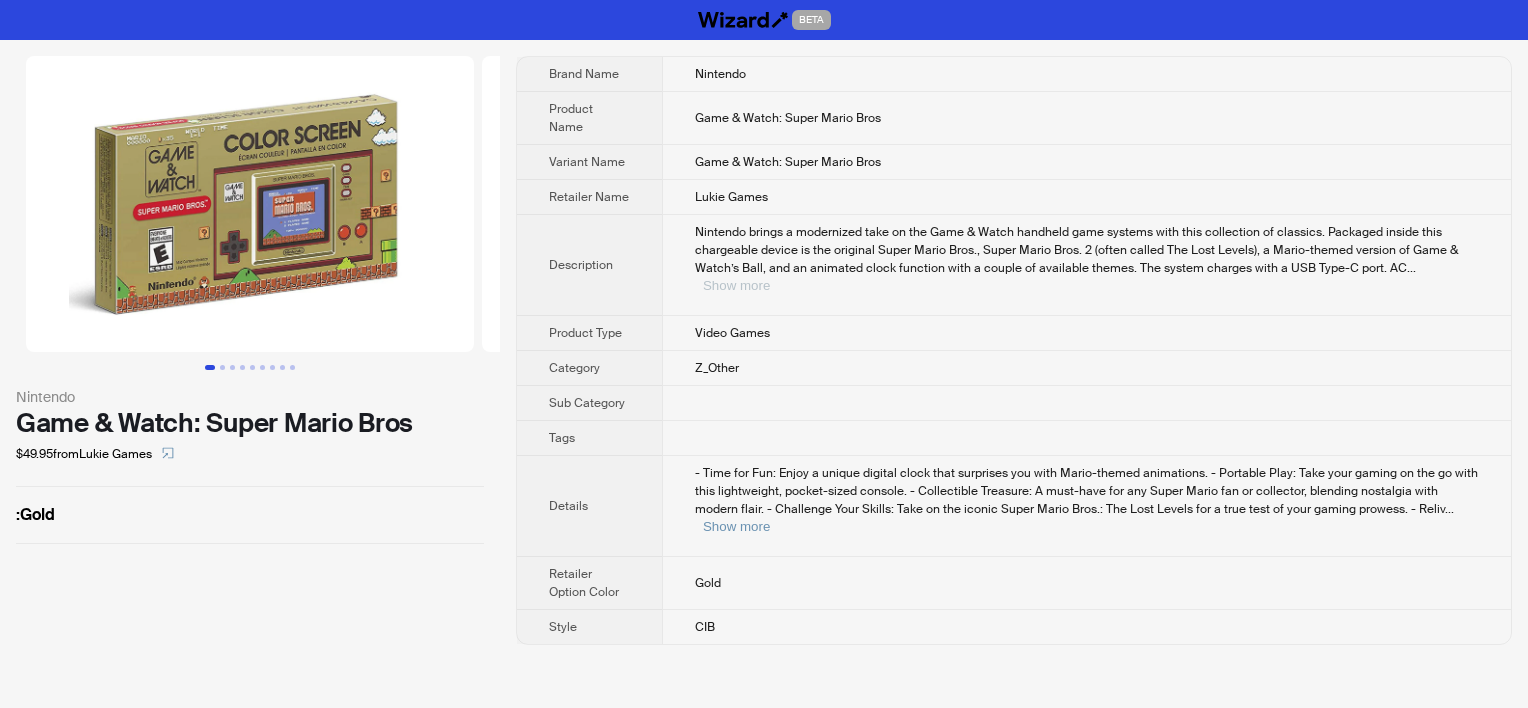 click on "Show more" at bounding box center [736, 285] 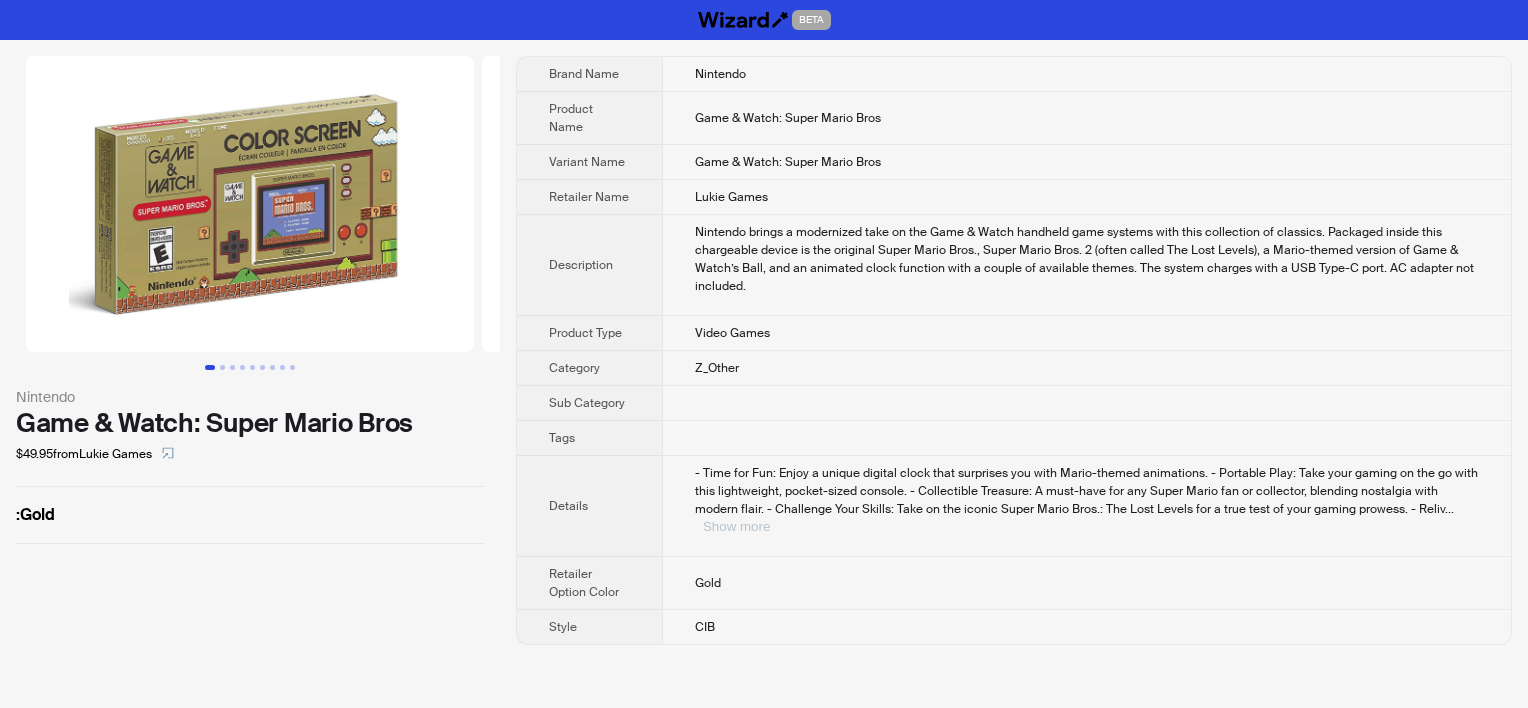 click on "Show more" at bounding box center (736, 526) 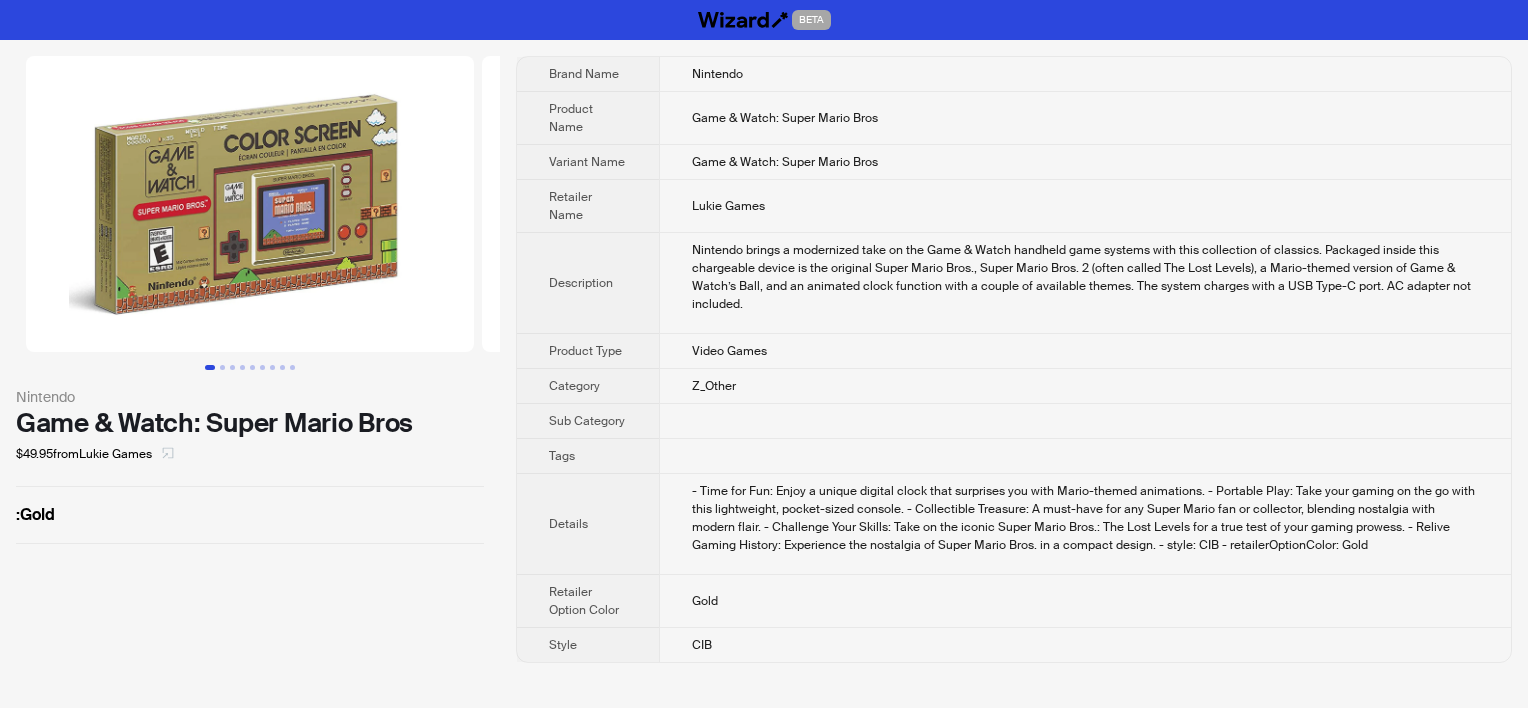 click at bounding box center [168, 454] 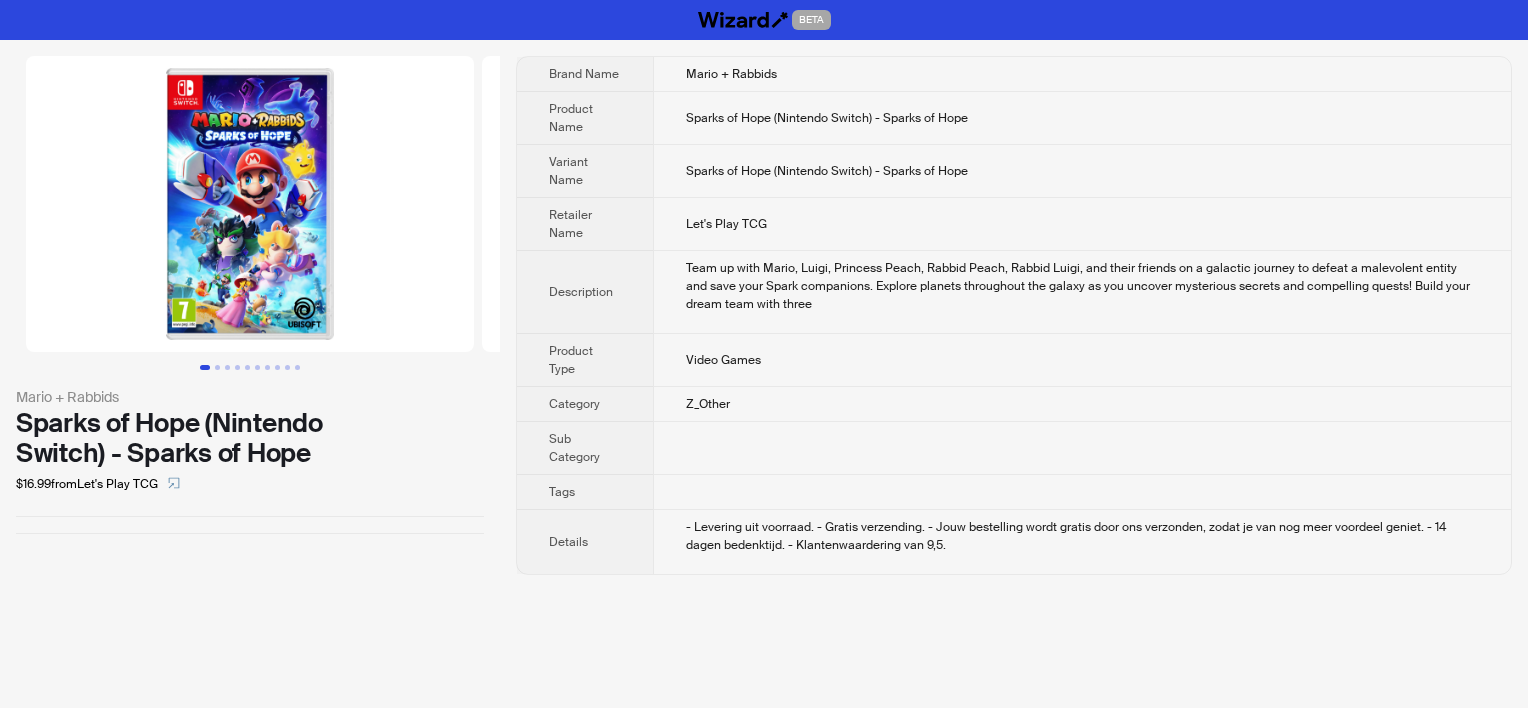 scroll, scrollTop: 0, scrollLeft: 0, axis: both 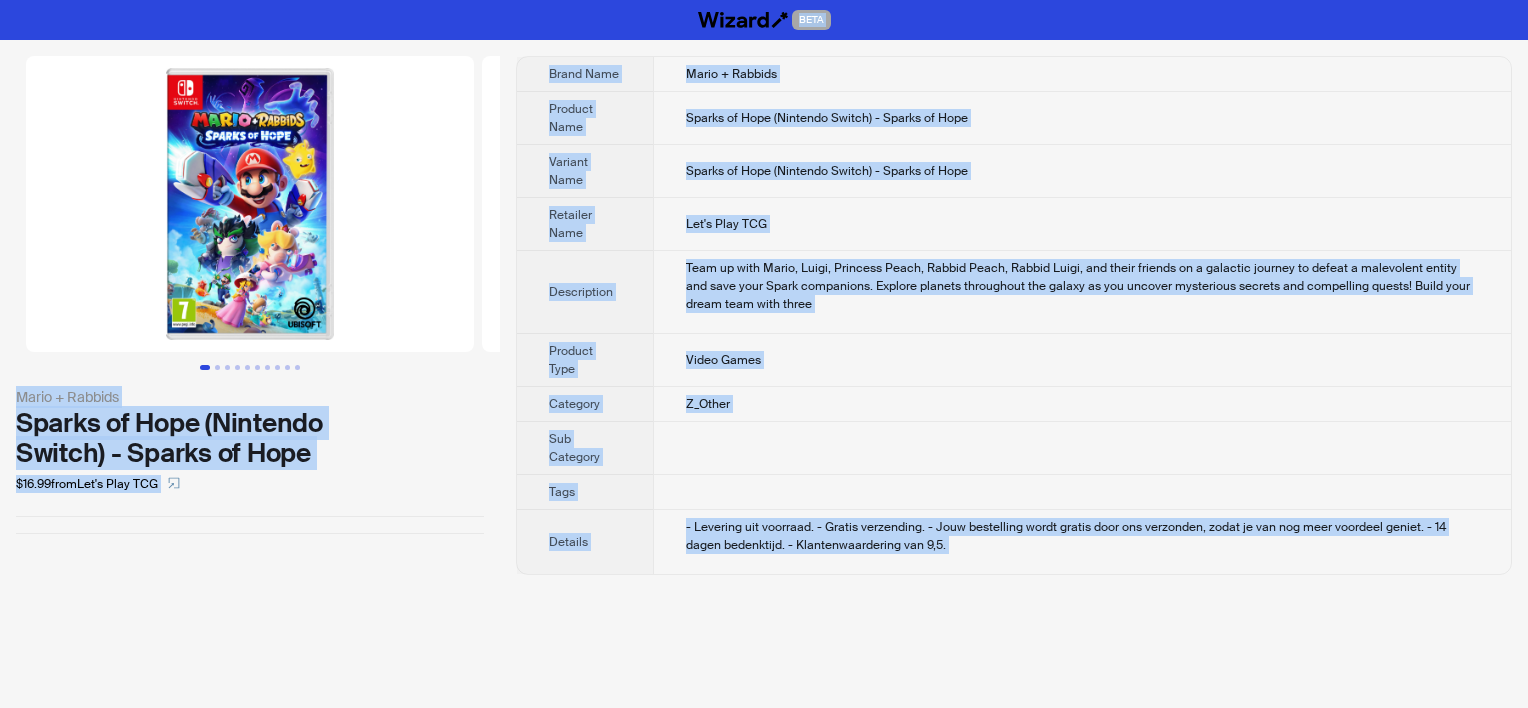 copy on "BETA Mario + Rabbids Sparks of Hope (Nintendo Switch) - Sparks of Hope $16.99 from Let's Play TCG Brand Name Mario + Rabbids Product Name Sparks of Hope (Nintendo Switch) - Sparks of Hope Variant Name Sparks of Hope (Nintendo Switch) - Sparks of Hope Retailer Name Let's Play TCG Description Team up with Mario, Luigi, Princess Peach, Rabbid Peach, Rabbid Luigi, and their friends on a galactic journey to defeat a malevolent entity and save your Spark companions. Explore planets throughout the galaxy as you uncover mysterious secrets and compelling quests! Build your dream team with three Product Type Video Games Category Z_Other Sub Category Tags Details - Levering uit voorraad.
- Gratis verzending.
- Jouw bestelling wordt gratis door ons verzonden, zodat je van nog meer voordeel geniet.
- 14 dagen bedenktijd.
- Klantenwaardering van 9,5. BETA 0 items in your cart Welcome to Wizard!
What can we help you shop today... gifts, toys, or games? What can I show you next?" 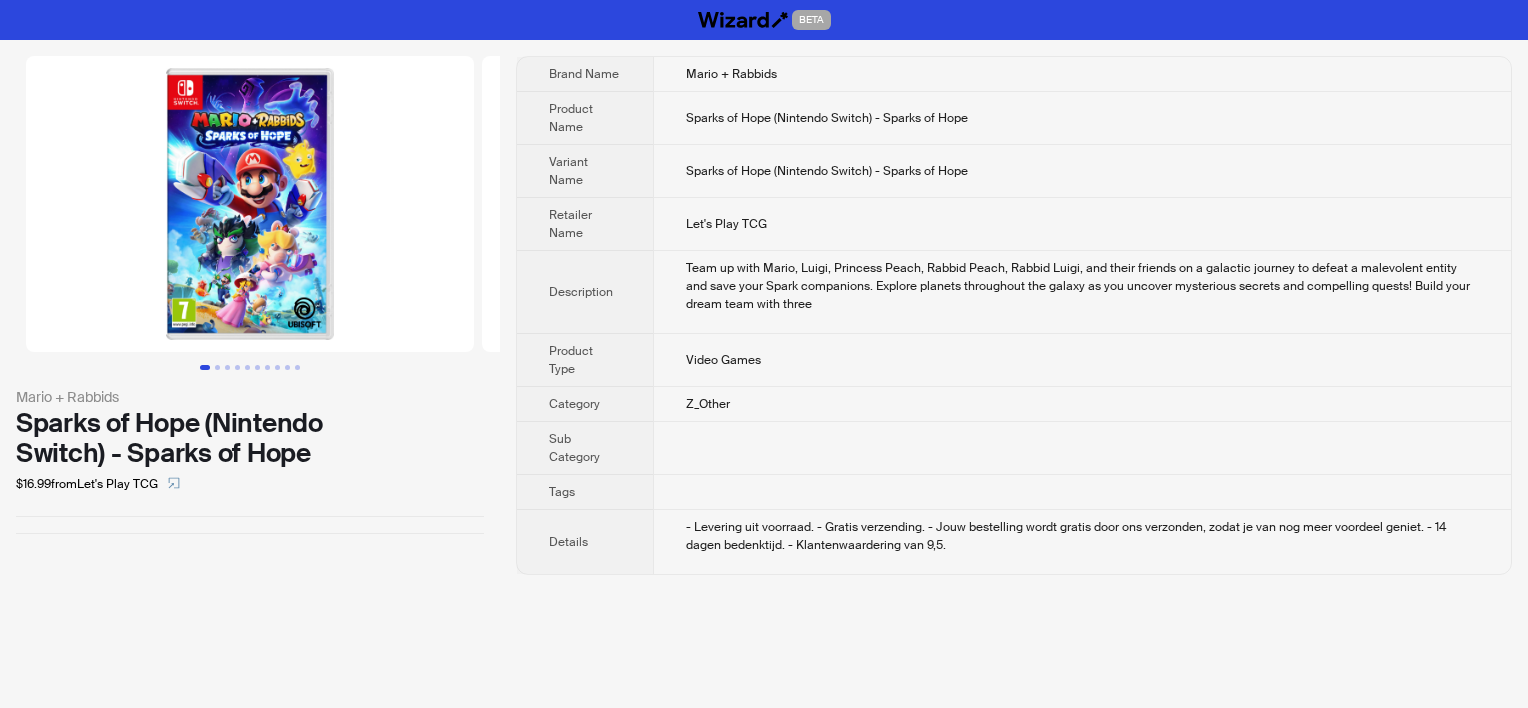 click at bounding box center [250, 204] 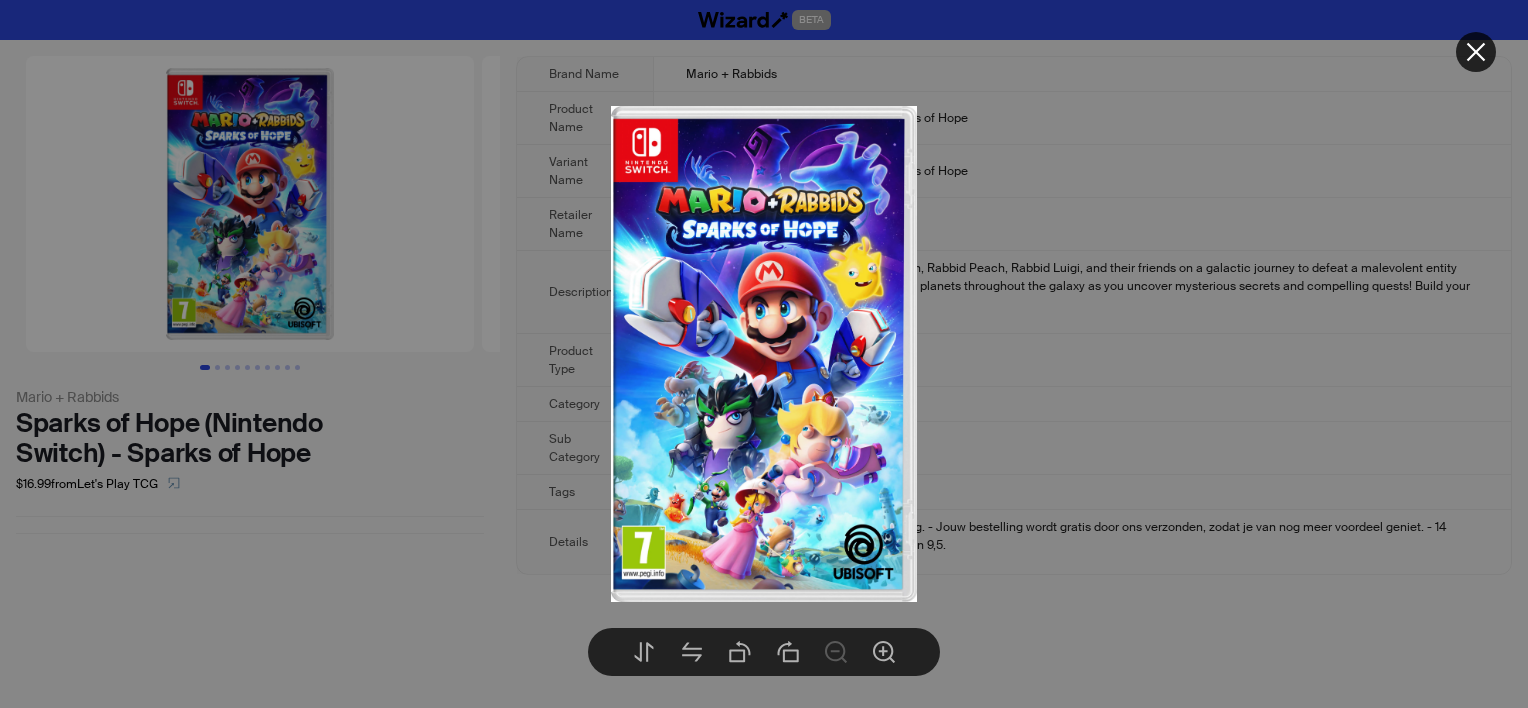 click at bounding box center (764, 354) 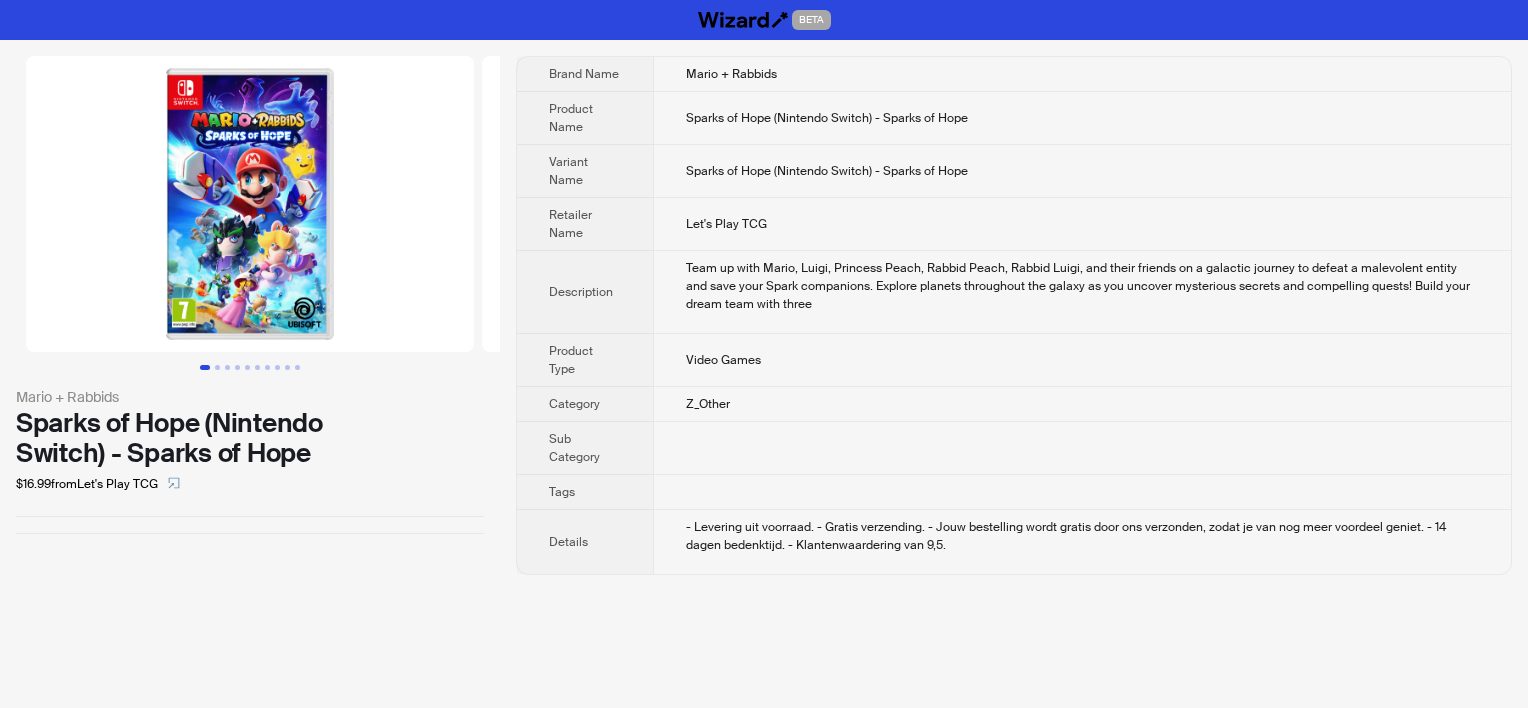 click on "Video Games" at bounding box center [1082, 360] 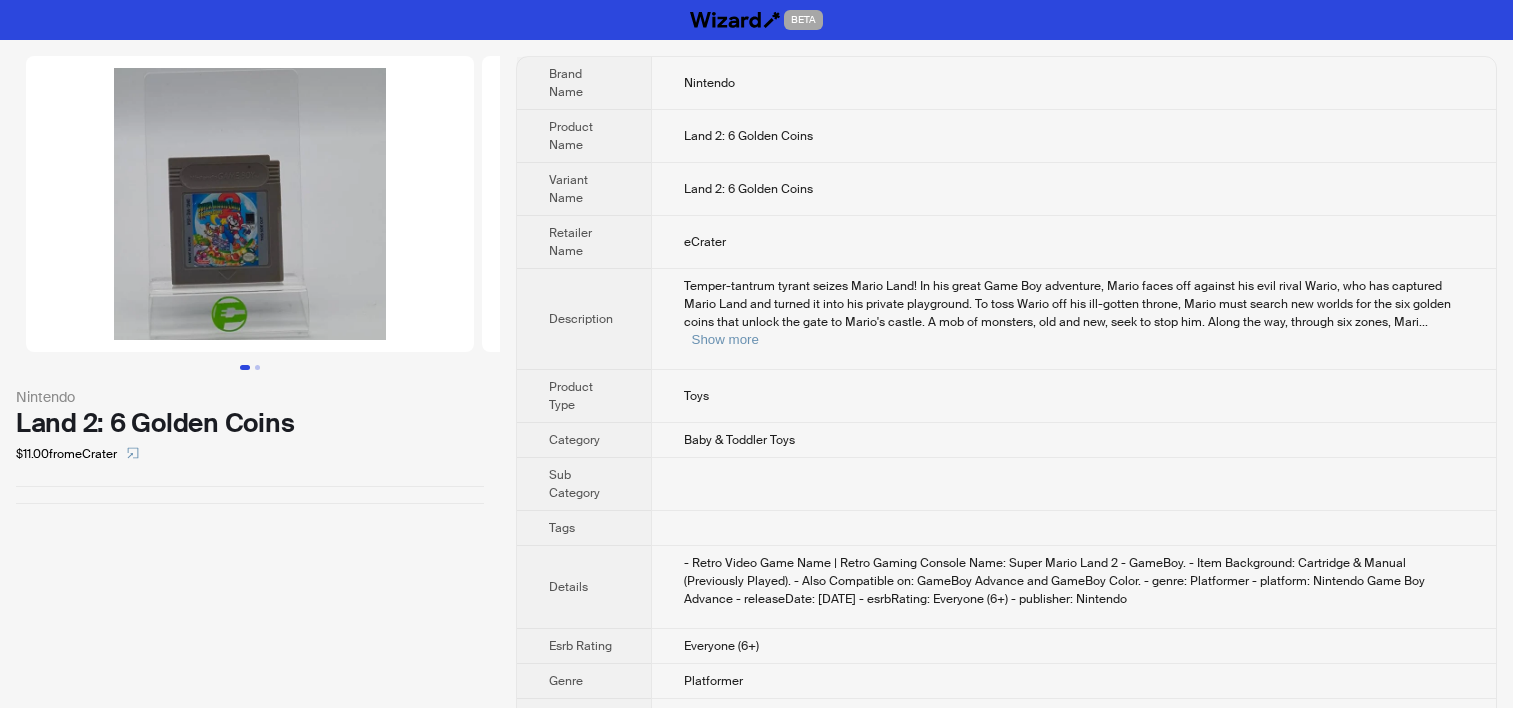 scroll, scrollTop: 0, scrollLeft: 0, axis: both 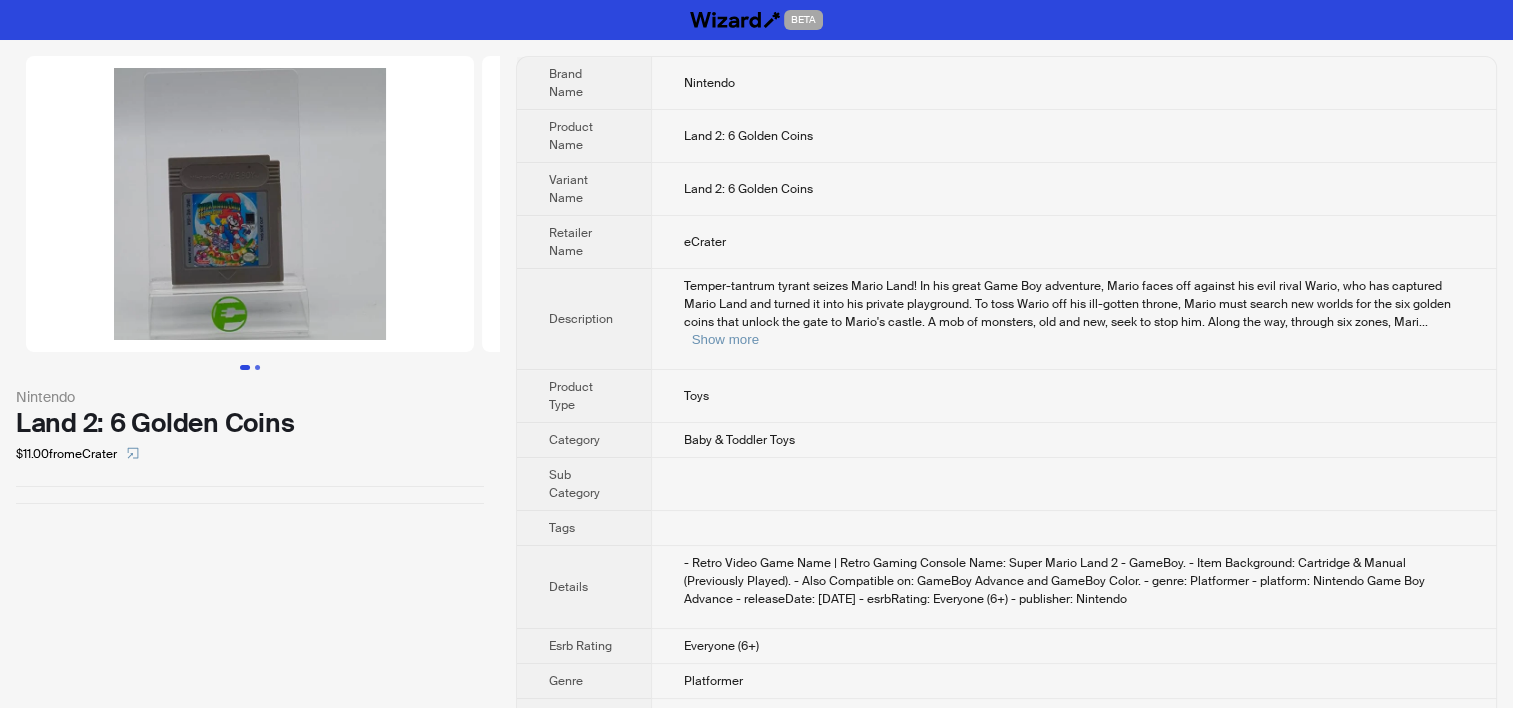 click at bounding box center (257, 367) 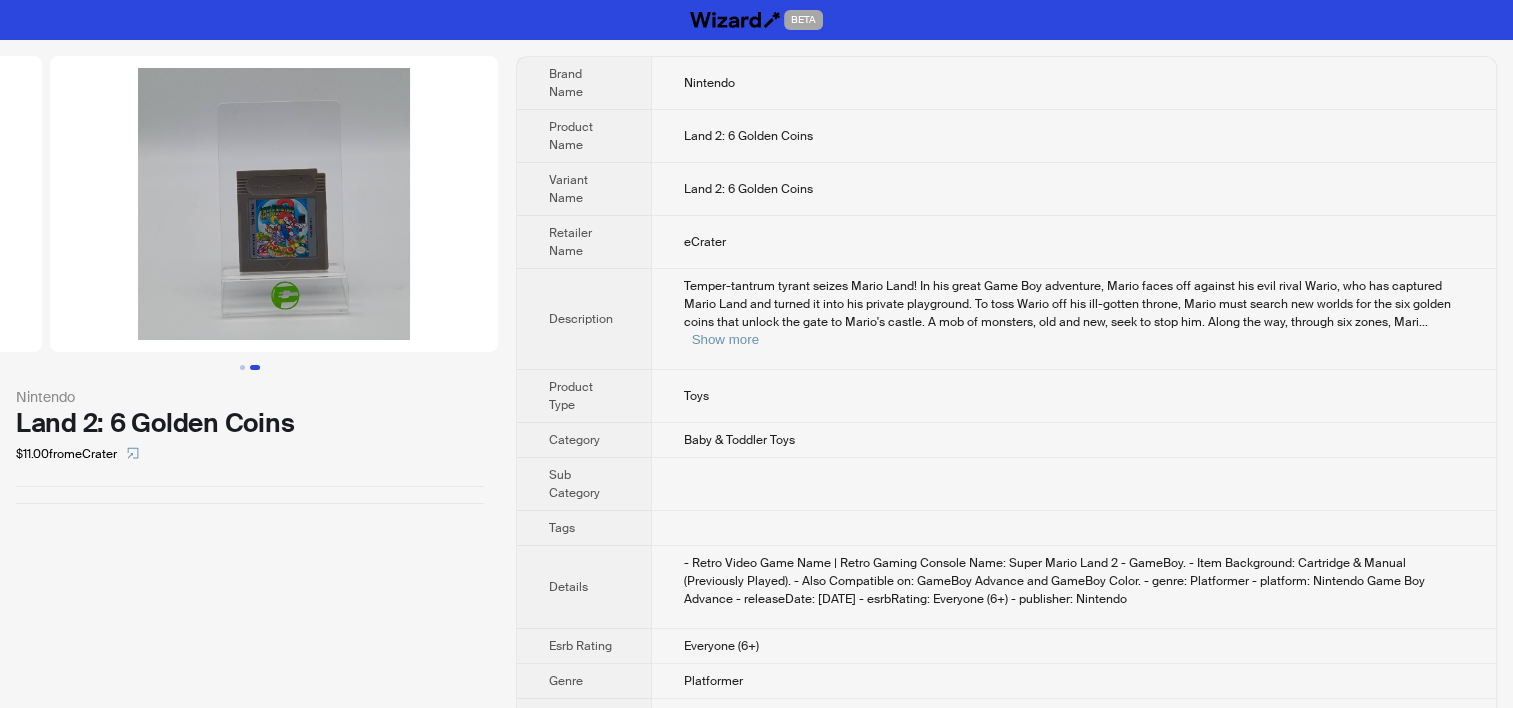 scroll, scrollTop: 0, scrollLeft: 456, axis: horizontal 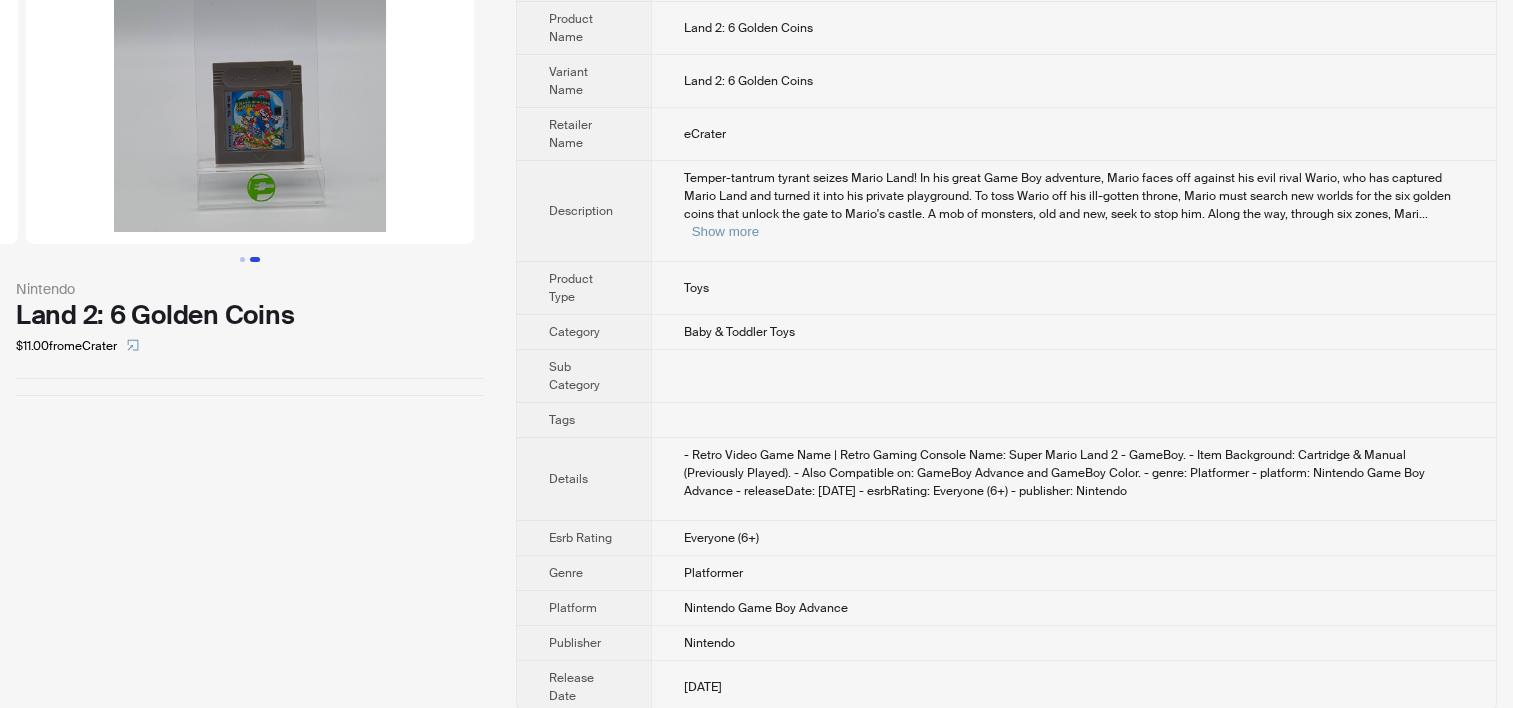 type 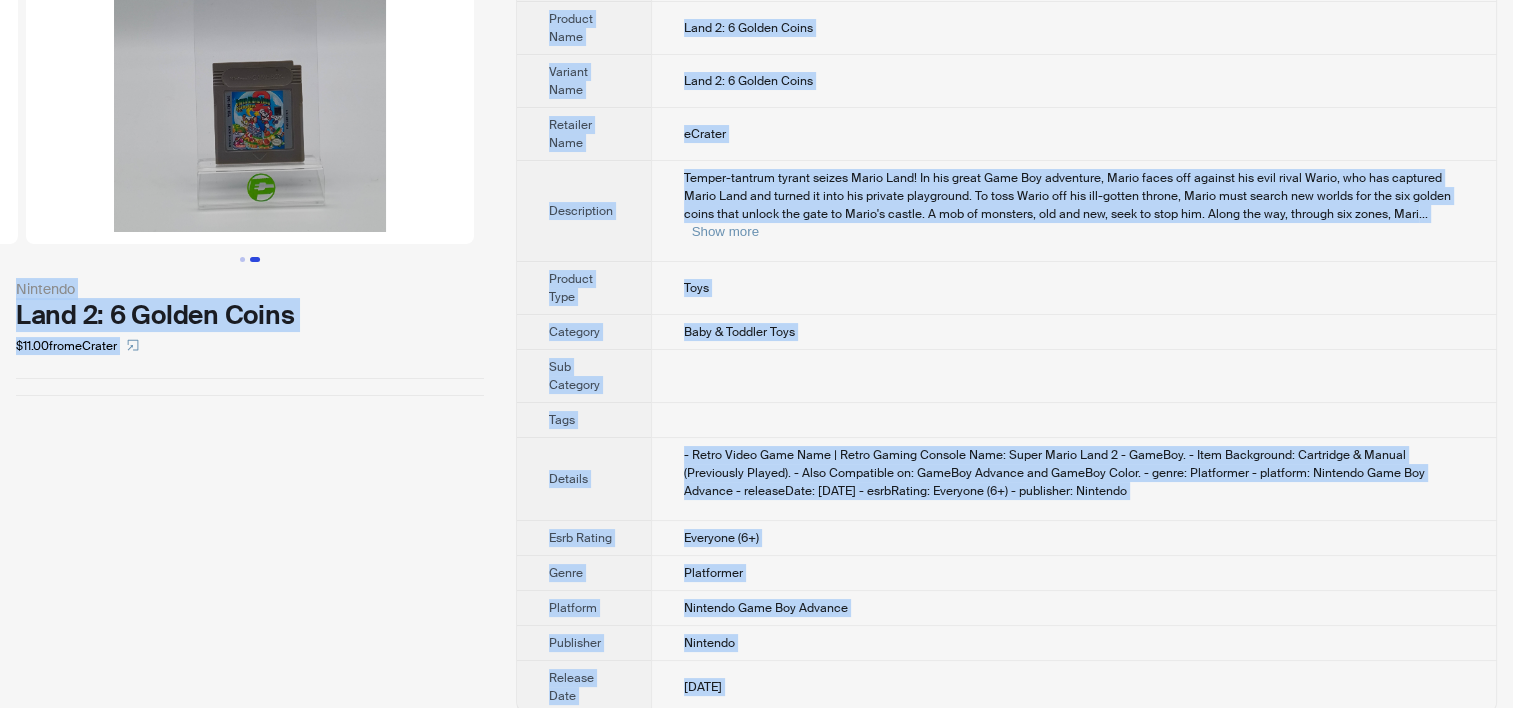 copy on "BETA Nintendo Land 2: 6 Golden Coins $11.00  from  eCrater Brand Name Nintendo Product Name Land 2: 6 Golden Coins Variant Name Land 2: 6 Golden Coins Retailer Name eCrater Description Temper-tantrum tyrant seizes Mario Land! In his great Game Boy adventure, Mario faces off against his evil rival Wario, who has captured Mario Land and turned it into his private playground. To toss Wario off his ill-gotten throne, Mario must search new worlds for the six golden coins that unlock the gate to Mario's castle. A mob of monsters, old and new, seek to stop him. Along the way, through six zones, Mari ... Show more Product Type Toys Category Baby & Toddler Toys Sub Category Tags Details - Retro Video Game Name | Retro Gaming Console Name: Super Mario Land 2 - GameBoy.
- Item Background: Cartridge & Manual (Previously Played).
- Also Compatible on: GameBoy Advance and GameBoy Color.
- genre: Platformer
- platform: Nintendo Game Boy Advance
- releaseDate: [DATE]
- esrbRating: Everyone (6+)
- publisher: Ninte..." 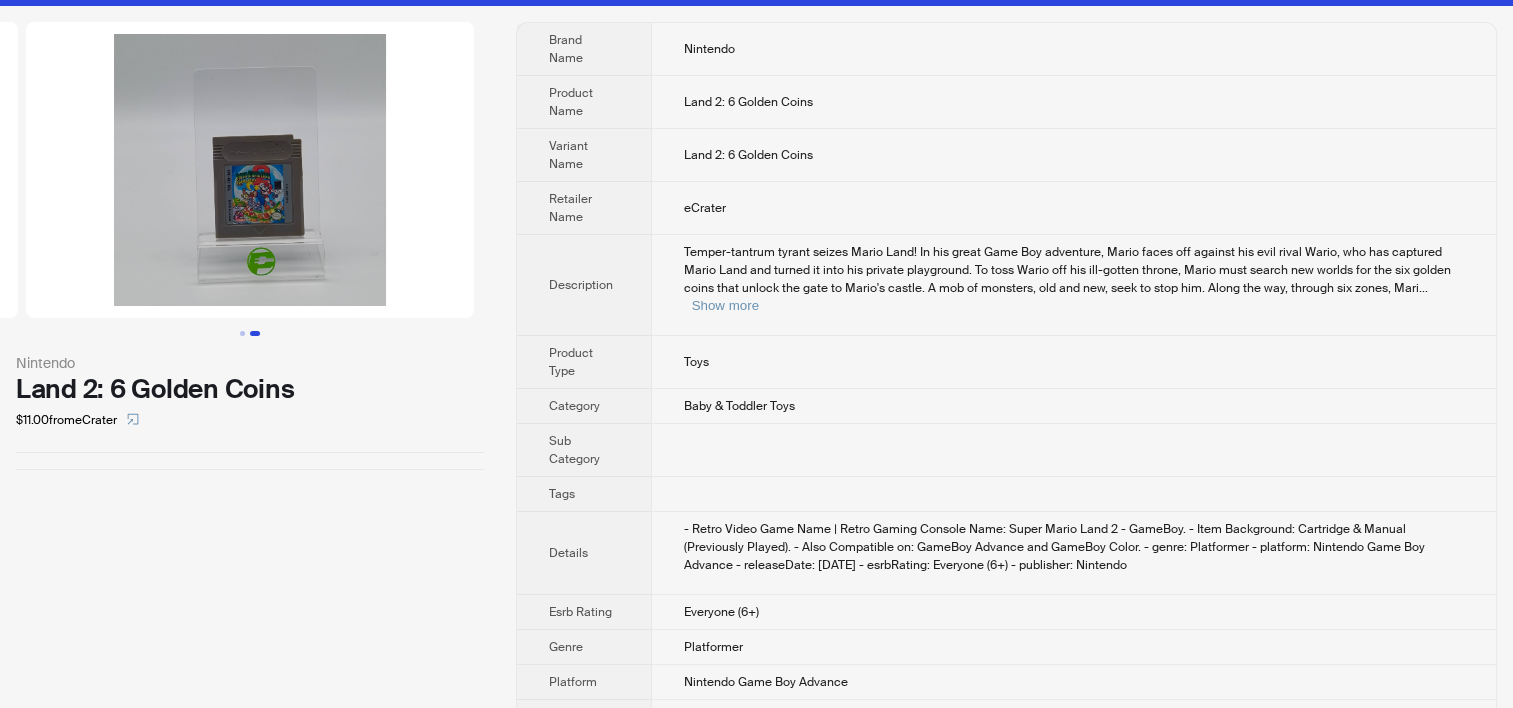 scroll, scrollTop: 0, scrollLeft: 0, axis: both 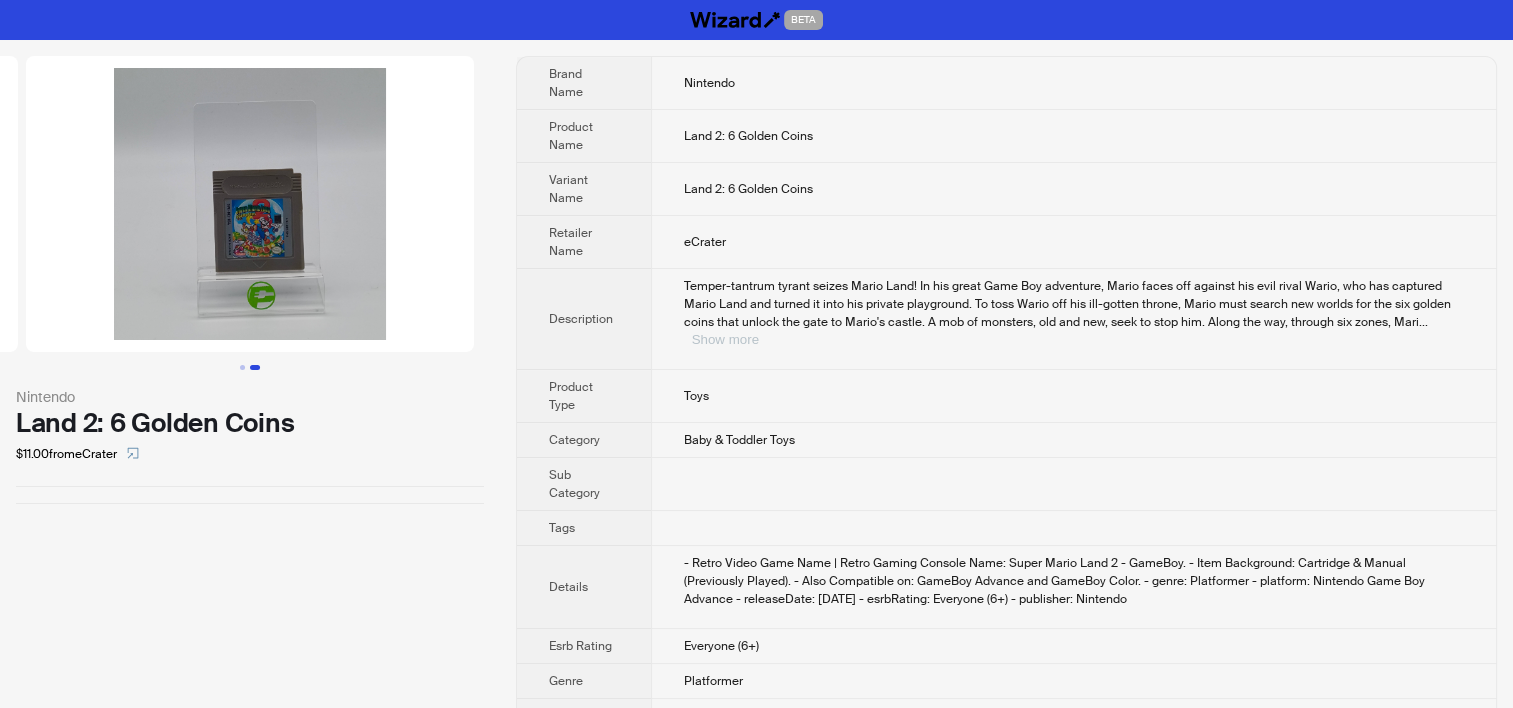 click on "Show more" at bounding box center (725, 339) 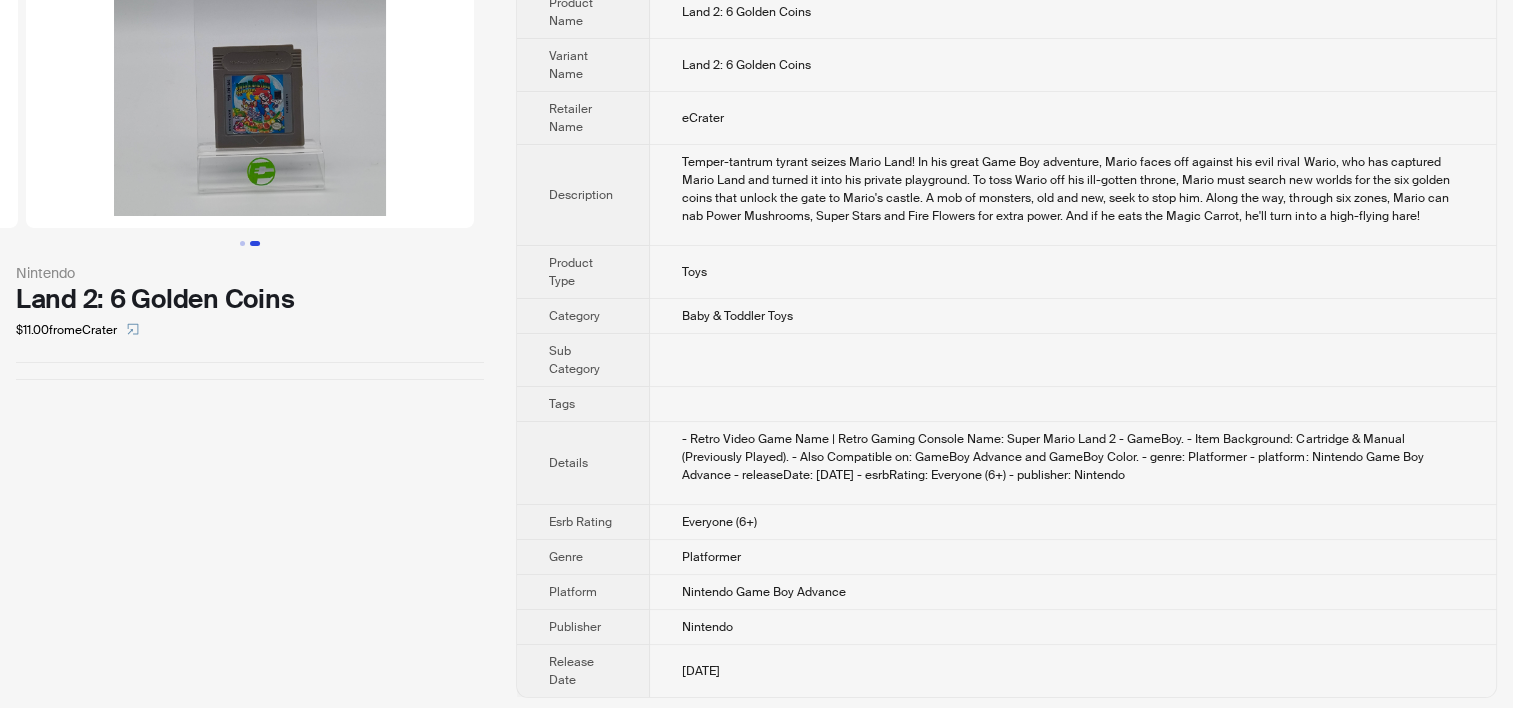 scroll, scrollTop: 127, scrollLeft: 0, axis: vertical 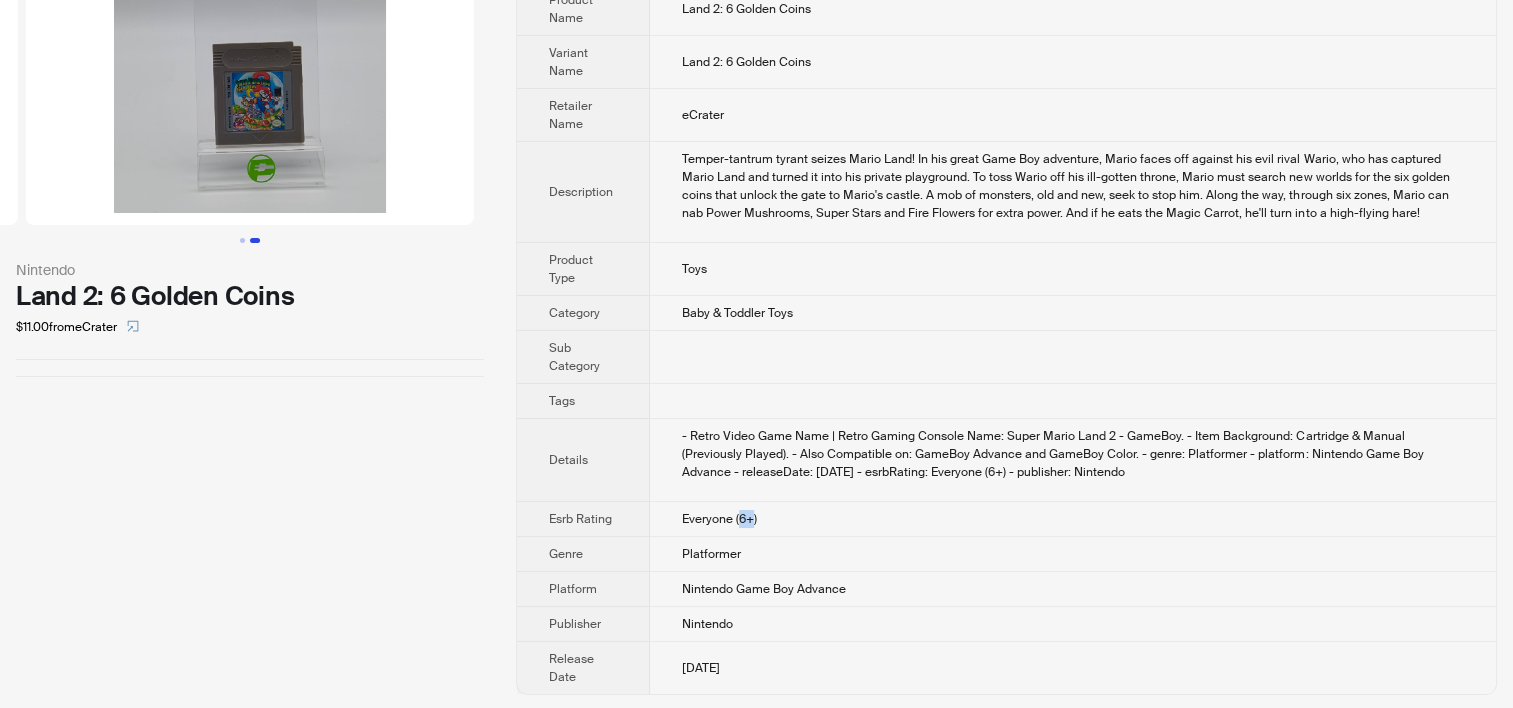 drag, startPoint x: 737, startPoint y: 521, endPoint x: 754, endPoint y: 522, distance: 17.029387 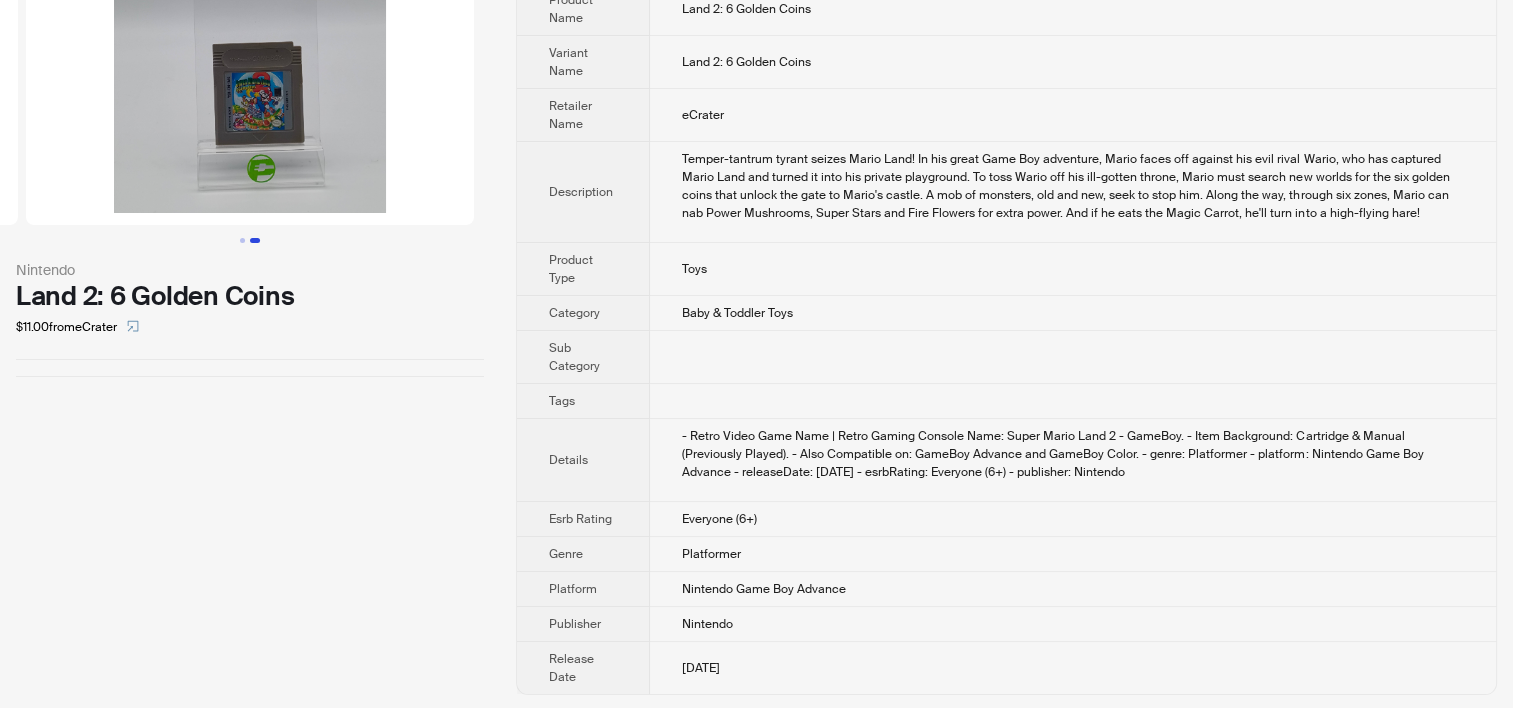 drag, startPoint x: 792, startPoint y: 492, endPoint x: 780, endPoint y: 528, distance: 37.94733 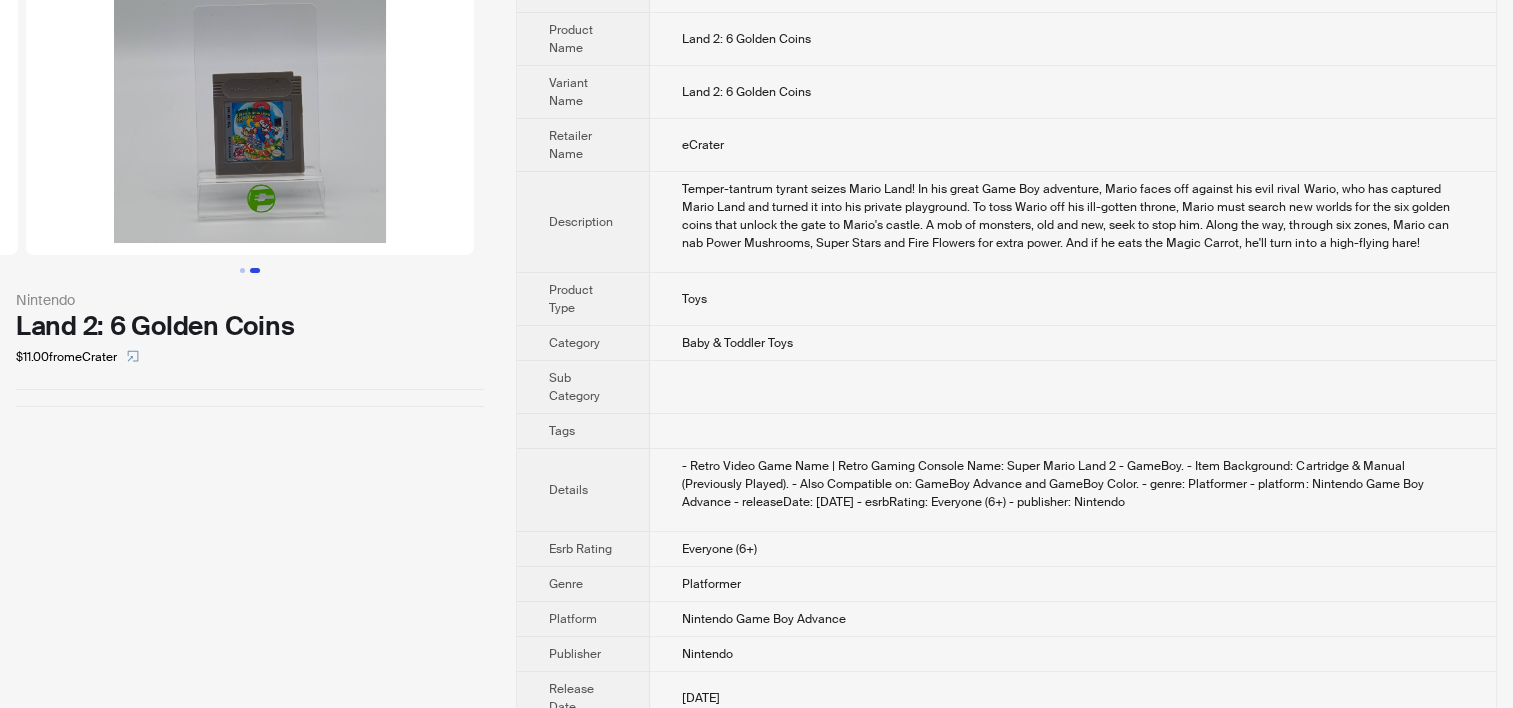 scroll, scrollTop: 127, scrollLeft: 0, axis: vertical 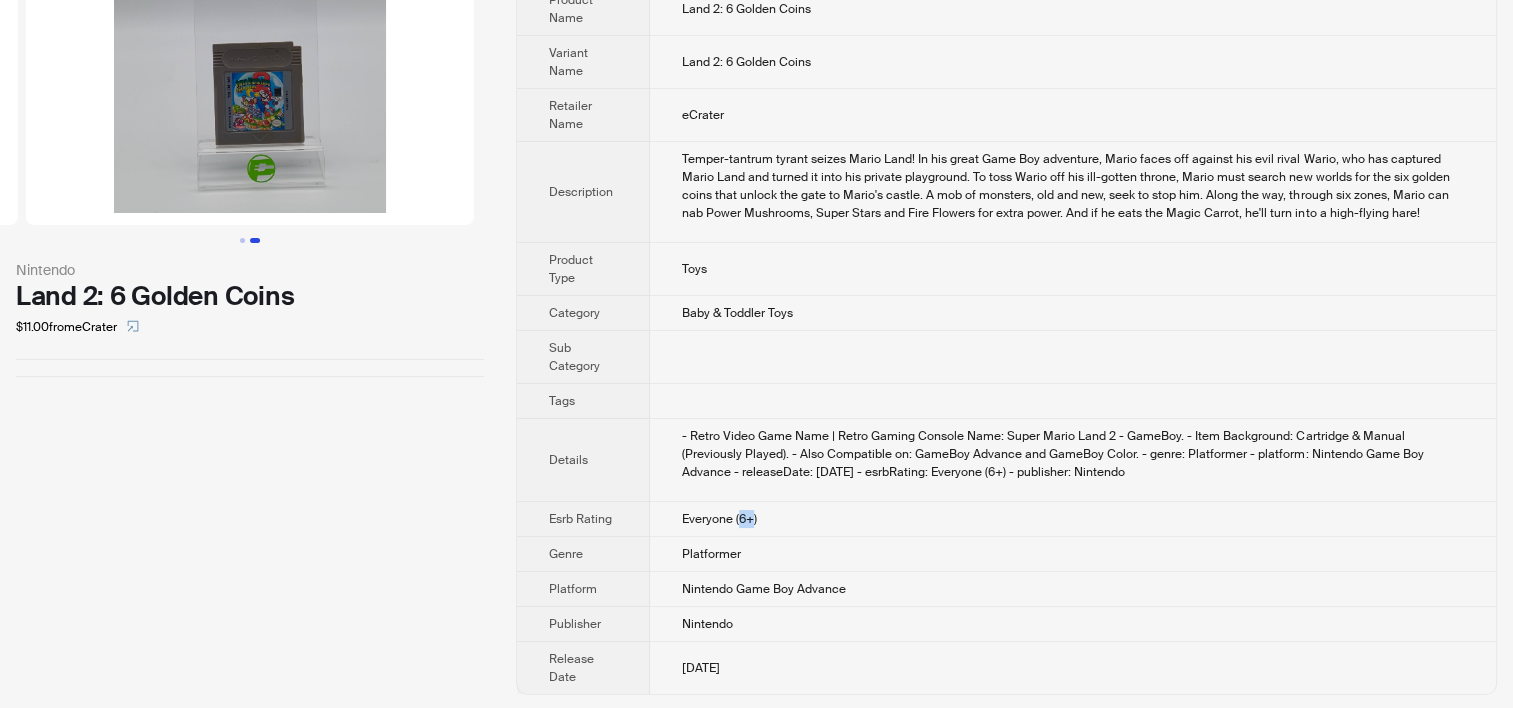drag, startPoint x: 736, startPoint y: 516, endPoint x: 752, endPoint y: 518, distance: 16.124516 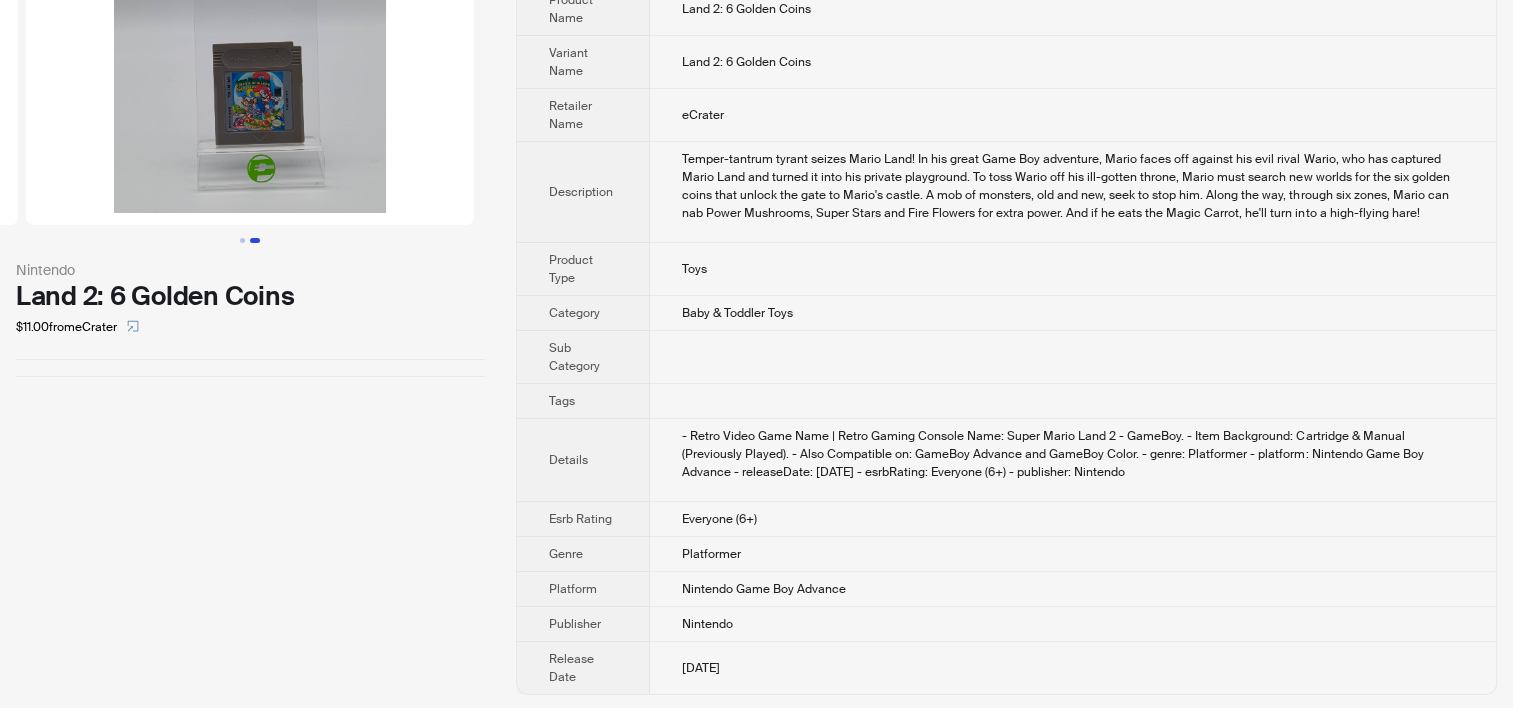 drag, startPoint x: 752, startPoint y: 518, endPoint x: 772, endPoint y: 518, distance: 20 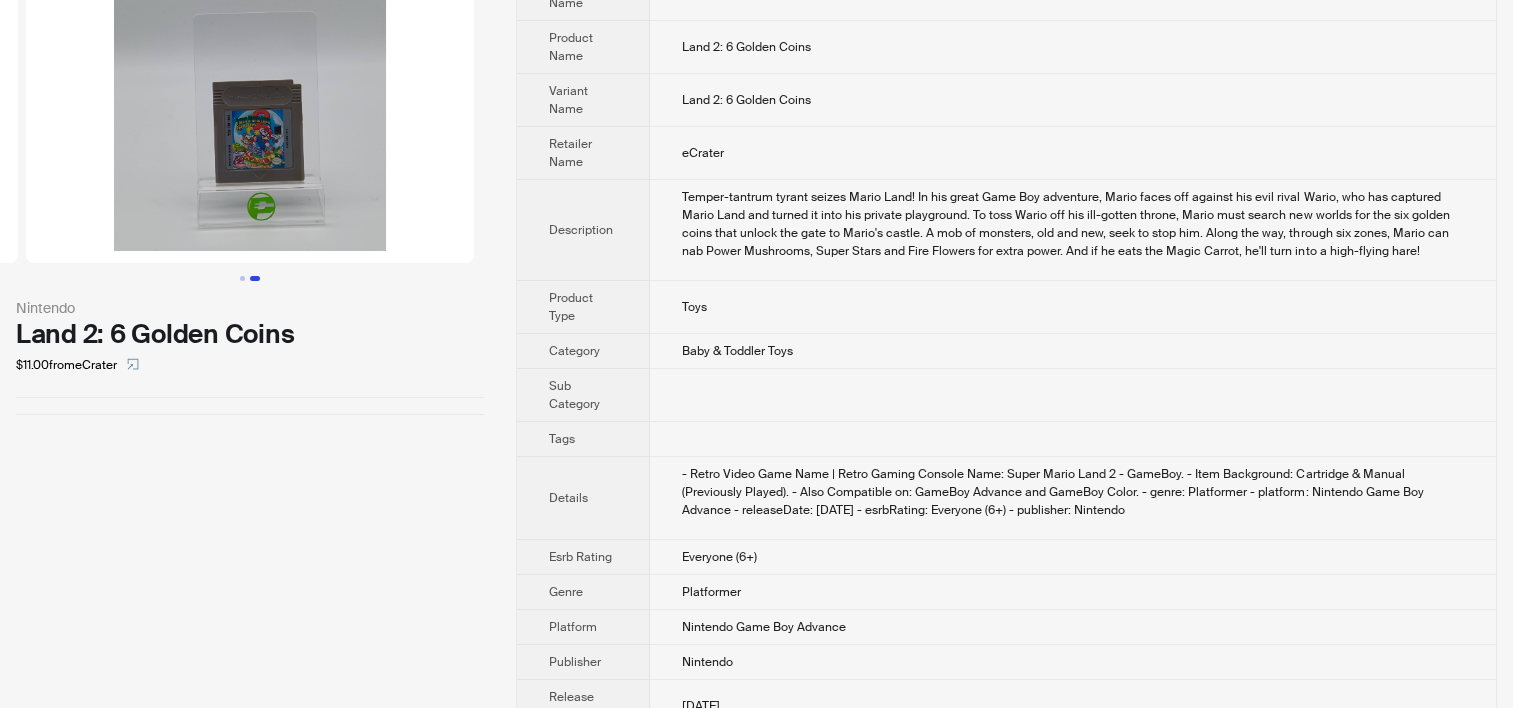scroll, scrollTop: 127, scrollLeft: 0, axis: vertical 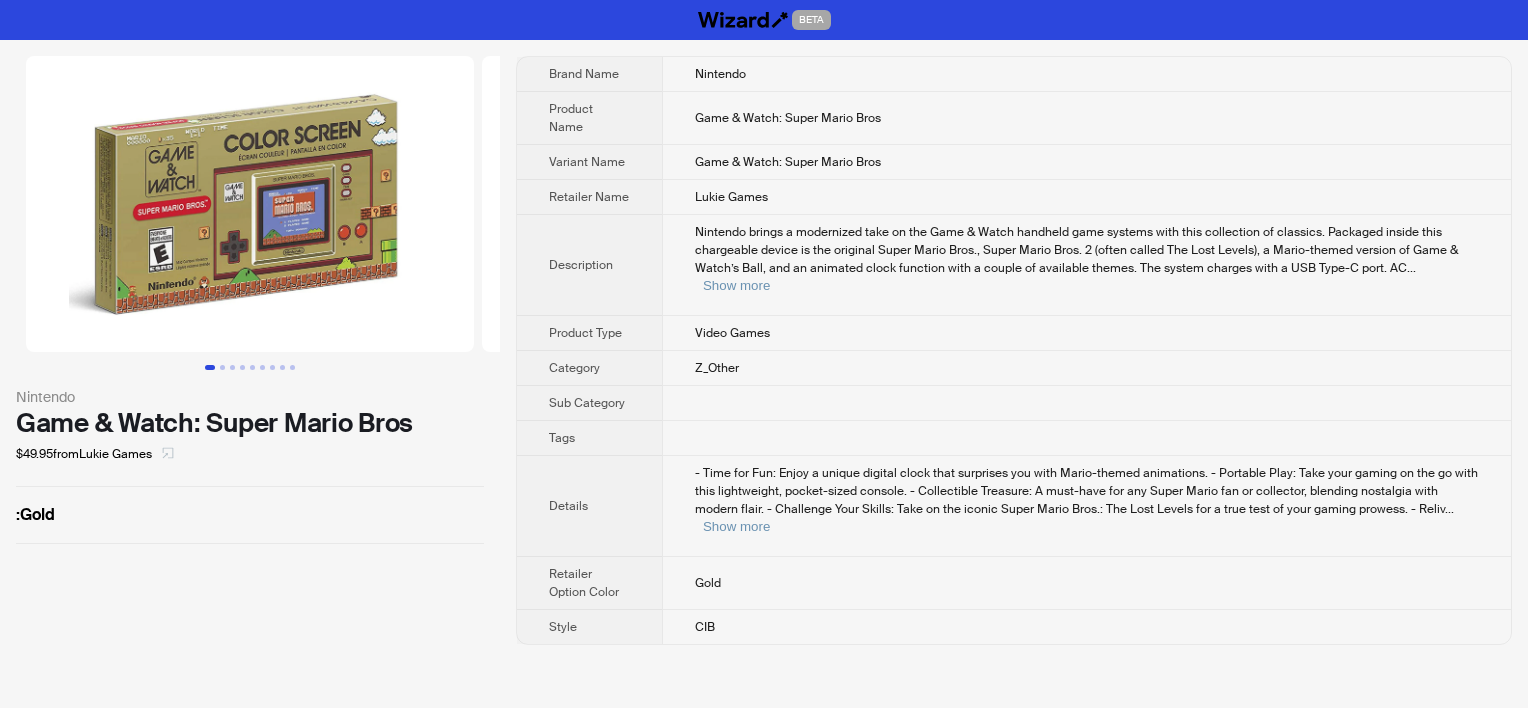 click 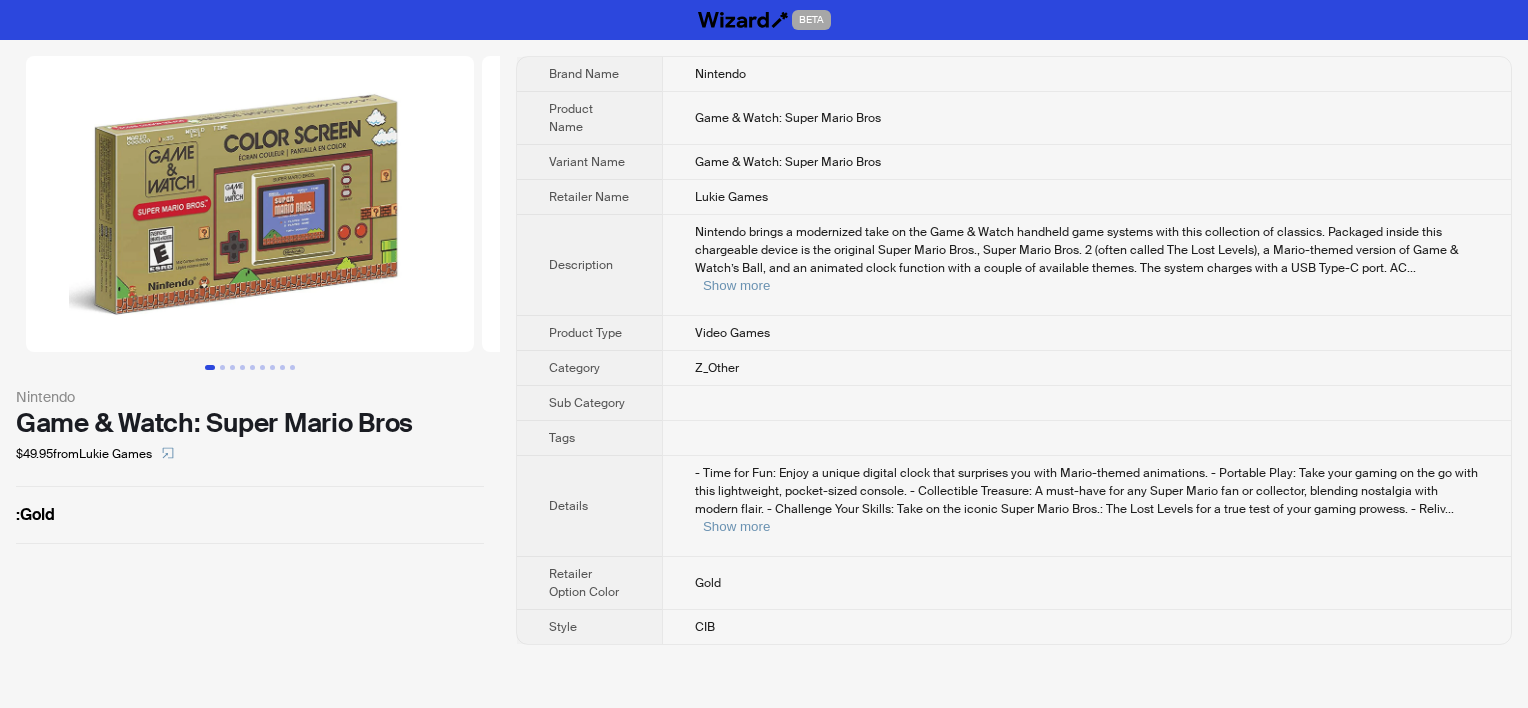 scroll, scrollTop: 0, scrollLeft: 0, axis: both 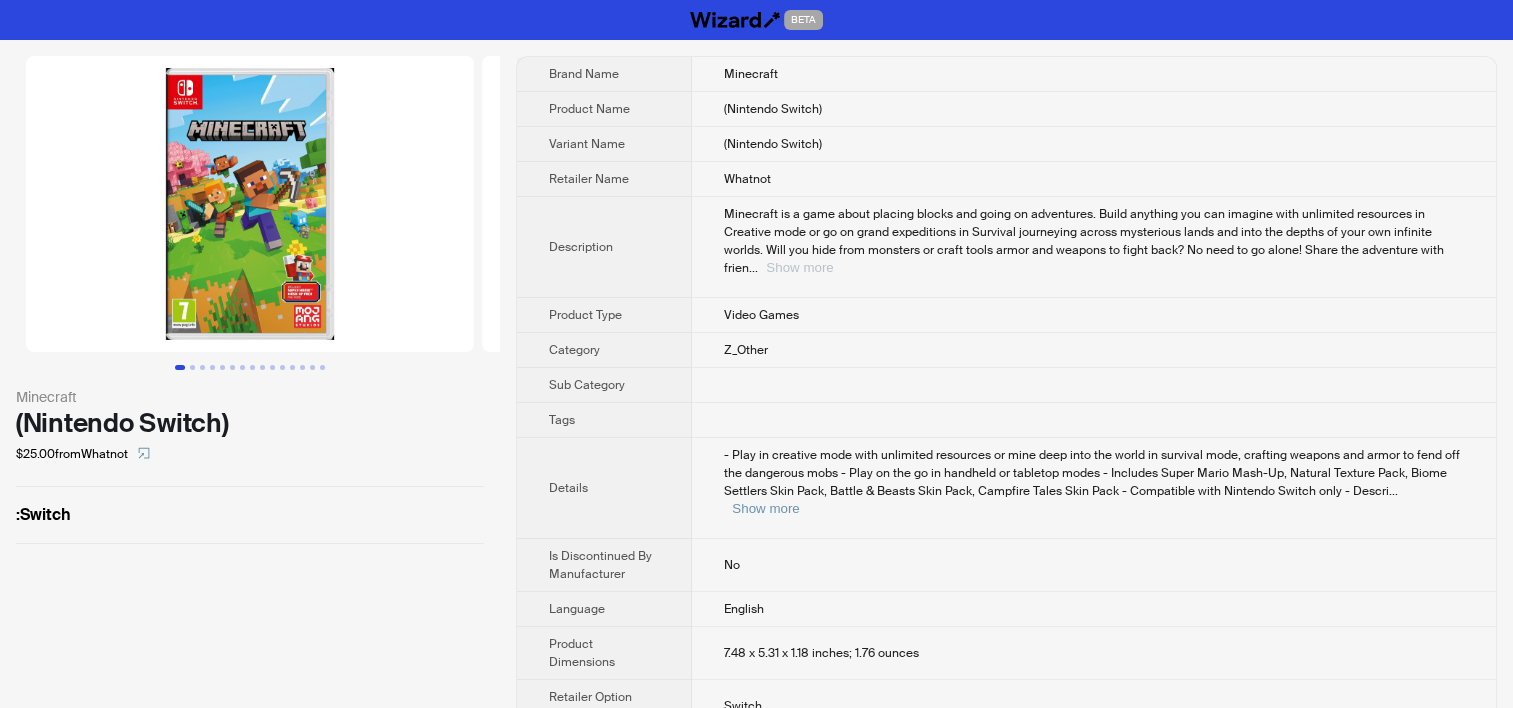click on "Show more" at bounding box center [799, 267] 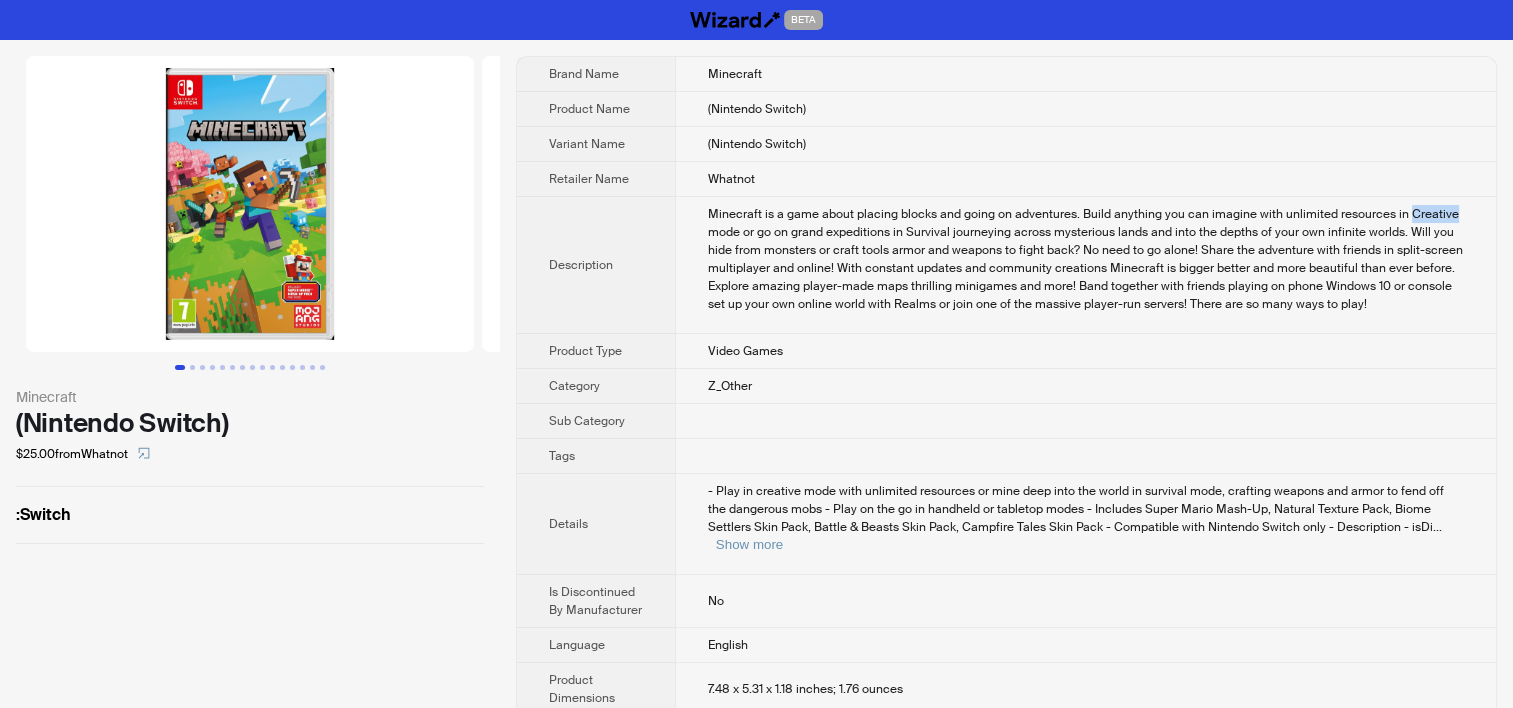 drag, startPoint x: 1398, startPoint y: 212, endPoint x: 1462, endPoint y: 212, distance: 64 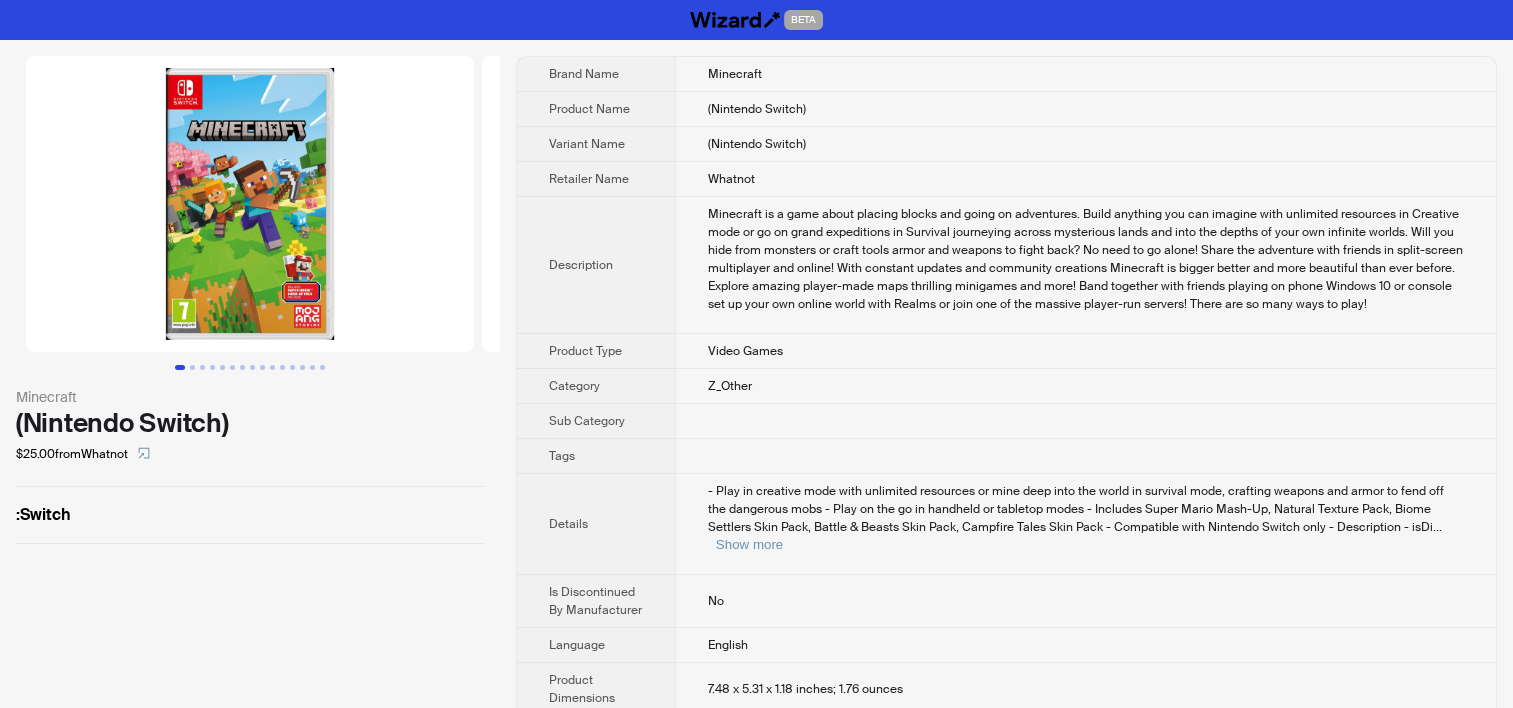 drag, startPoint x: 1462, startPoint y: 212, endPoint x: 1213, endPoint y: 300, distance: 264.09277 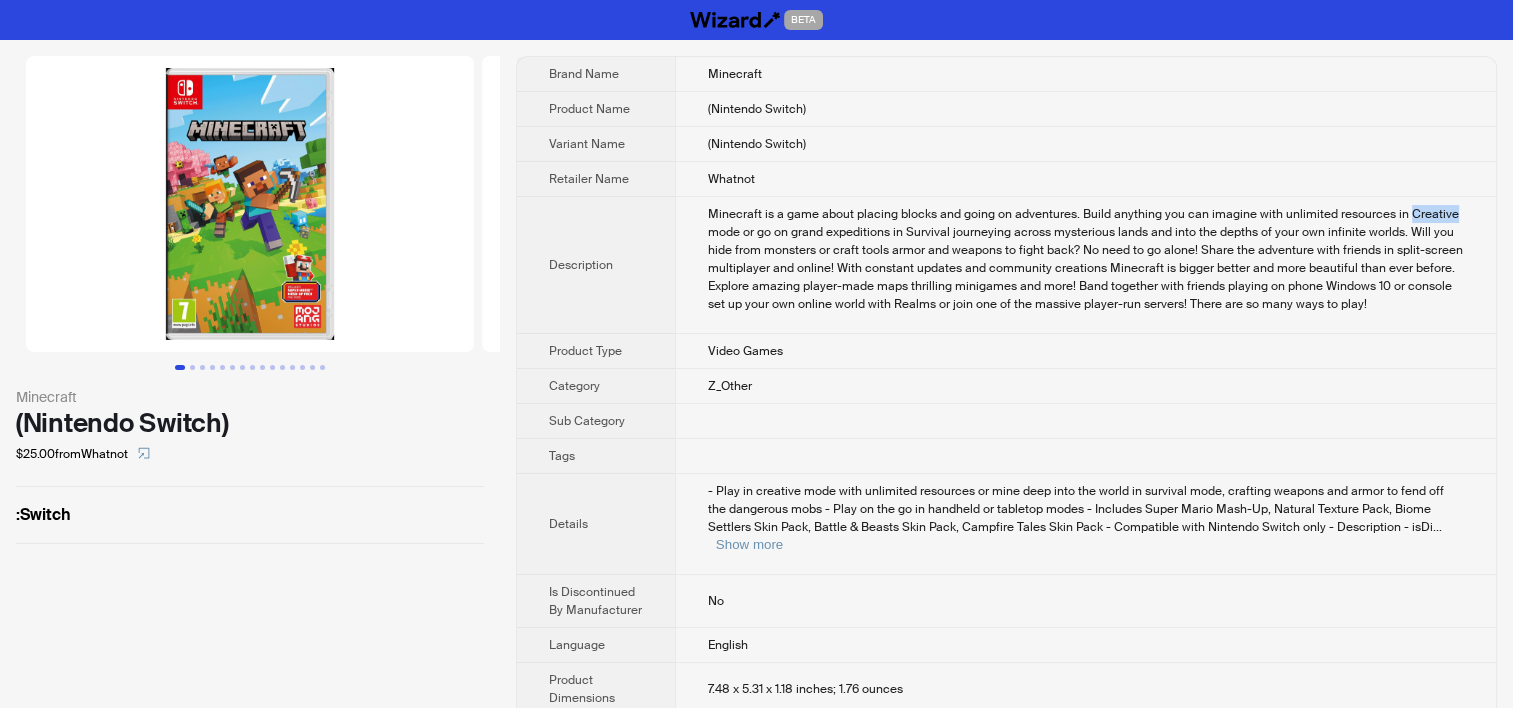 drag, startPoint x: 1397, startPoint y: 213, endPoint x: 1449, endPoint y: 209, distance: 52.153618 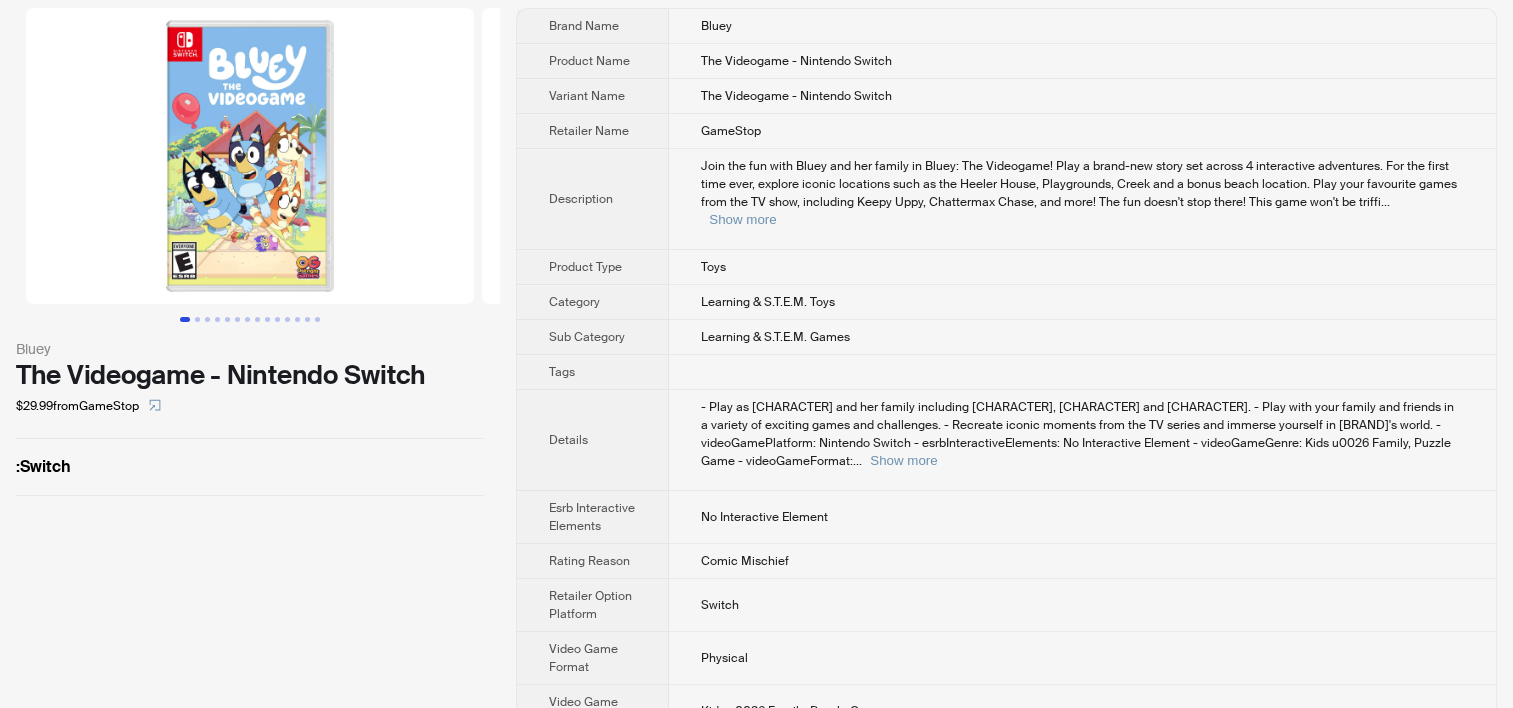 scroll, scrollTop: 0, scrollLeft: 0, axis: both 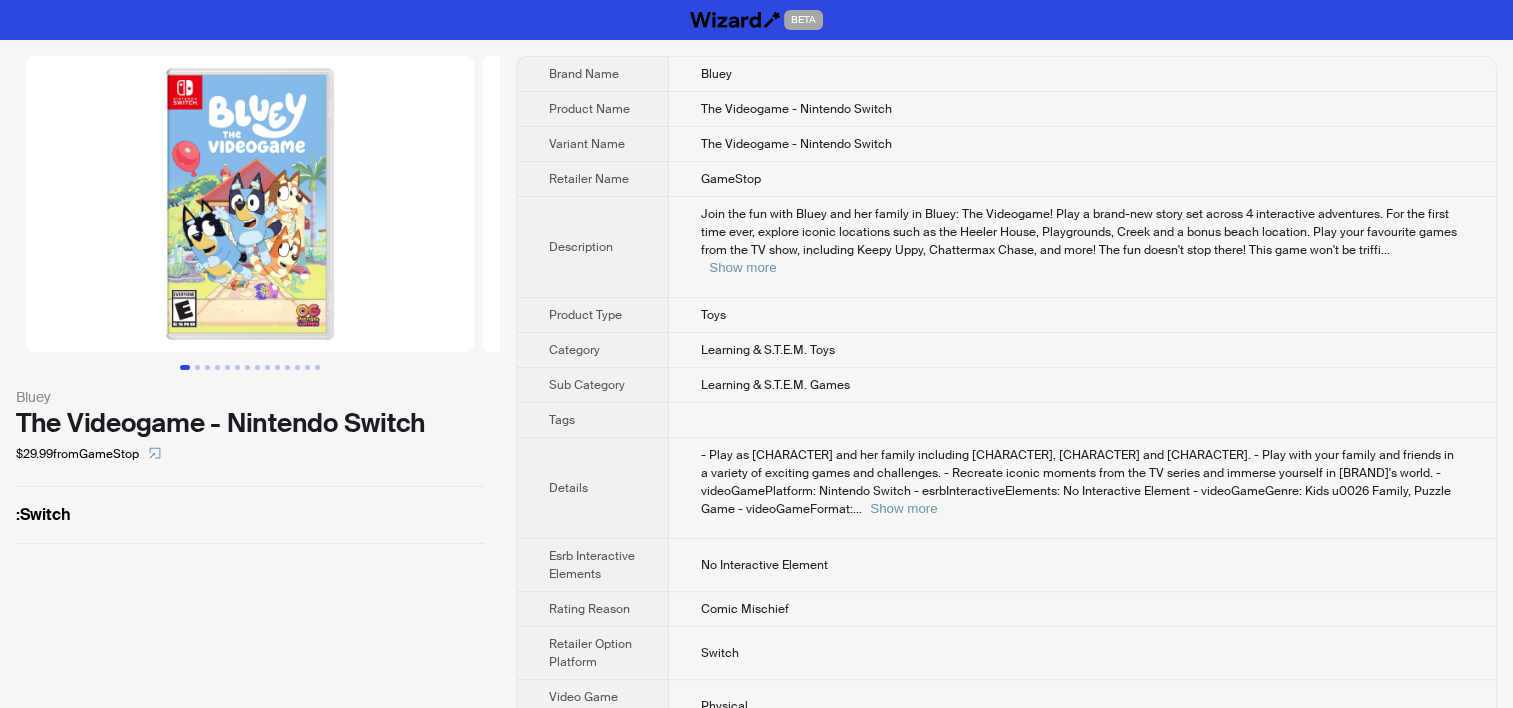 click on "Join the fun with Bluey and her family in Bluey: The Videogame! Play a brand-new story set across 4 interactive adventures. For the first time ever, explore iconic locations such as the Heeler House, Playgrounds, Creek and a bonus beach location. Play your favourite games from the TV show, including Keepy Uppy, Chattermax Chase, and more! The fun doesn't stop there! This game won't be triffi ... Show more" at bounding box center [1082, 247] 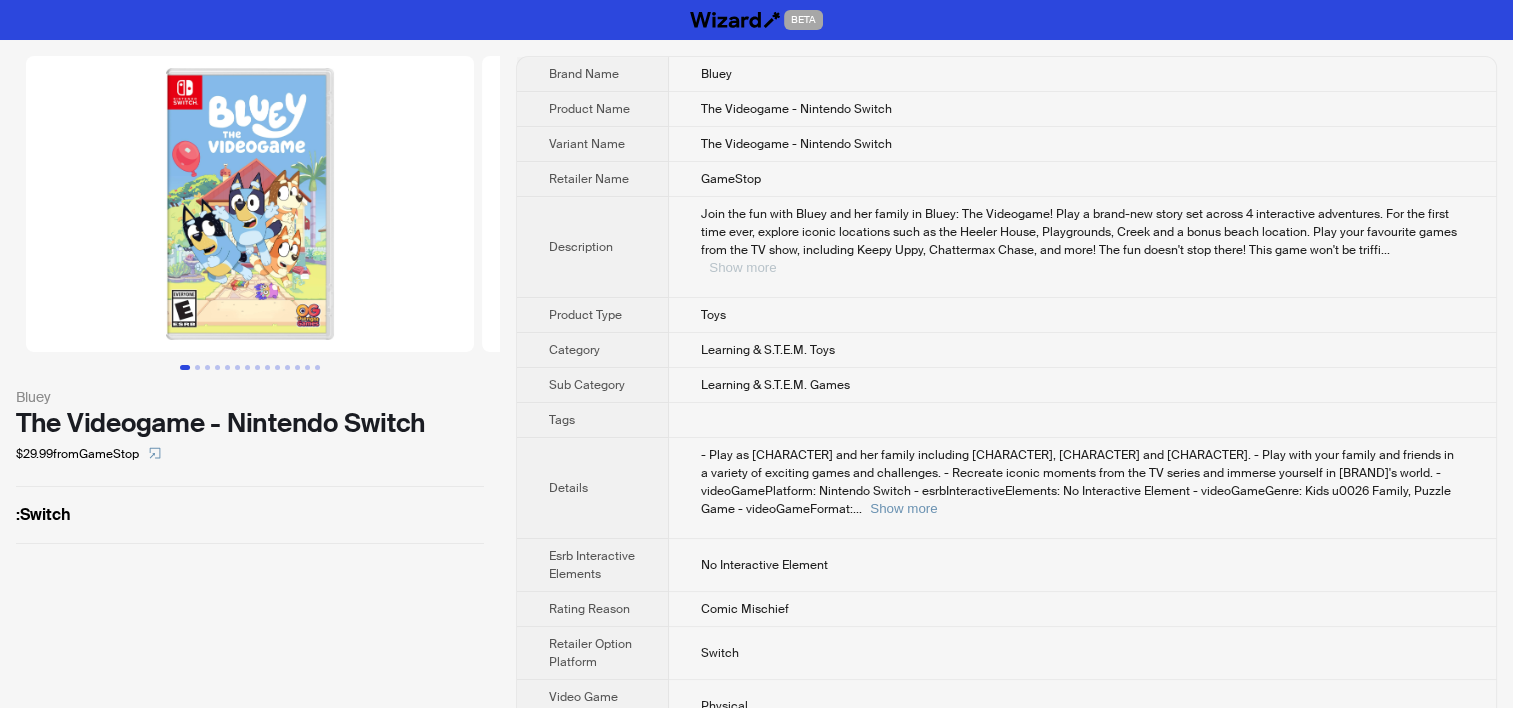 click on "Show more" at bounding box center (742, 267) 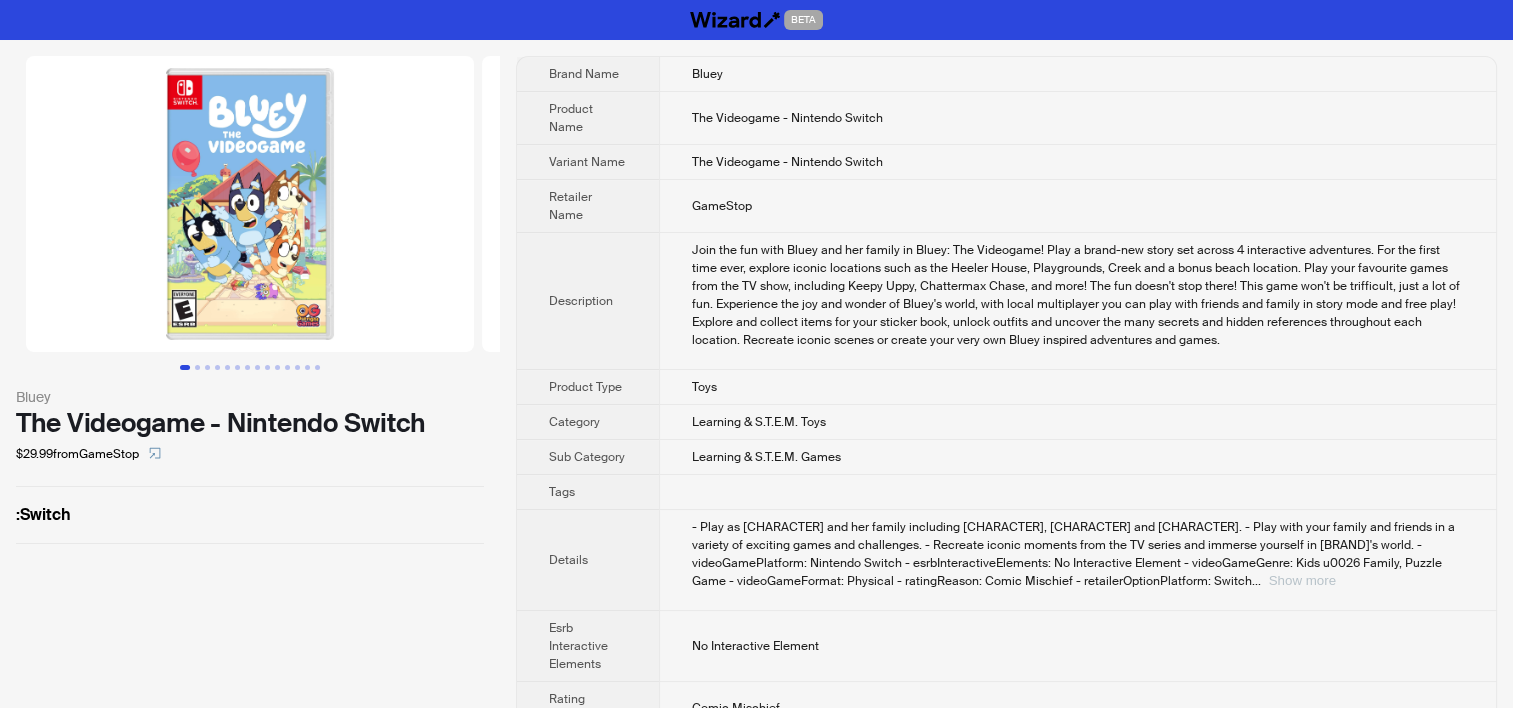 click on "Show more" at bounding box center (1302, 580) 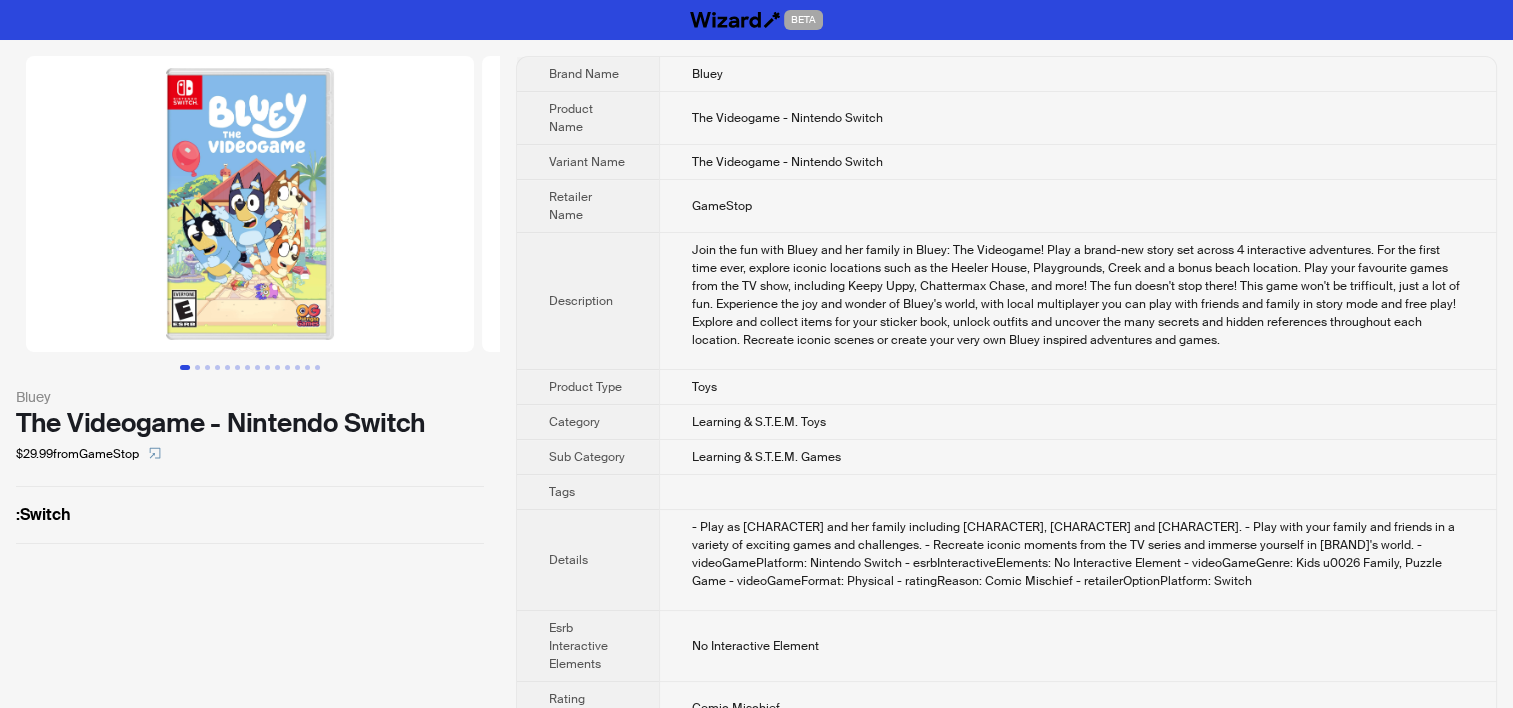 click on "GameStop" at bounding box center (1077, 206) 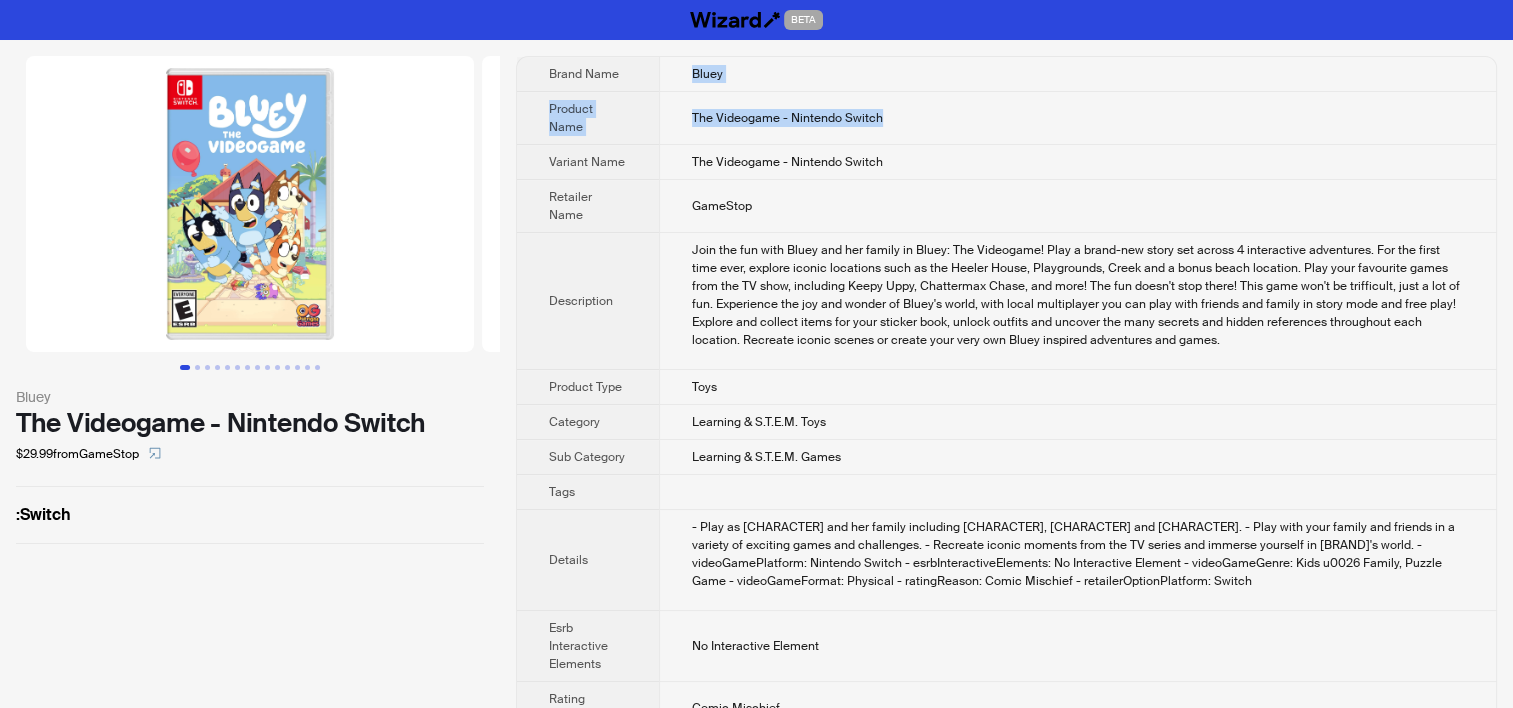drag, startPoint x: 692, startPoint y: 72, endPoint x: 898, endPoint y: 124, distance: 212.46176 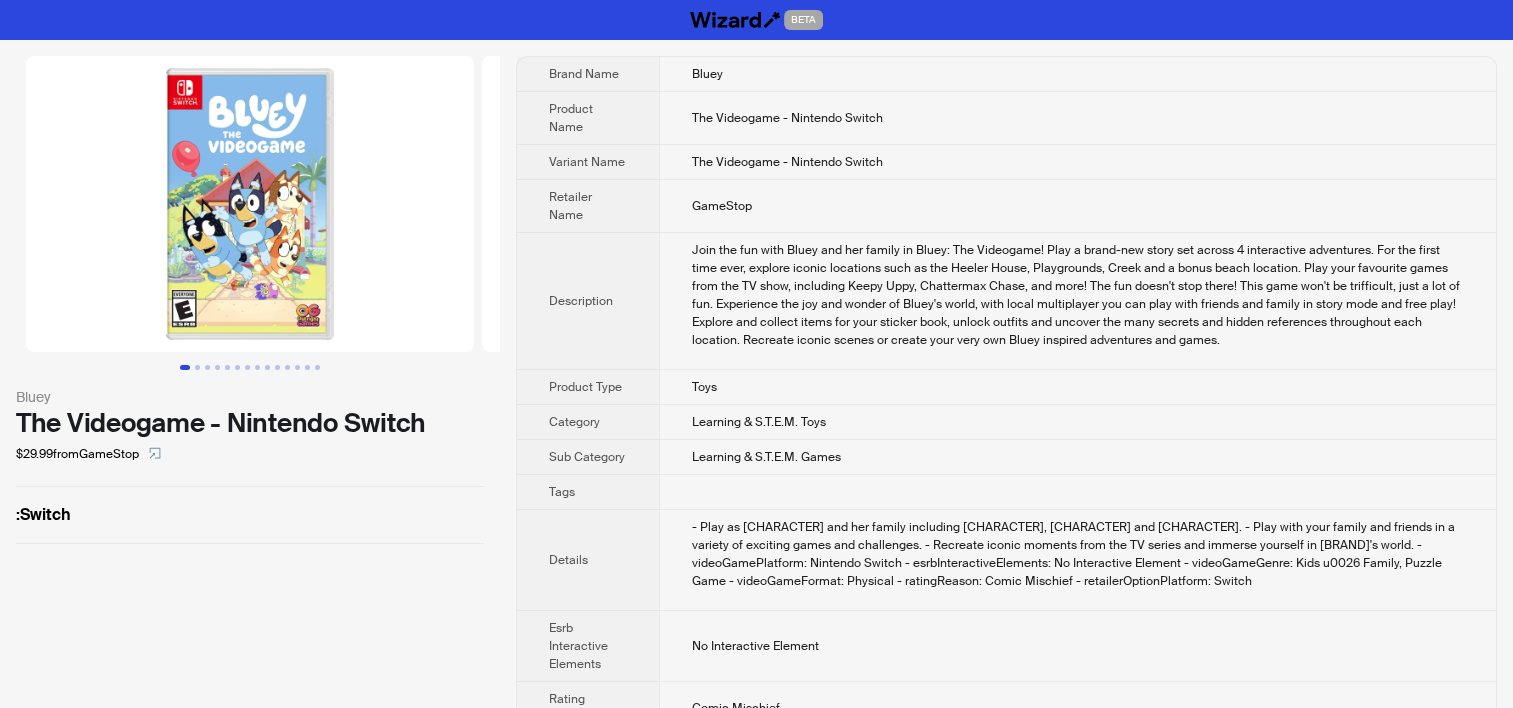 click on "GameStop" at bounding box center [1077, 206] 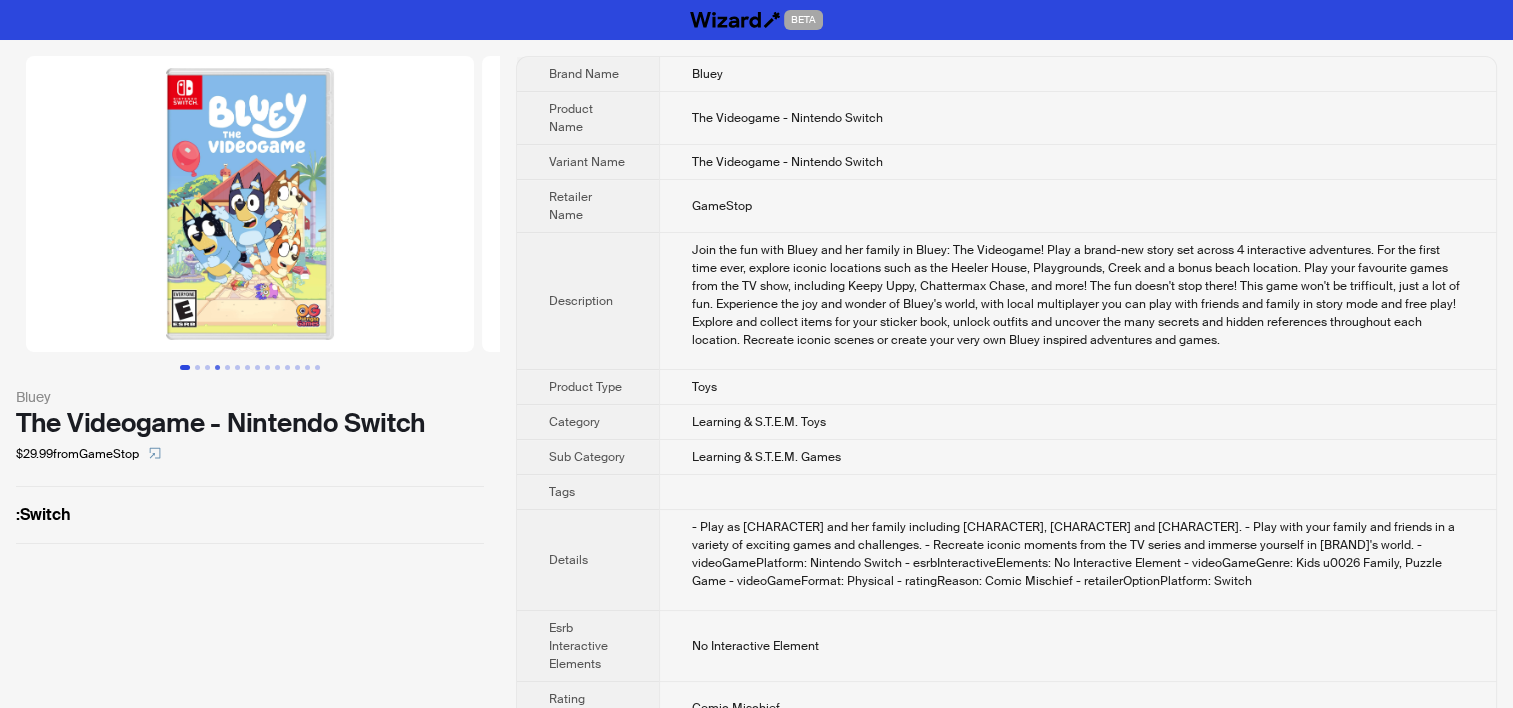 click at bounding box center (217, 367) 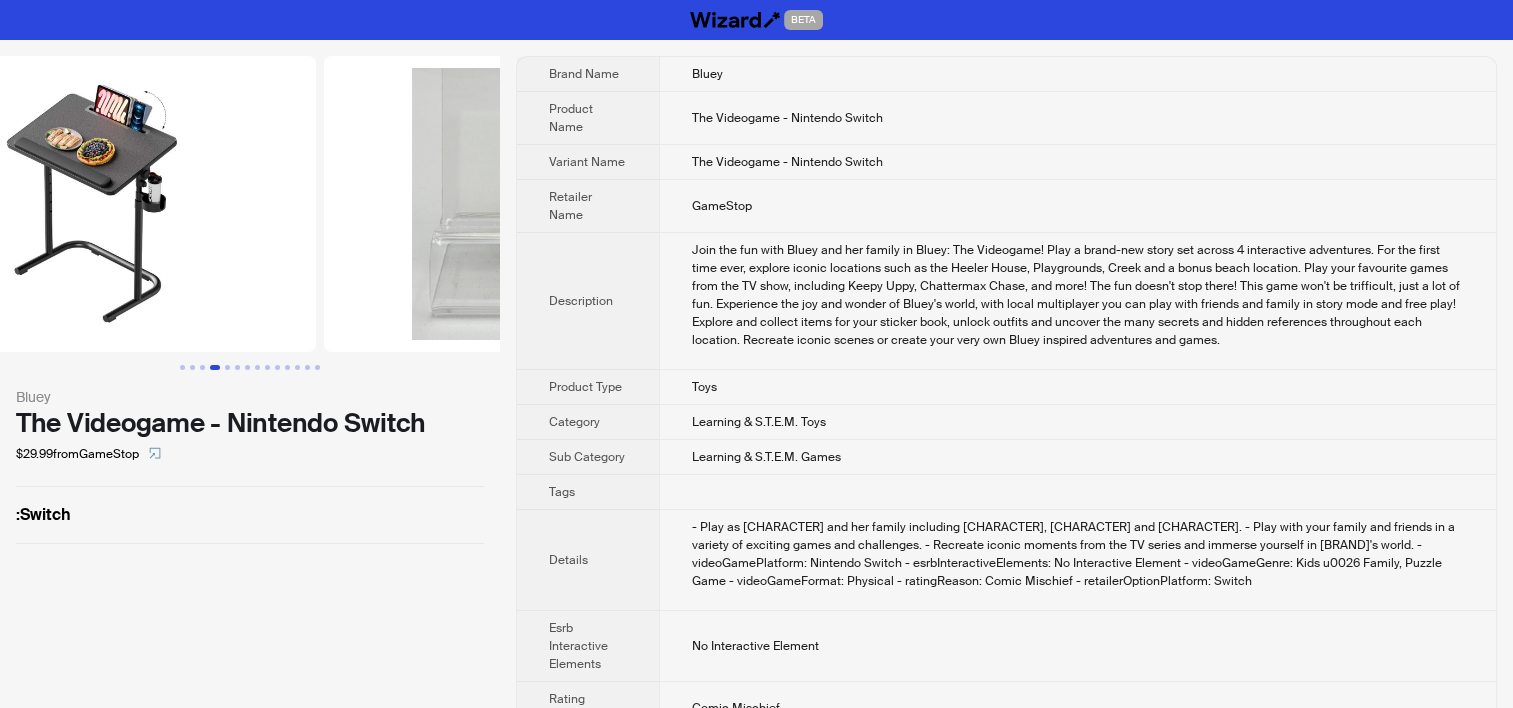 scroll, scrollTop: 0, scrollLeft: 1368, axis: horizontal 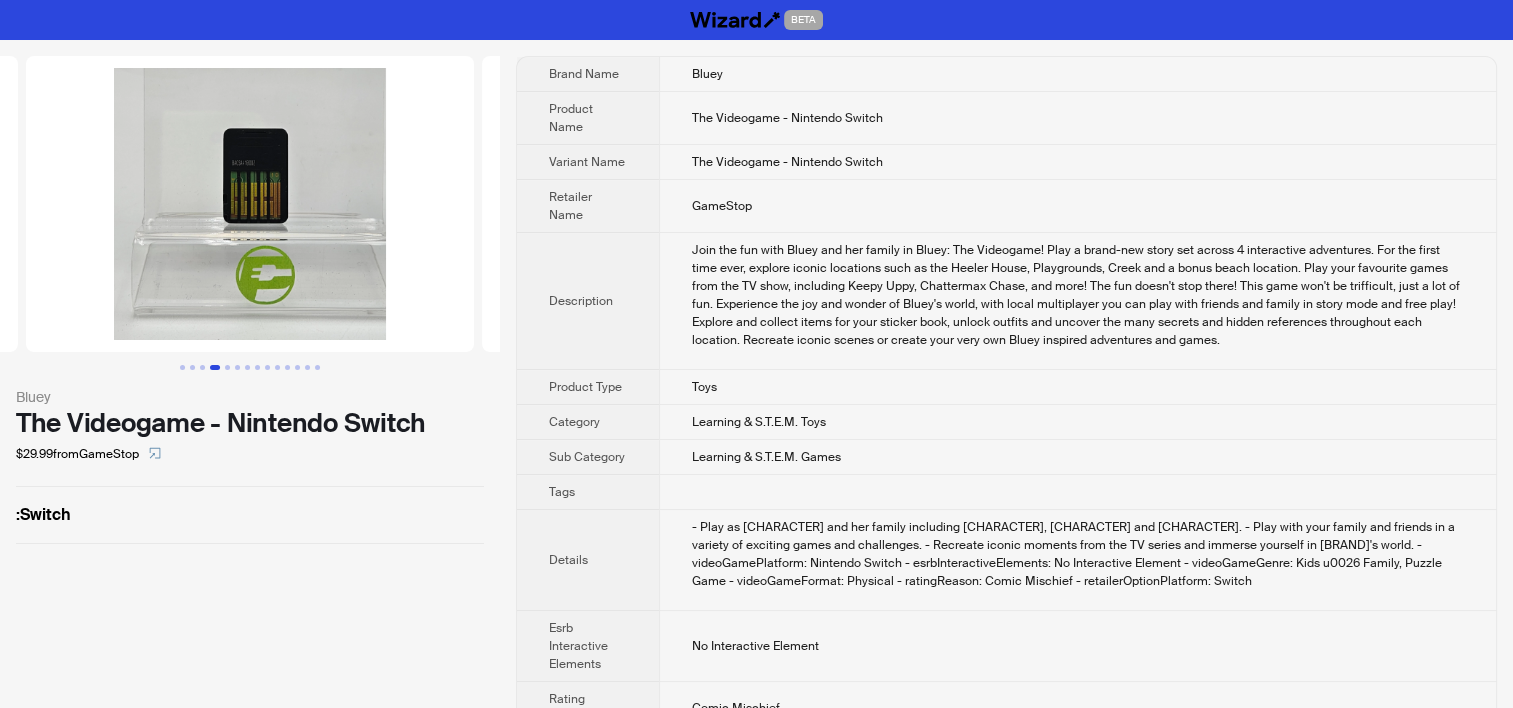 click on "The Videogame - Nintendo Switch" at bounding box center (1077, 118) 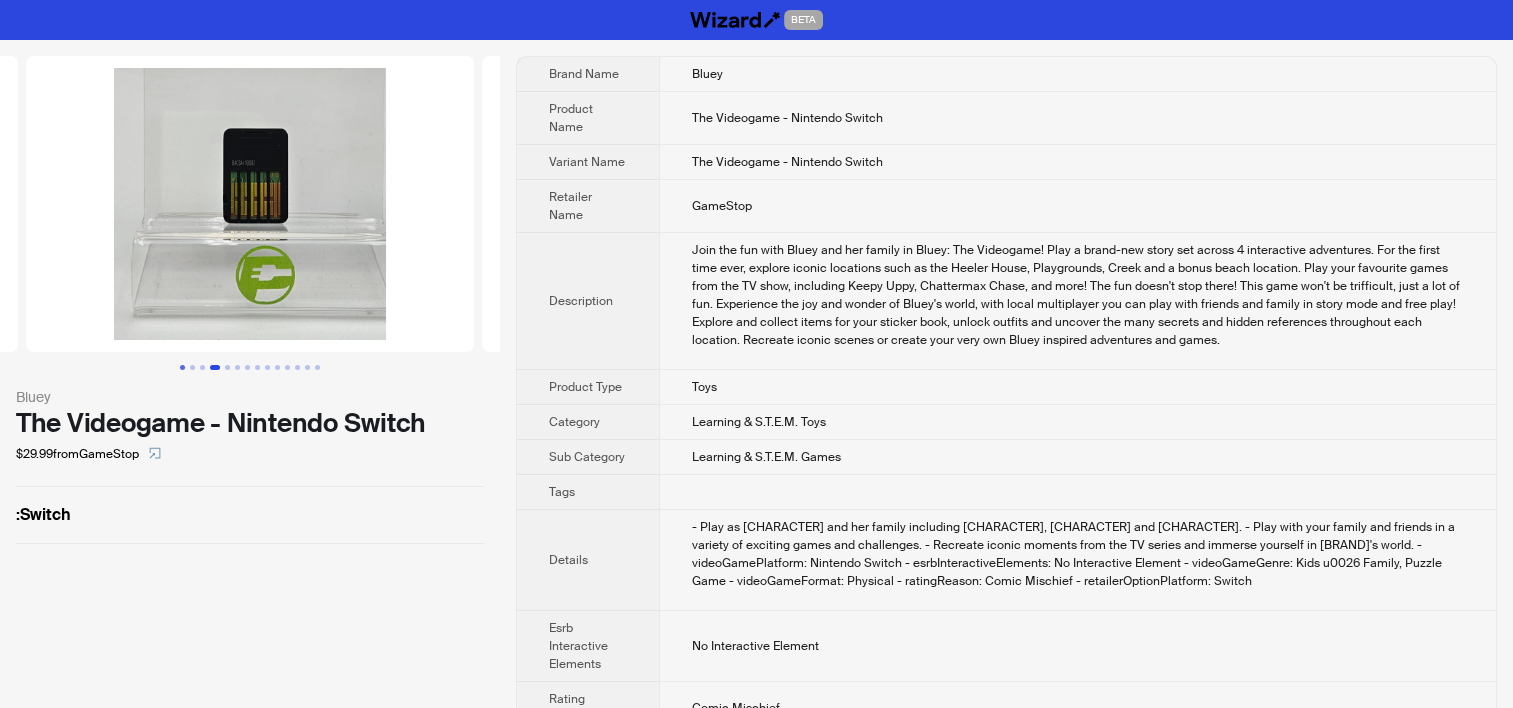 click at bounding box center (182, 367) 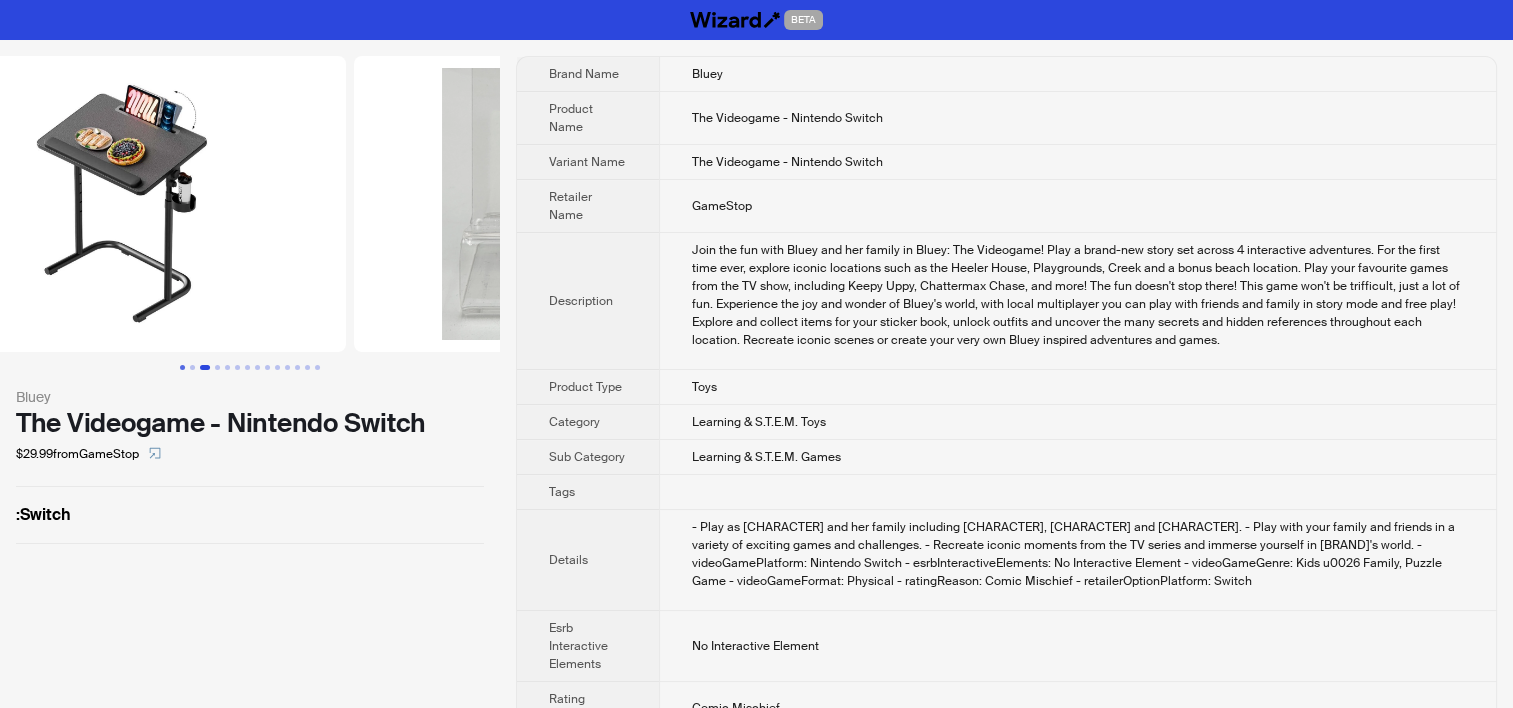 scroll, scrollTop: 0, scrollLeft: 552, axis: horizontal 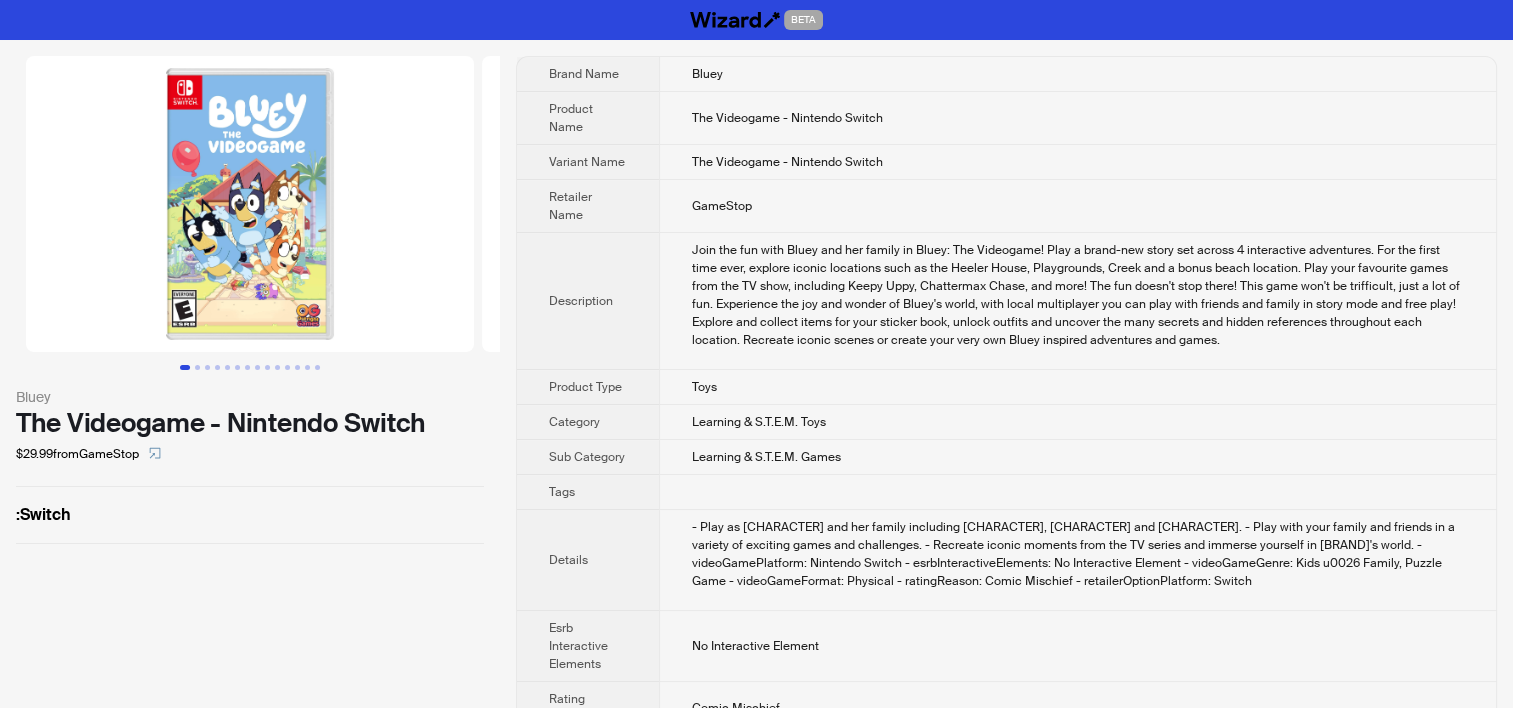 click on "Bluey" at bounding box center [1077, 74] 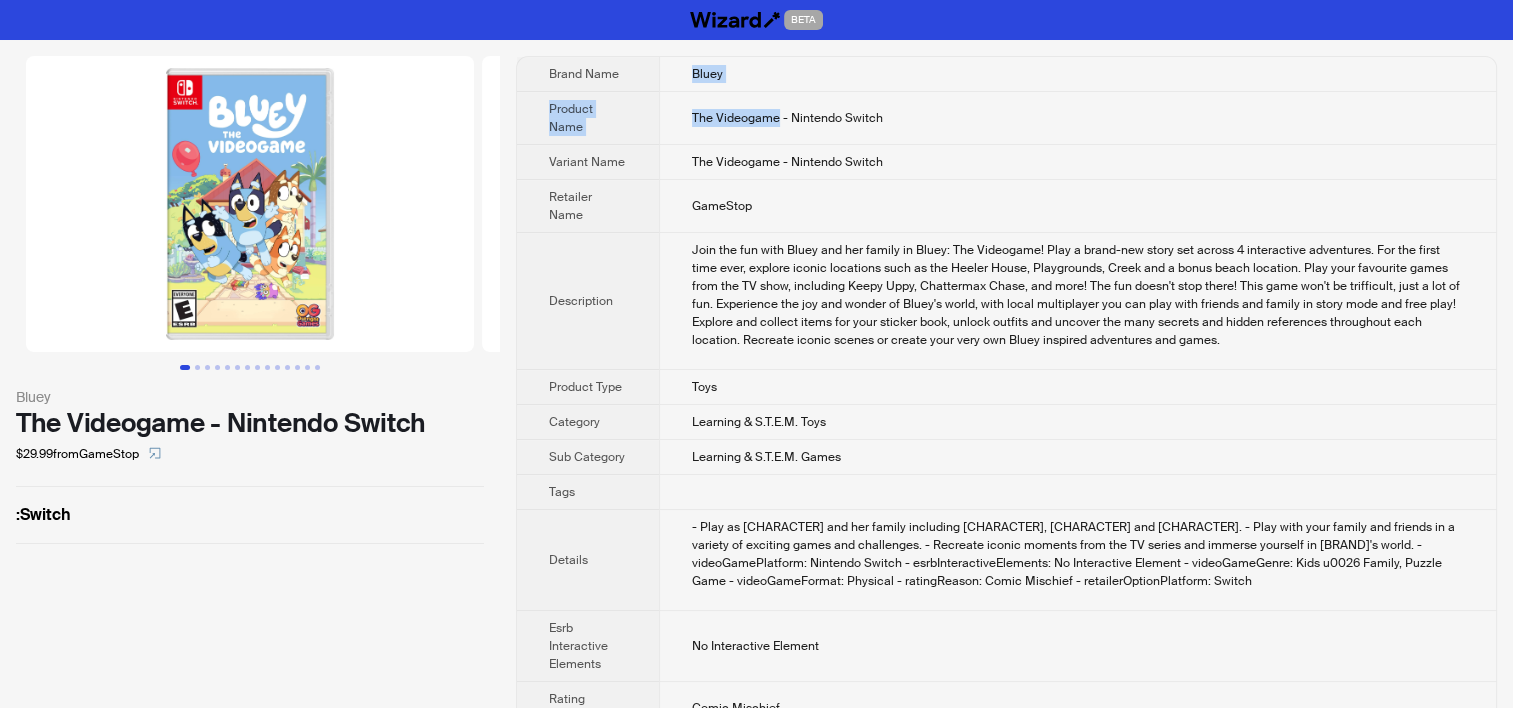 drag, startPoint x: 692, startPoint y: 68, endPoint x: 776, endPoint y: 109, distance: 93.471924 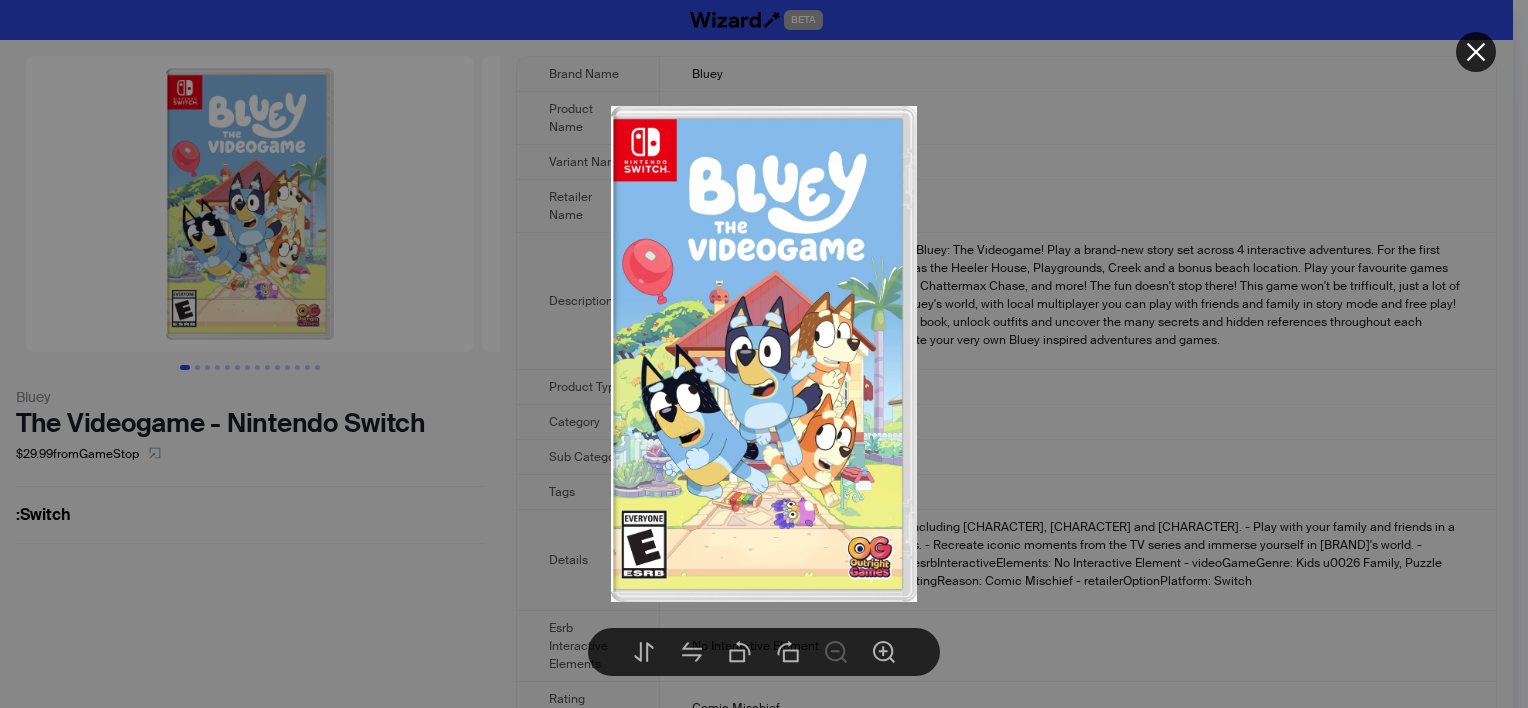 click at bounding box center [764, 354] 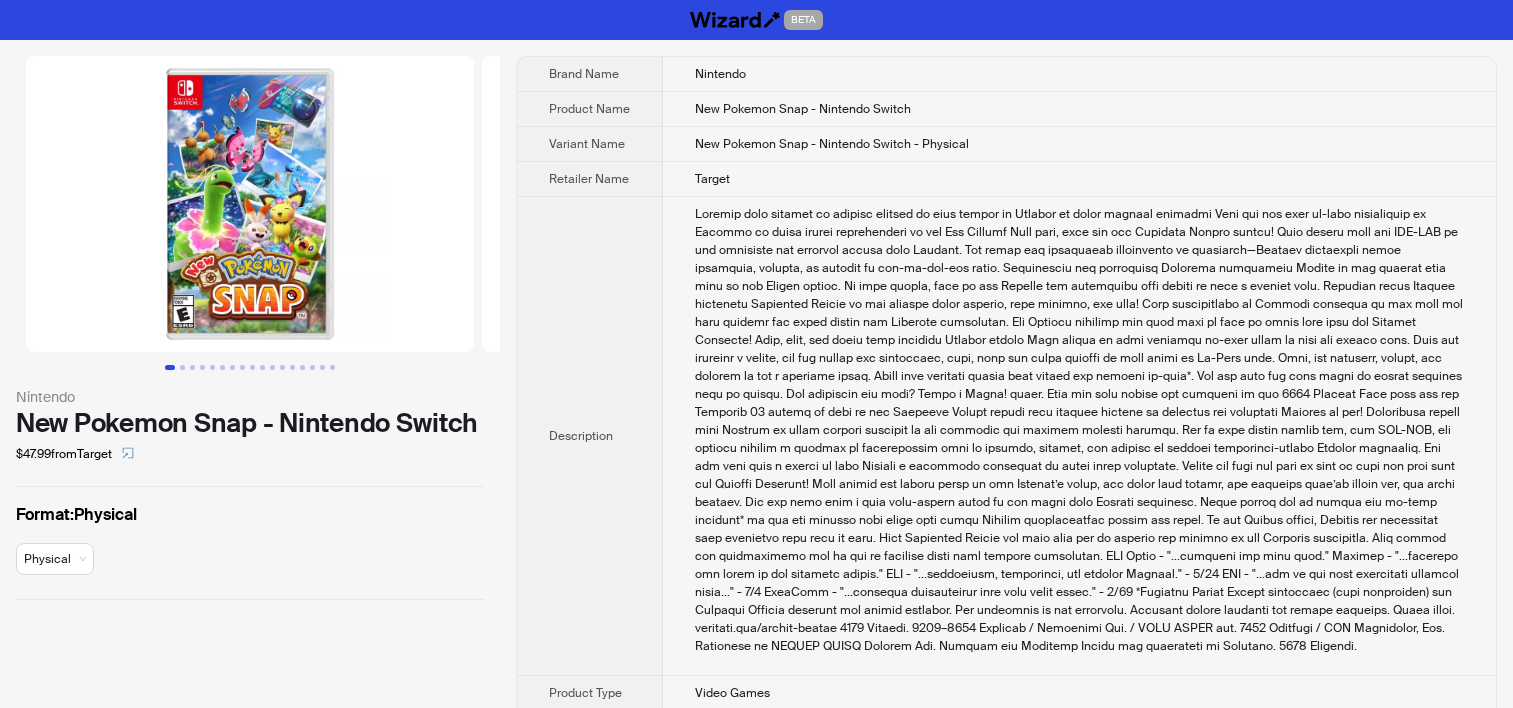 scroll, scrollTop: 0, scrollLeft: 0, axis: both 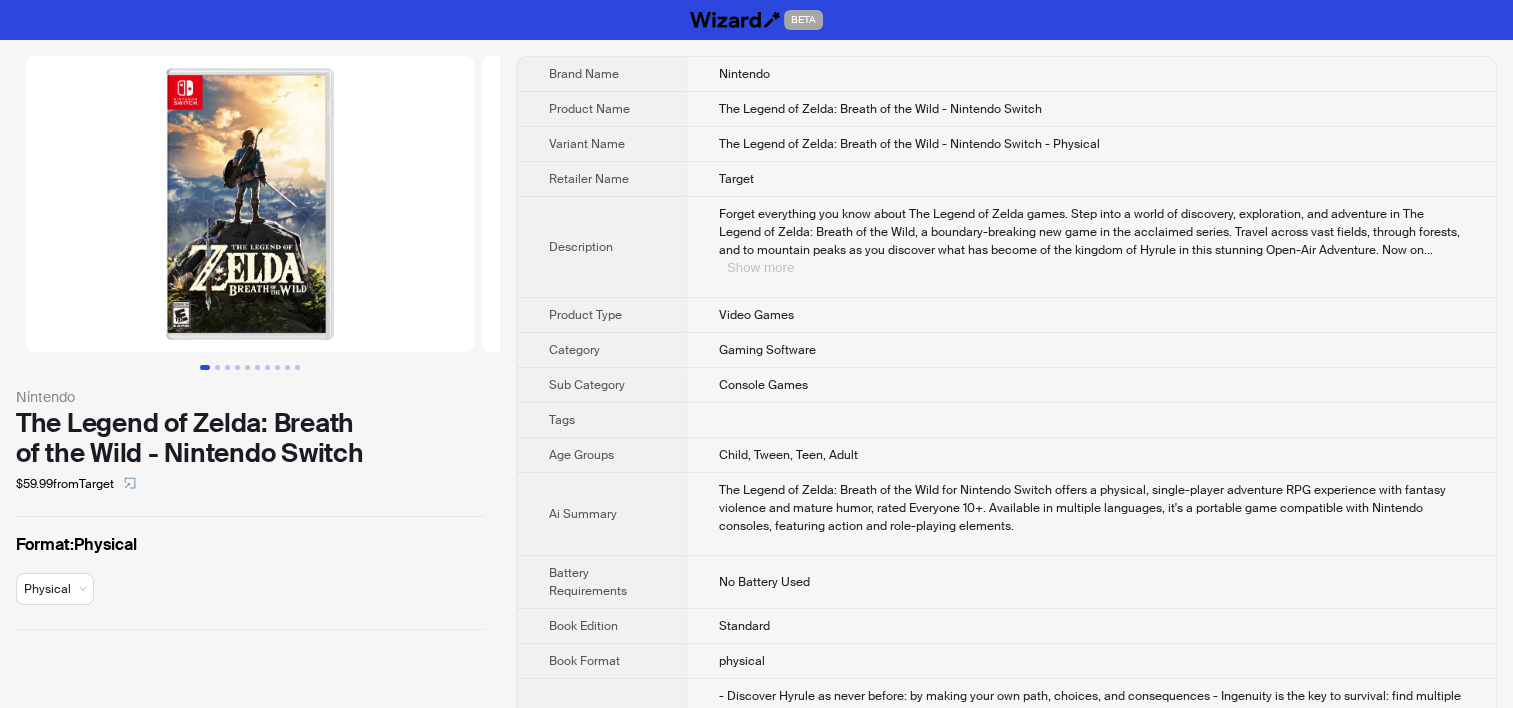 click on "Show more" at bounding box center (760, 267) 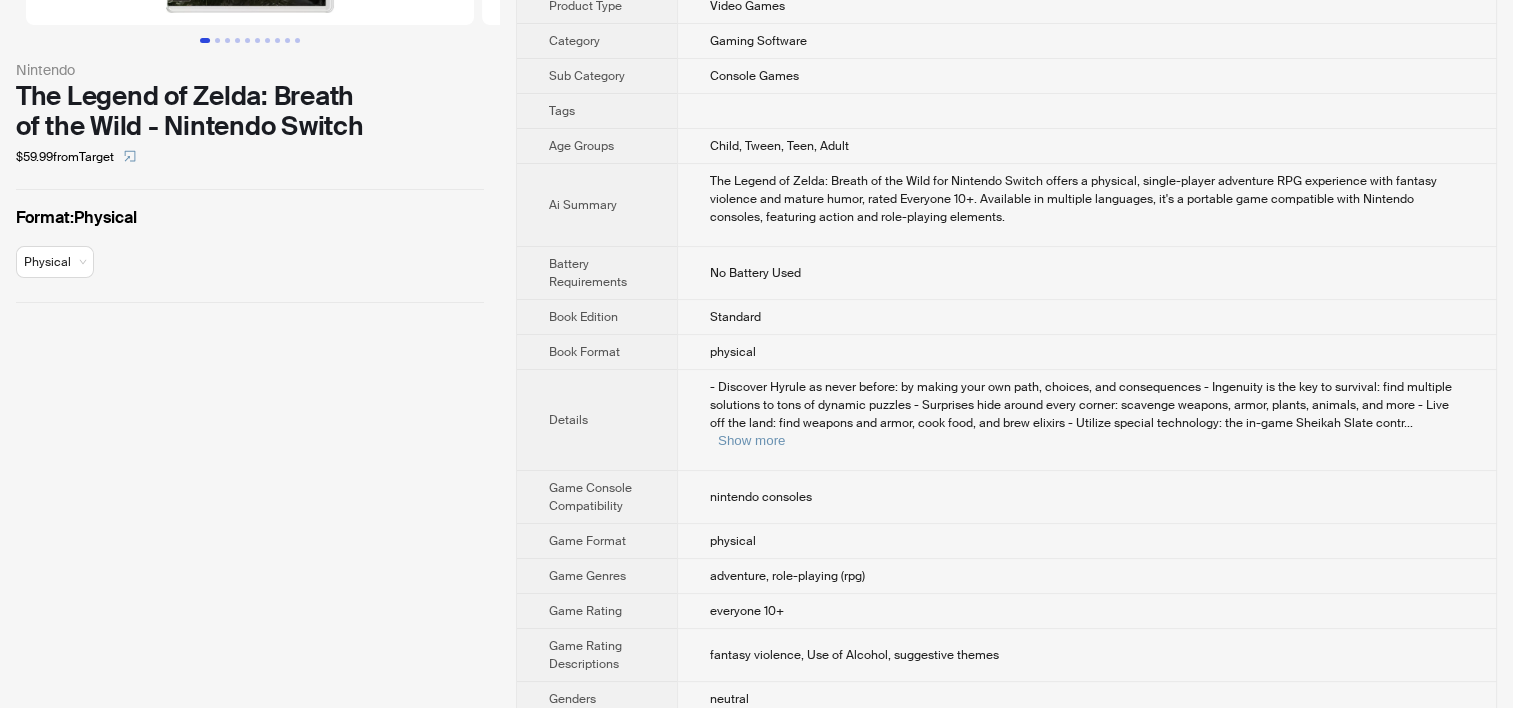 scroll, scrollTop: 600, scrollLeft: 0, axis: vertical 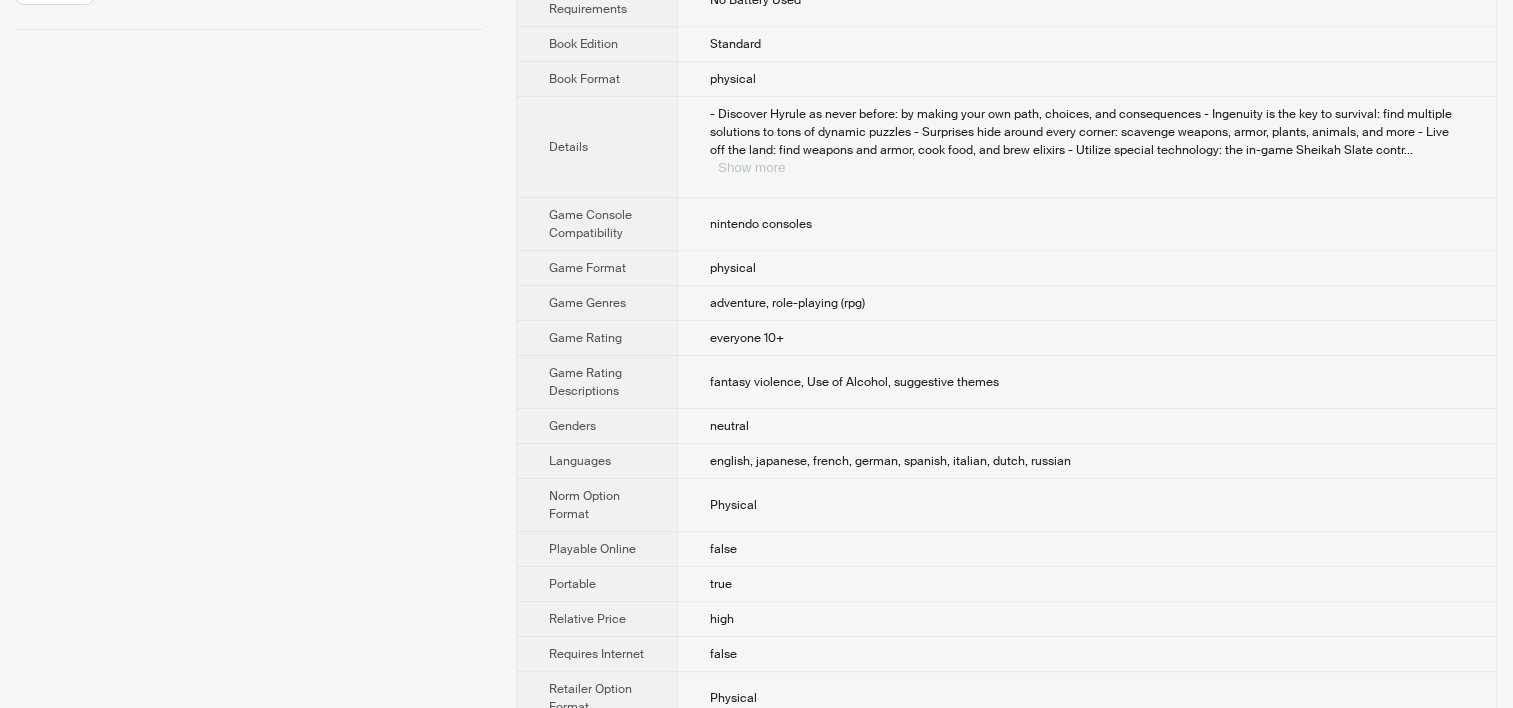 click on "Show more" at bounding box center (751, 167) 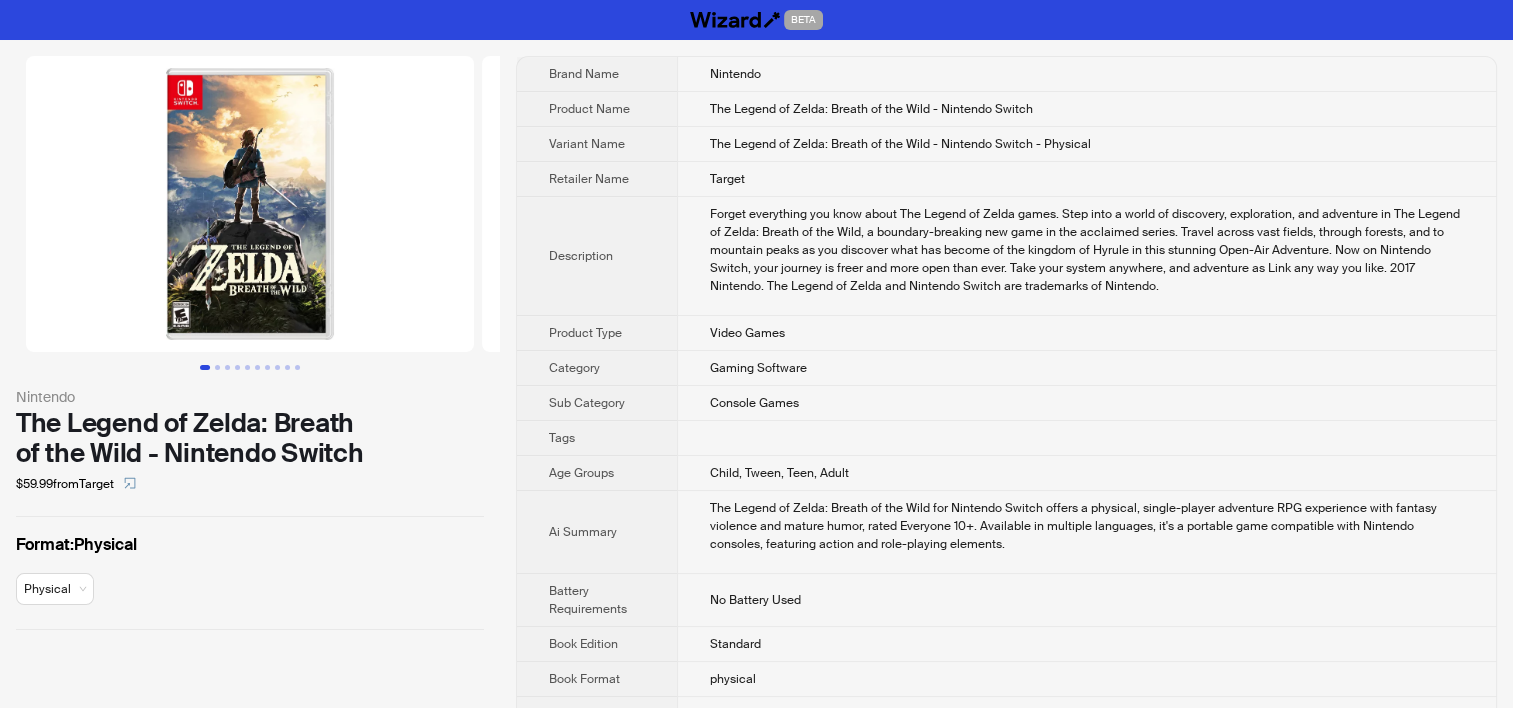 scroll, scrollTop: 411, scrollLeft: 0, axis: vertical 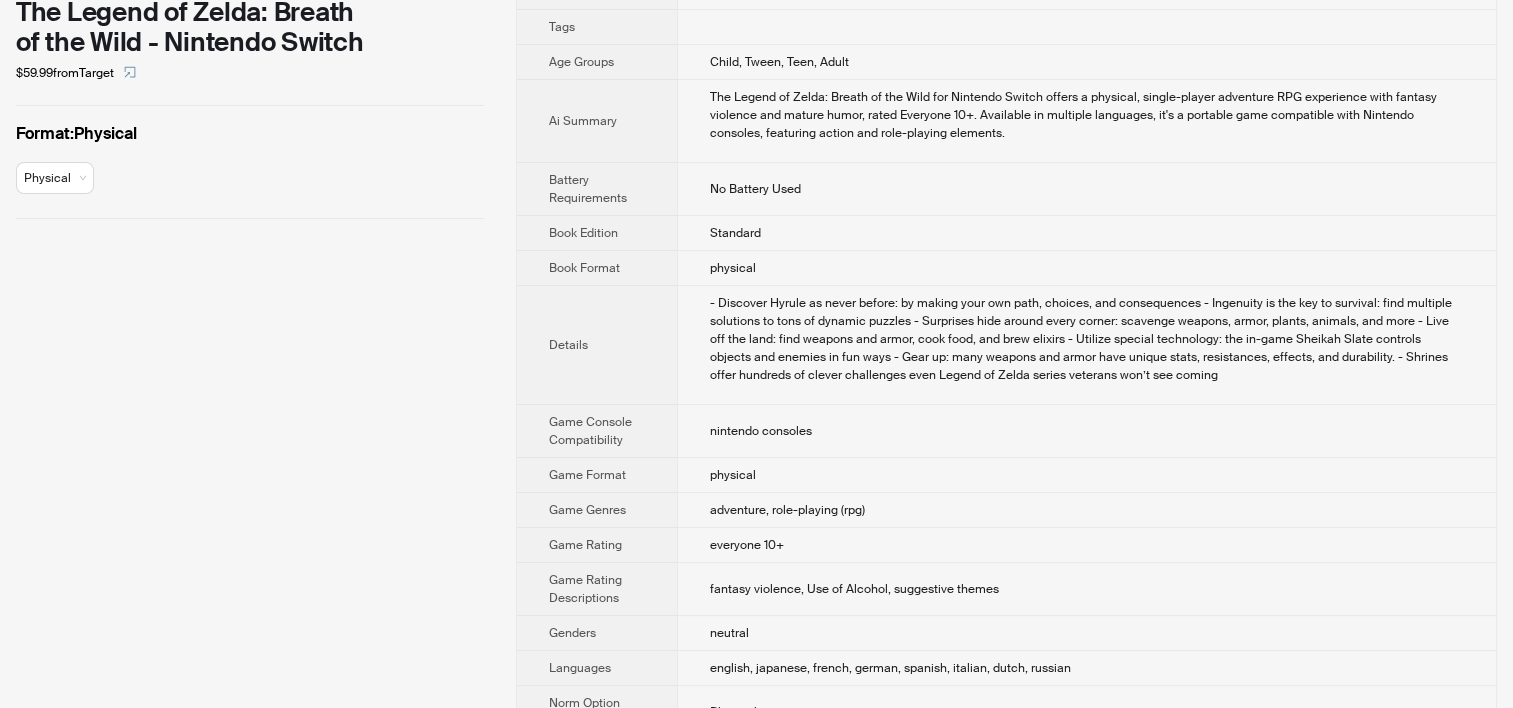 drag, startPoint x: 880, startPoint y: 524, endPoint x: 952, endPoint y: 72, distance: 457.69858 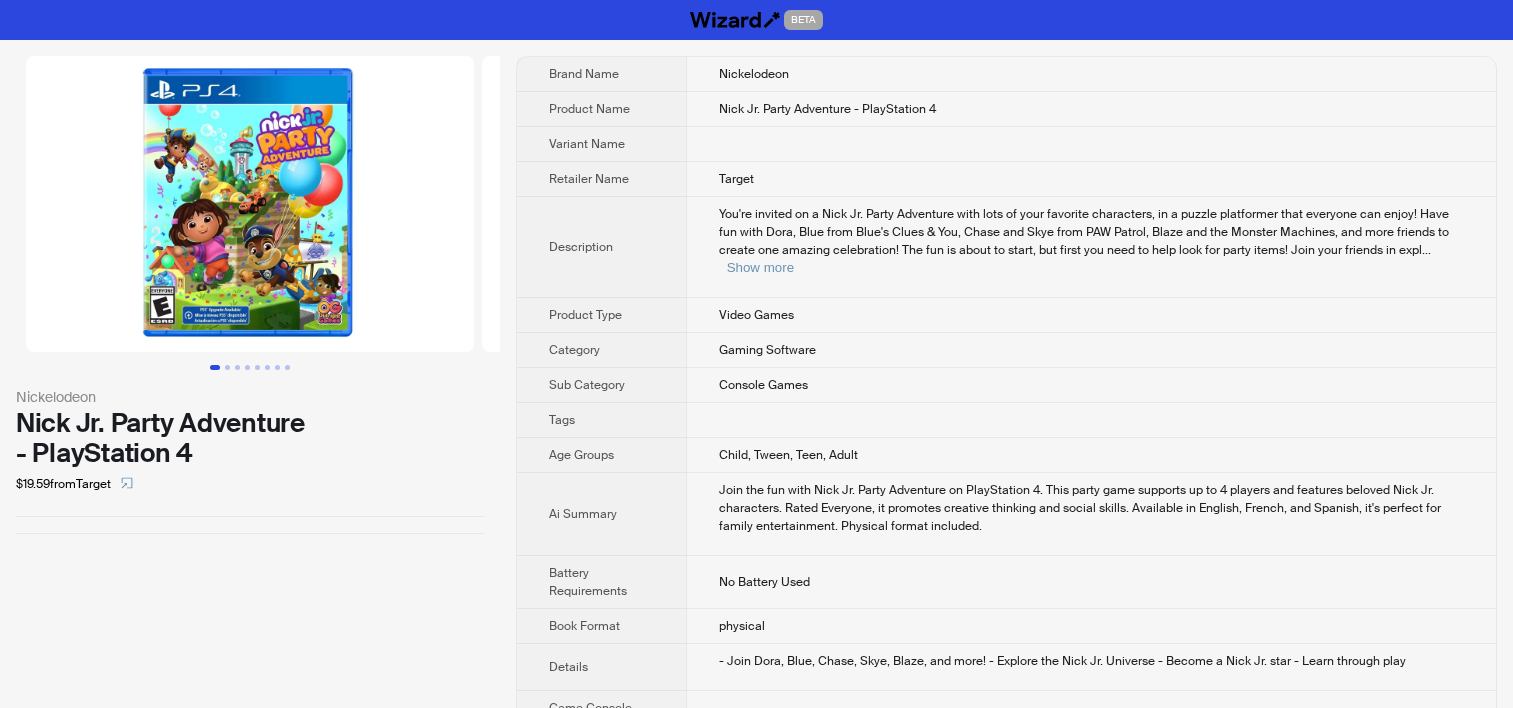 scroll, scrollTop: 0, scrollLeft: 0, axis: both 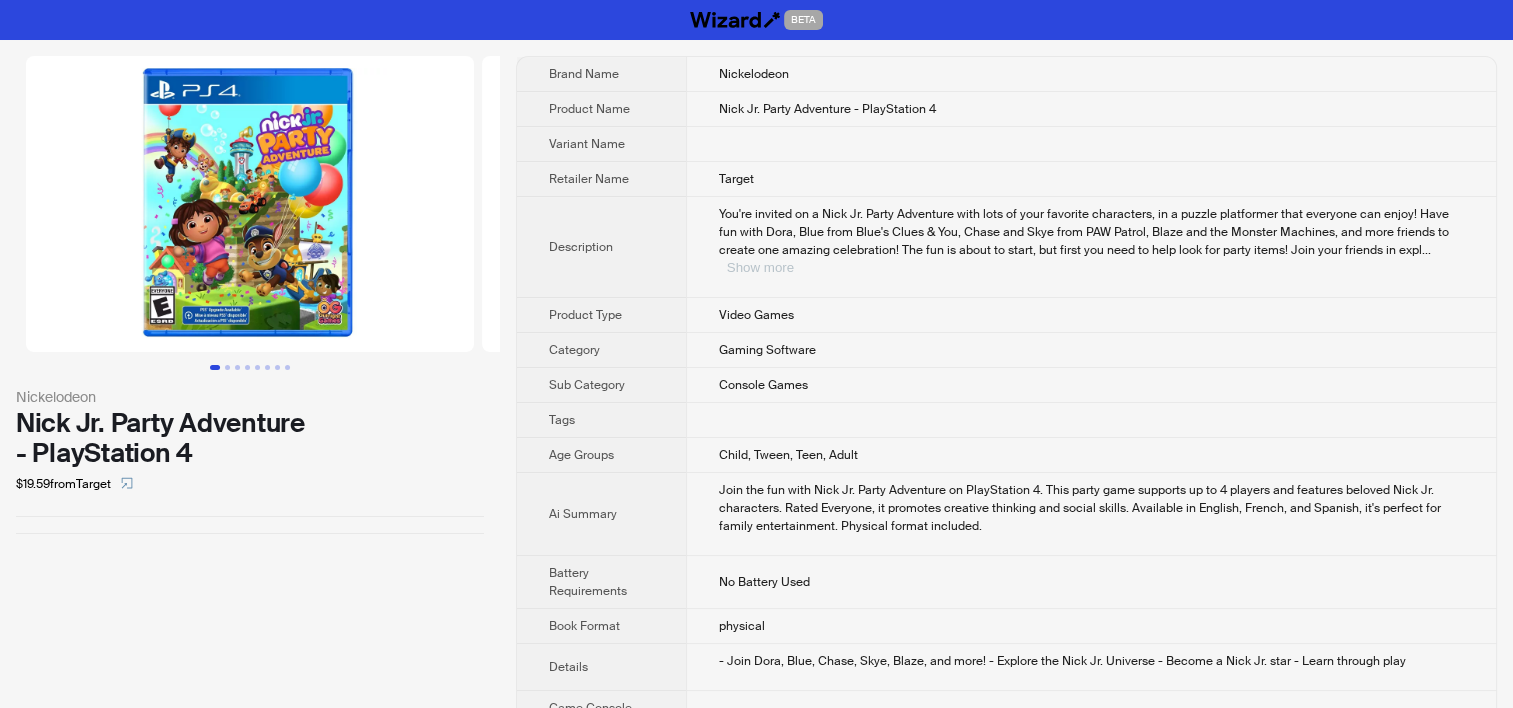 click on "Show more" at bounding box center (760, 267) 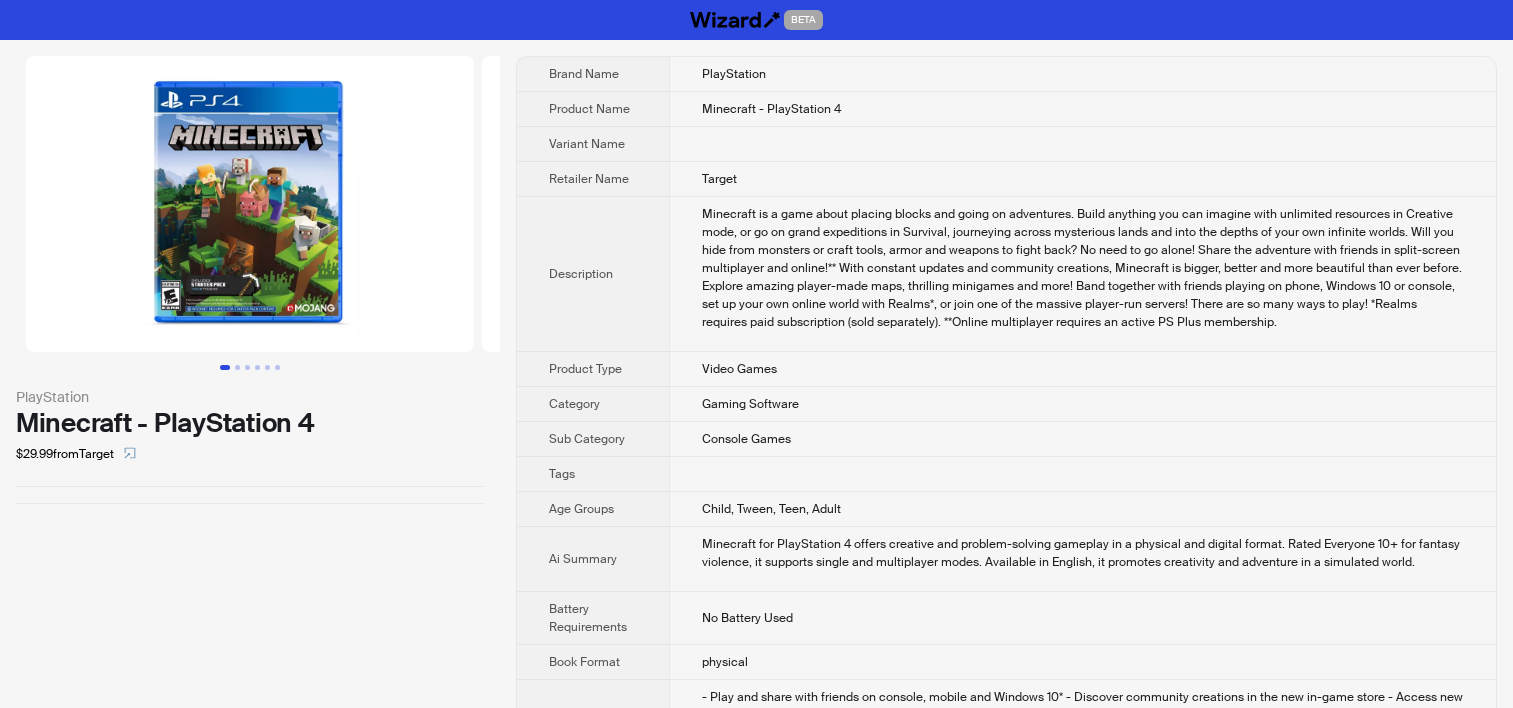 scroll, scrollTop: 0, scrollLeft: 0, axis: both 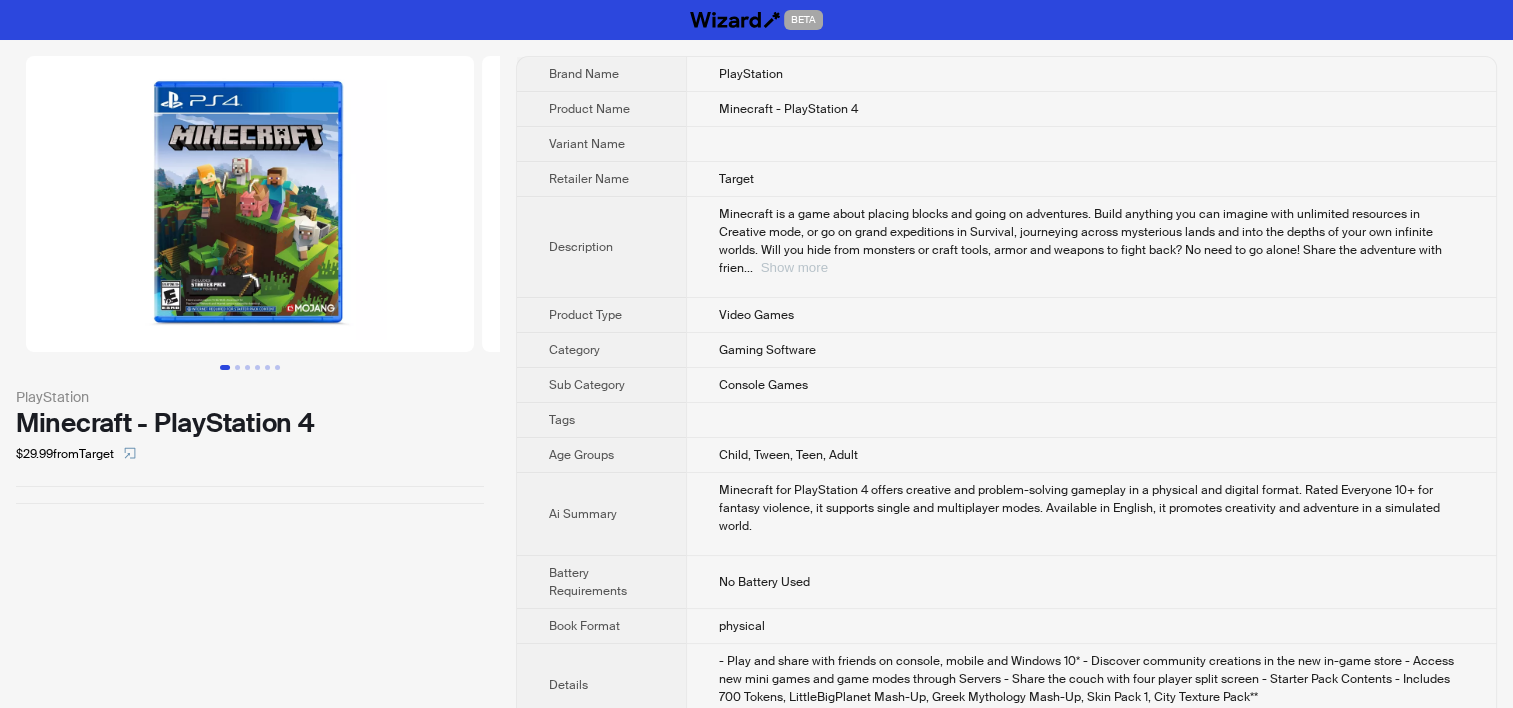 click on "Show more" at bounding box center (794, 267) 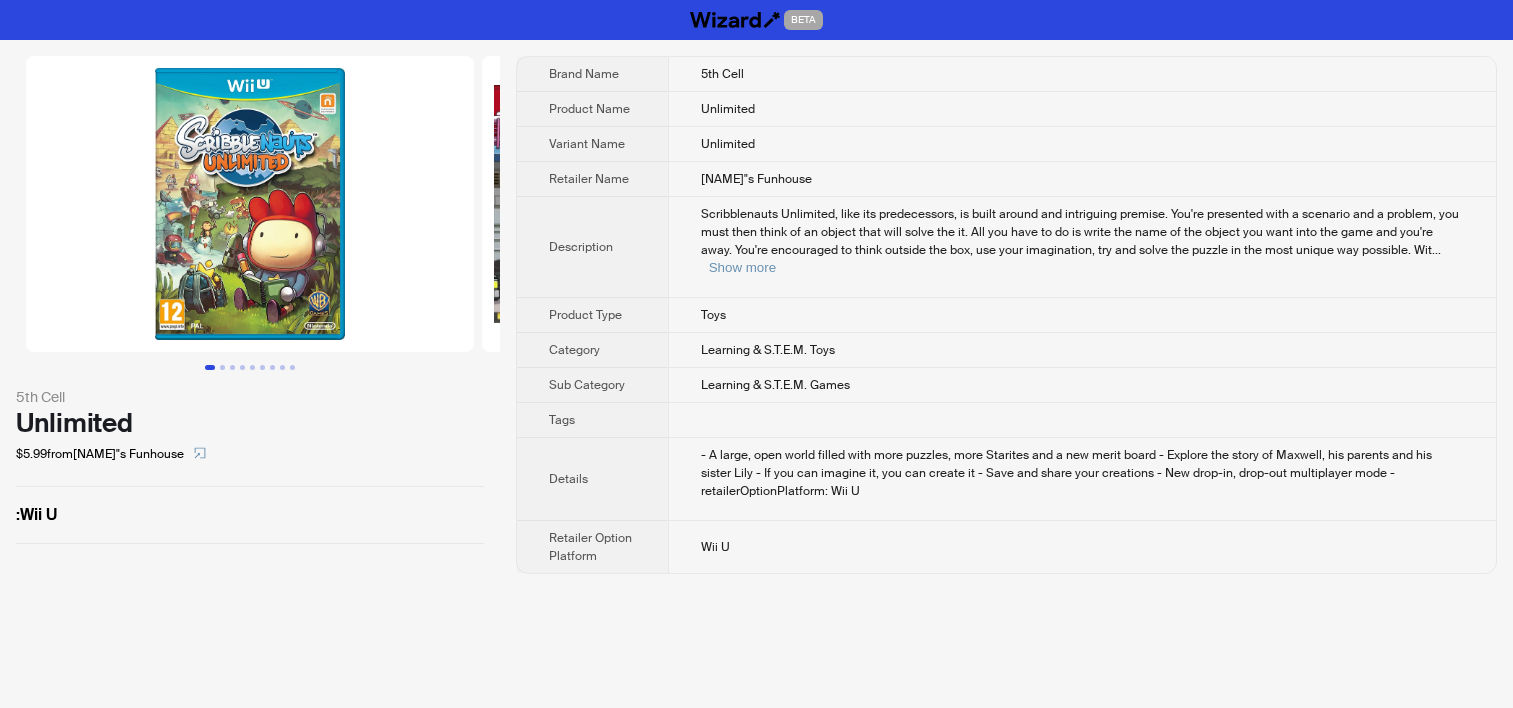 scroll, scrollTop: 0, scrollLeft: 0, axis: both 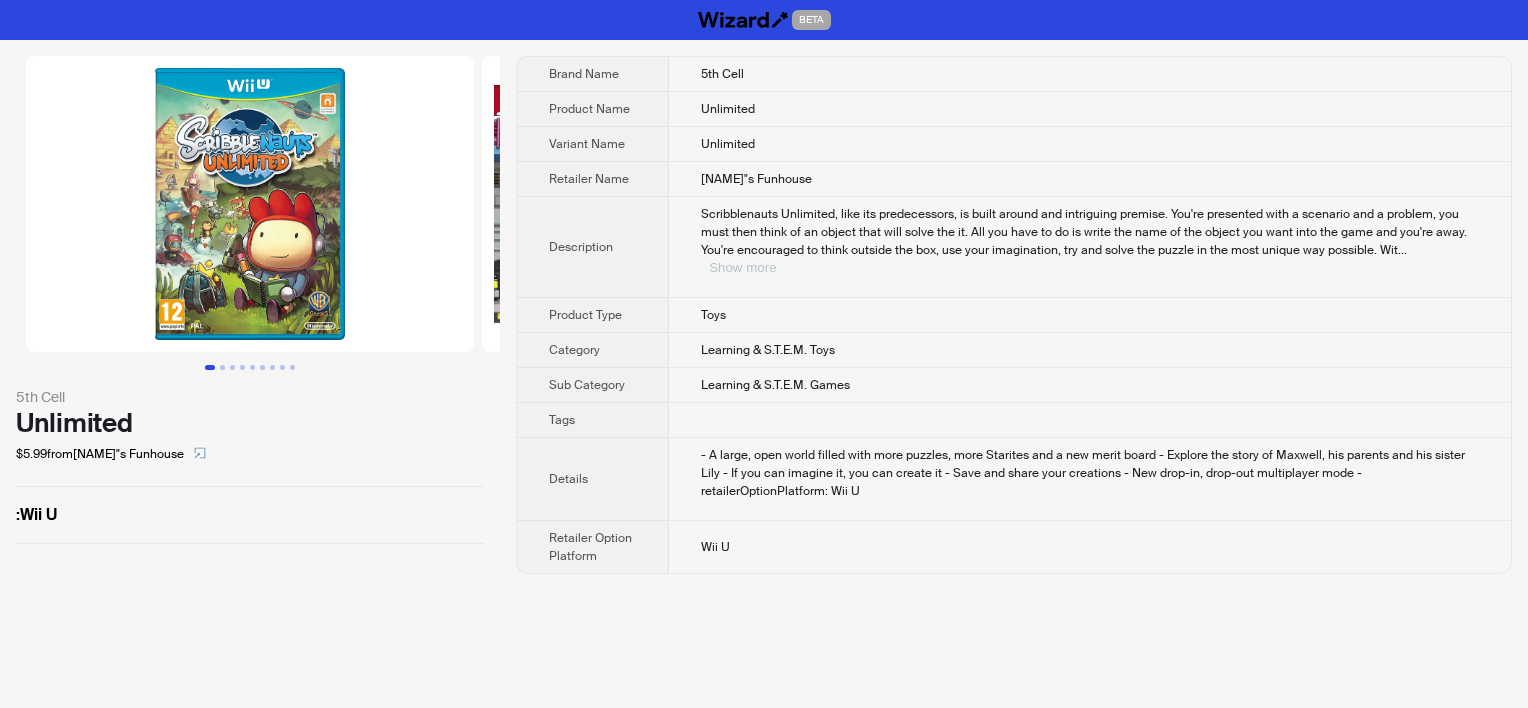 click on "Show more" at bounding box center (742, 267) 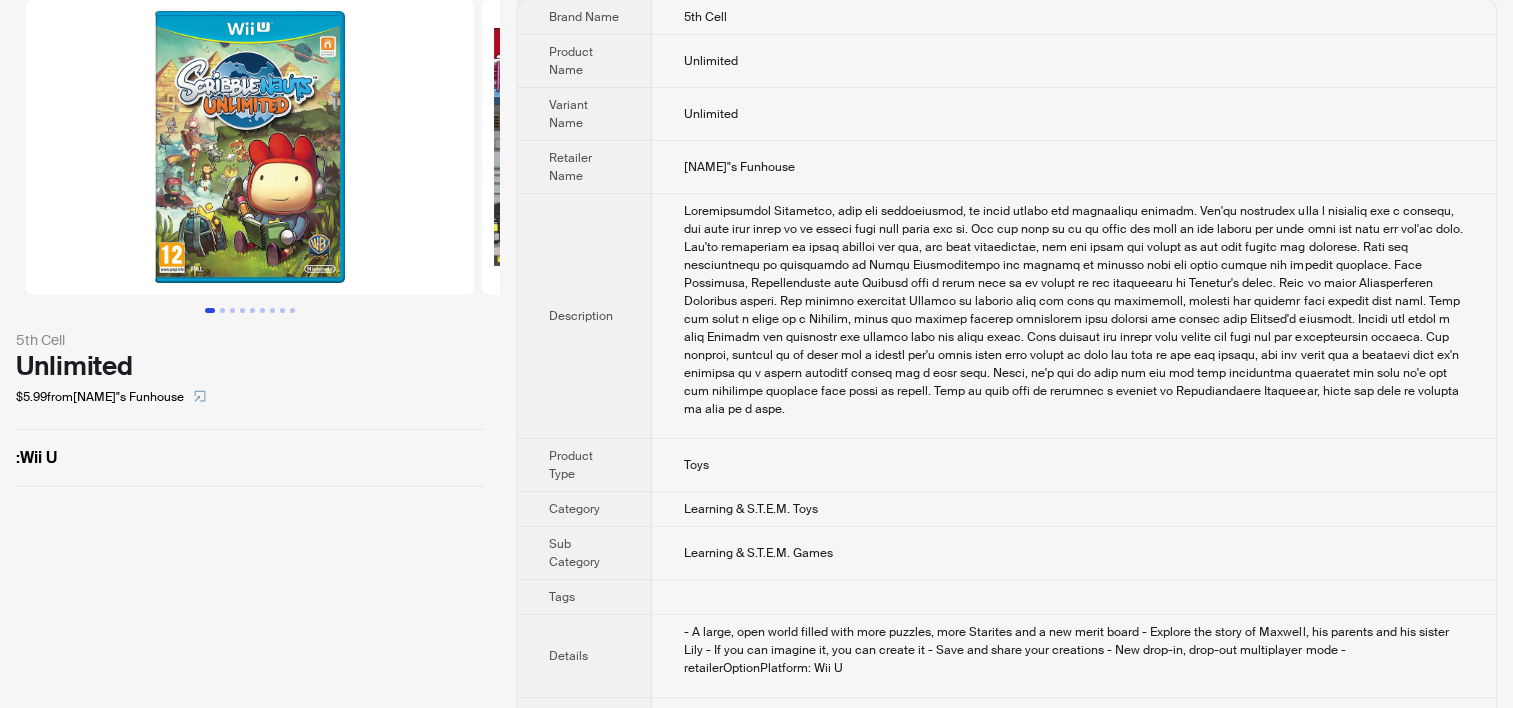 scroll, scrollTop: 113, scrollLeft: 0, axis: vertical 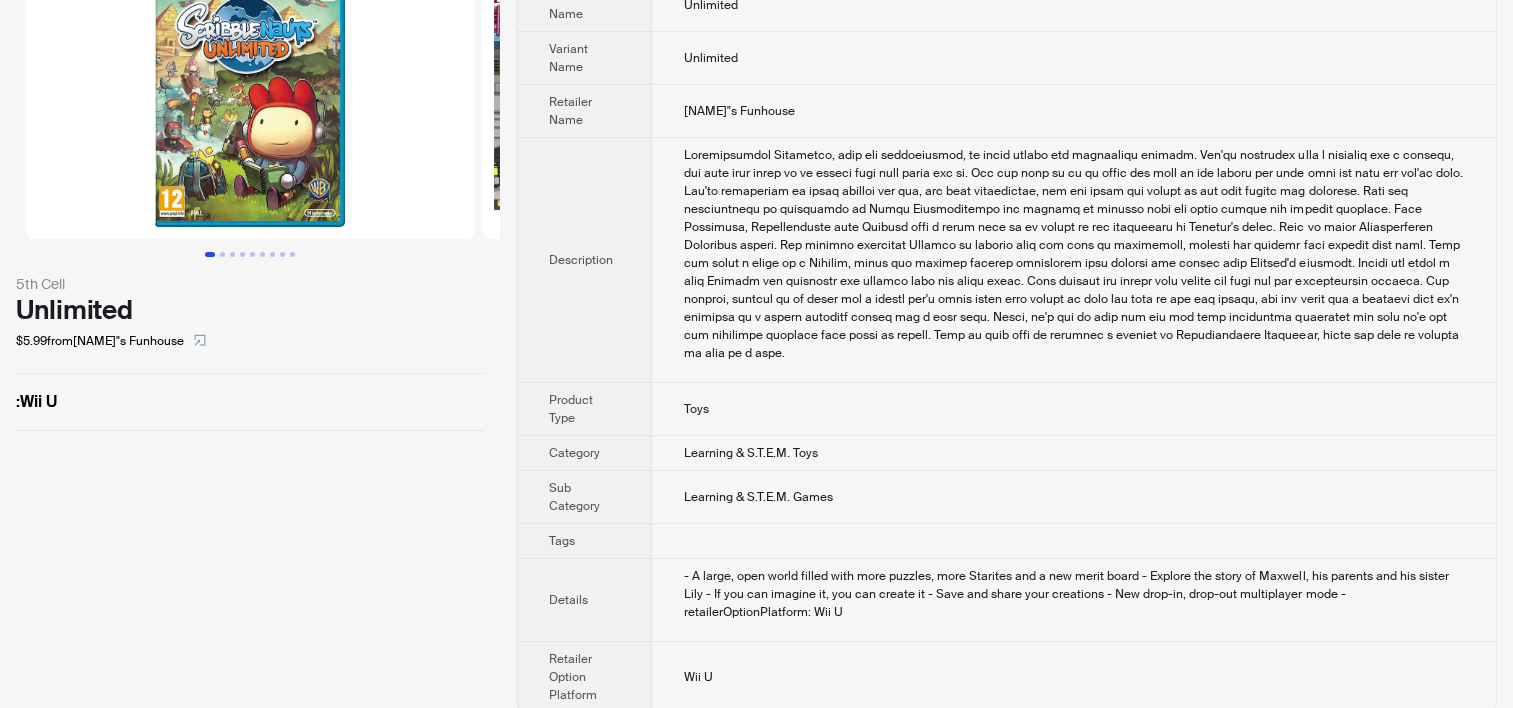 click at bounding box center [1074, 254] 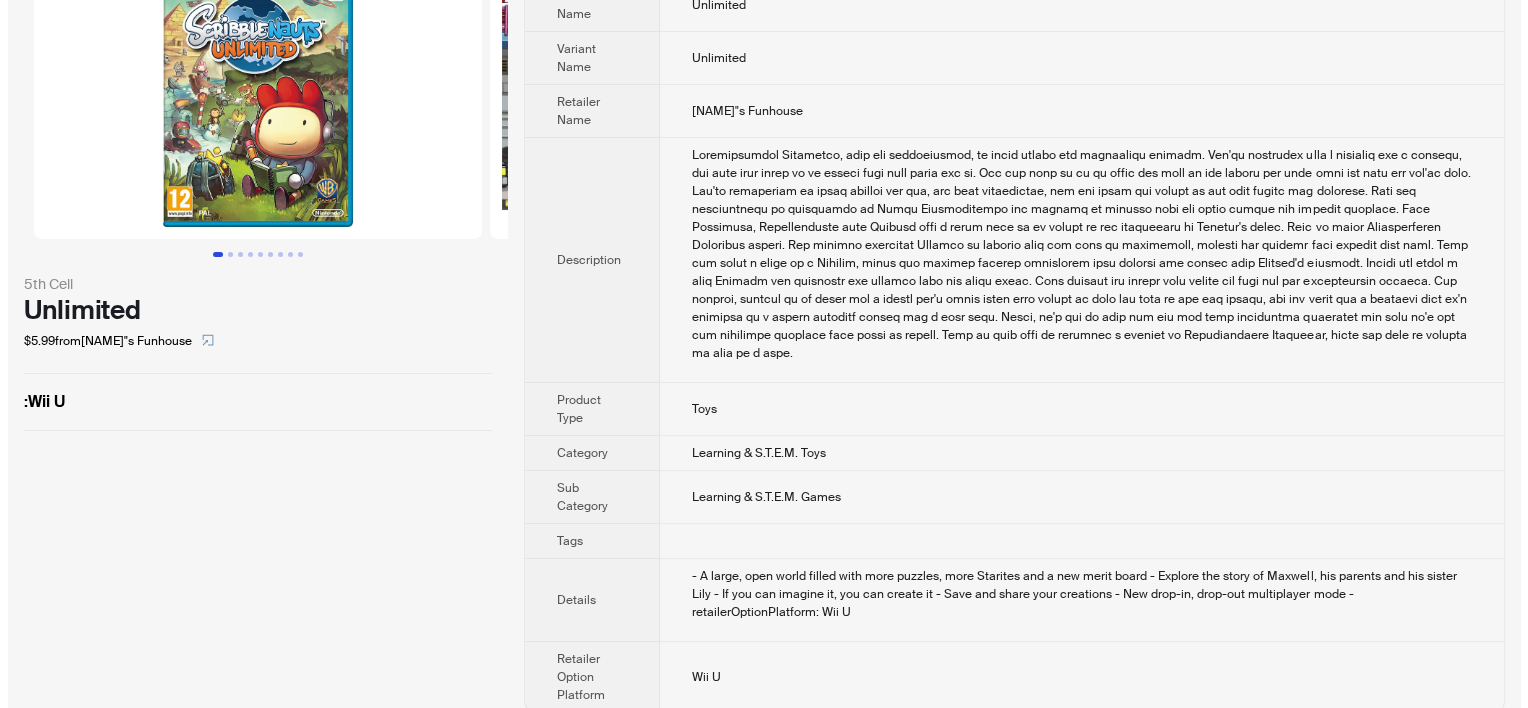 scroll, scrollTop: 0, scrollLeft: 0, axis: both 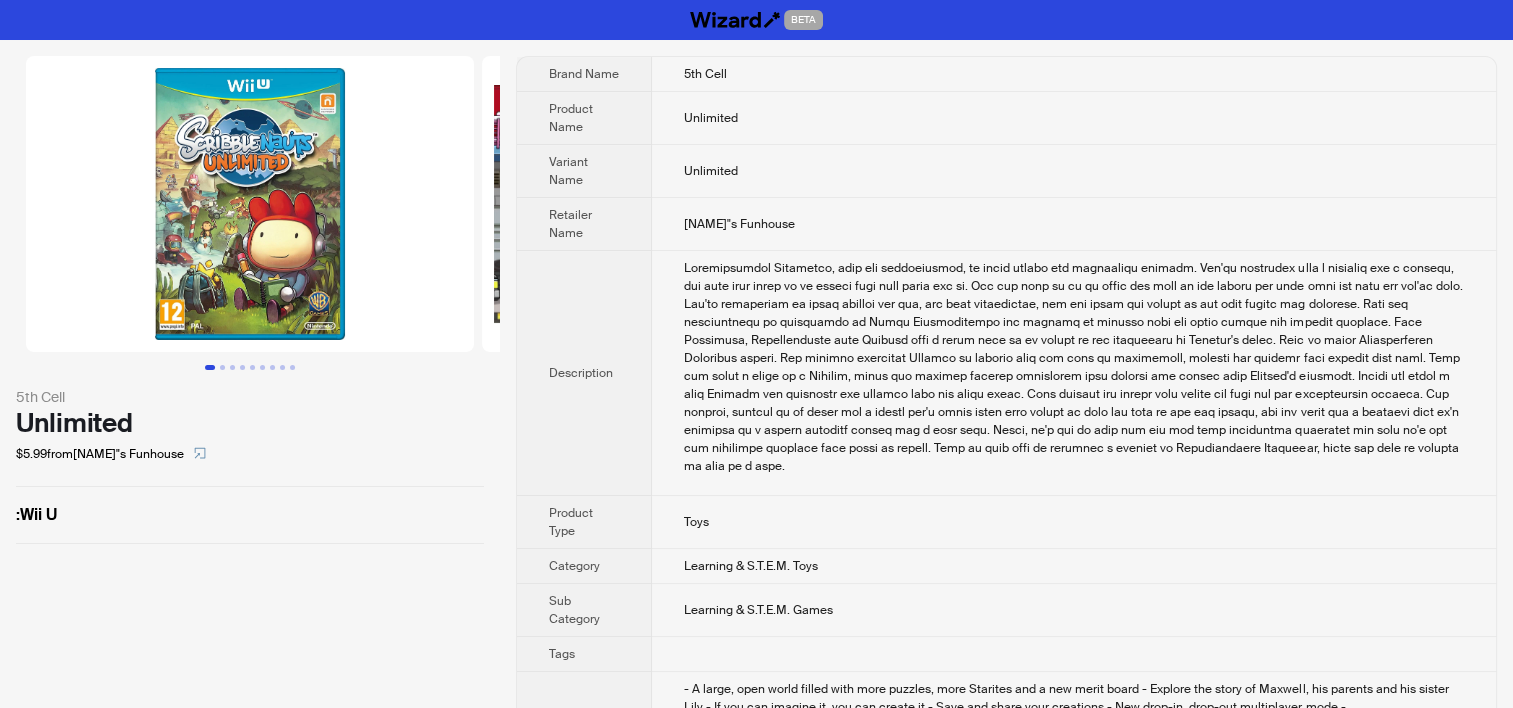 click at bounding box center [250, 204] 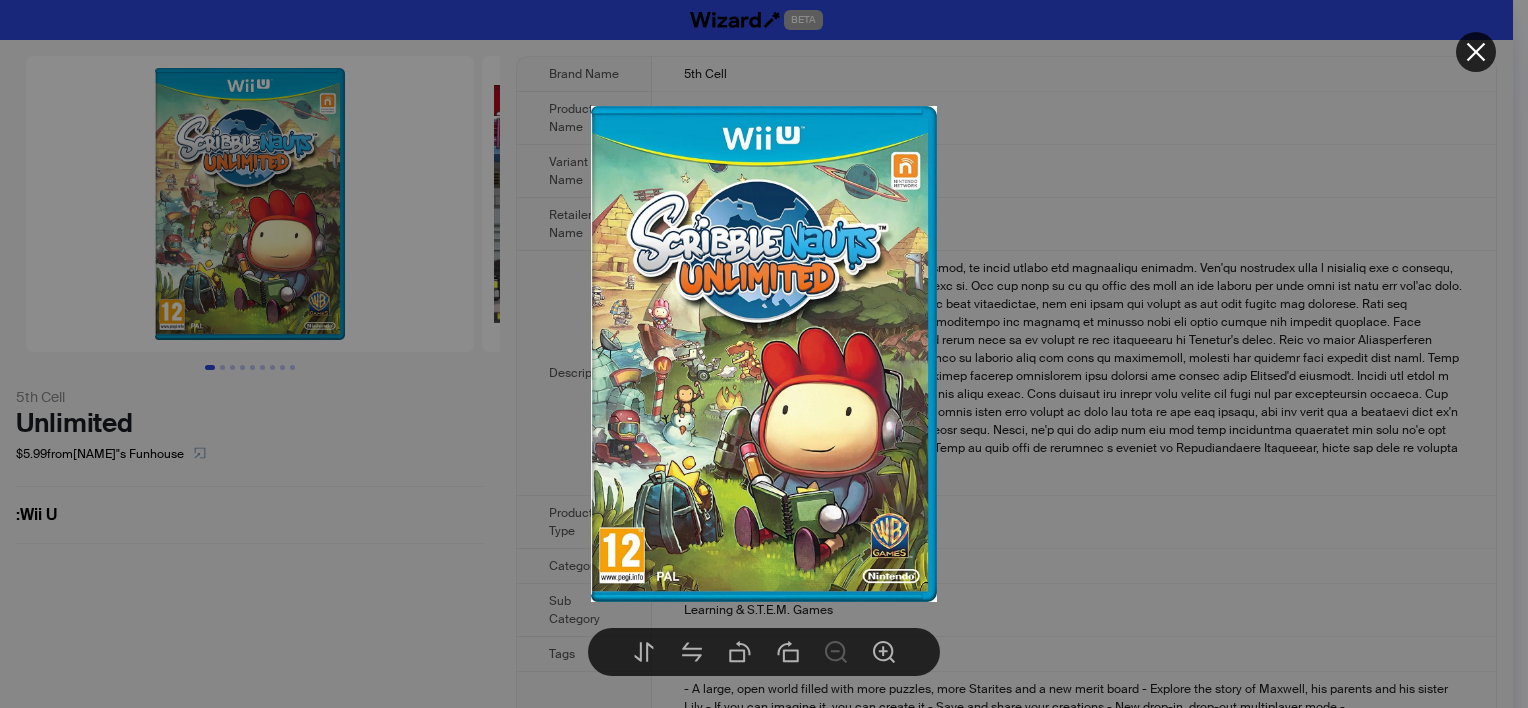 click at bounding box center [764, 354] 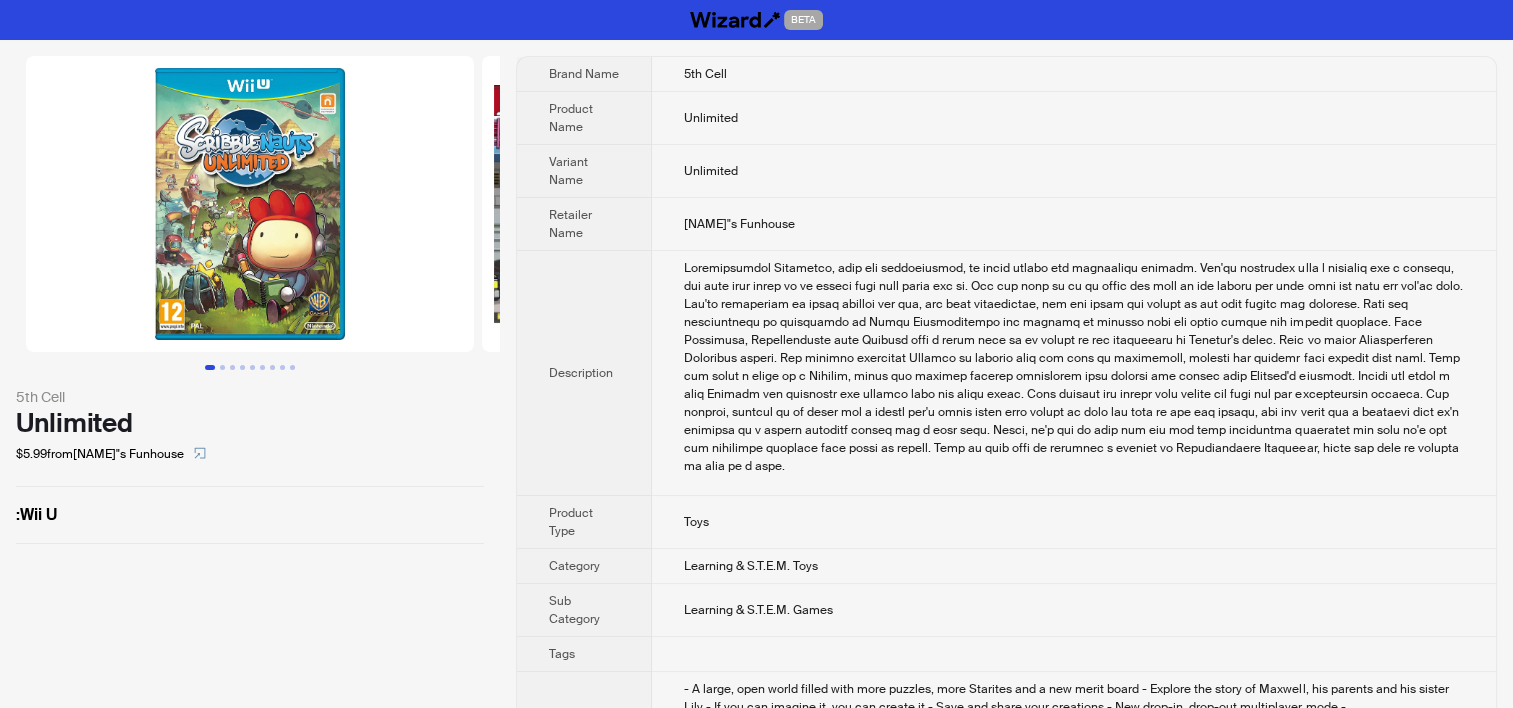 click at bounding box center [1074, 367] 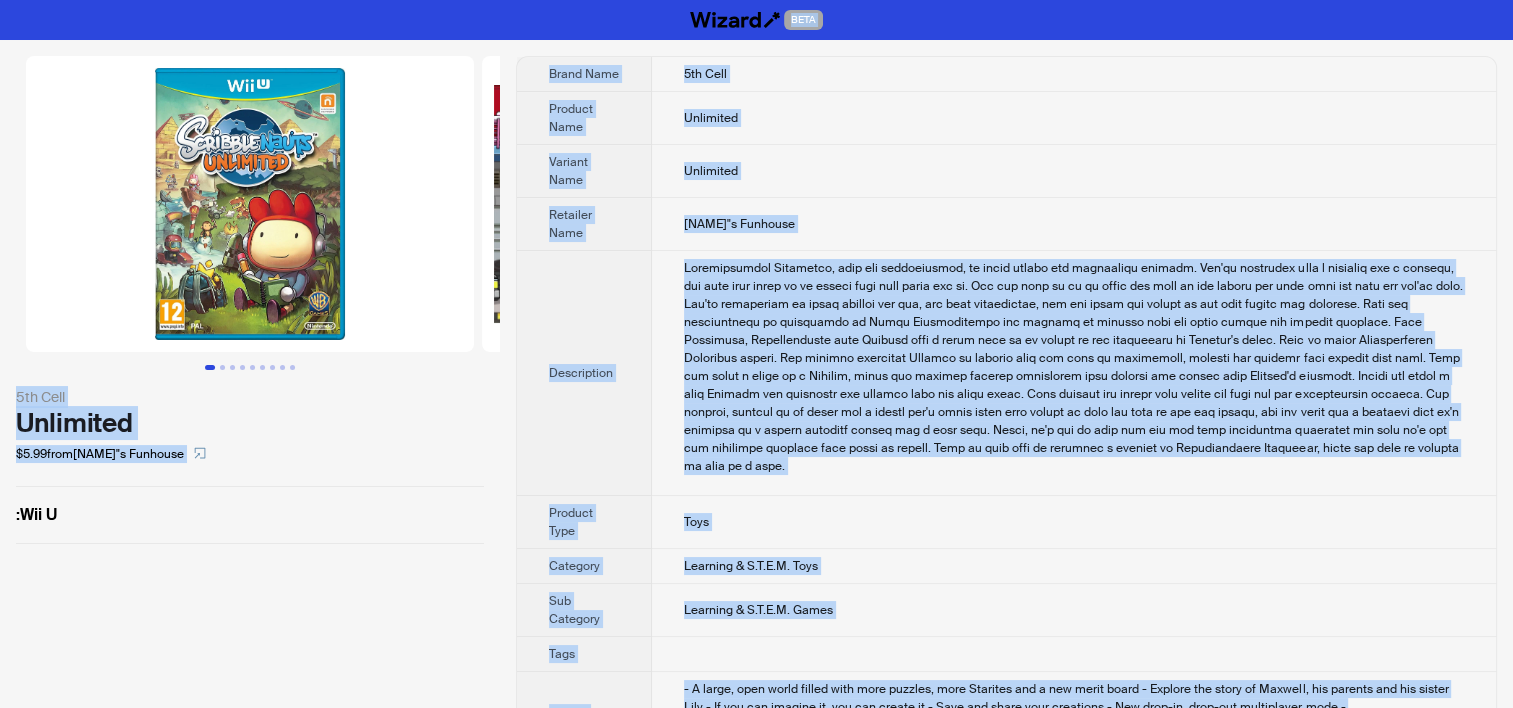 copy on "BETA 5th Cell Unlimited $5.99  from  Ralphie"s Funhouse :  Wii U Brand Name 5th Cell Product Name Unlimited Variant Name Unlimited Retailer Name Ralphie"s Funhouse Description Scribblenauts Unlimited, like its predecessors, is built around and intriguing premise. You're presented with a scenario and a problem, you must then think of an object that will solve the it. All you have to do is write the name of the object you want into the game and you're away. You're encouraged to think outside the box, use your imagination, try and solve the puzzle in the most unique way possible. With the introduction of adjectives in Super Scribblenauts the library of objects that you could create was further expanded. With Unlimited, Scribblenauts hero Maxwell gets a story mode in an effort to add background to Maxwell's story. This is where Scribblenauts Unlimited shines. The various locations Maxwell is dropped into are full of characters, animals and objects that require your help. Some are worth a shard of a Starite, th..." 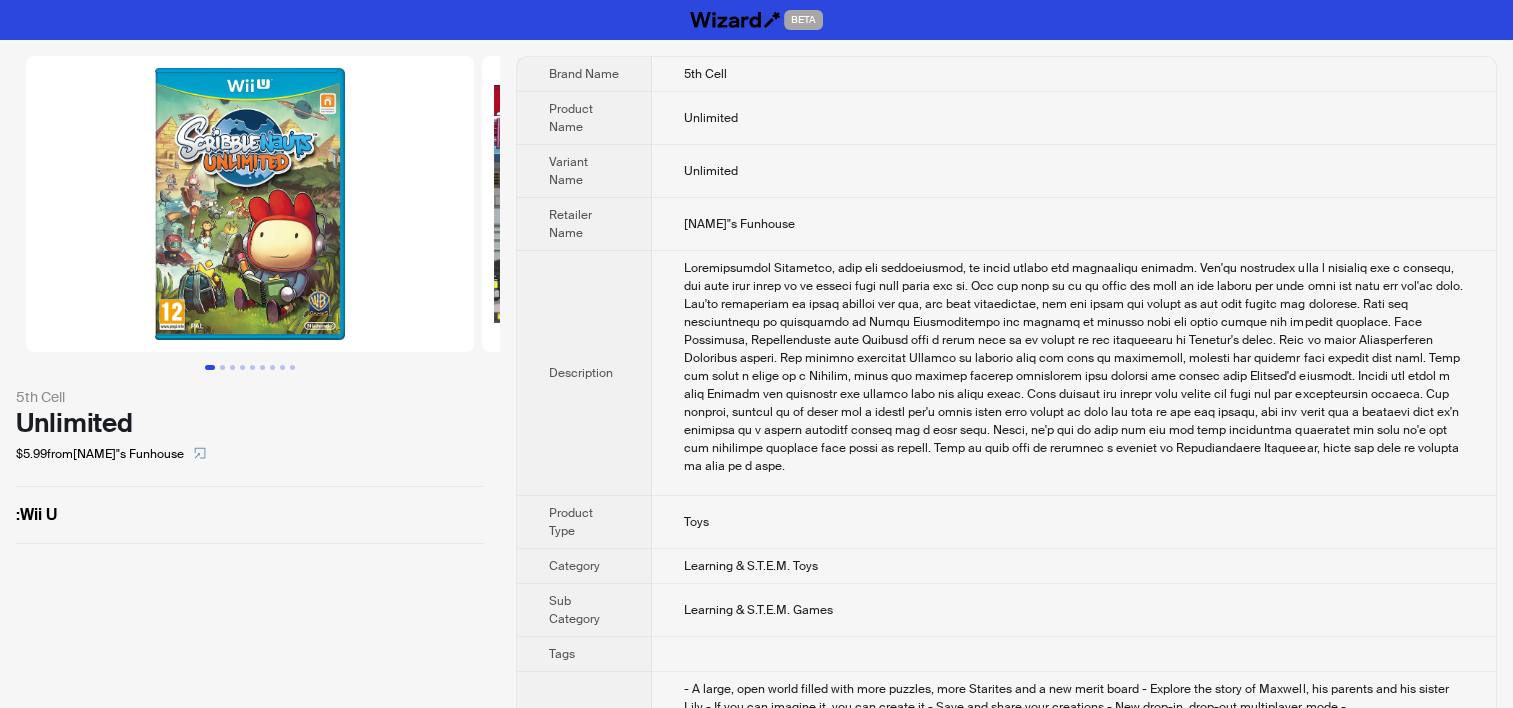 click at bounding box center [250, 204] 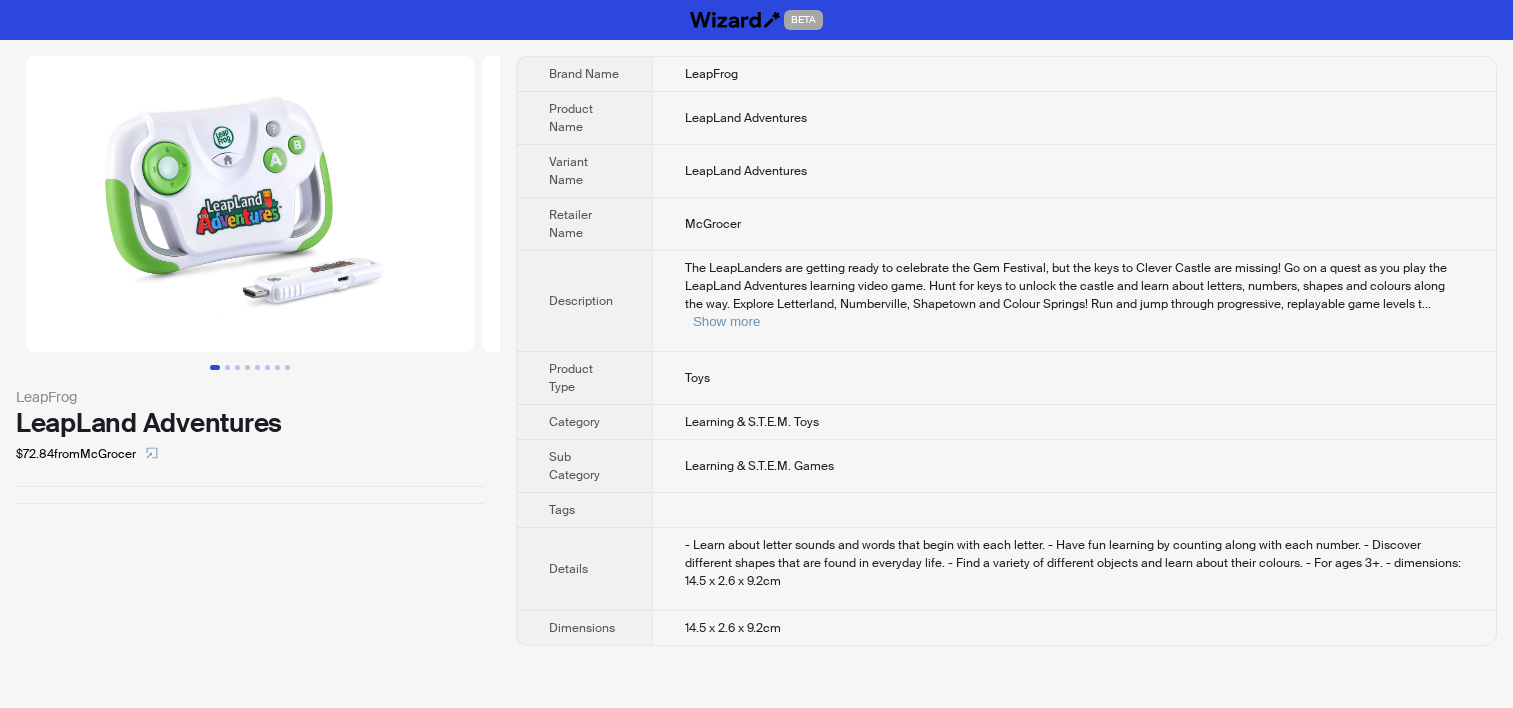 scroll, scrollTop: 0, scrollLeft: 0, axis: both 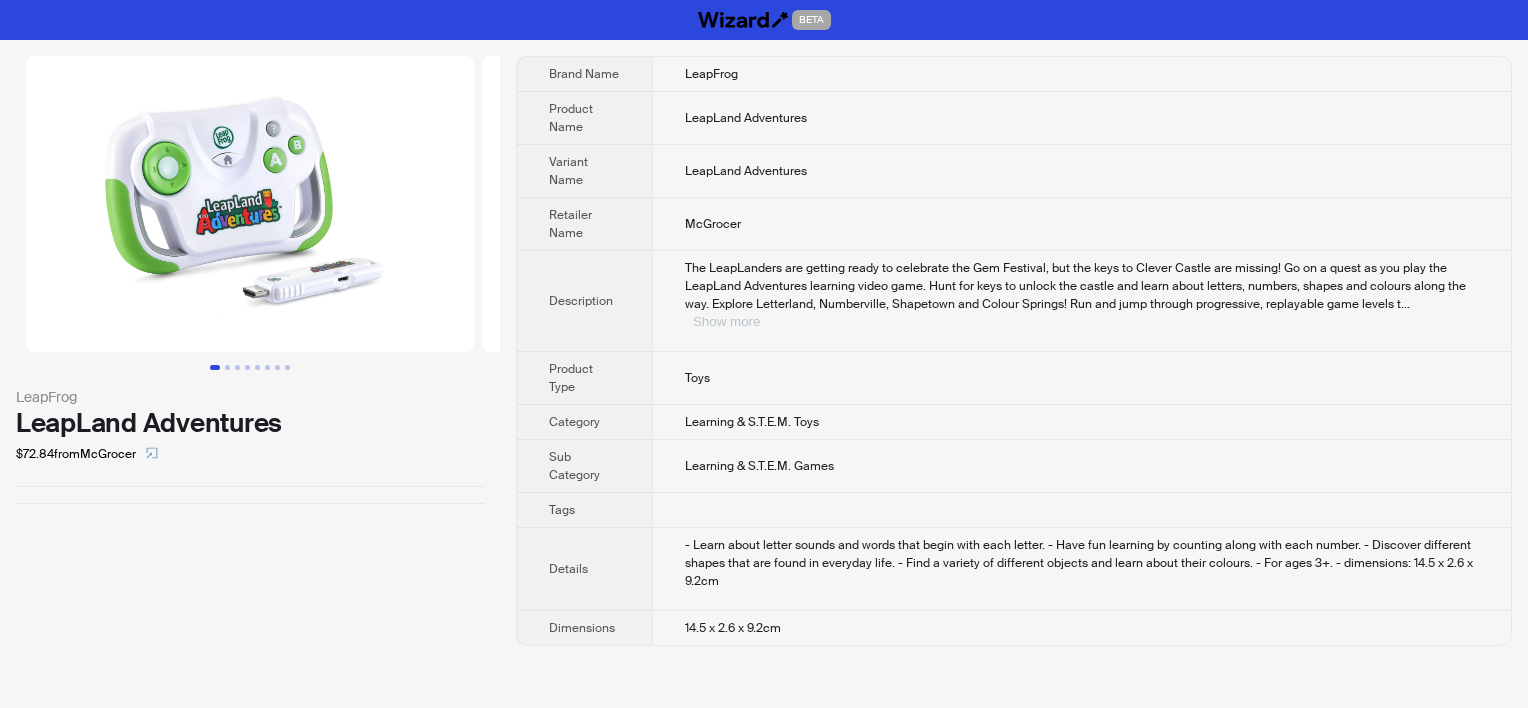 click on "Show more" at bounding box center [726, 321] 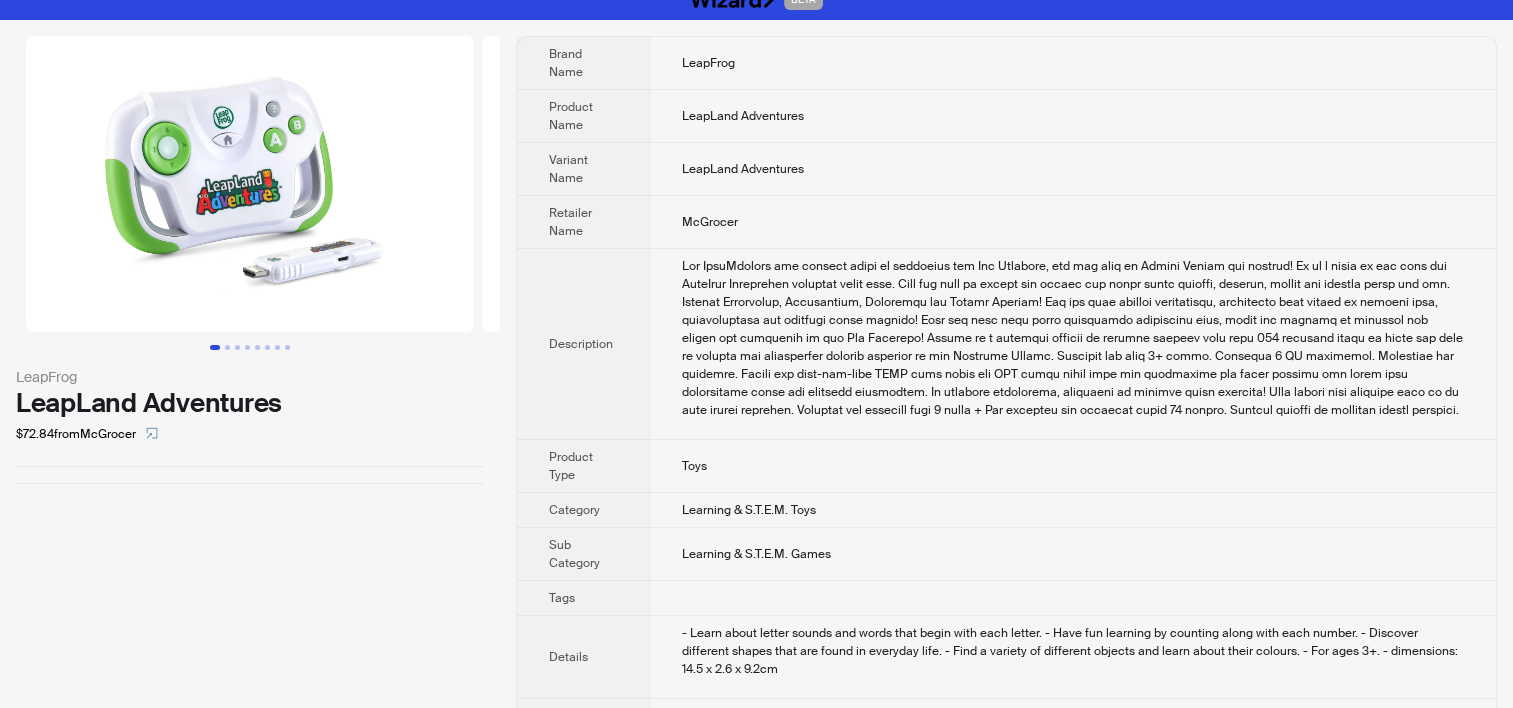 scroll, scrollTop: 0, scrollLeft: 0, axis: both 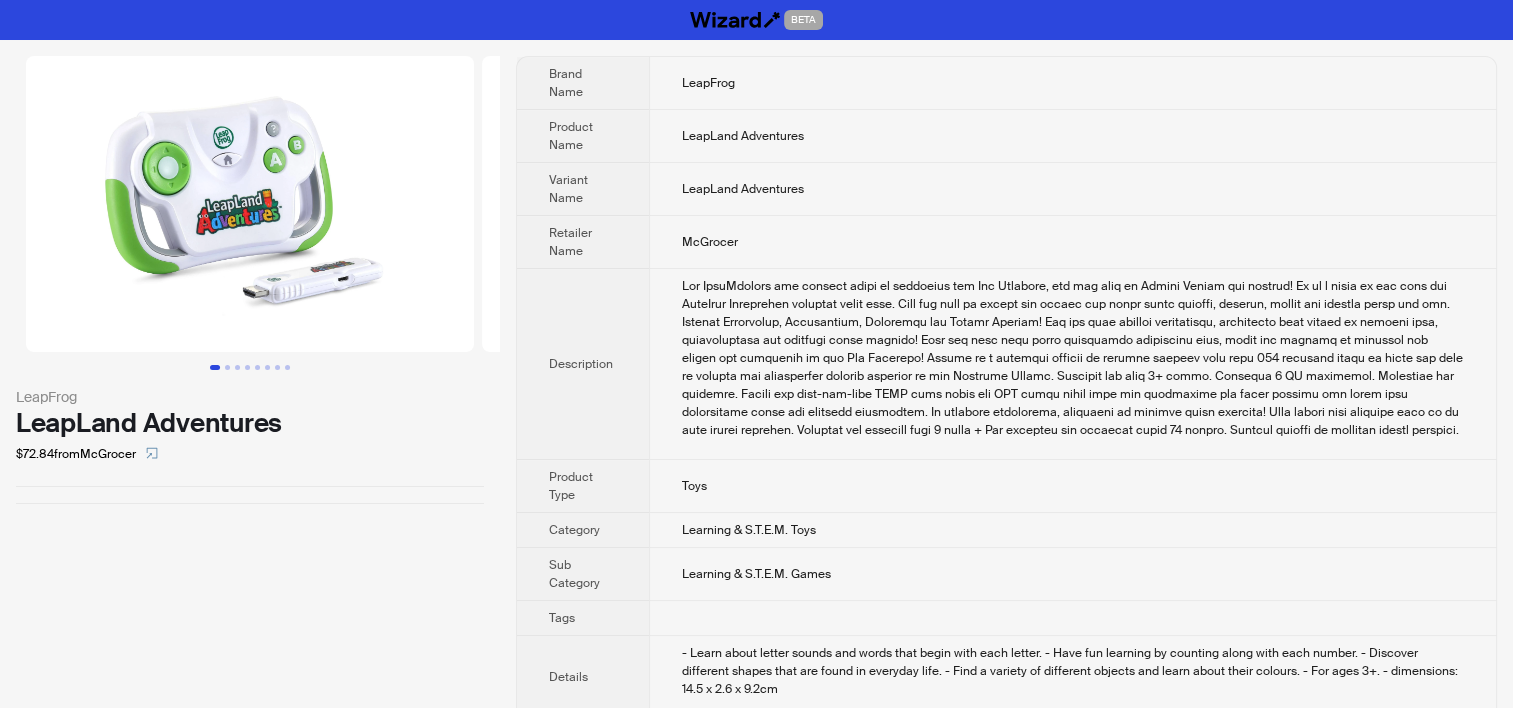 click on "Toys" at bounding box center (1072, 486) 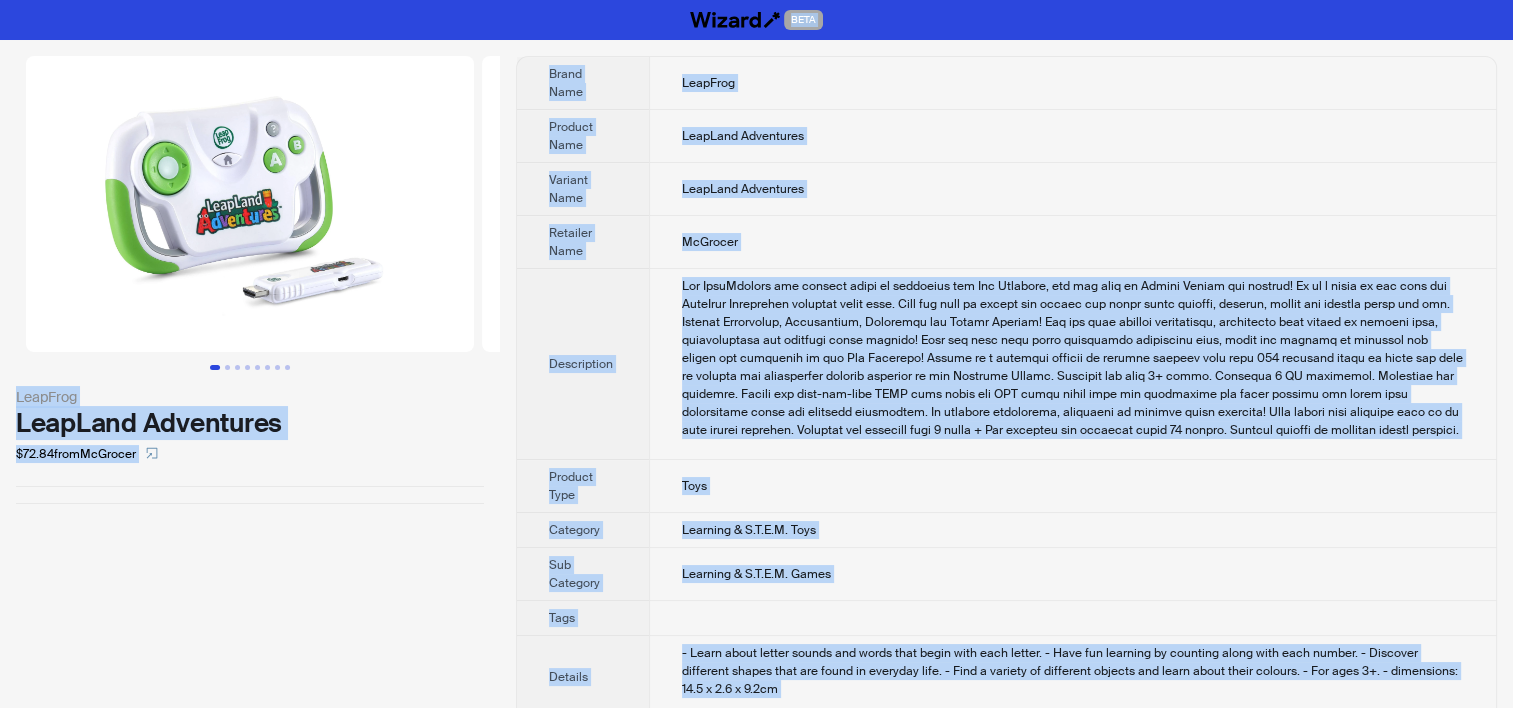 copy on "BETA LeapFrog LeapLand Adventures $72.84  from  McGrocer Brand Name LeapFrog Product Name LeapLand Adventures Variant Name LeapLand Adventures Retailer Name McGrocer Description The LeapLanders are getting ready to celebrate the Gem Festival, but the keys to Clever Castle are missing! Go on a quest as you play the LeapLand Adventures learning video game. Hunt for keys to unlock the castle and learn about letters, numbers, shapes and colours along the way. Explore Letterland, Numberville, Shapetown and Colour Springs! Run and jump through progressive, replayable game levels to collect gems, cleverberries and treasure chest rewards! Play the game over again andcollect additional gems, flags and banners to decorate the castle and celebrate at the Gem Festival! Embark on a learning journey as players explore more than 150 learning items at their own pace by playing the educational content directly in the Learning Centre. Intended for ages 3+ years. Requires 2 AA batteries. Batteries not included. Insert the pl..." 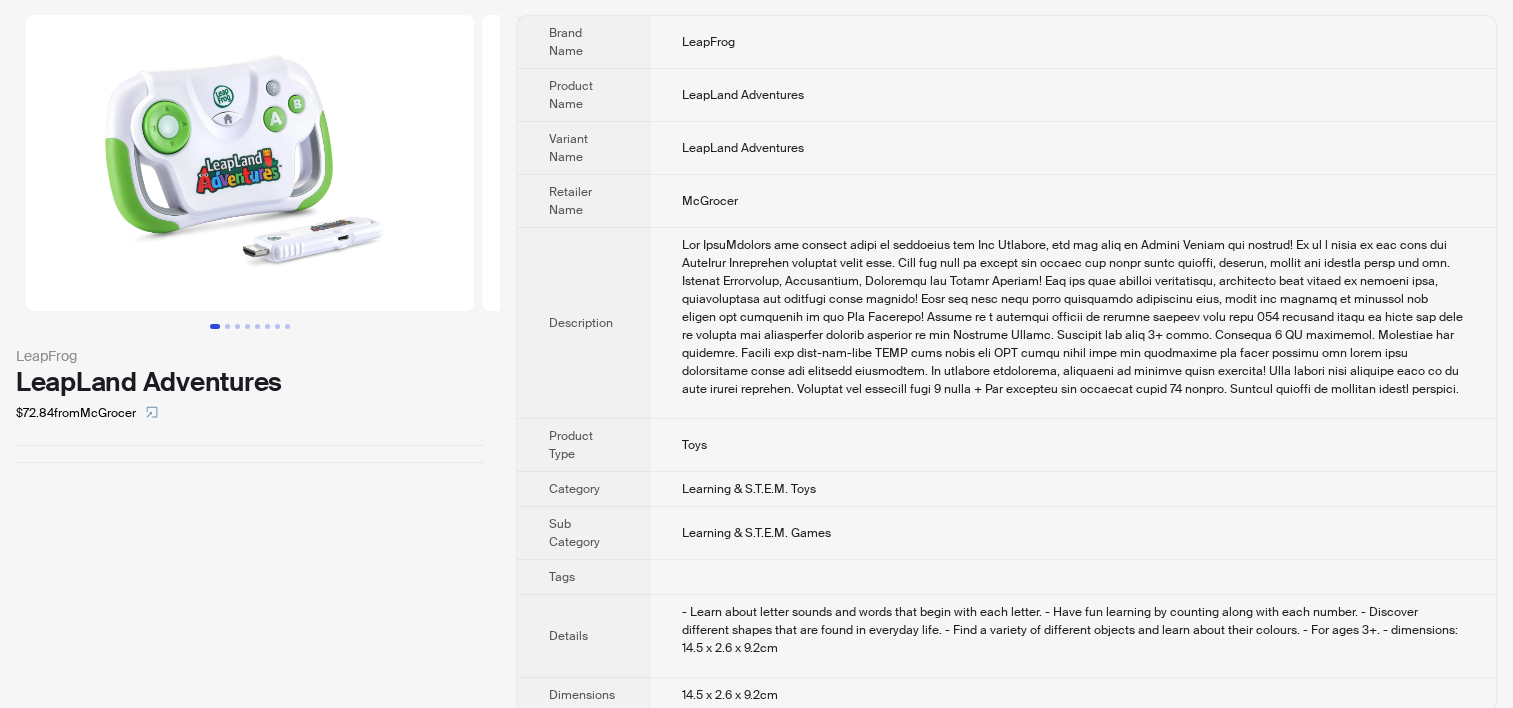 scroll, scrollTop: 60, scrollLeft: 0, axis: vertical 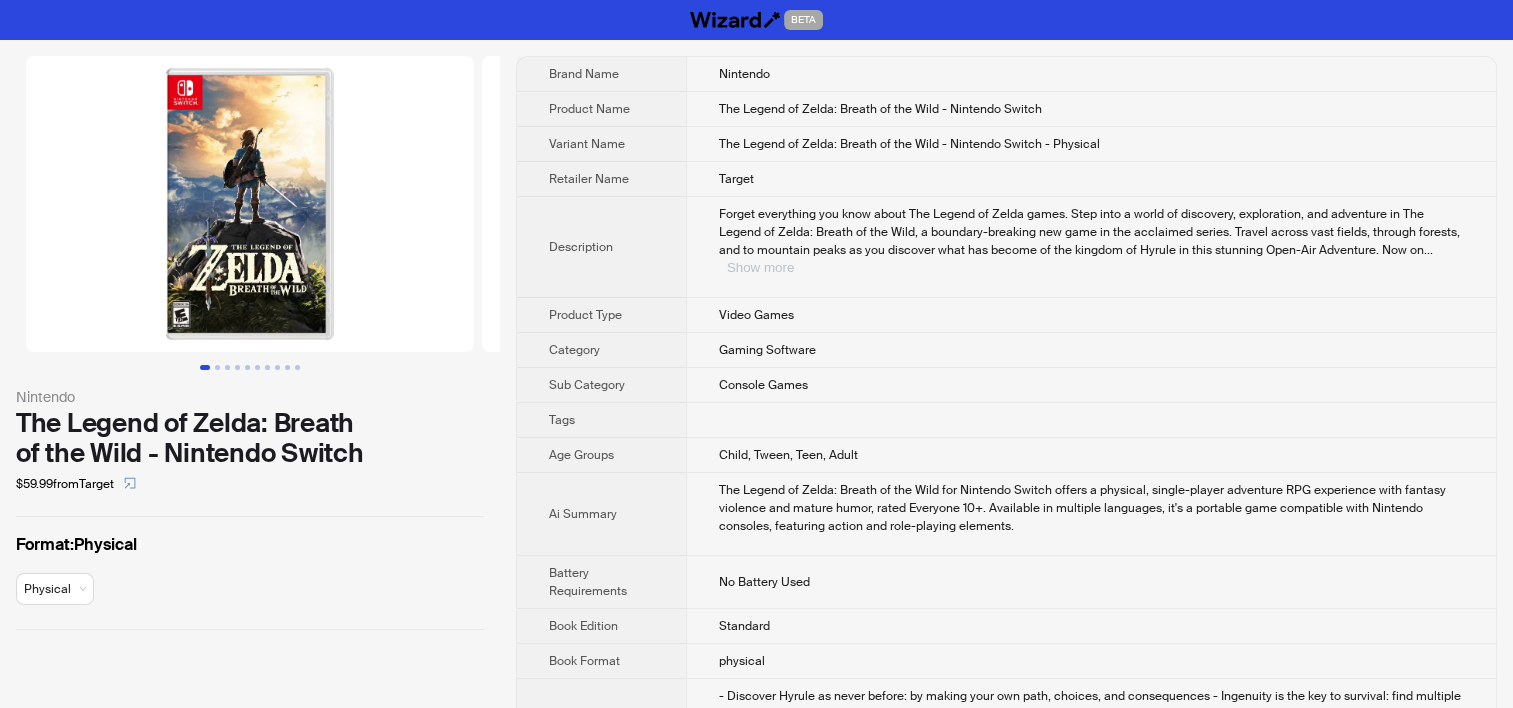 click on "Show more" at bounding box center (760, 267) 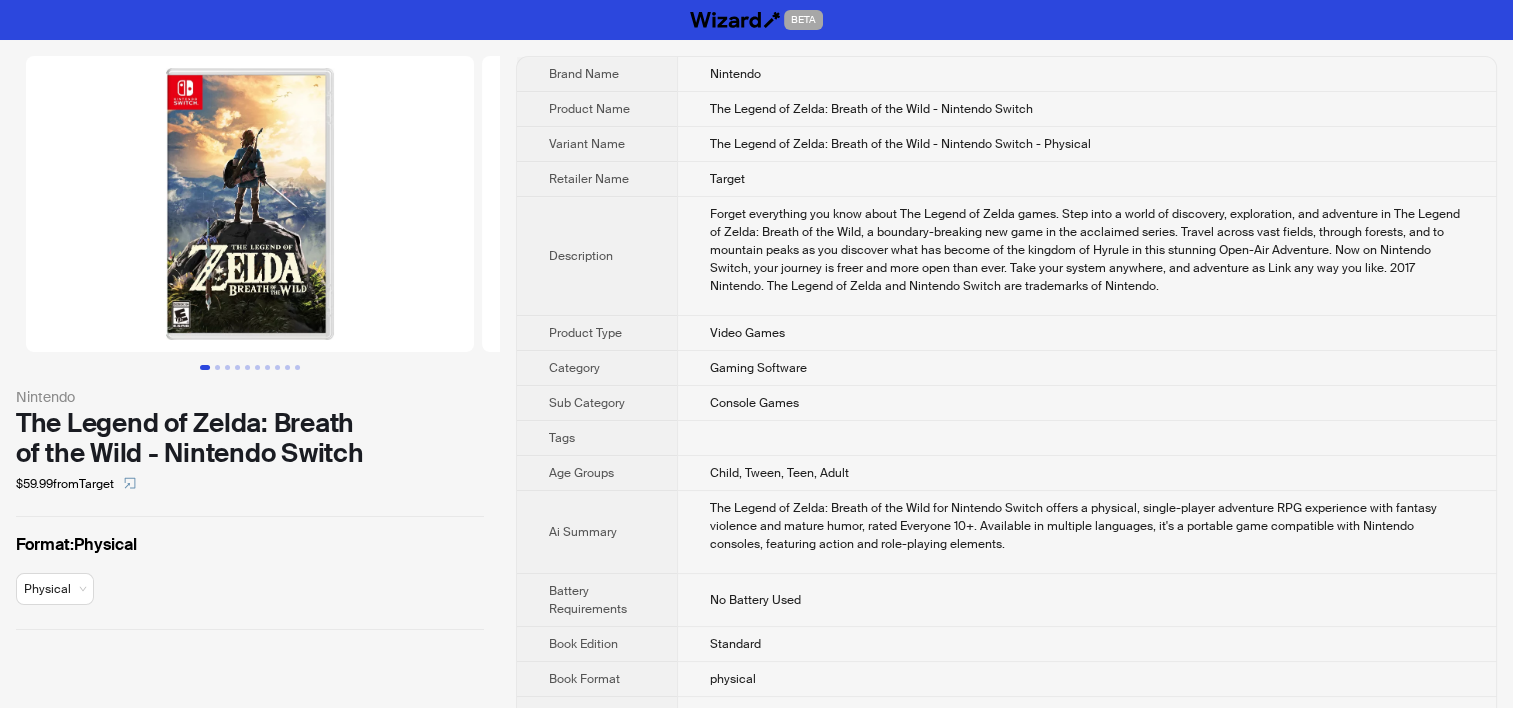 click at bounding box center (250, 204) 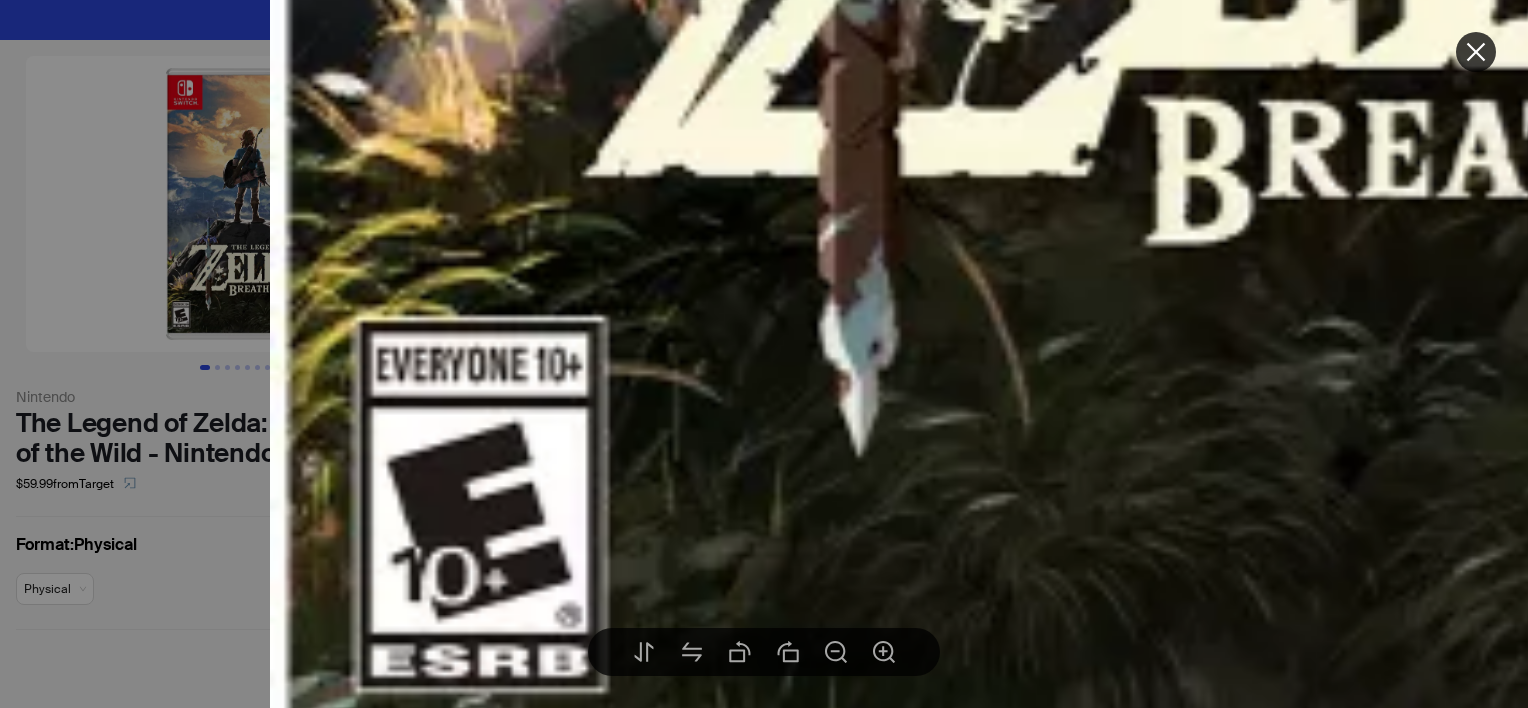 click at bounding box center [764, 354] 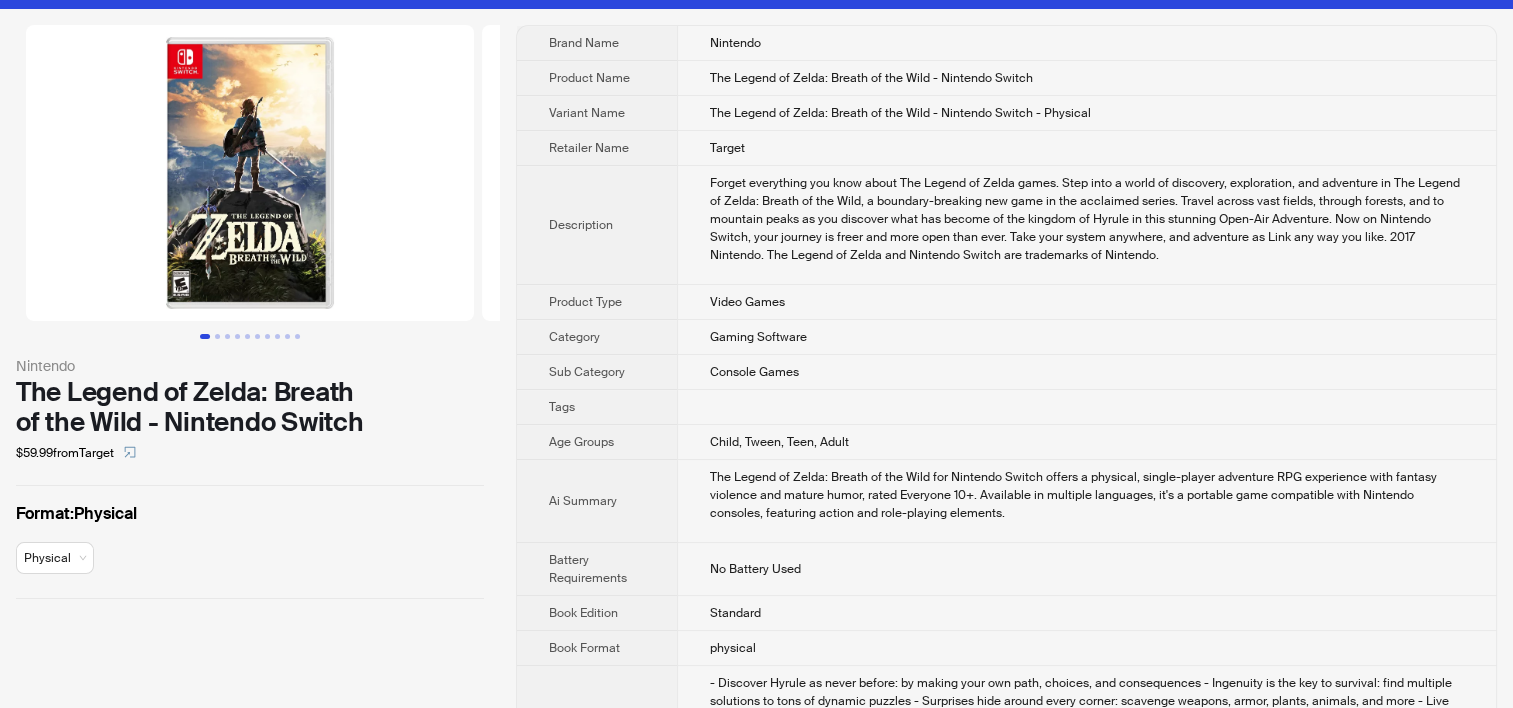scroll, scrollTop: 0, scrollLeft: 0, axis: both 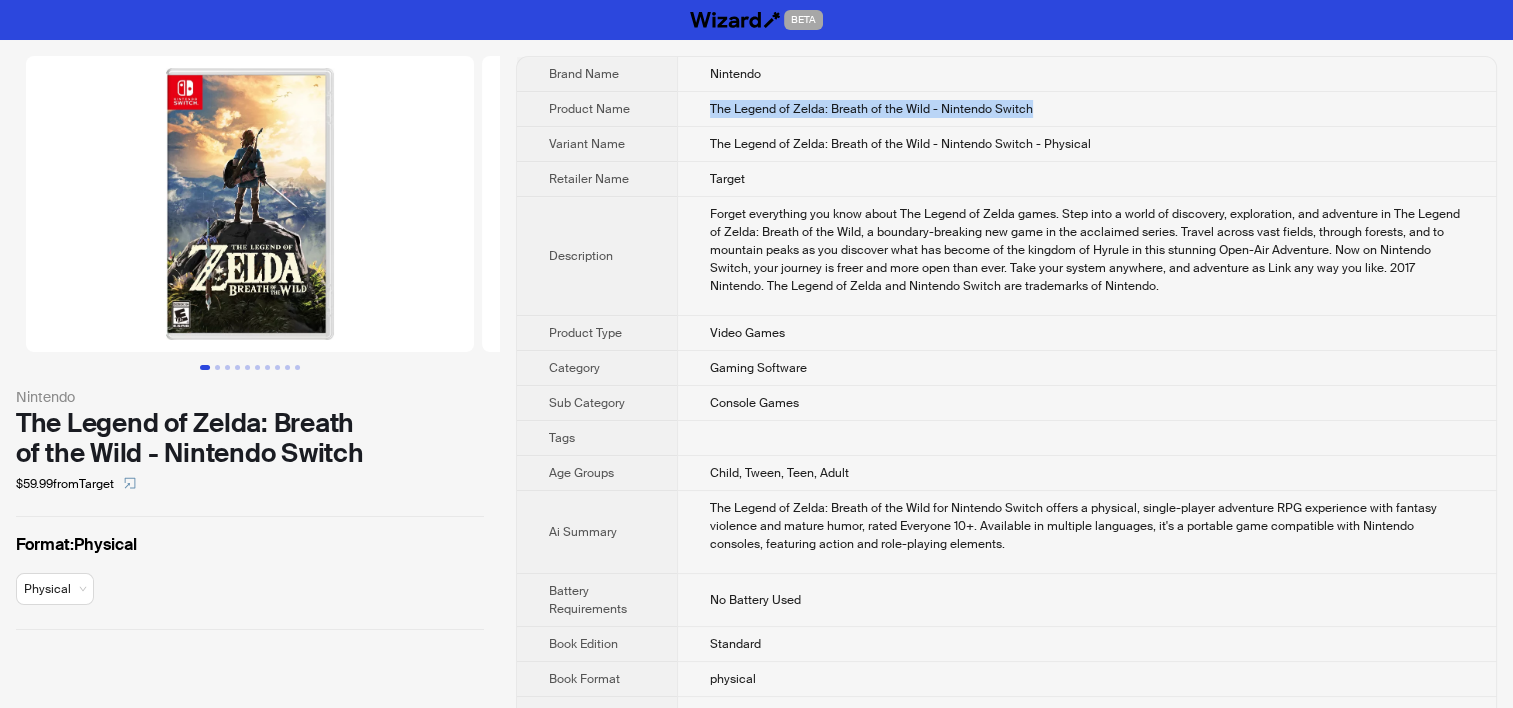 drag, startPoint x: 711, startPoint y: 108, endPoint x: 1048, endPoint y: 106, distance: 337.00592 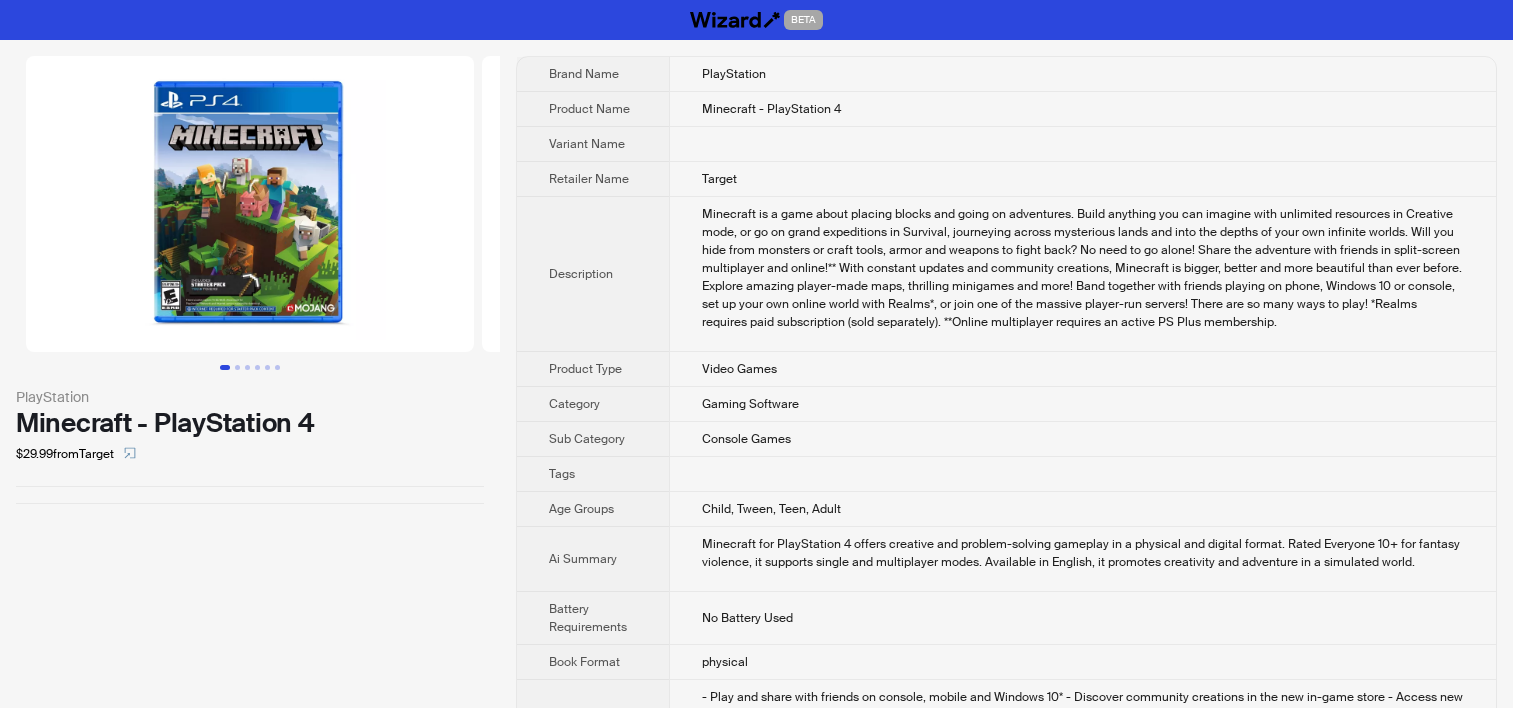 scroll, scrollTop: 0, scrollLeft: 0, axis: both 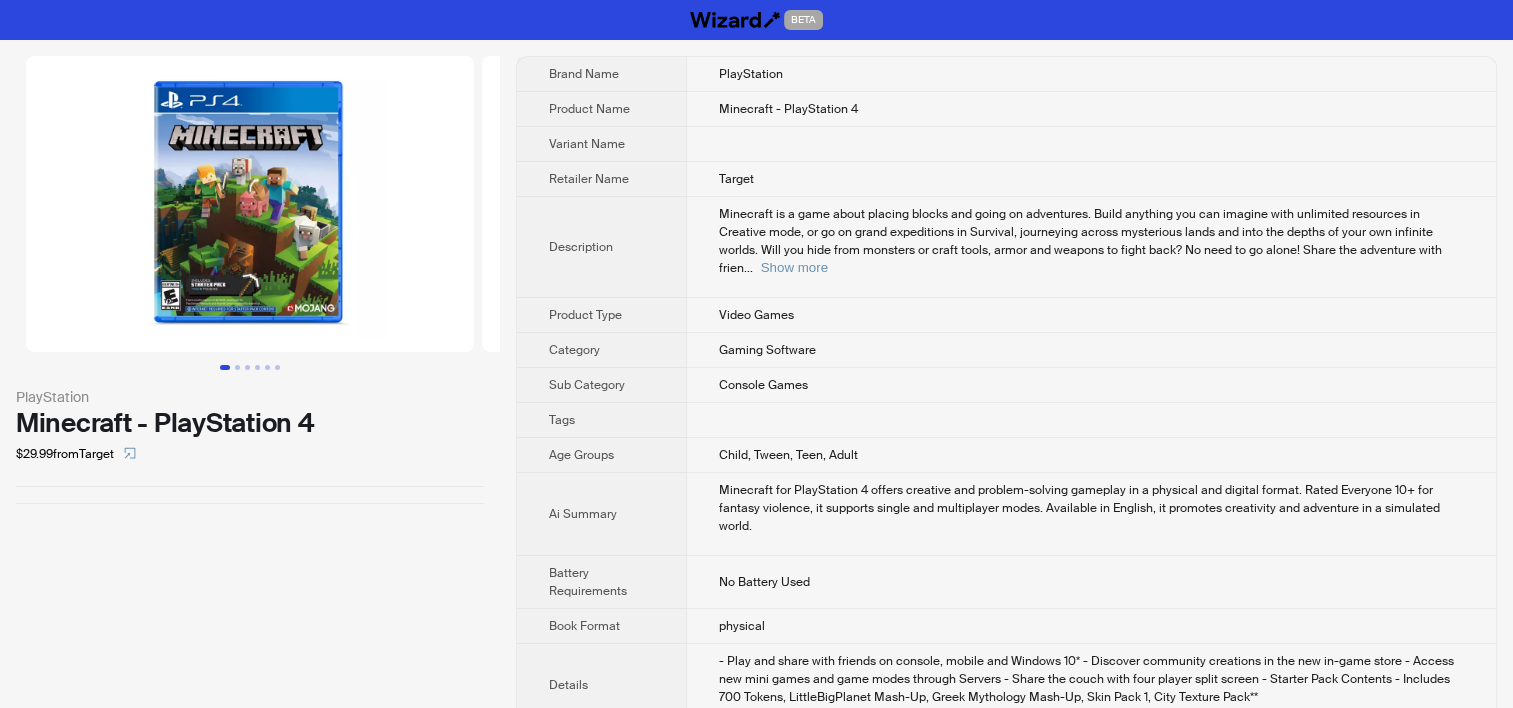 click at bounding box center (250, 204) 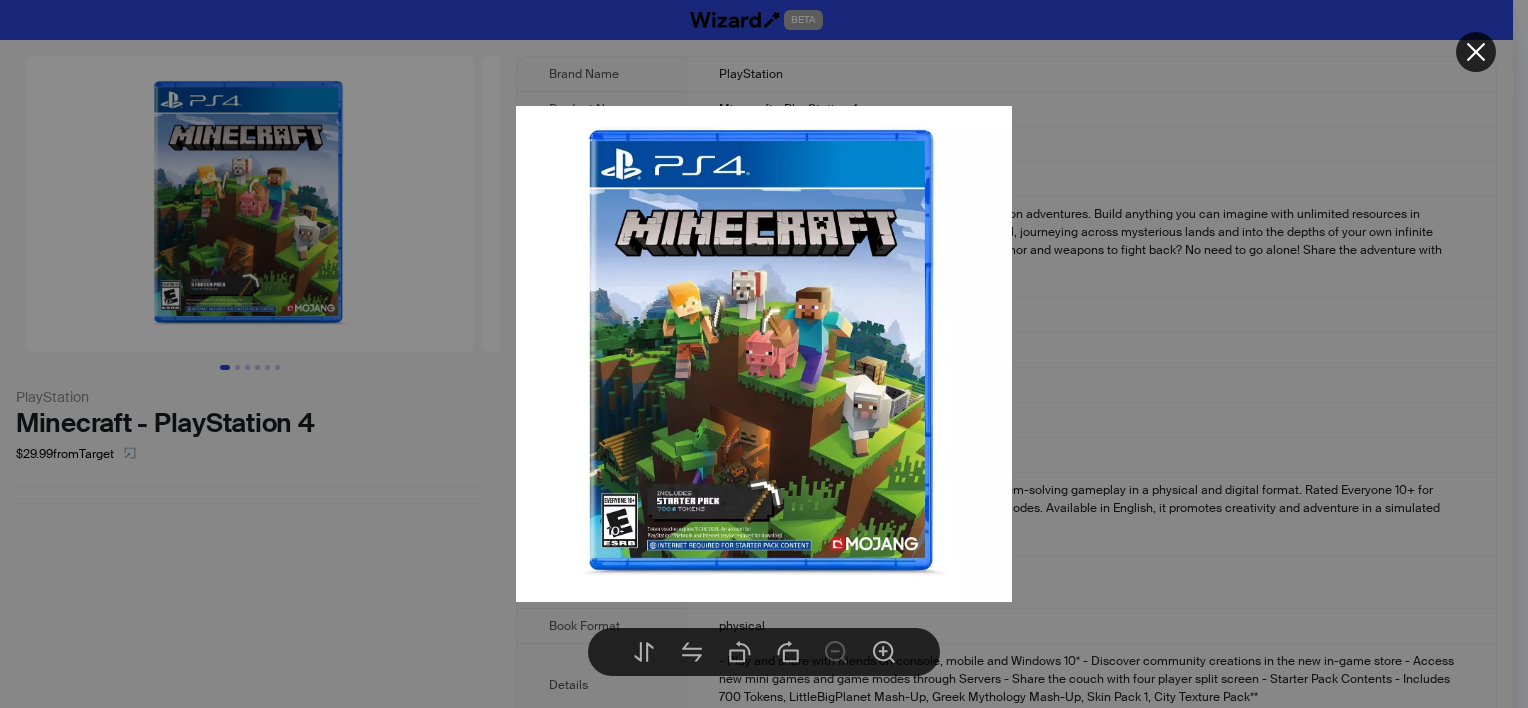 click at bounding box center [764, 354] 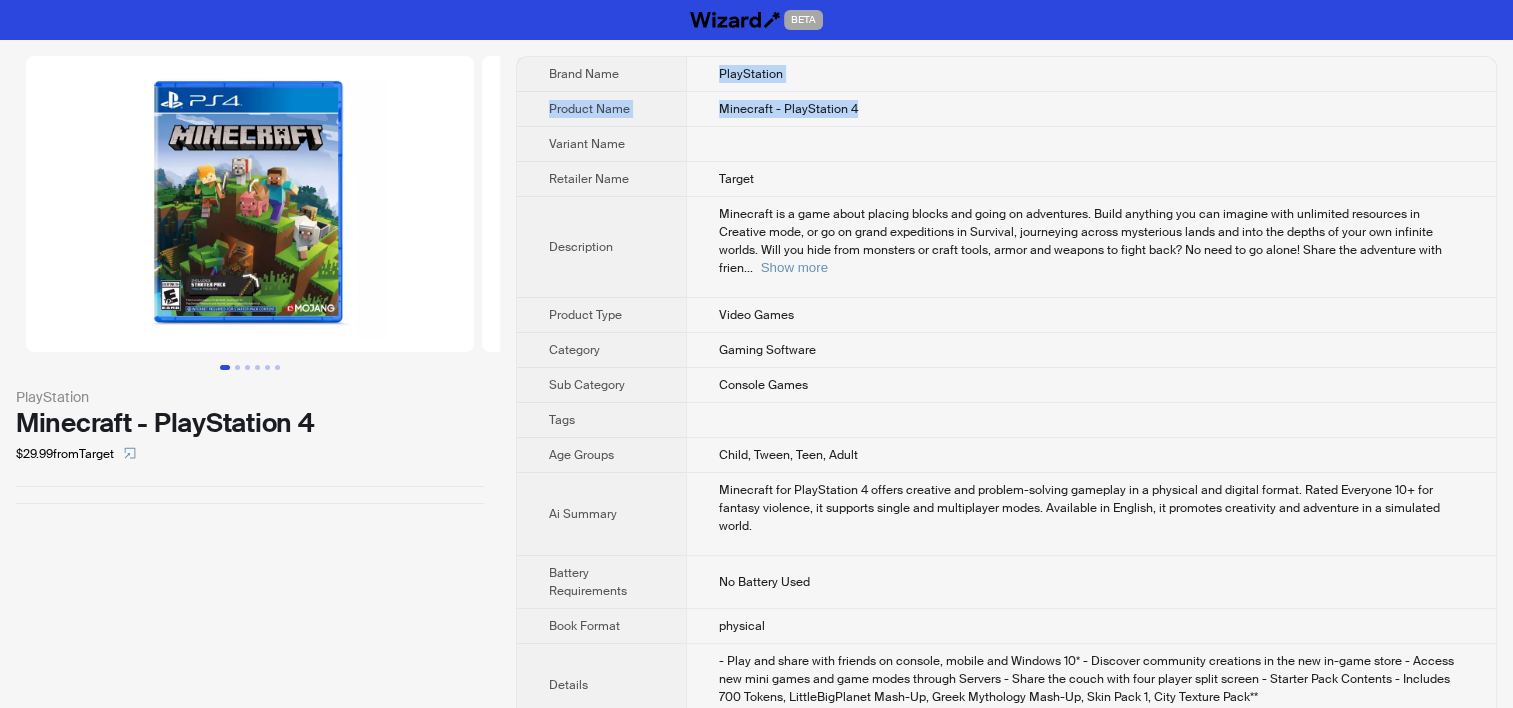 drag, startPoint x: 724, startPoint y: 68, endPoint x: 861, endPoint y: 104, distance: 141.65099 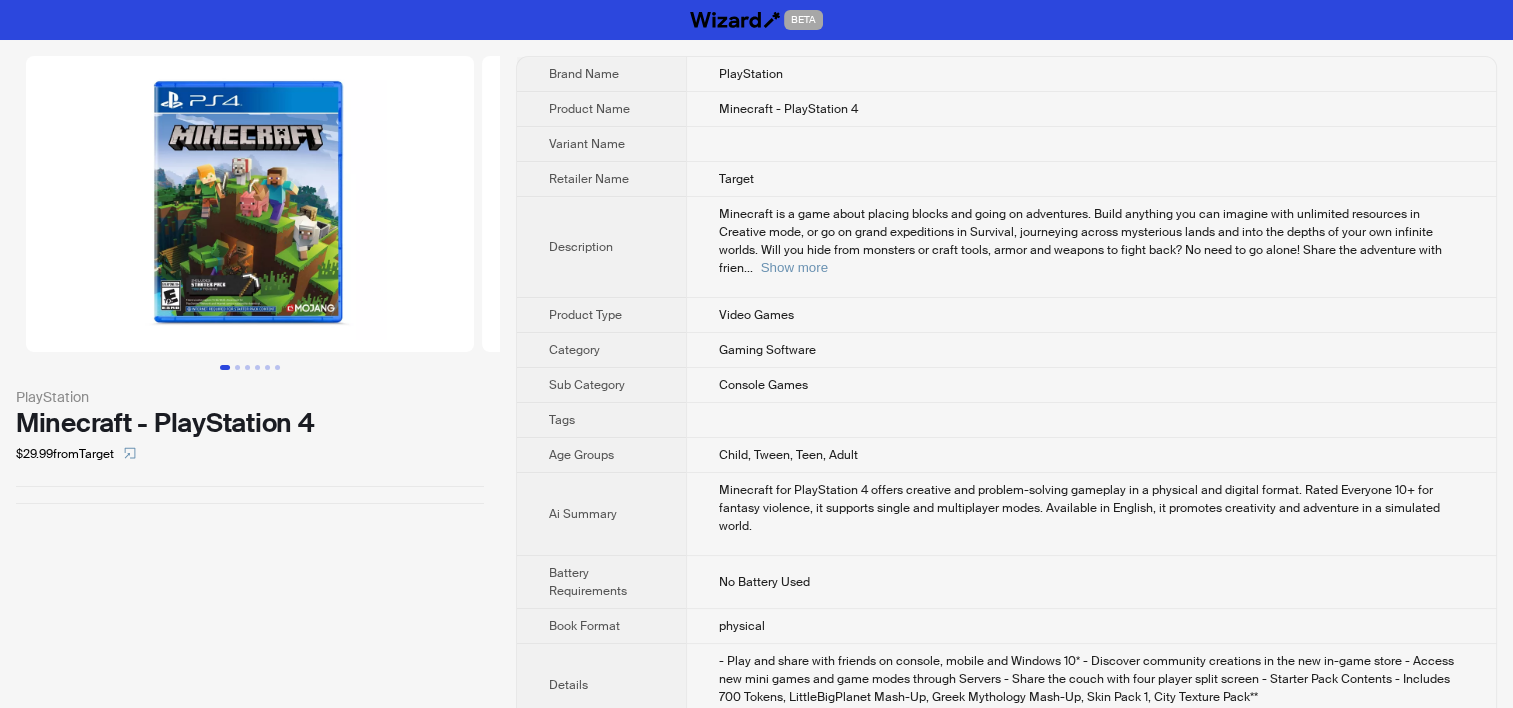 drag, startPoint x: 861, startPoint y: 104, endPoint x: 764, endPoint y: 113, distance: 97.41663 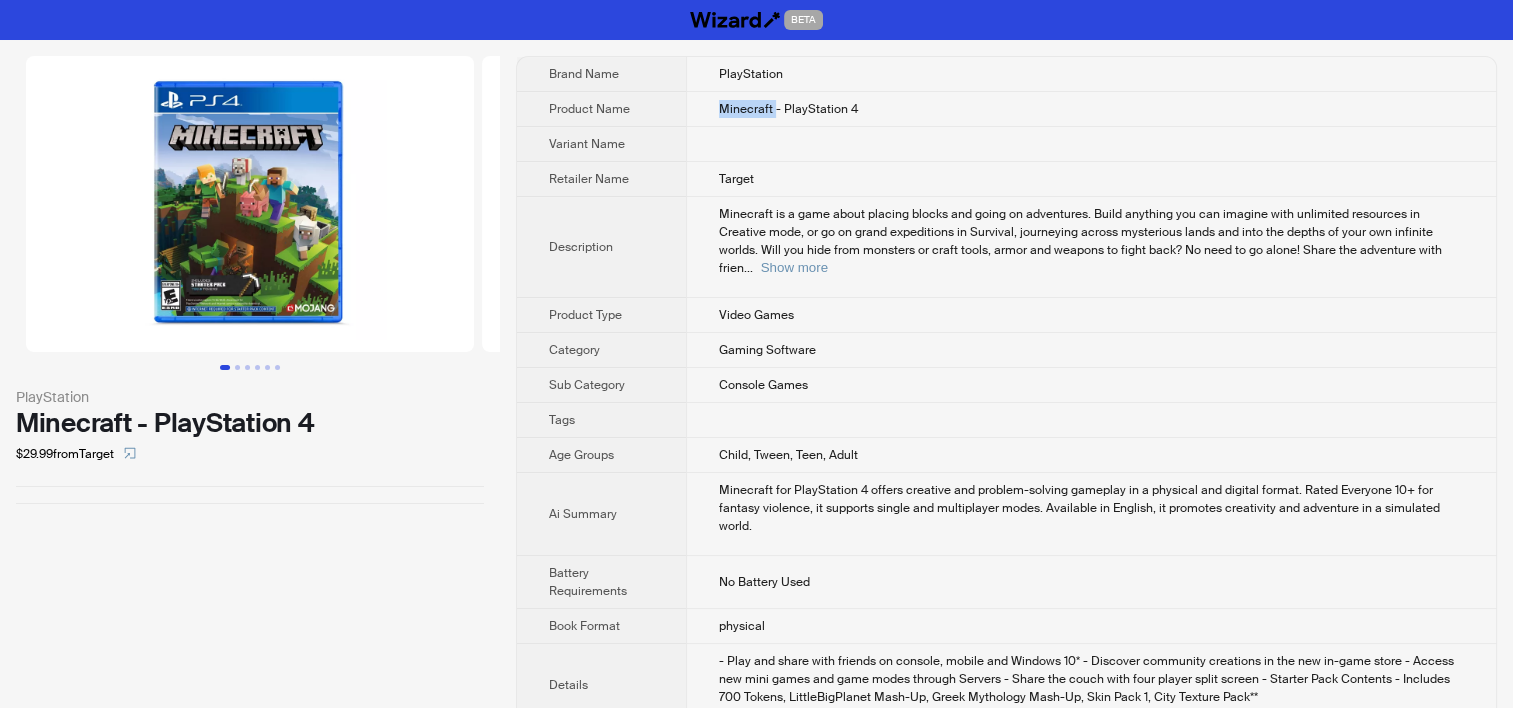 click on "Minecraft - PlayStation 4" at bounding box center (788, 109) 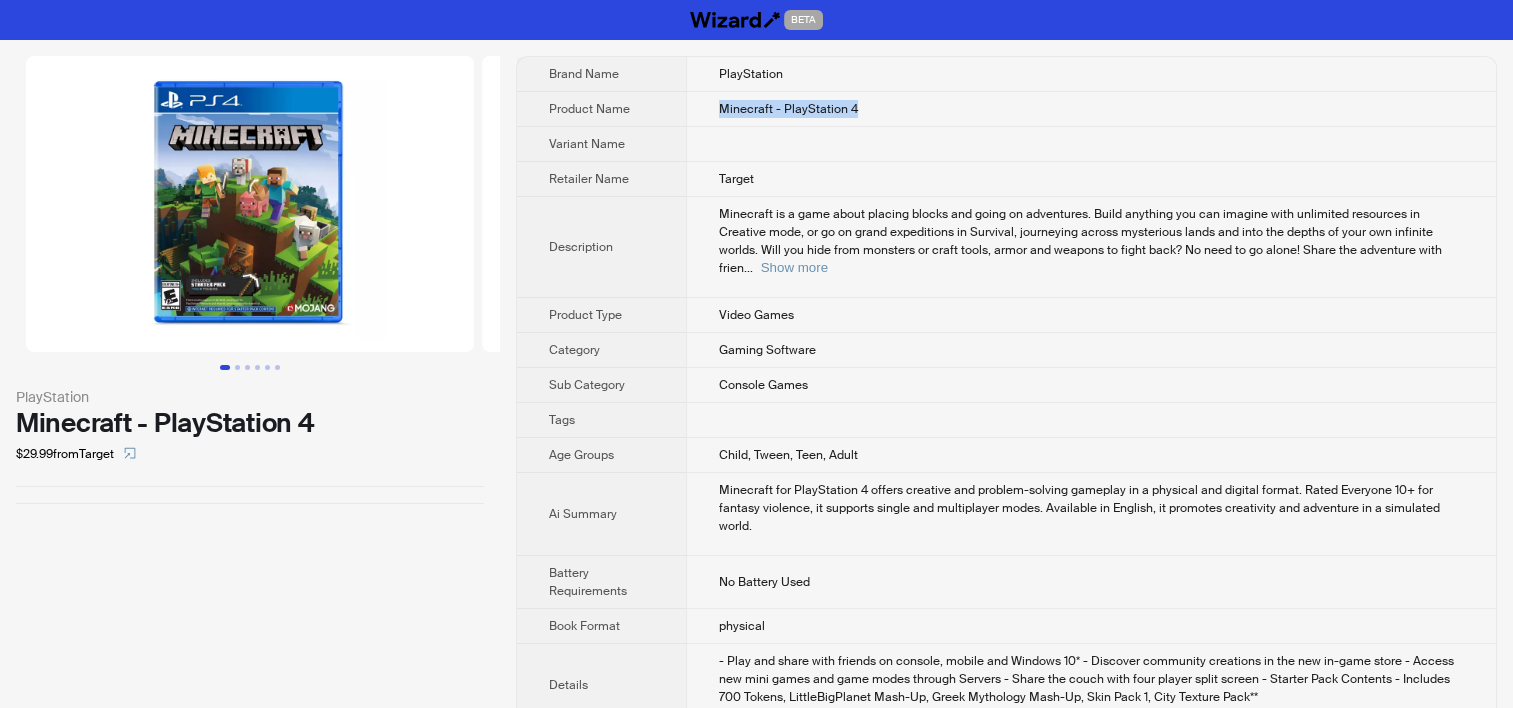 click on "Minecraft - PlayStation 4" at bounding box center (788, 109) 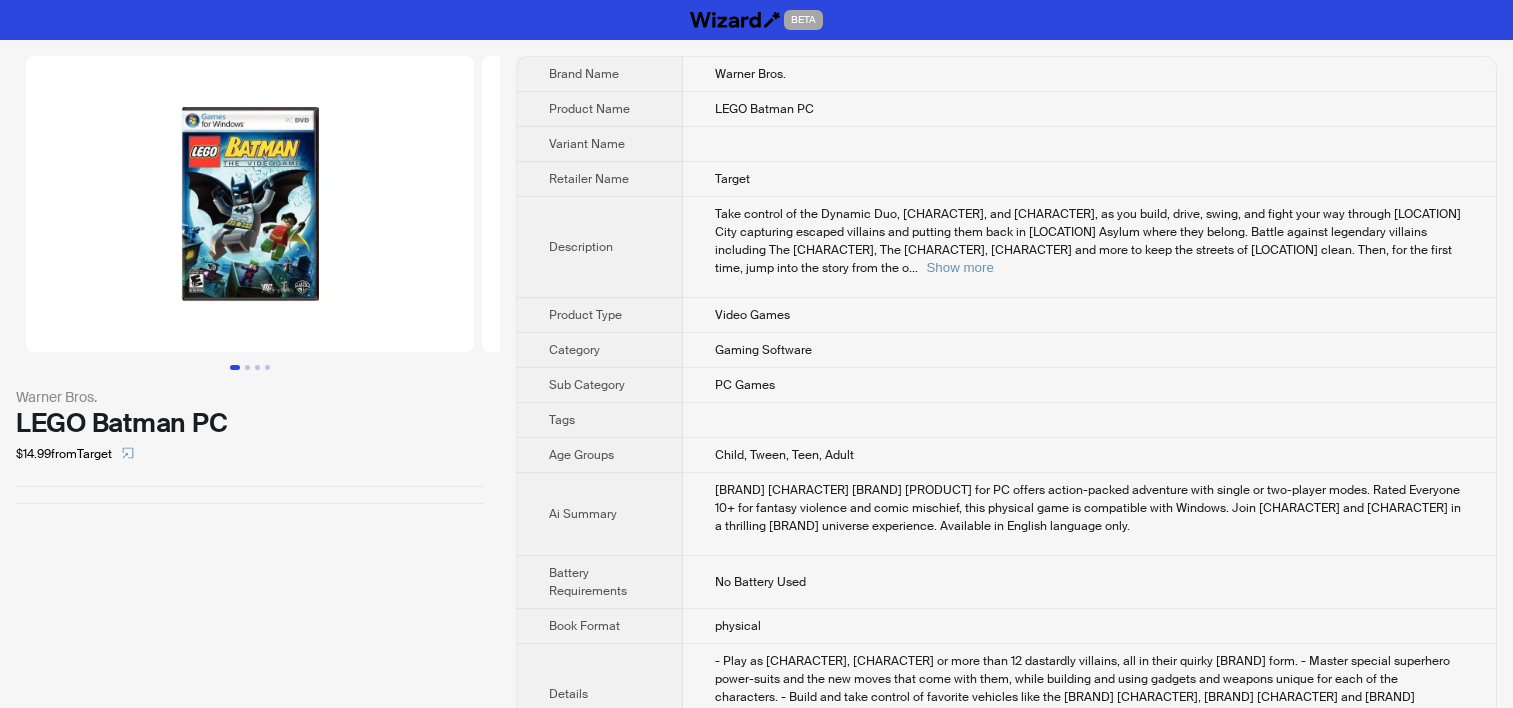 scroll, scrollTop: 0, scrollLeft: 0, axis: both 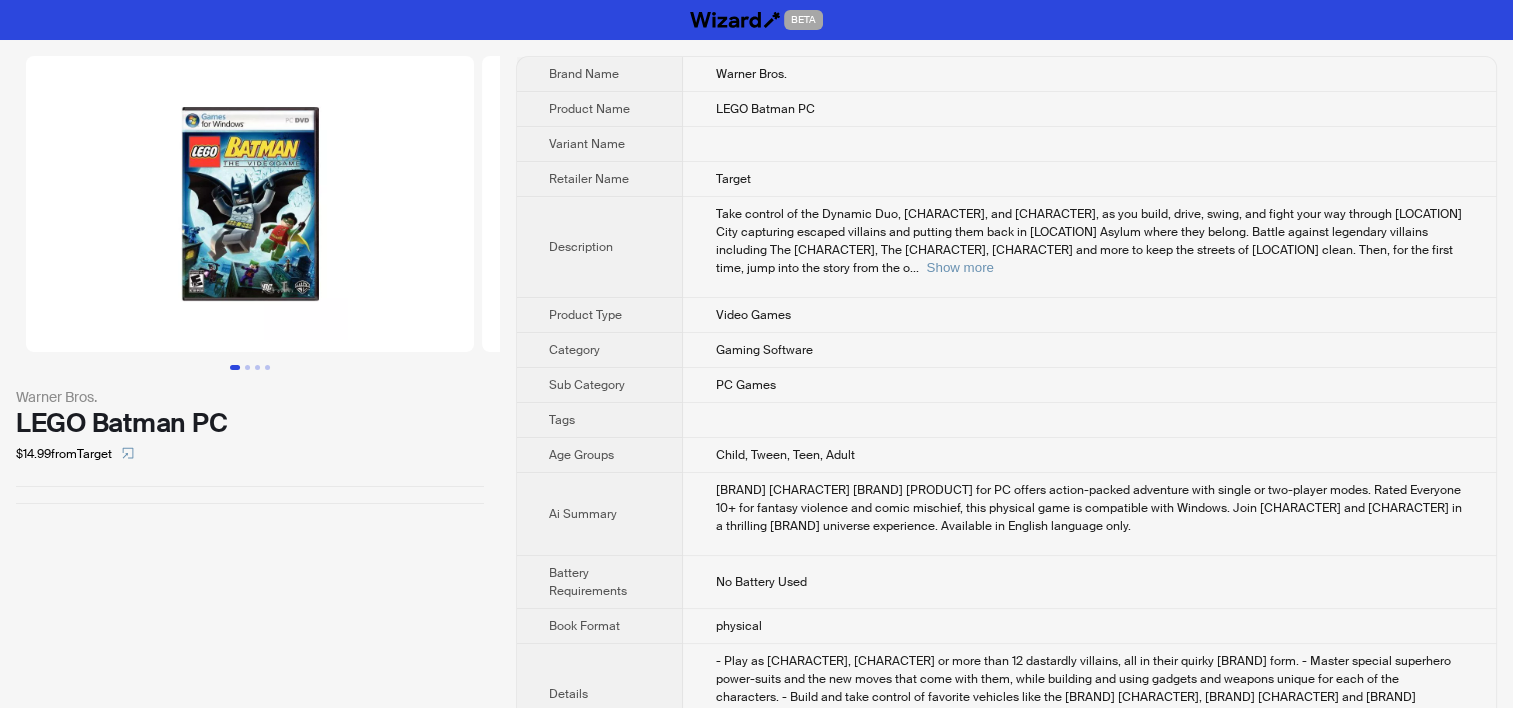 click on "Take control of the Dynamic Duo, [CHARACTER], and [CHARACTER], as you build, drive, swing, and fight your way through [LOCATION] City capturing escaped villains and putting them back in [LOCATION] Asylum where they belong. Battle against legendary villains including The [CHARACTER], The [CHARACTER], [CHARACTER] and more to keep the streets of [LOCATION] clean. Then, for the first time, jump into the story from the o" at bounding box center (1088, 241) 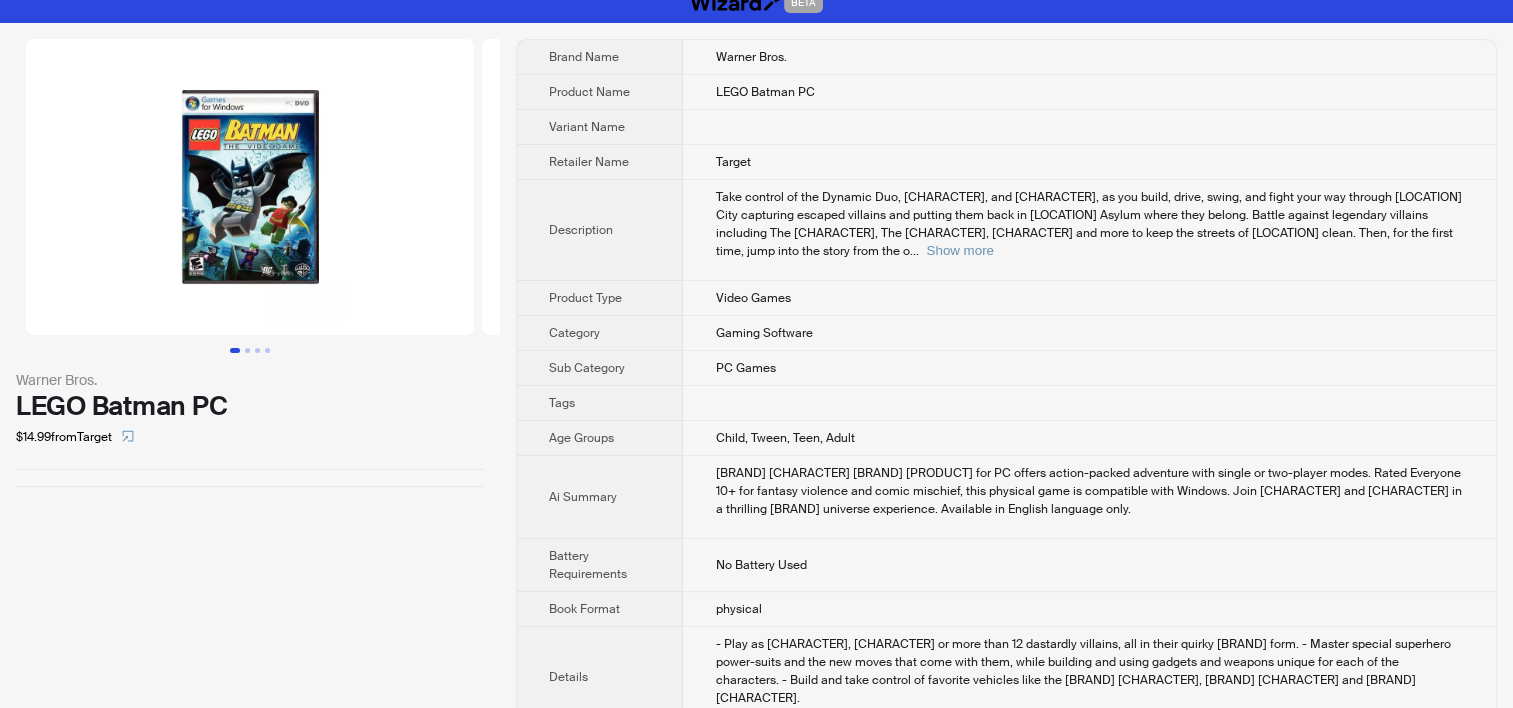 scroll, scrollTop: 0, scrollLeft: 0, axis: both 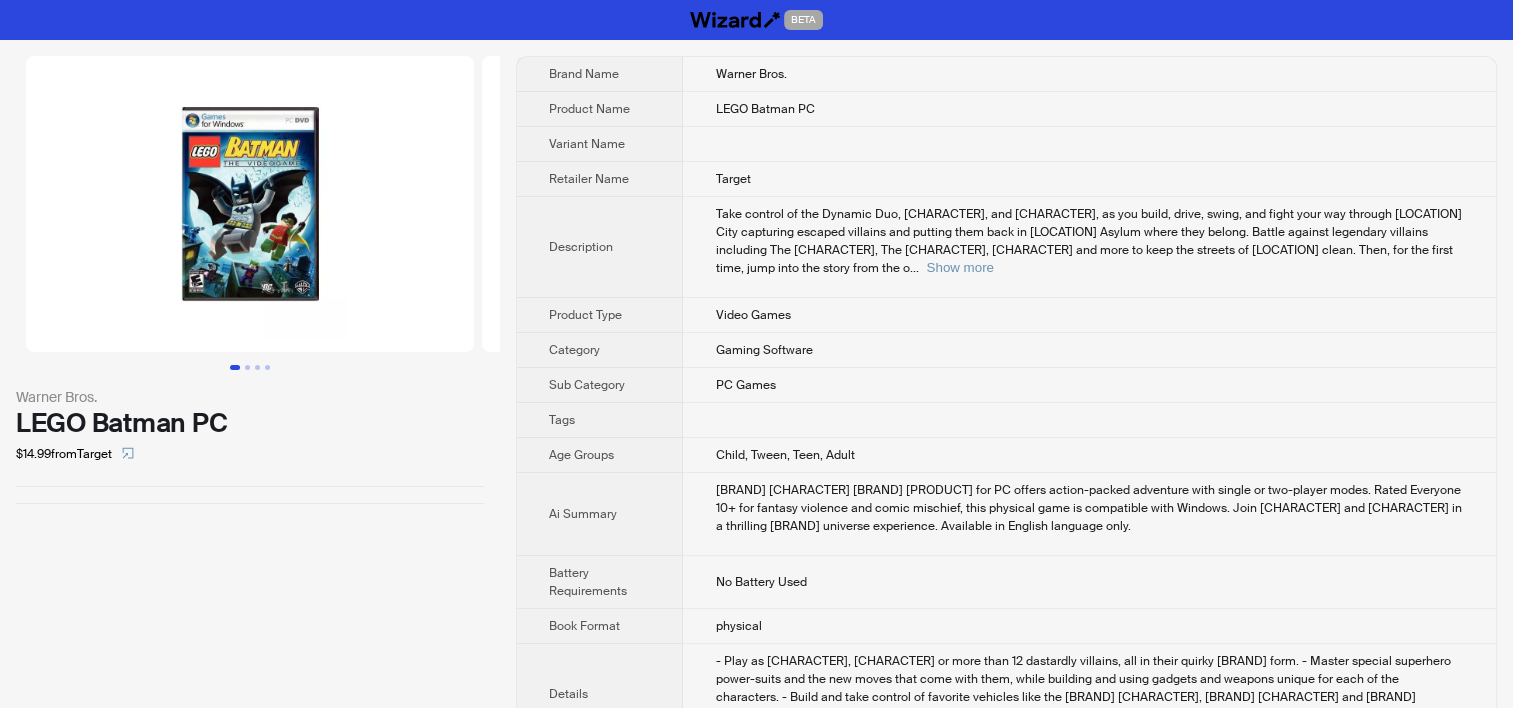 click on "Warner Bros." at bounding box center [750, 74] 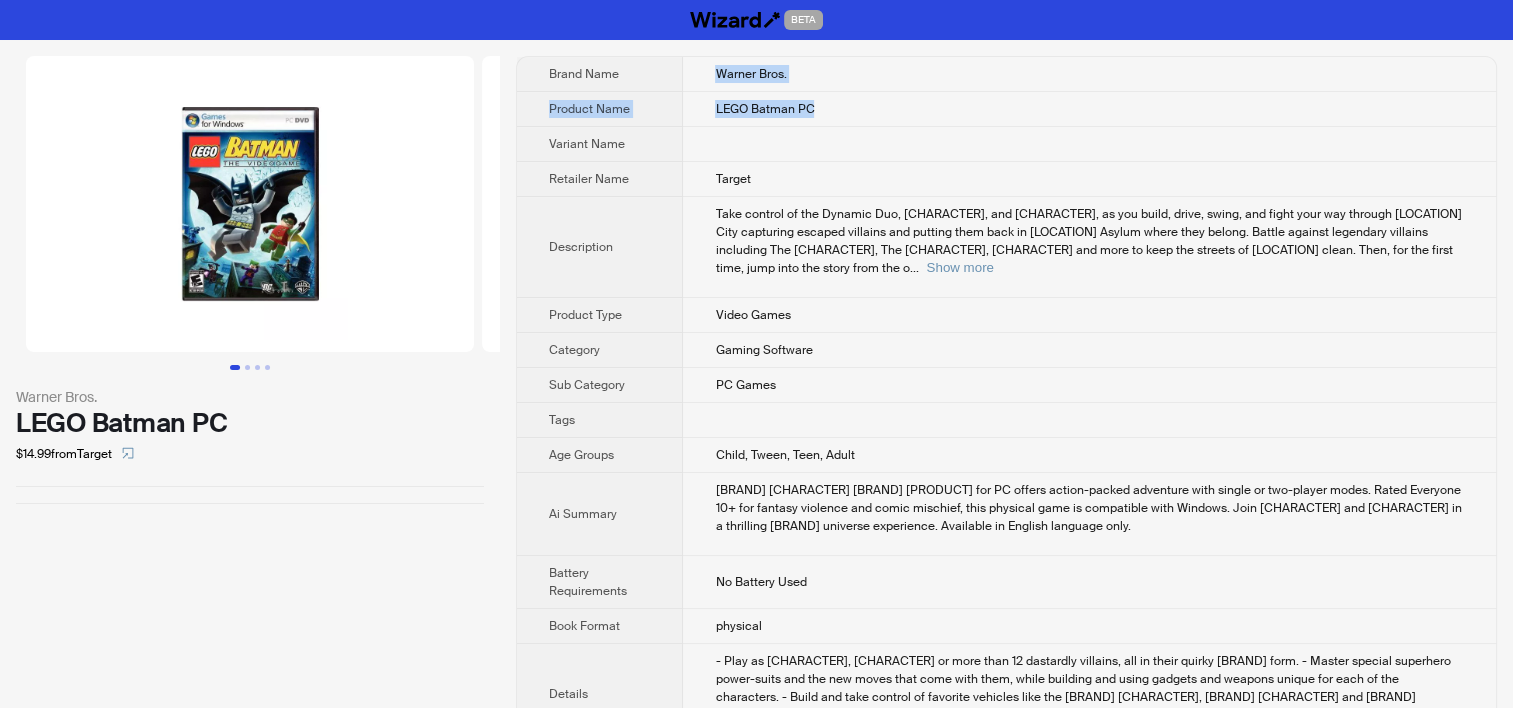 drag, startPoint x: 718, startPoint y: 69, endPoint x: 816, endPoint y: 104, distance: 104.062485 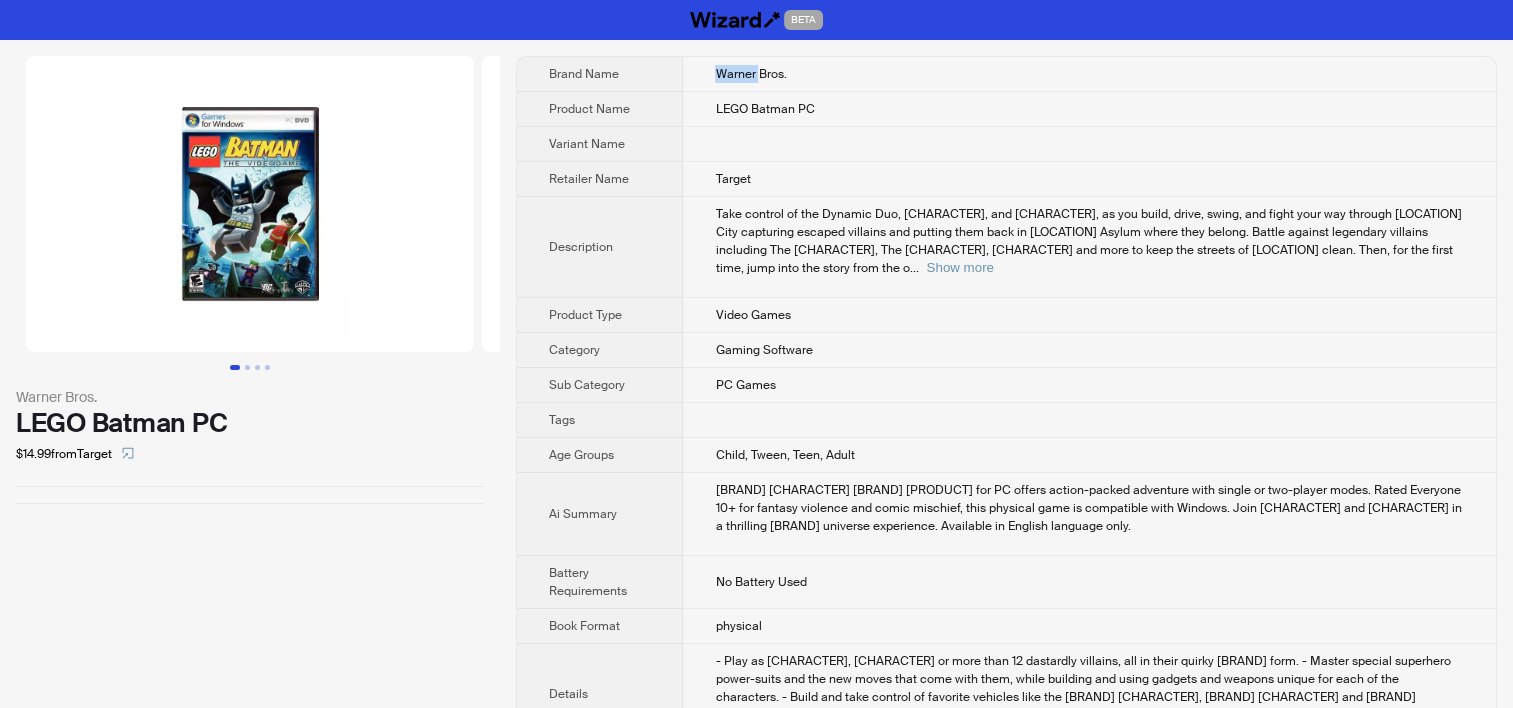click on "Warner Bros." at bounding box center (750, 74) 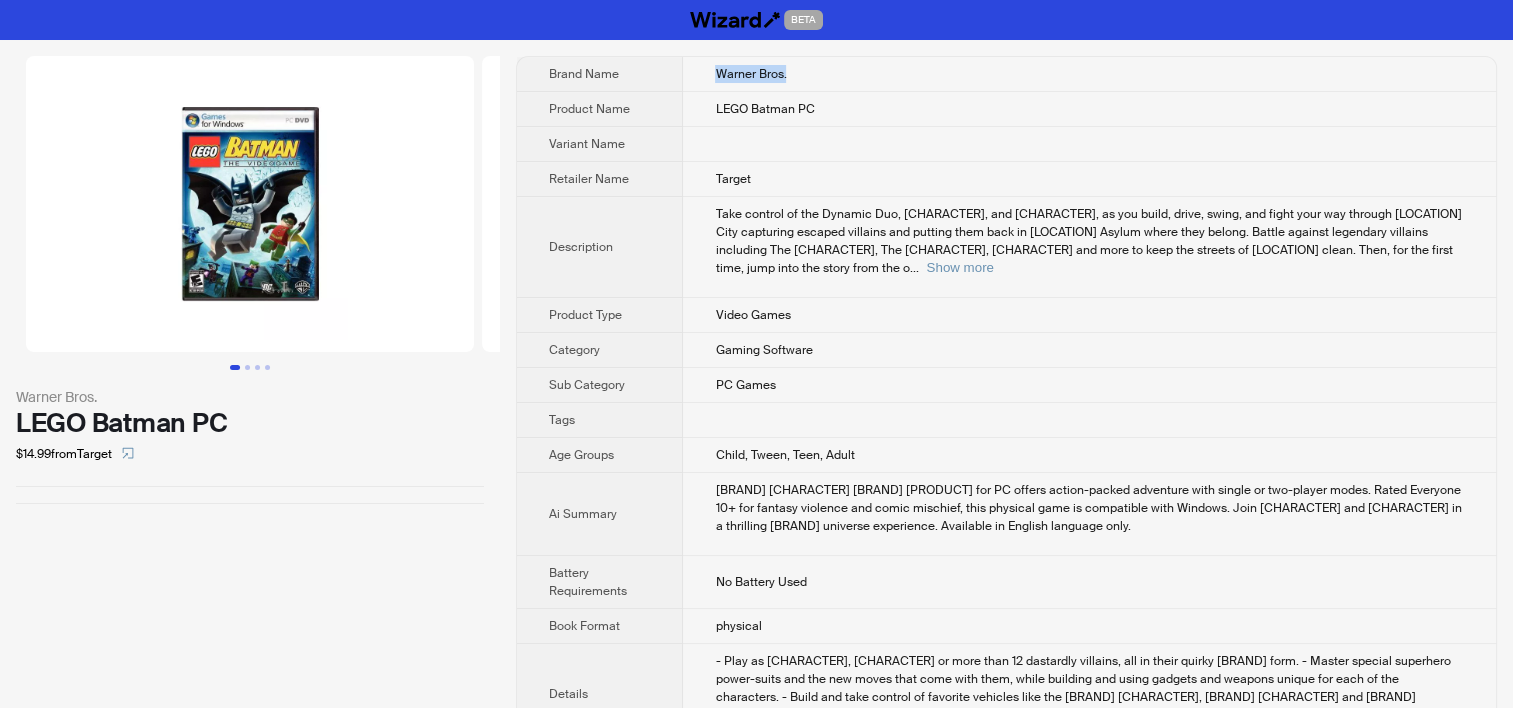 click on "Warner Bros." at bounding box center [750, 74] 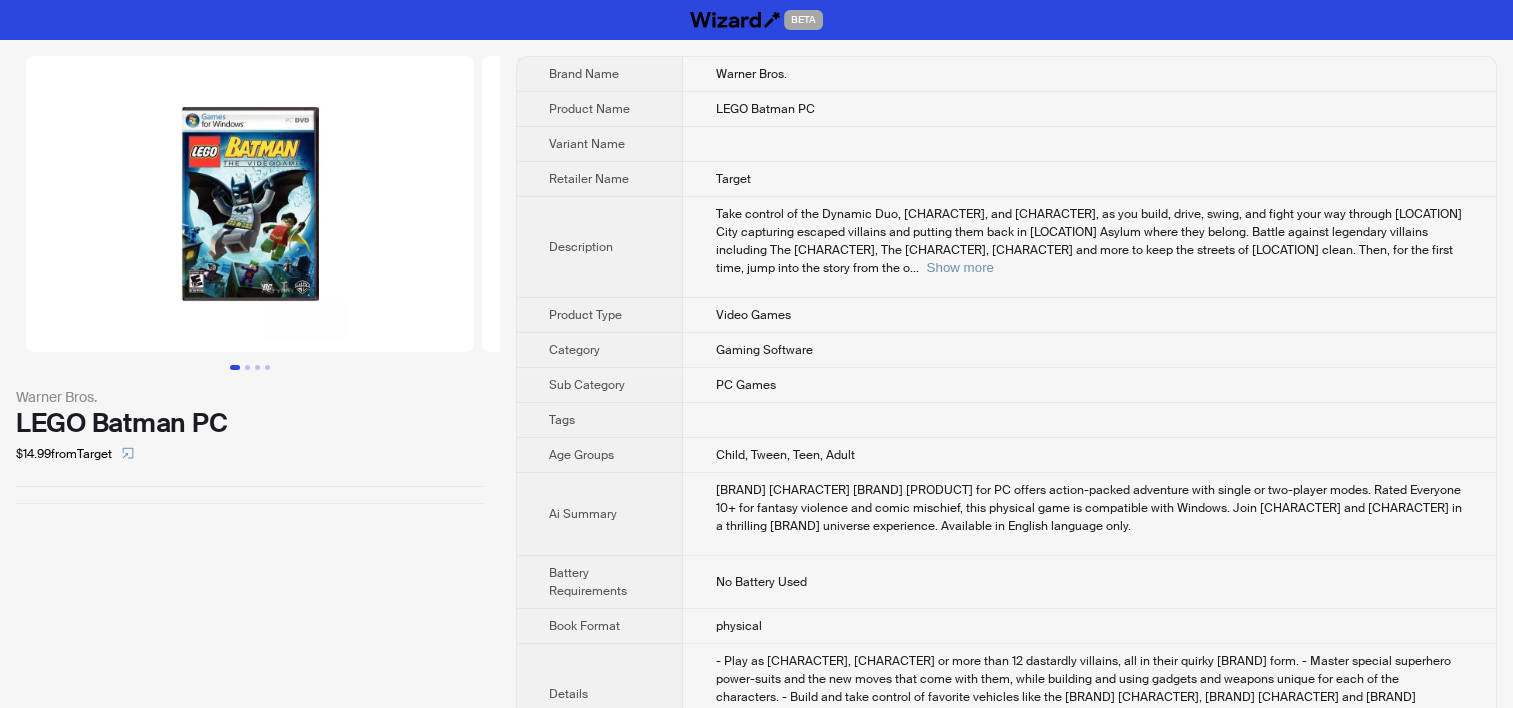 click on "Target" at bounding box center [1089, 179] 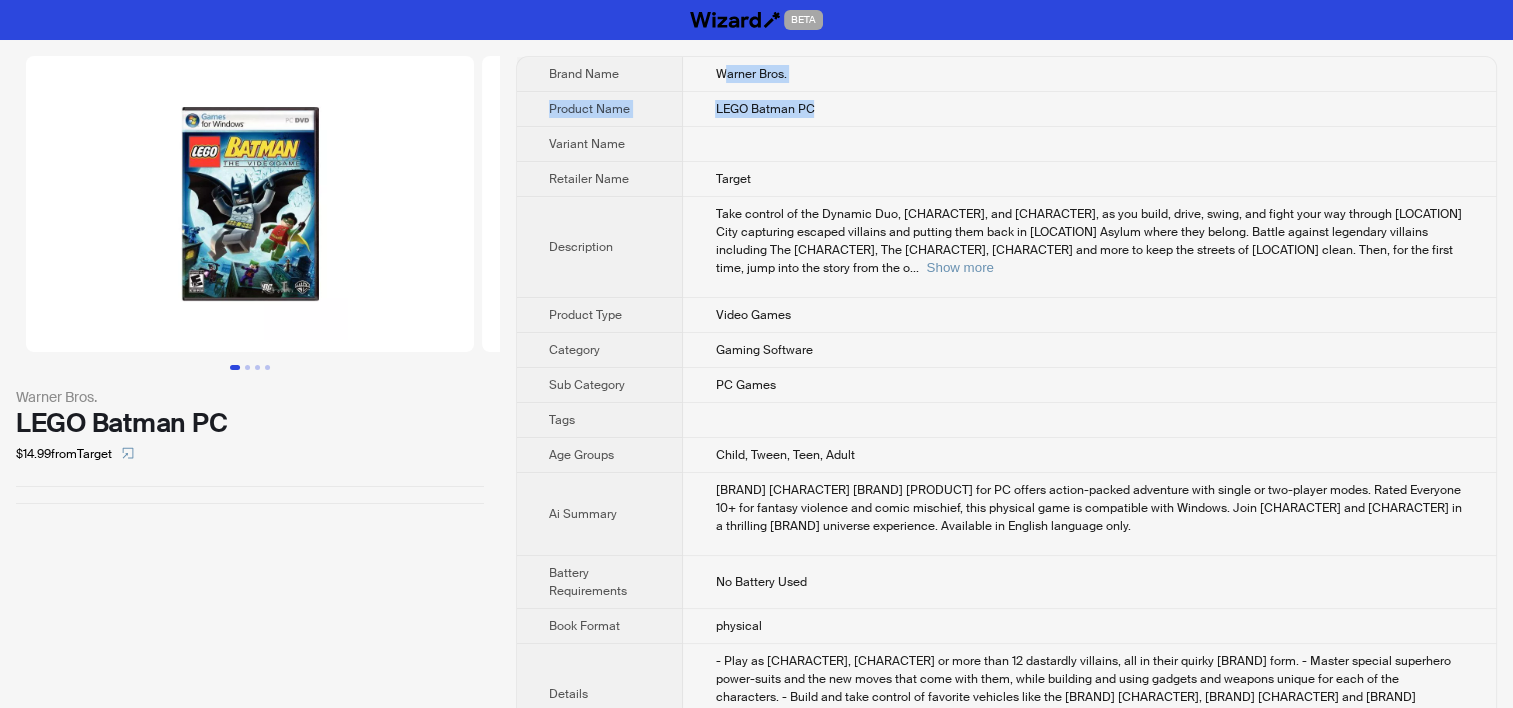 drag, startPoint x: 724, startPoint y: 68, endPoint x: 836, endPoint y: 111, distance: 119.97083 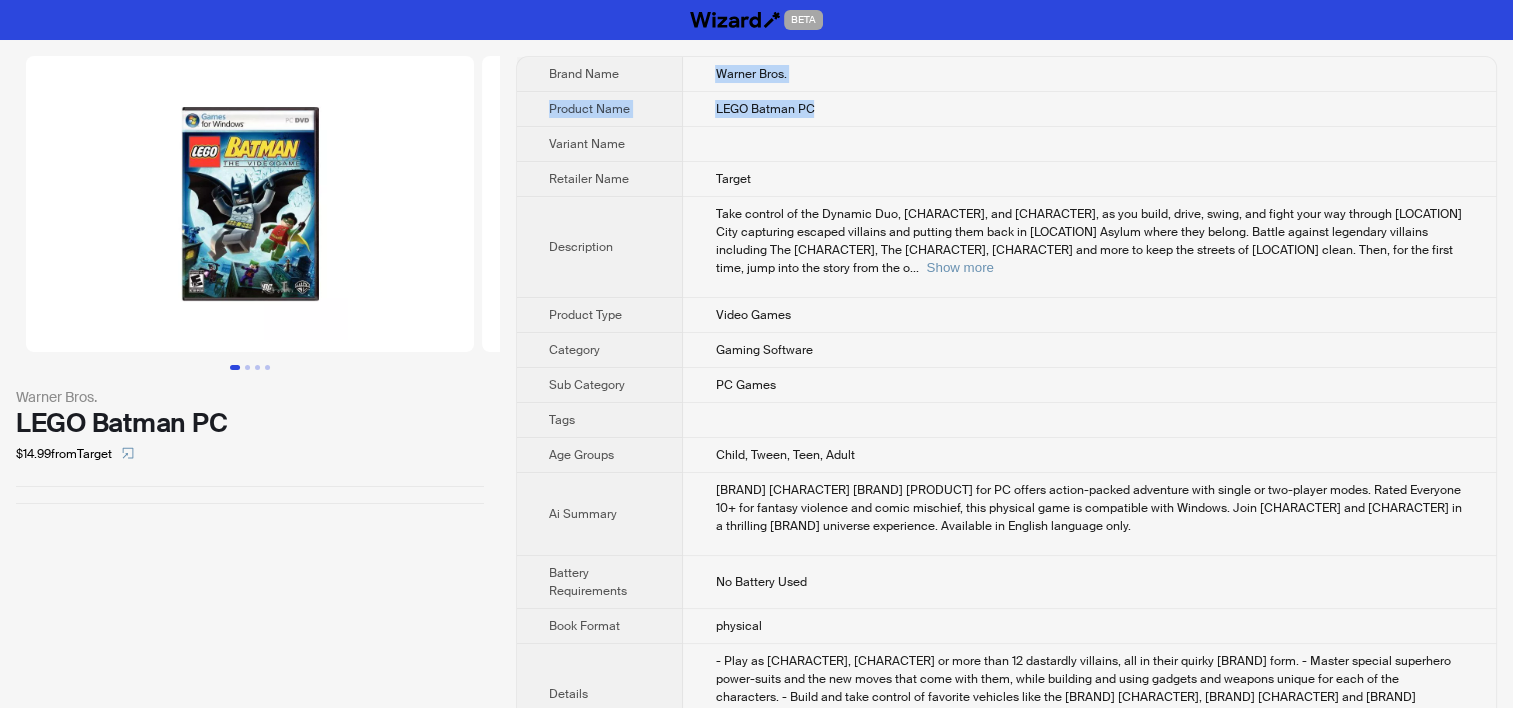 drag, startPoint x: 718, startPoint y: 75, endPoint x: 864, endPoint y: 112, distance: 150.6154 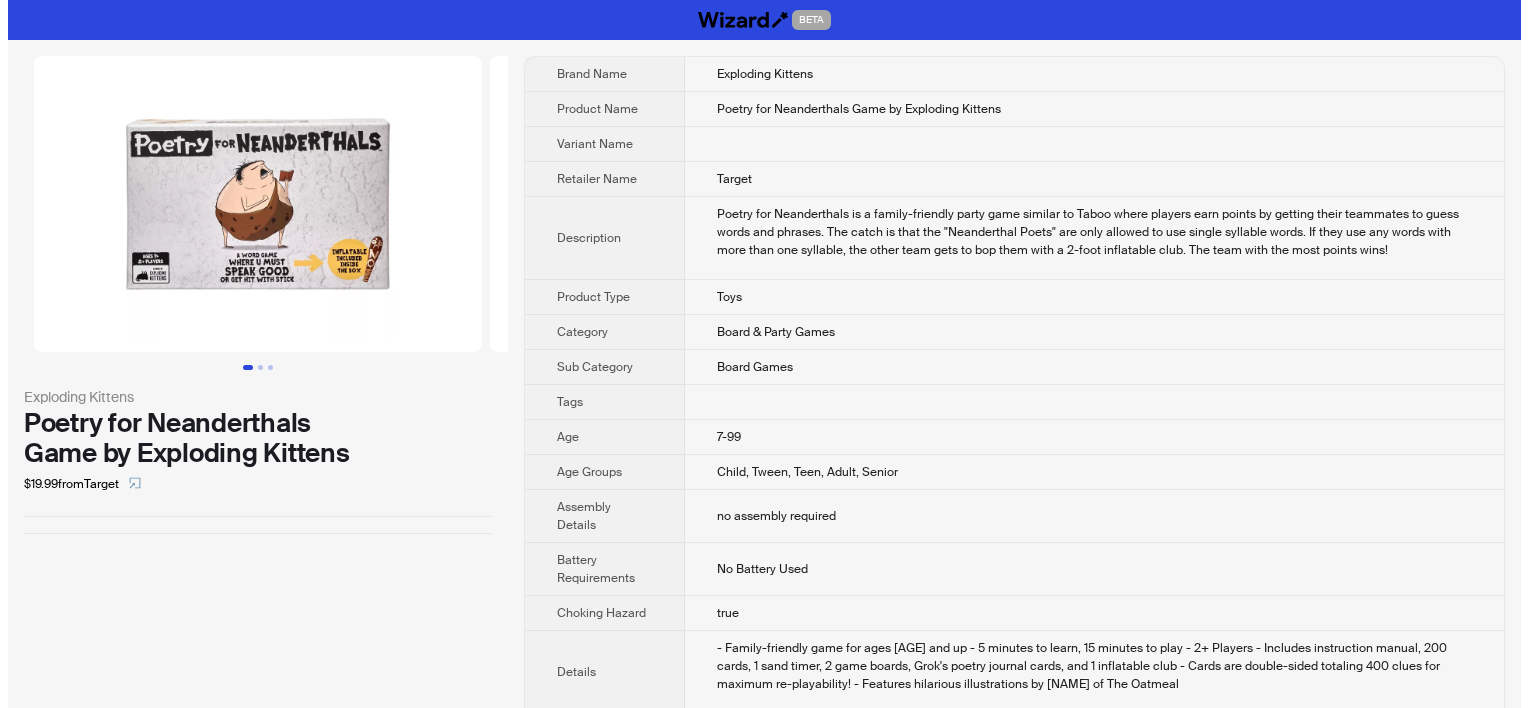 scroll, scrollTop: 0, scrollLeft: 0, axis: both 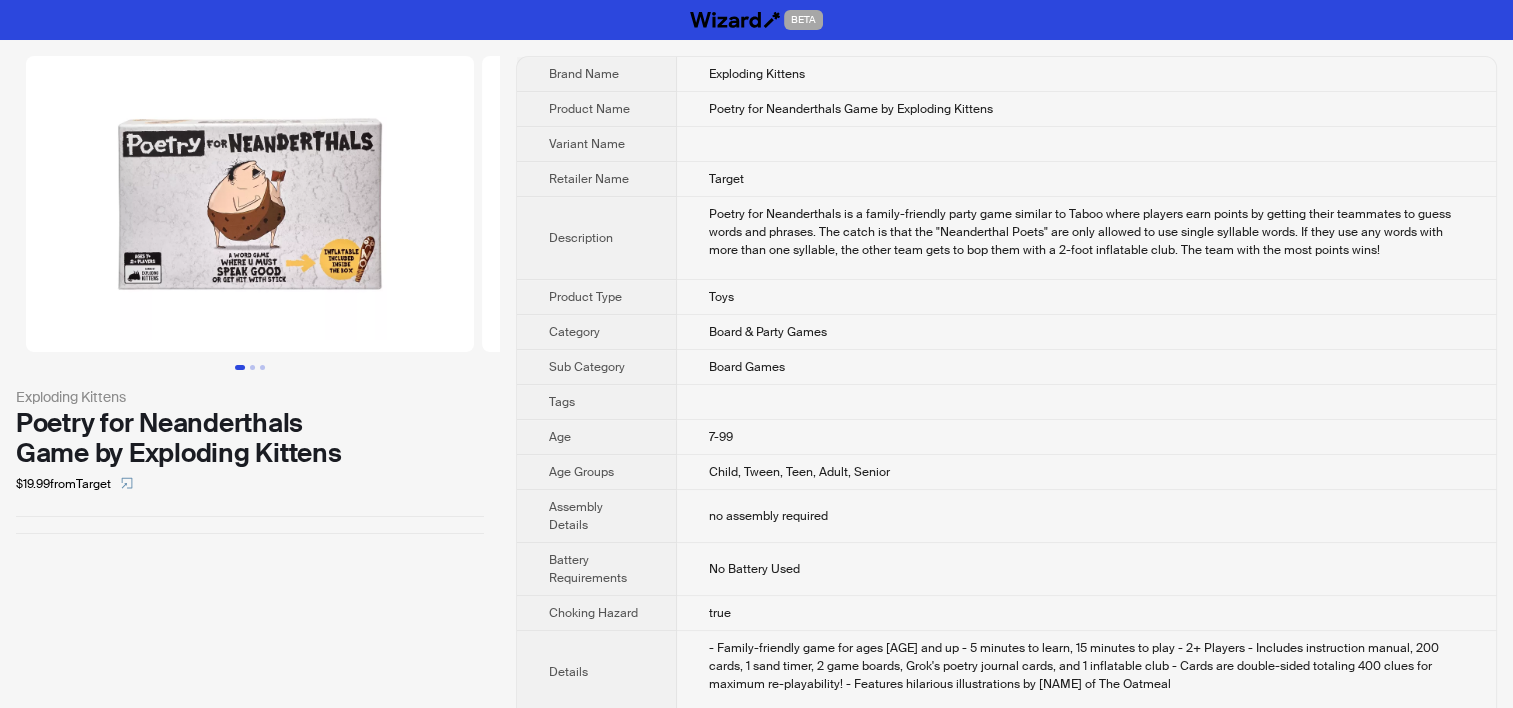 click at bounding box center (250, 204) 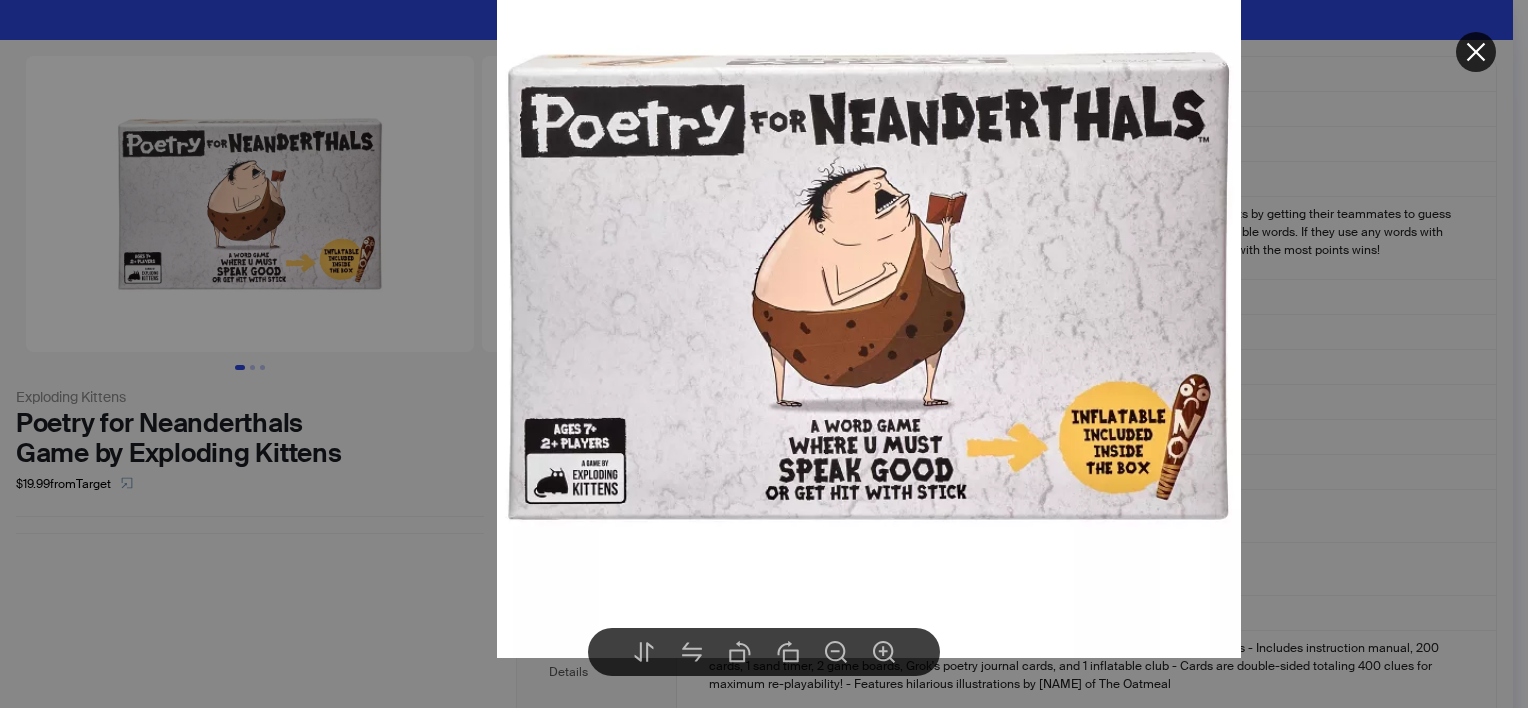 drag, startPoint x: 301, startPoint y: 537, endPoint x: 305, endPoint y: 489, distance: 48.166378 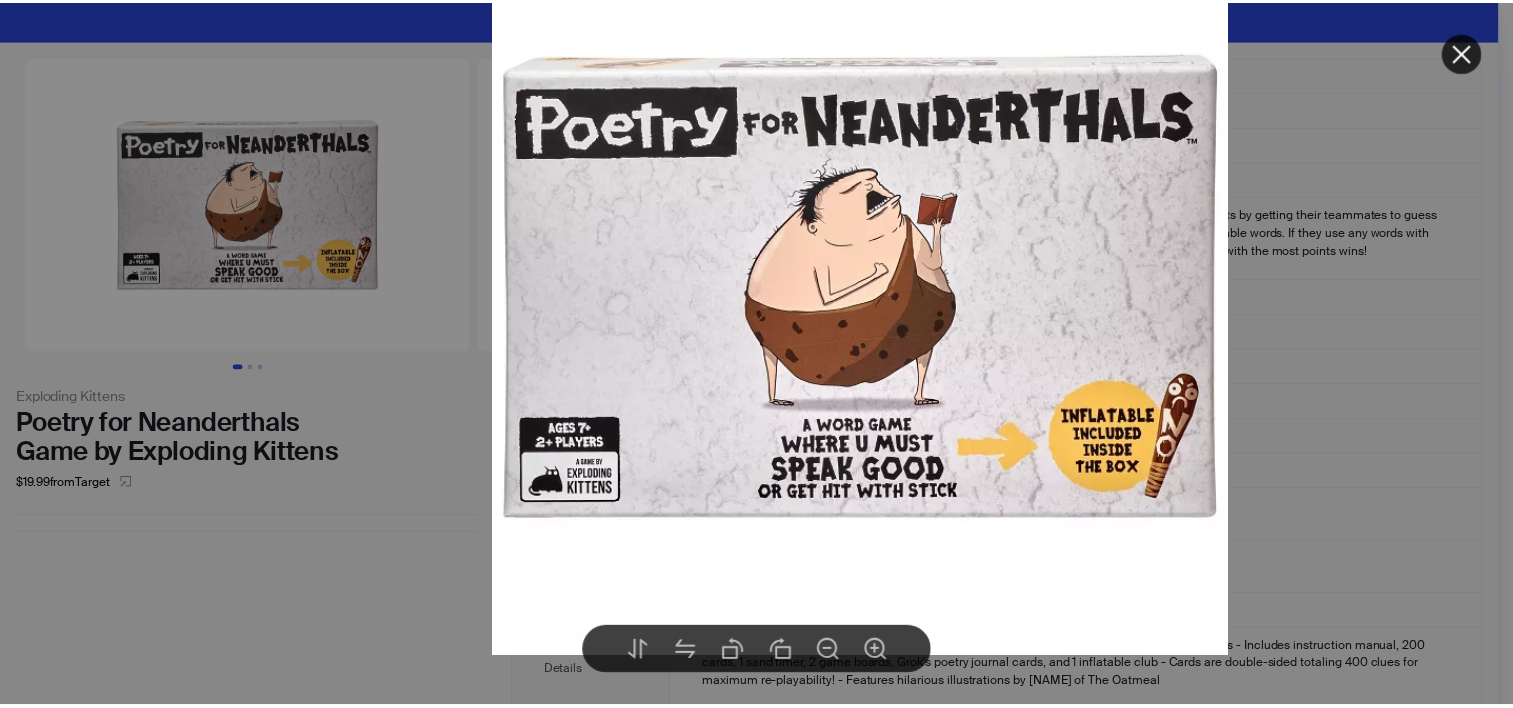 scroll, scrollTop: 0, scrollLeft: 0, axis: both 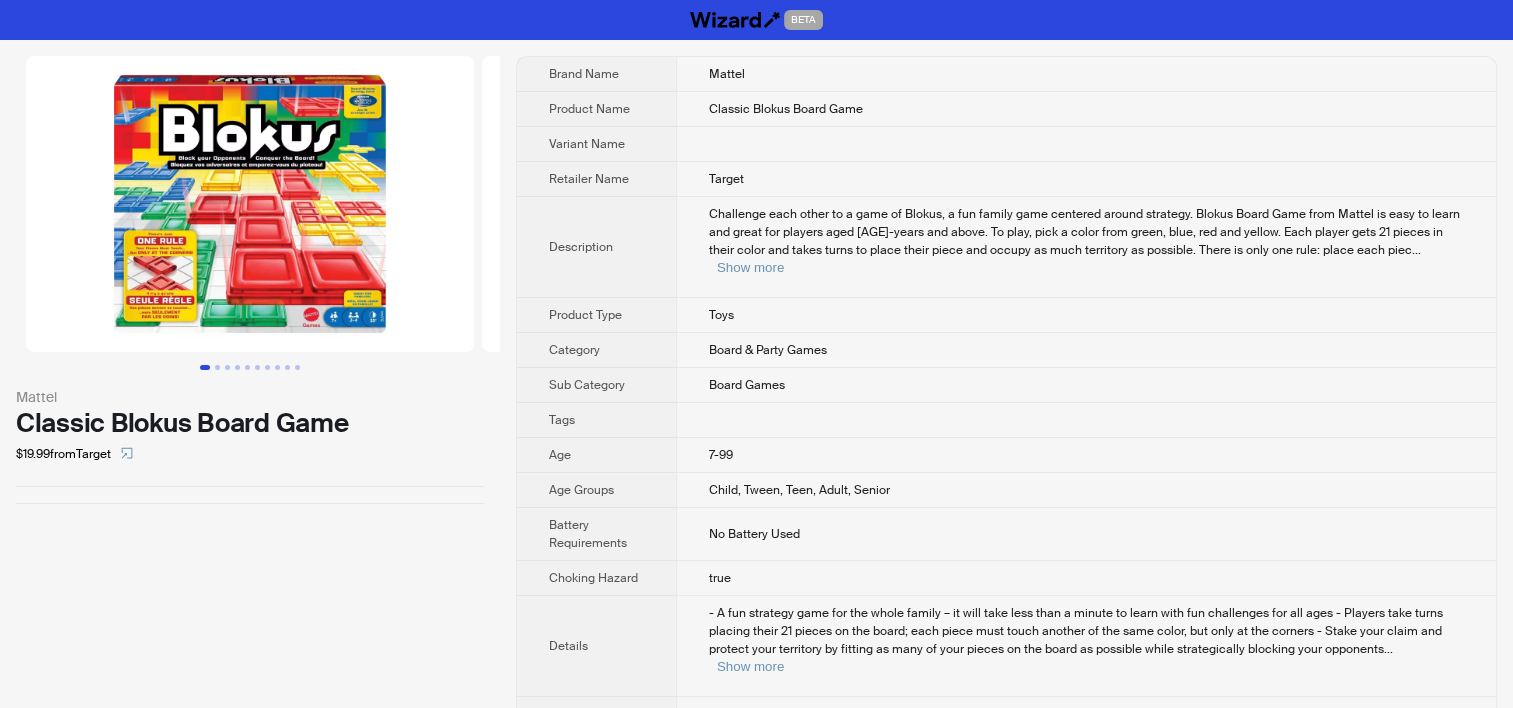 click at bounding box center [250, 204] 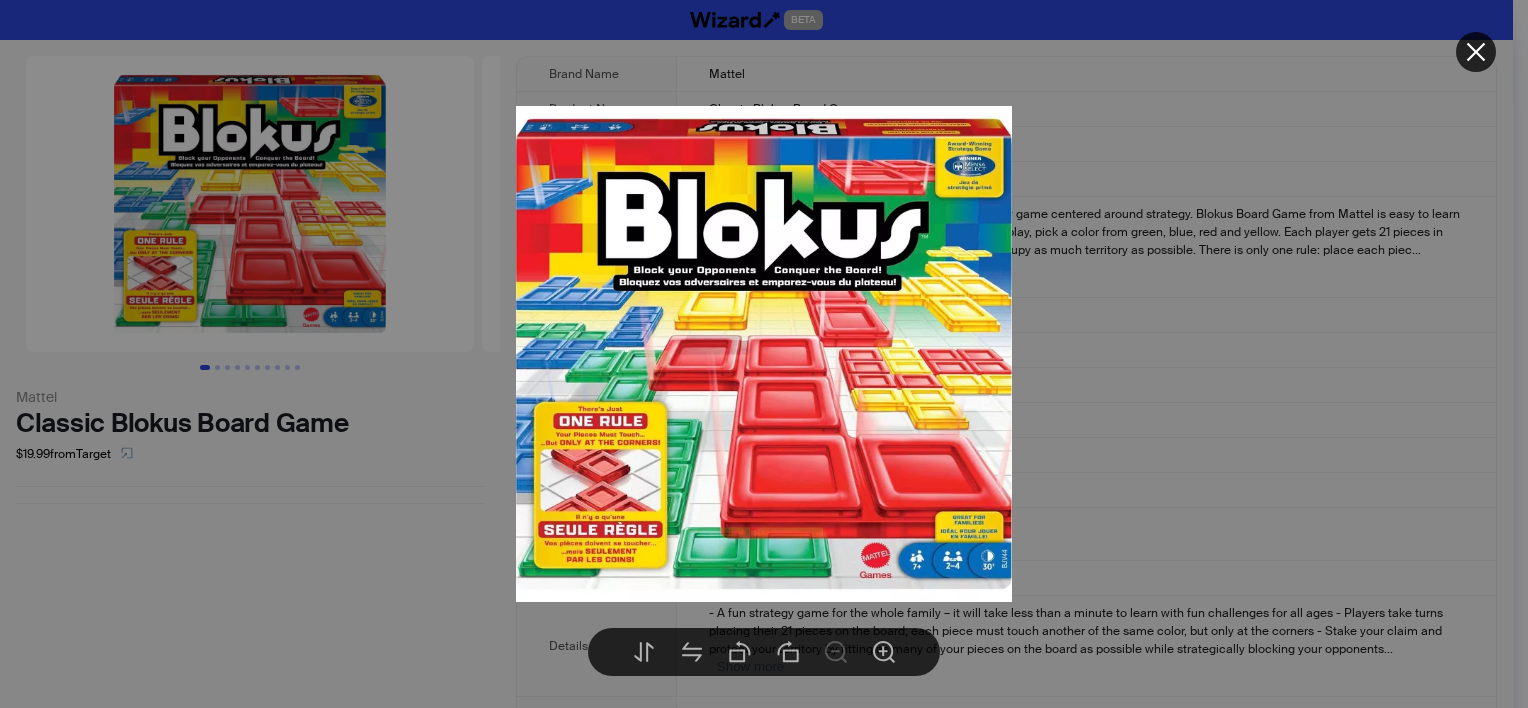 click at bounding box center [764, 354] 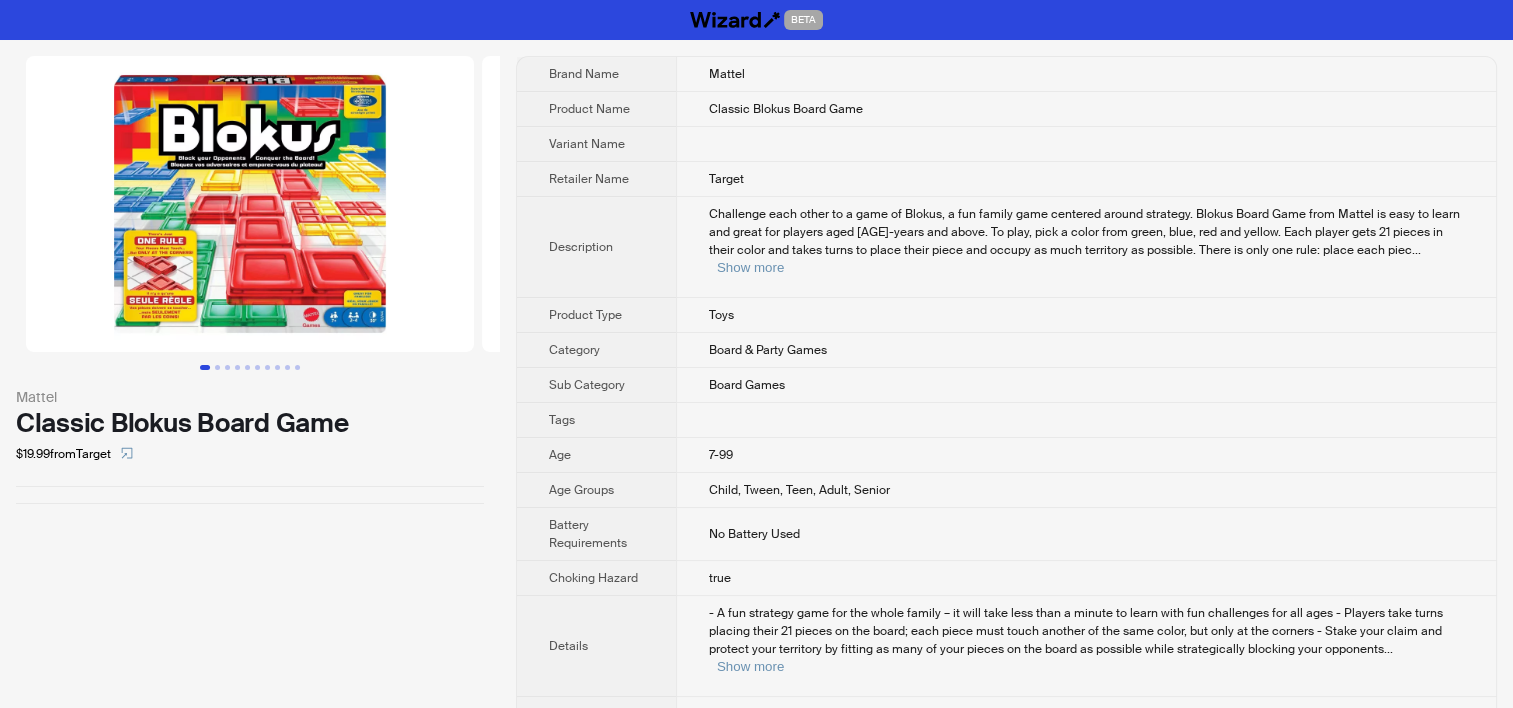 click at bounding box center [250, 204] 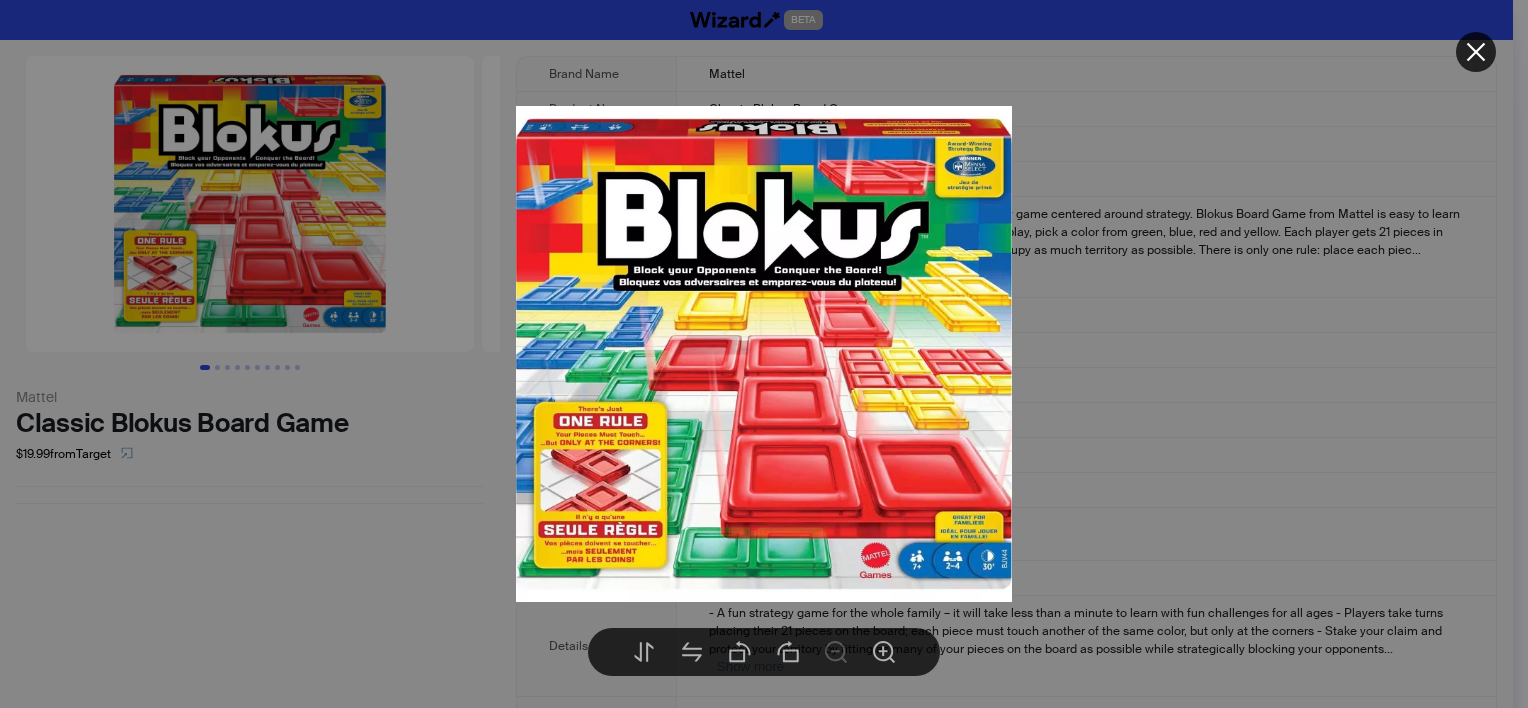 click at bounding box center [764, 354] 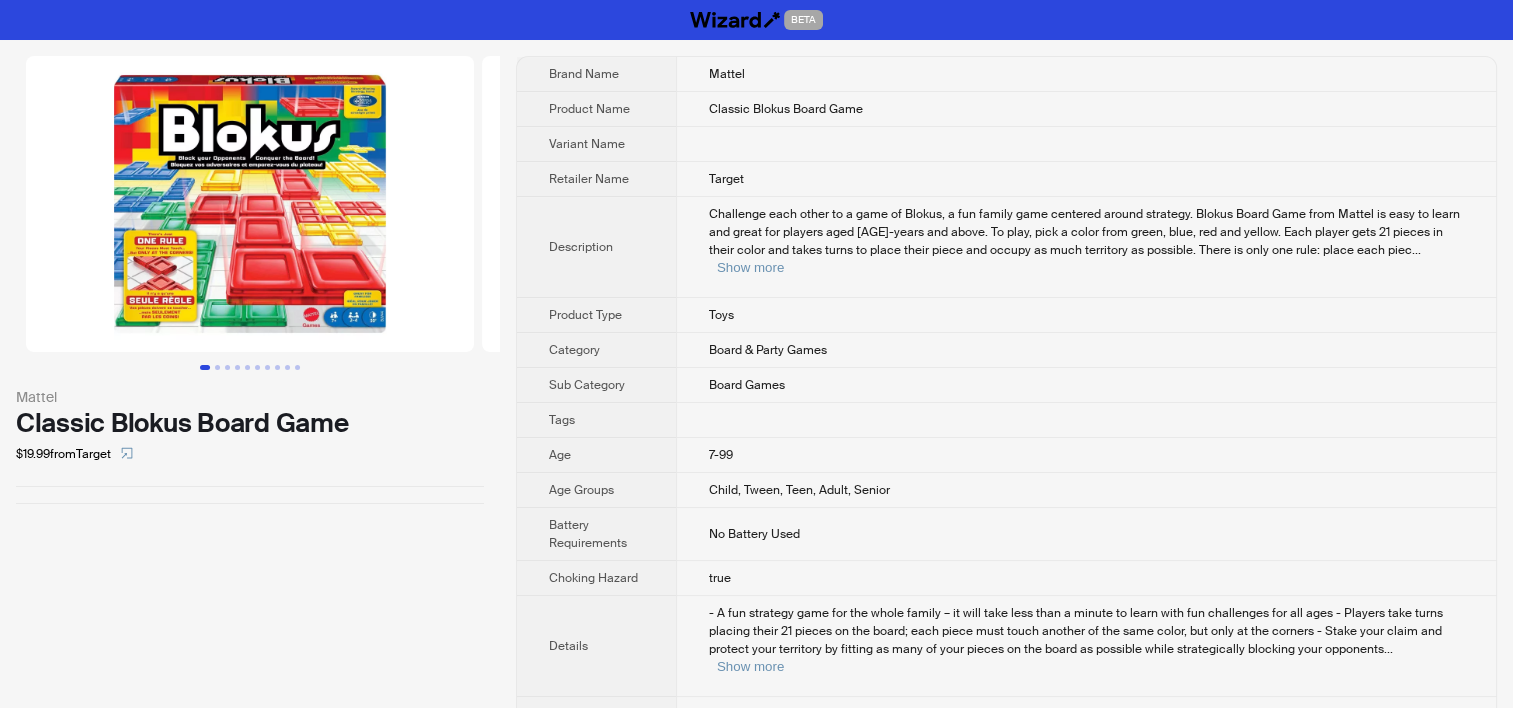 click at bounding box center [250, 204] 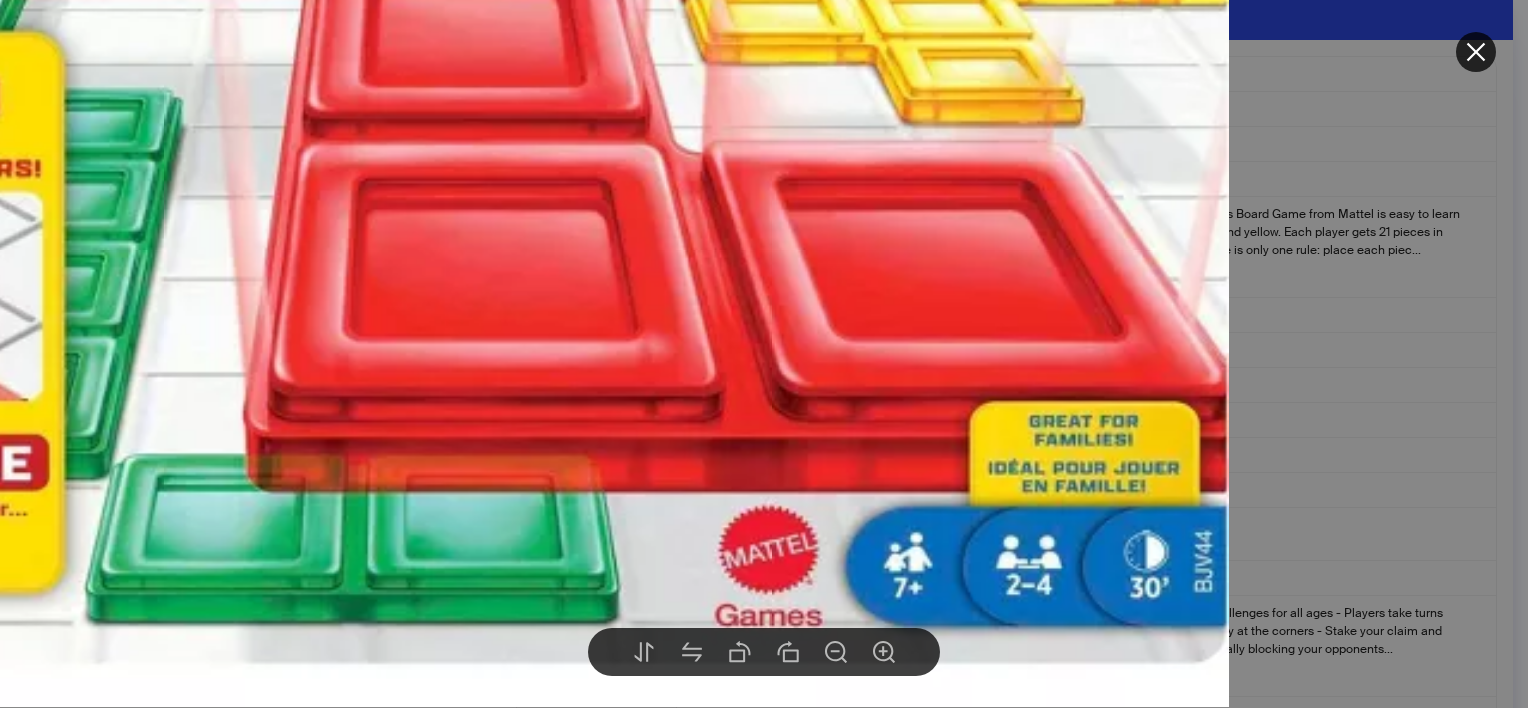 click at bounding box center (764, 354) 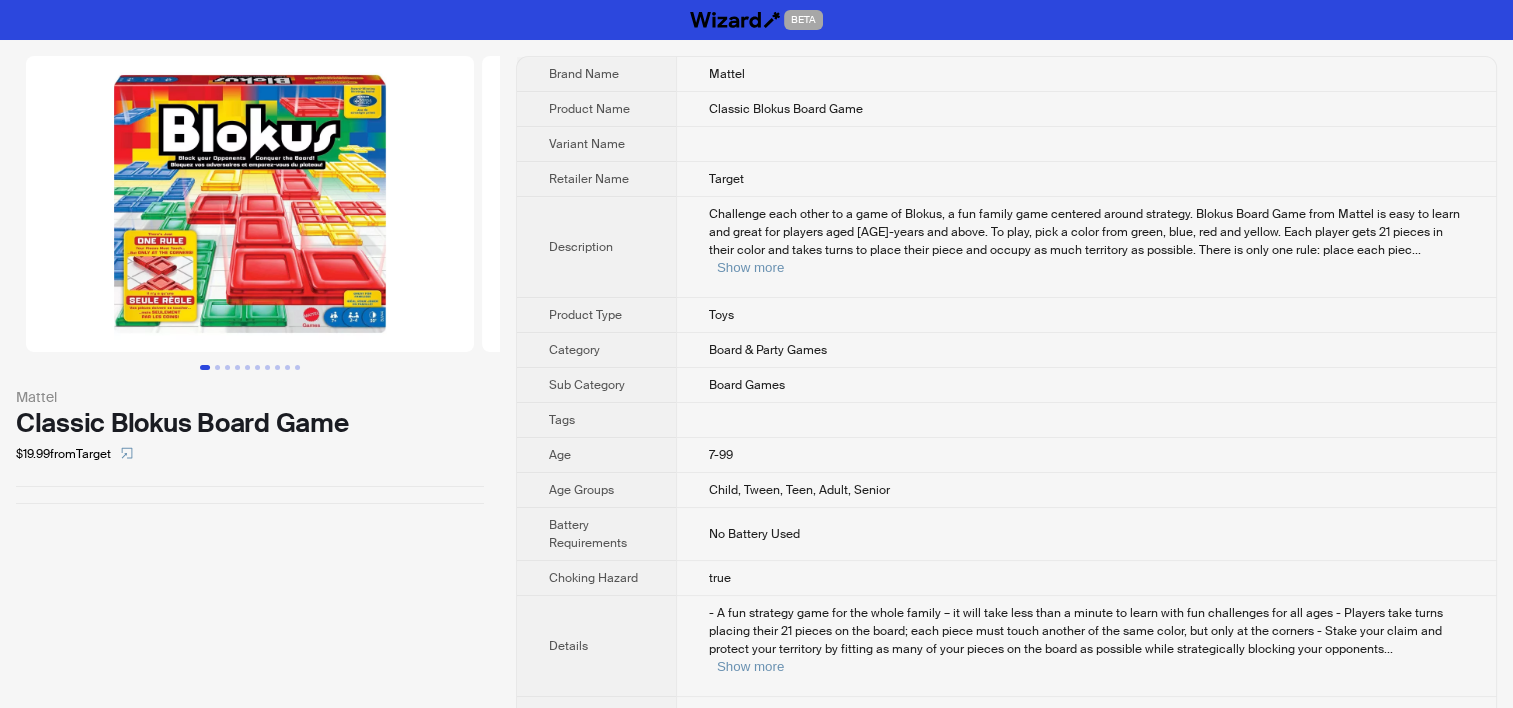 click at bounding box center [250, 204] 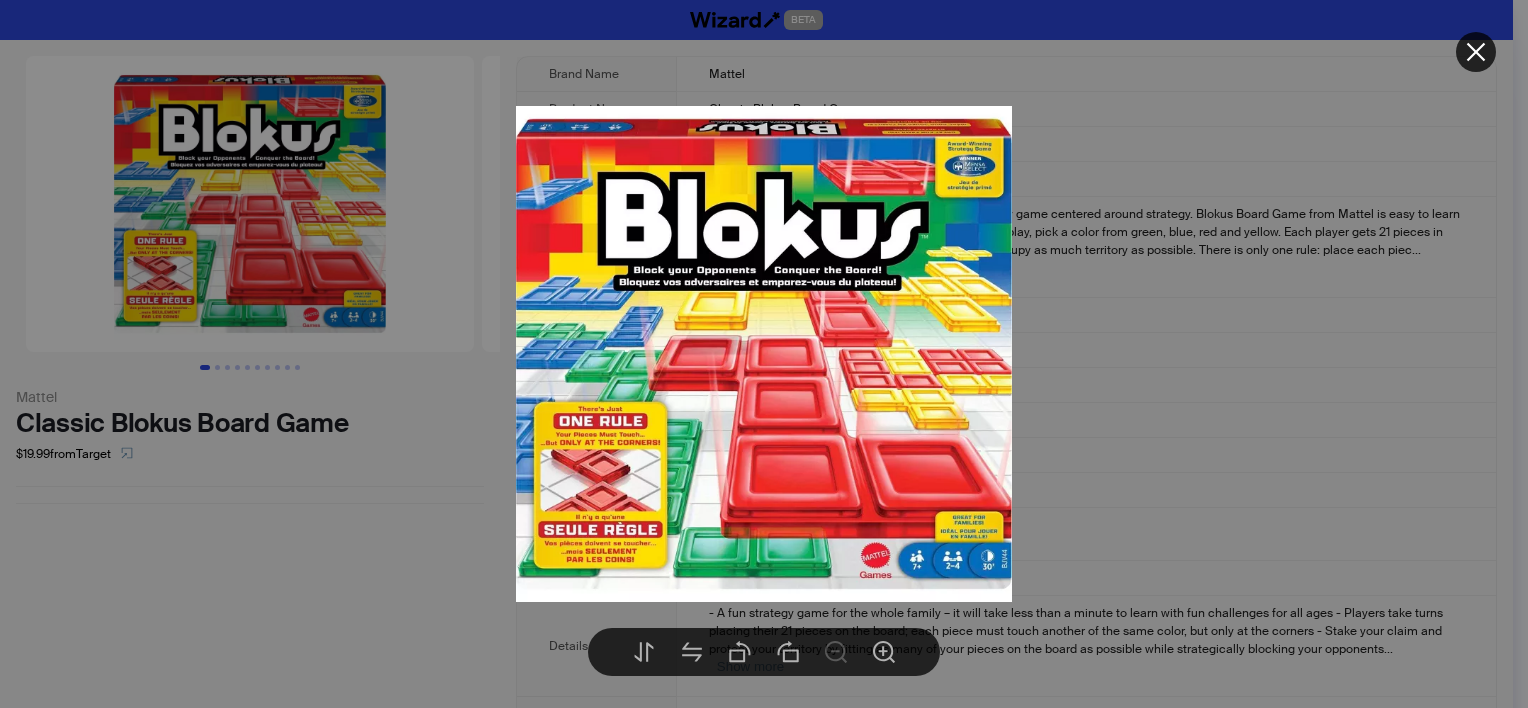 click at bounding box center (764, 354) 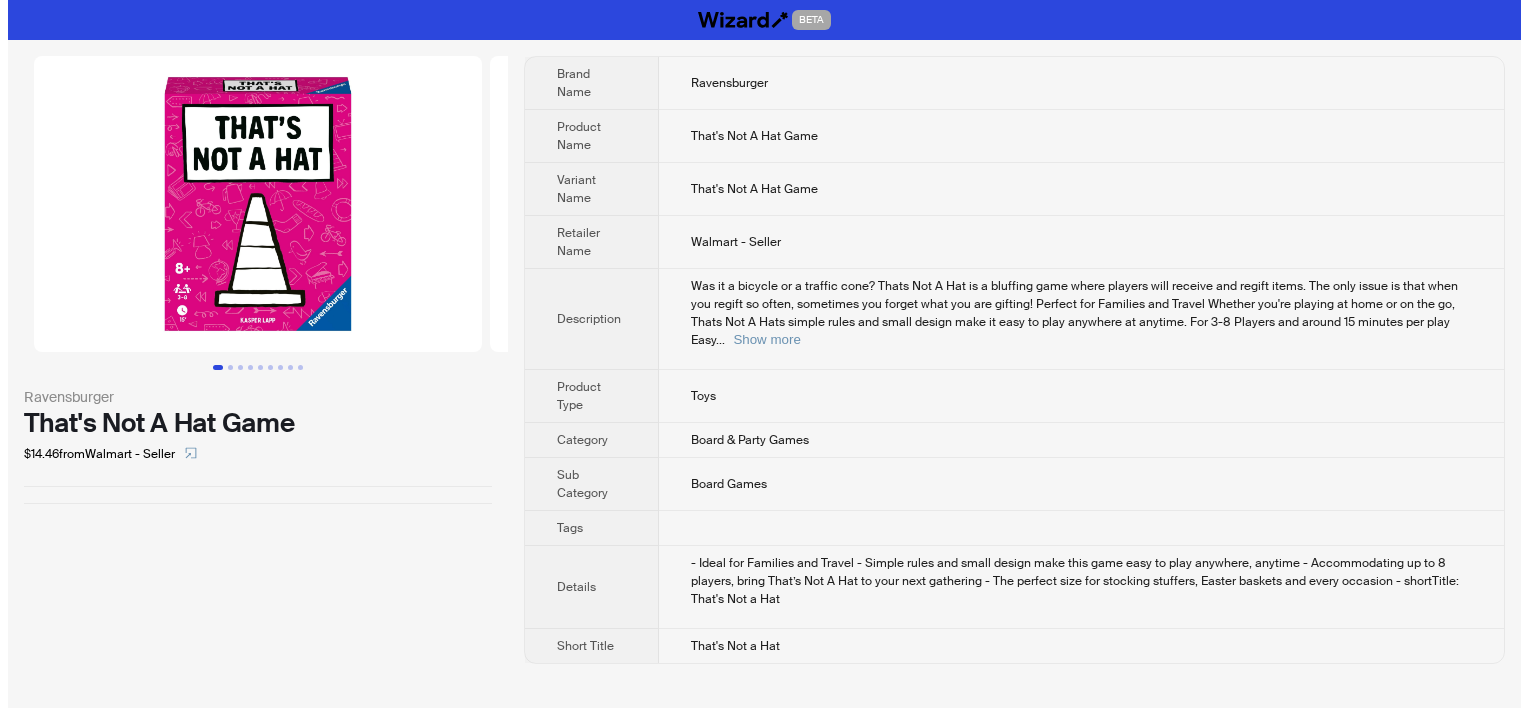 scroll, scrollTop: 0, scrollLeft: 0, axis: both 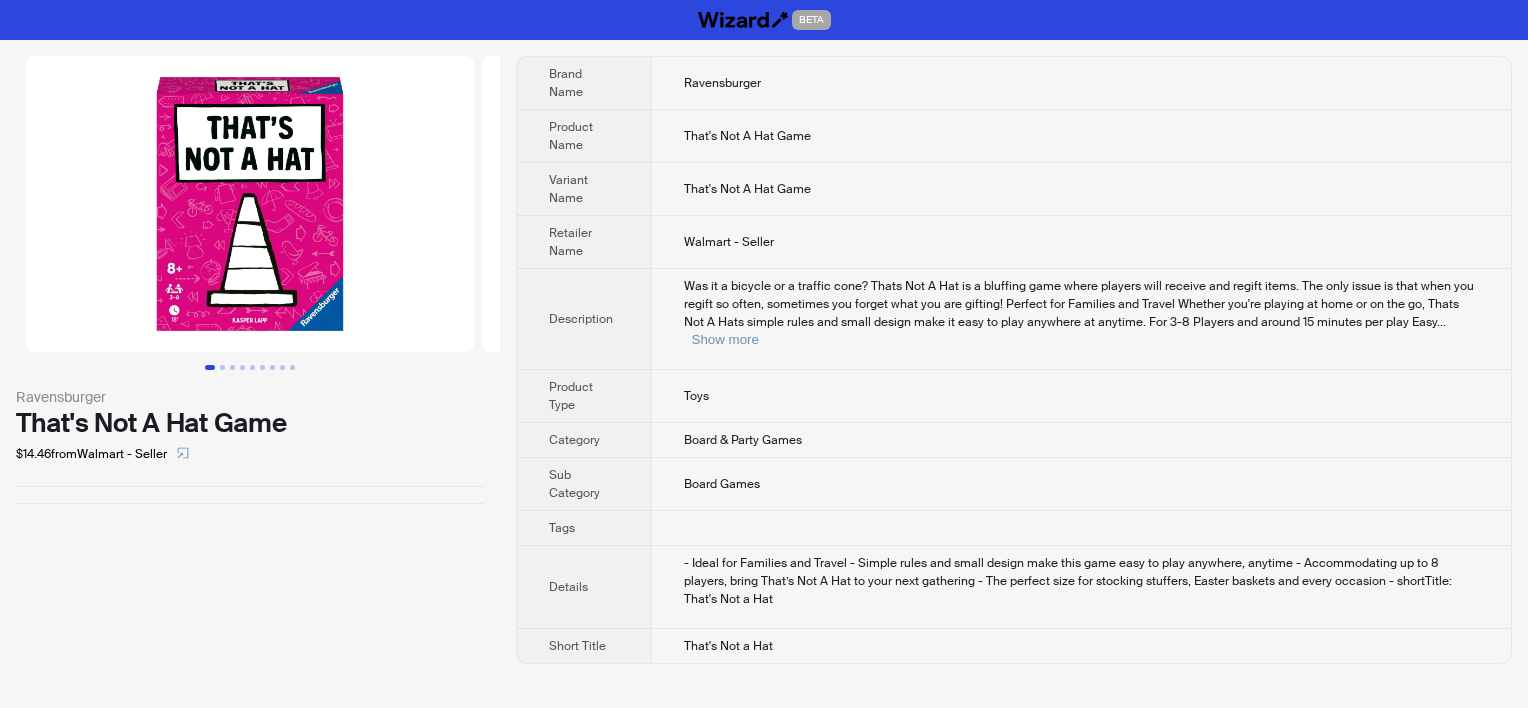 click at bounding box center (250, 204) 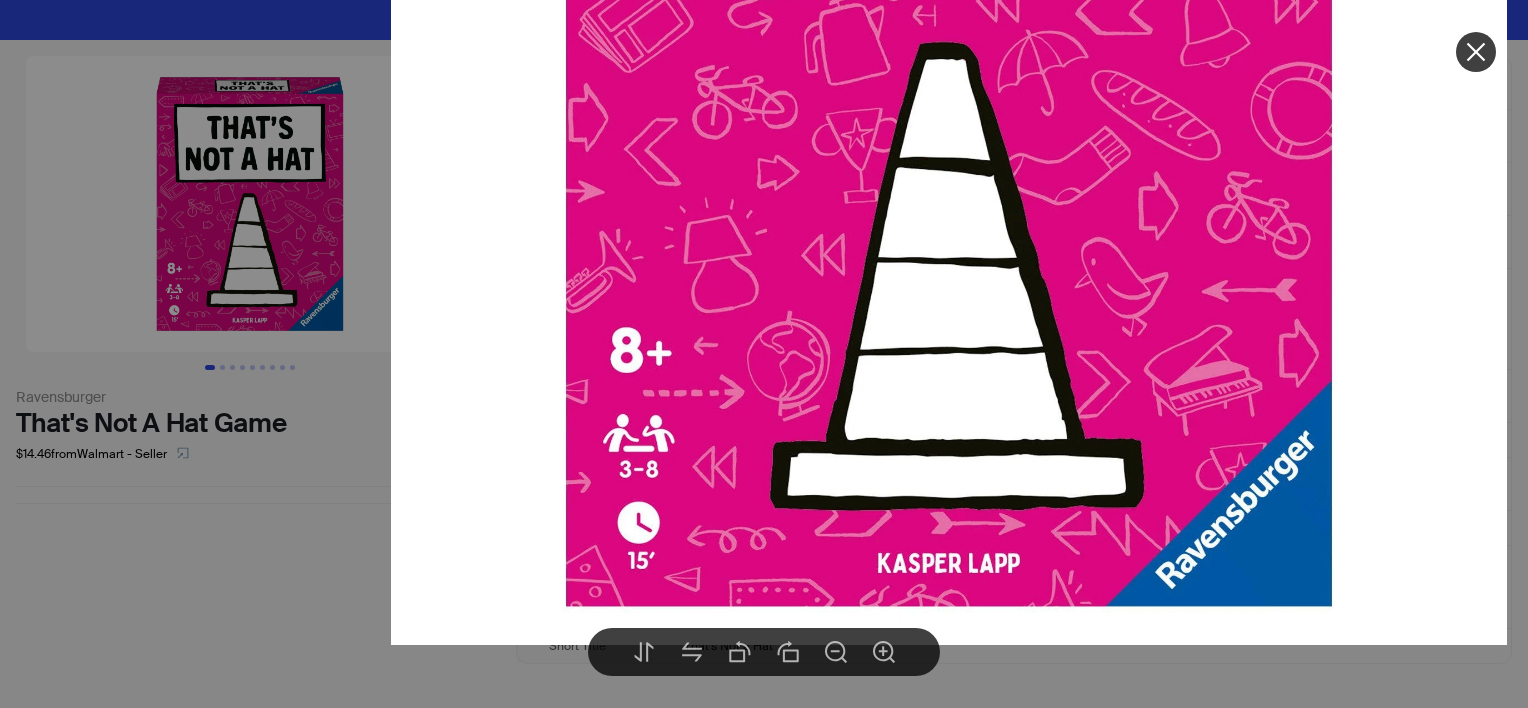 drag, startPoint x: 346, startPoint y: 624, endPoint x: 348, endPoint y: 603, distance: 21.095022 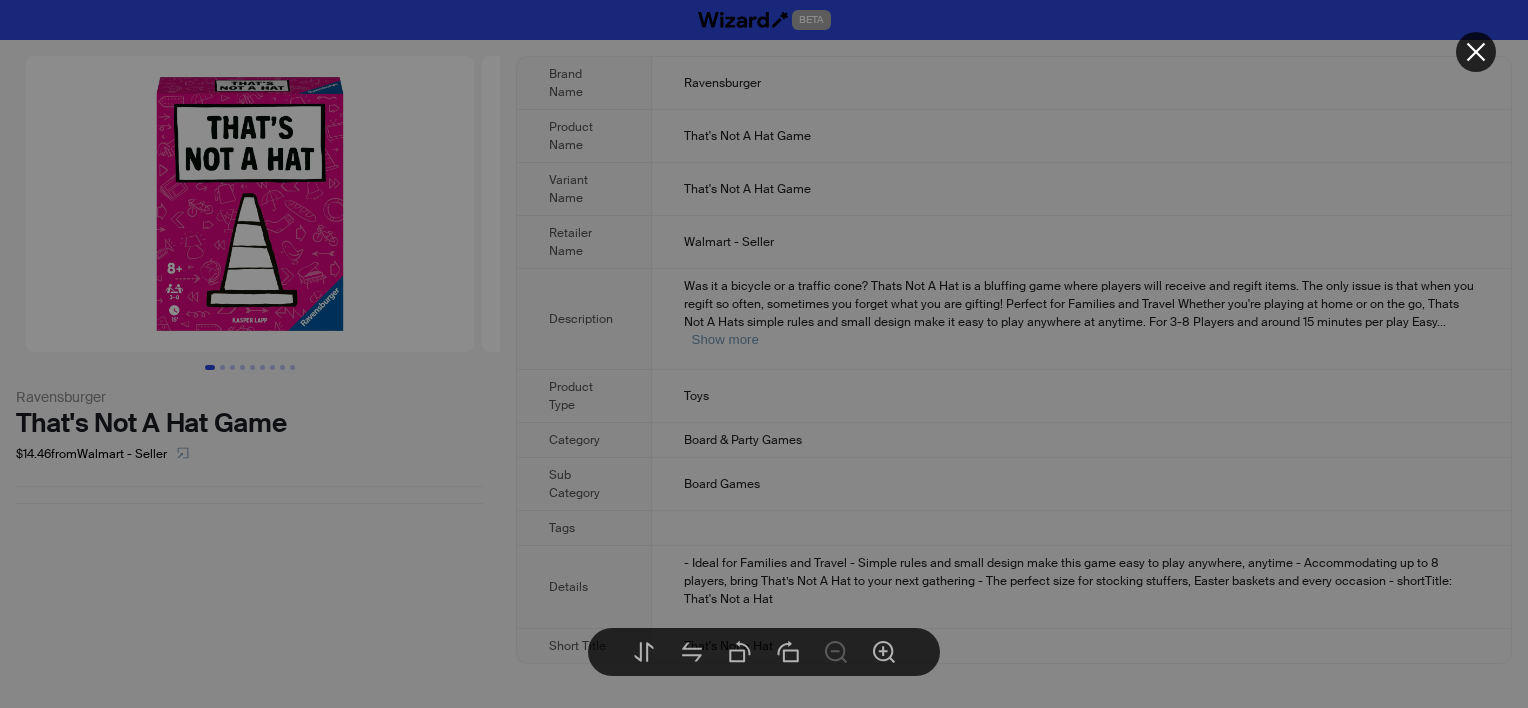 click on "BETA Ravensburger That's Not A Hat Game $14.46  from  Walmart - Seller Brand Name Ravensburger Product Name That's Not A Hat Game Variant Name That's Not A Hat Game Retailer Name Walmart - Seller Description Was it a bicycle or a traffic cone? Thats Not A Hat is a bluffing game where players will receive and regift items. The only issue is that when you regift so often, sometimes you forget what you are gifting! Perfect for Families and Travel Whether you're playing at home or on the go, Thats Not A Hats simple rules and small design make it easy to play anywhere at anytime. For 3-8 Players and around 15 minutes per play Easy ... Show more Product Type Toys Category Board & Party Games Sub Category Board Games Tags Details Short Title That's Not a Hat BETA 0 items in your cart Welcome to Wizard!
What can we help you shop today... gifts, toys, or games? What can I show you next?" at bounding box center [764, 354] 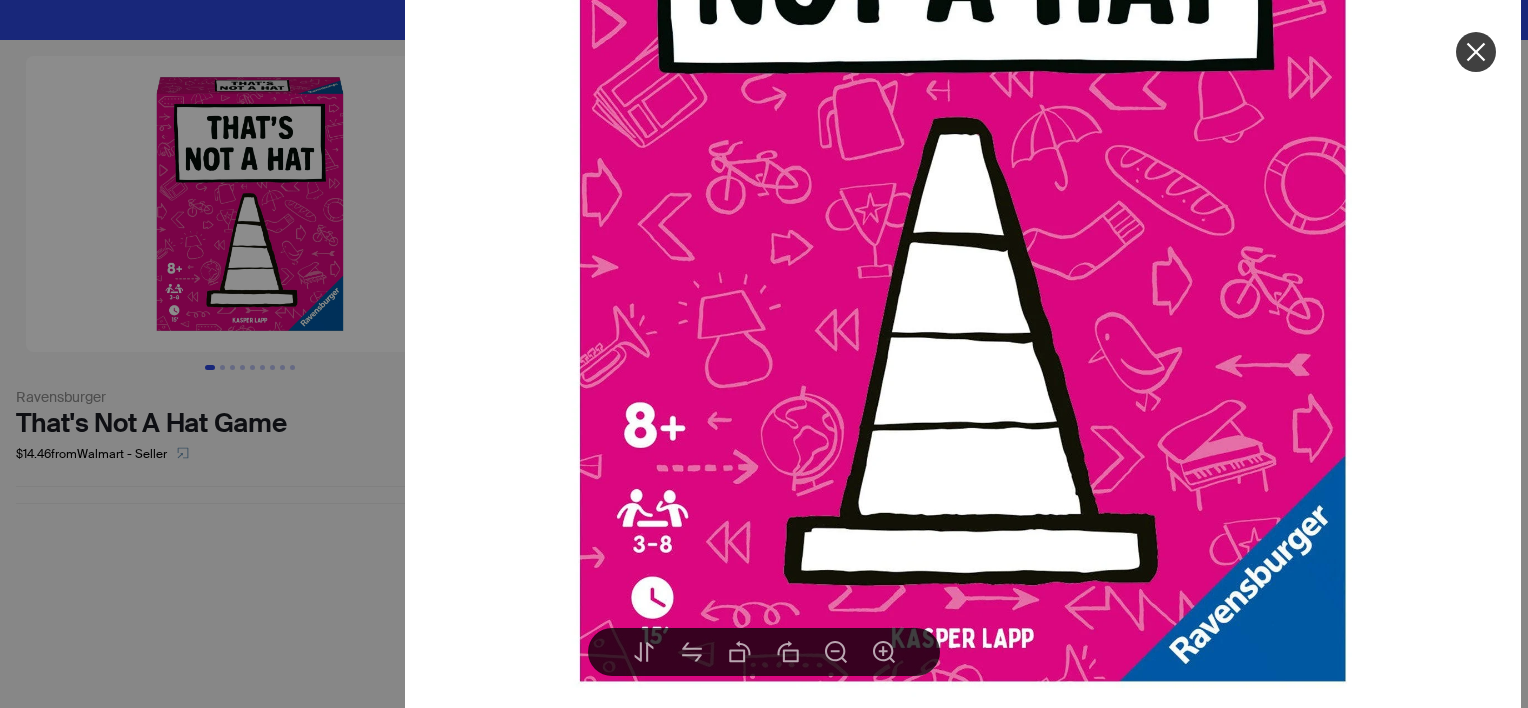 click at bounding box center [764, 354] 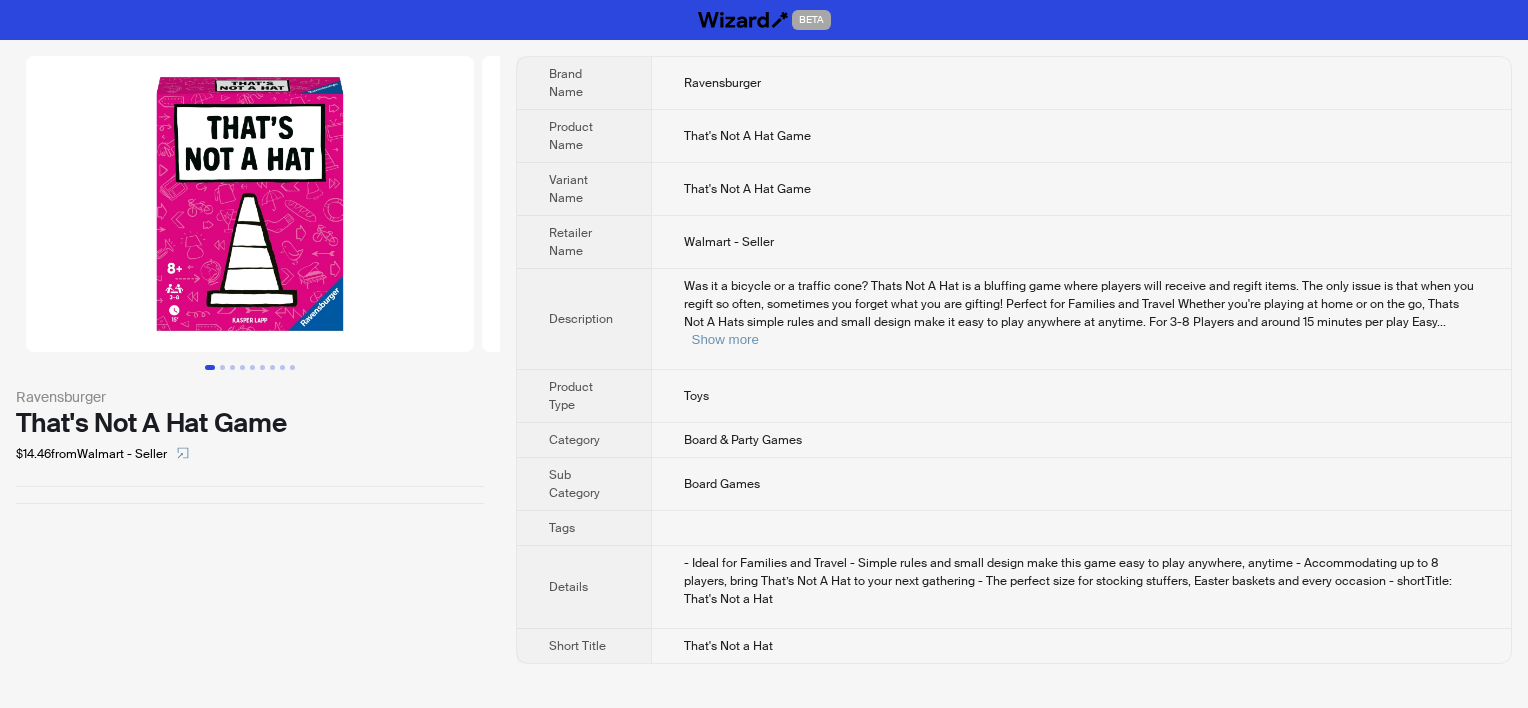 click at bounding box center [250, 204] 